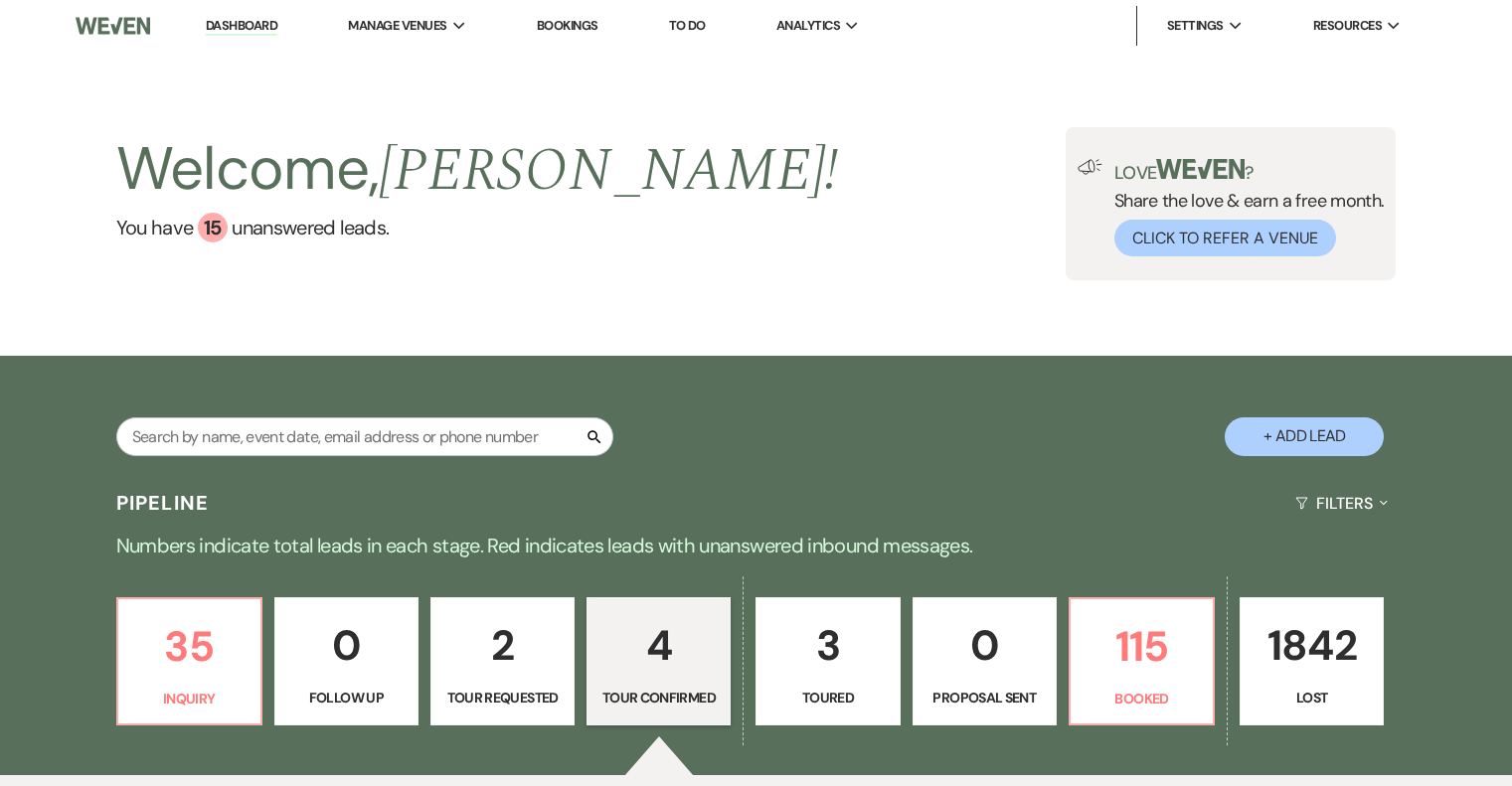 select on "4" 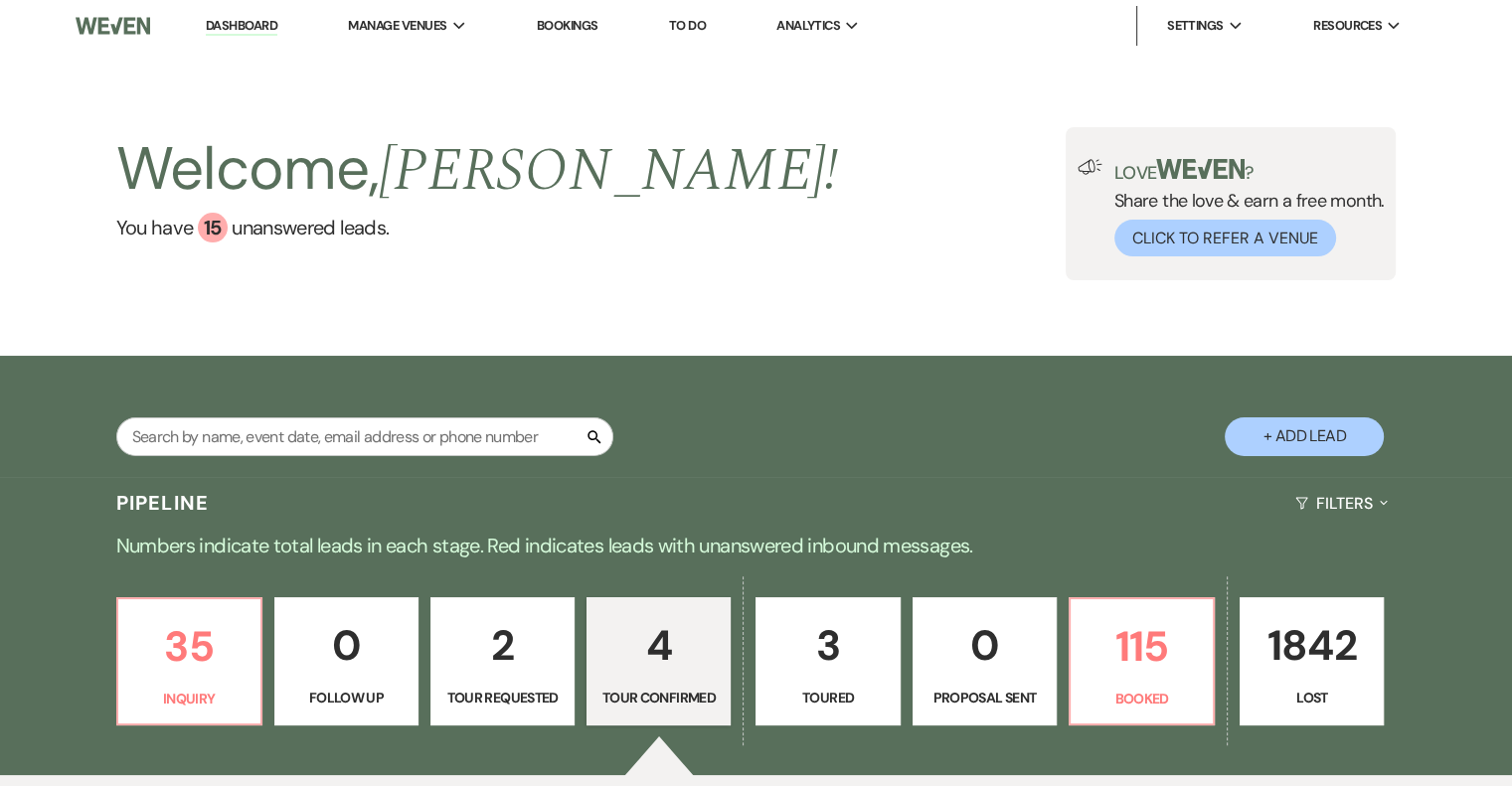 scroll, scrollTop: 0, scrollLeft: 0, axis: both 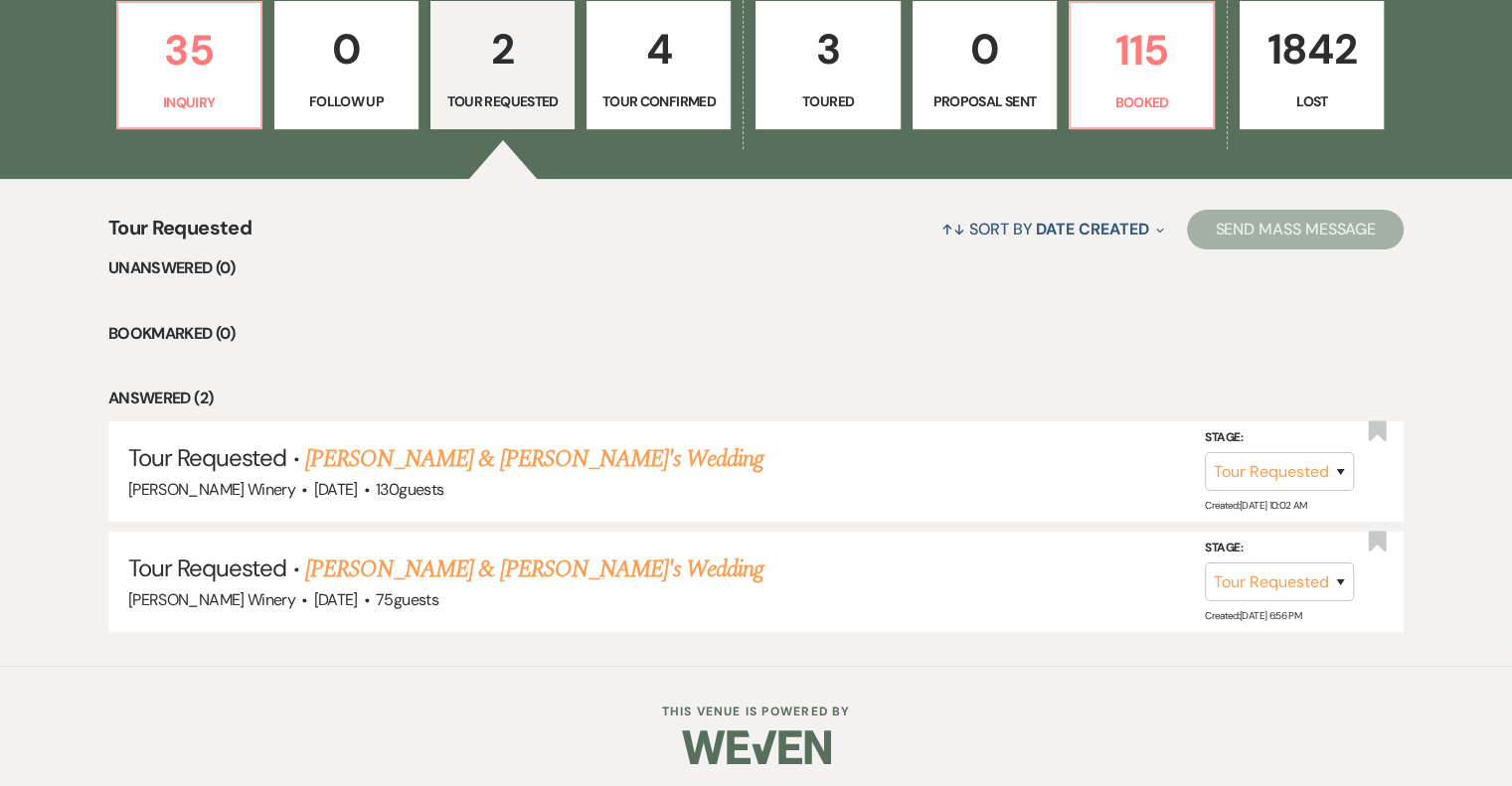 click on "[PERSON_NAME] & [PERSON_NAME]'s Wedding" at bounding box center (535, 459) 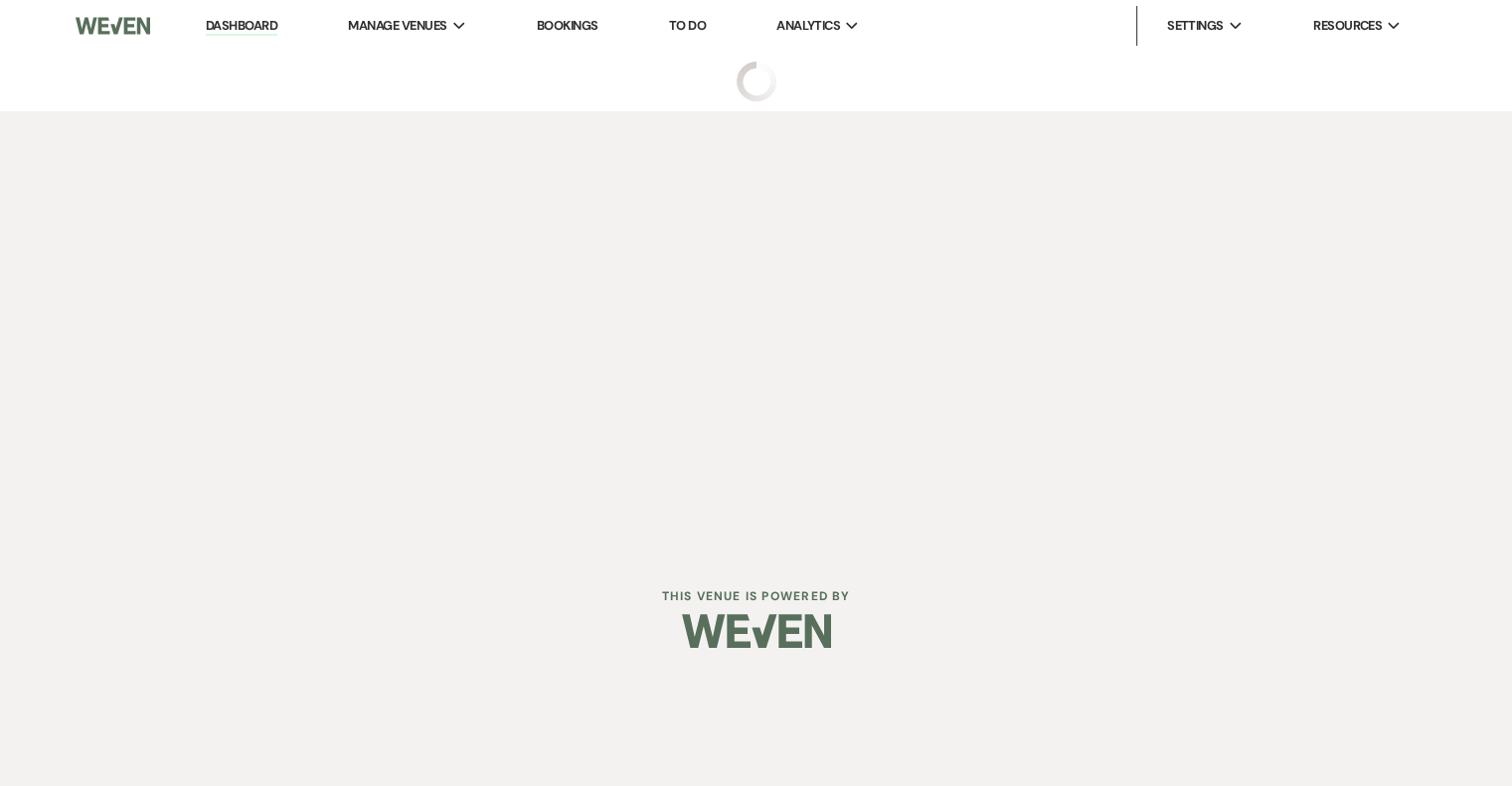 scroll, scrollTop: 0, scrollLeft: 0, axis: both 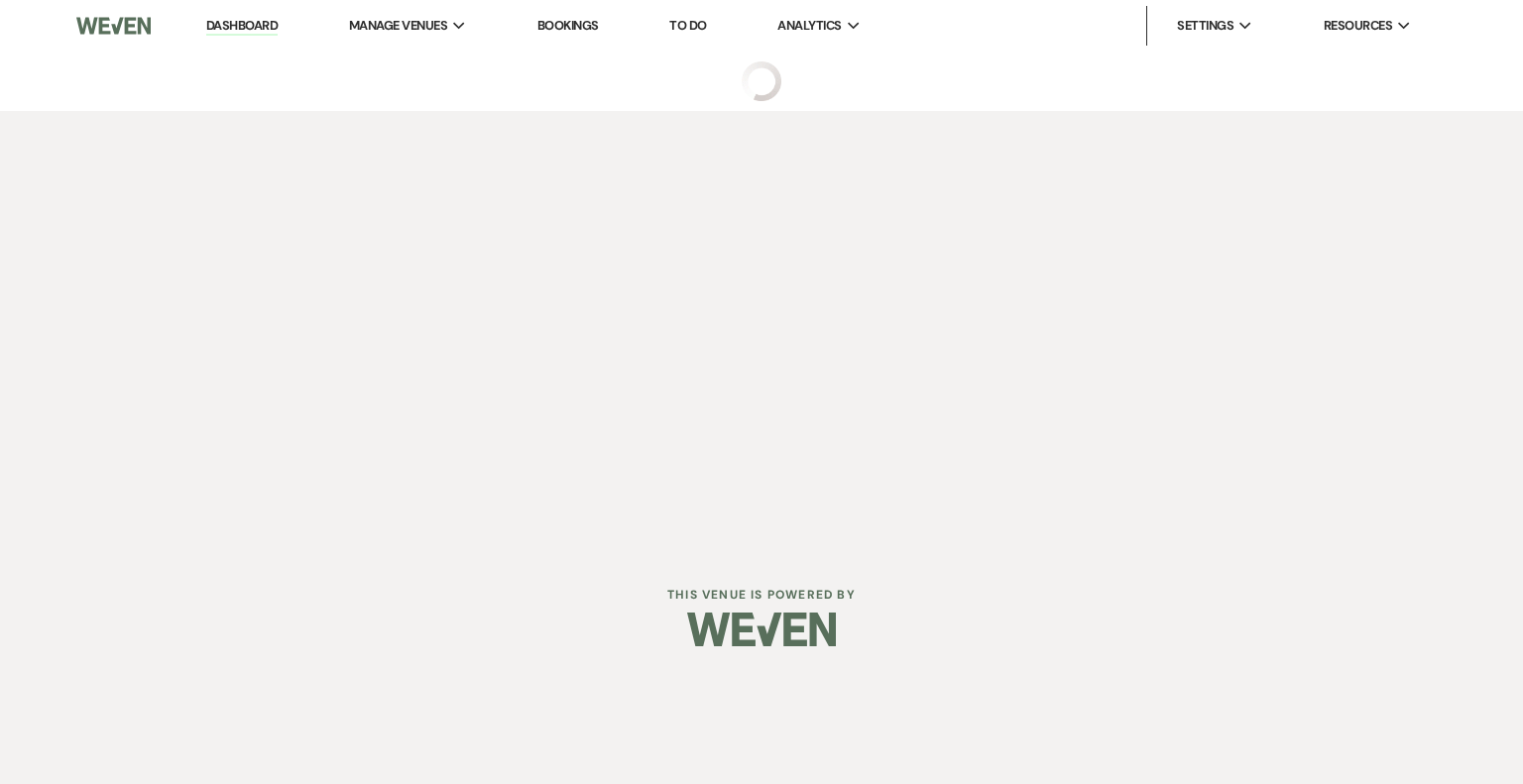 select on "2" 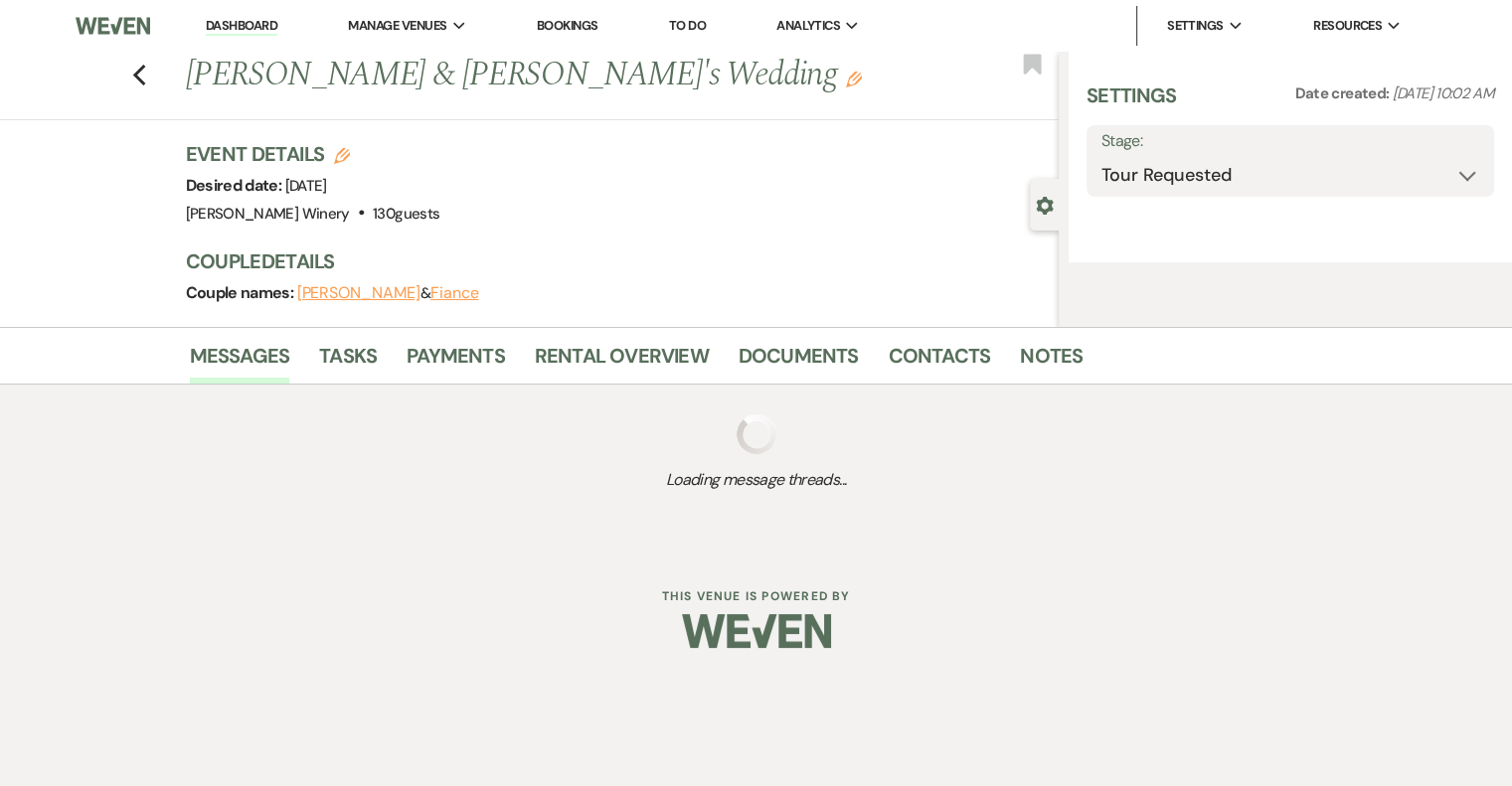 select on "5" 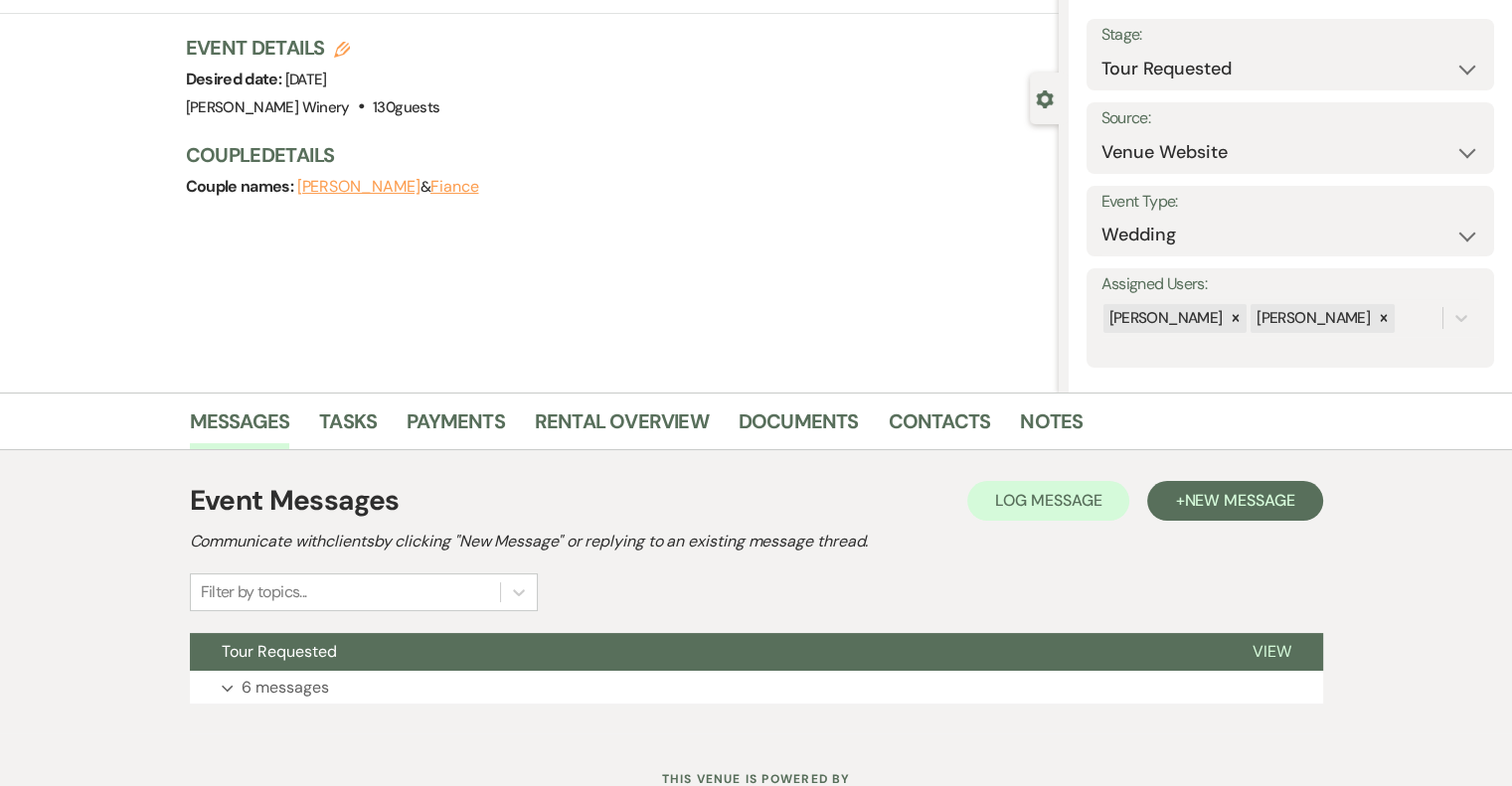 scroll, scrollTop: 181, scrollLeft: 0, axis: vertical 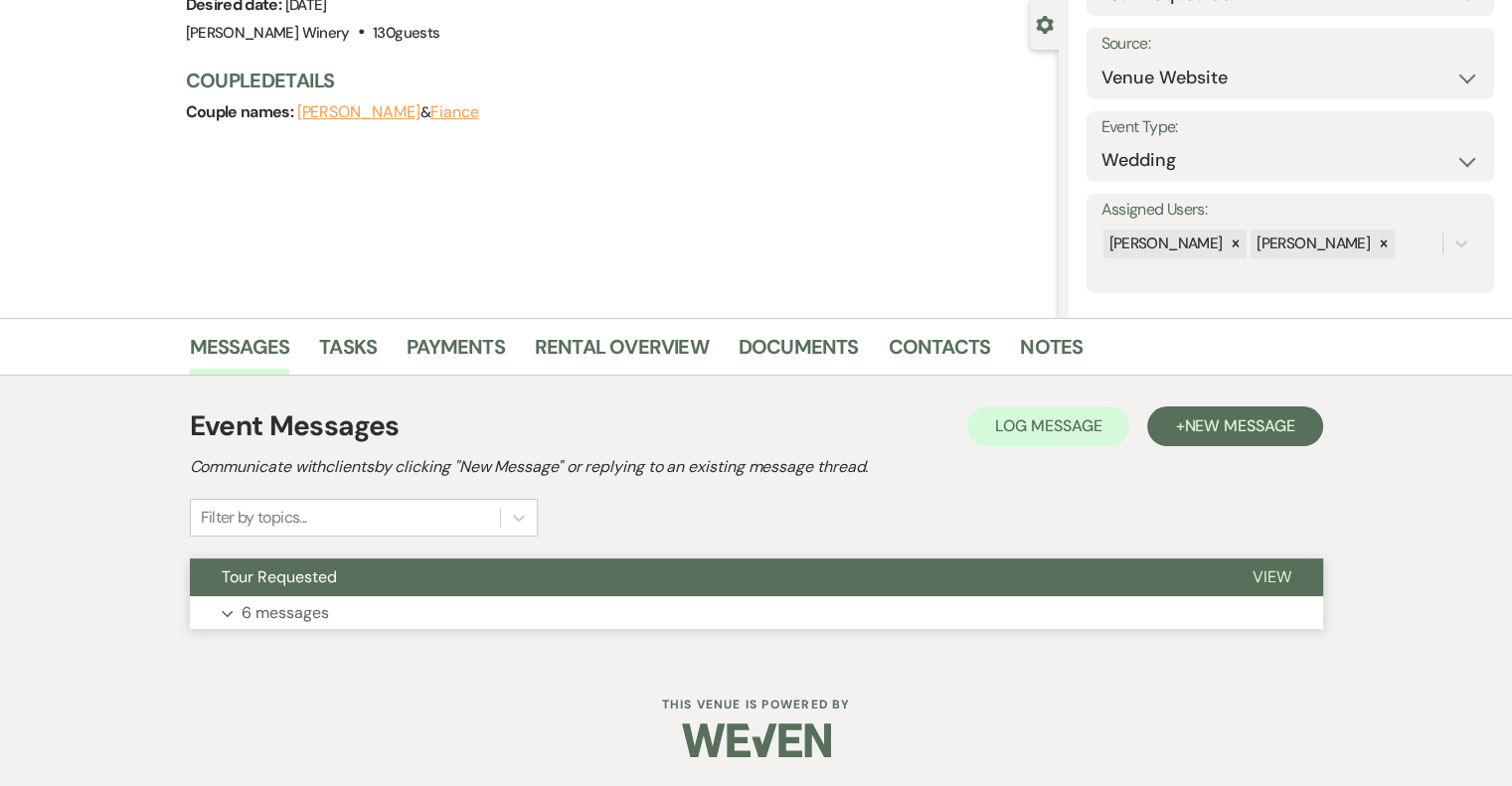 click on "View" at bounding box center (1271, 576) 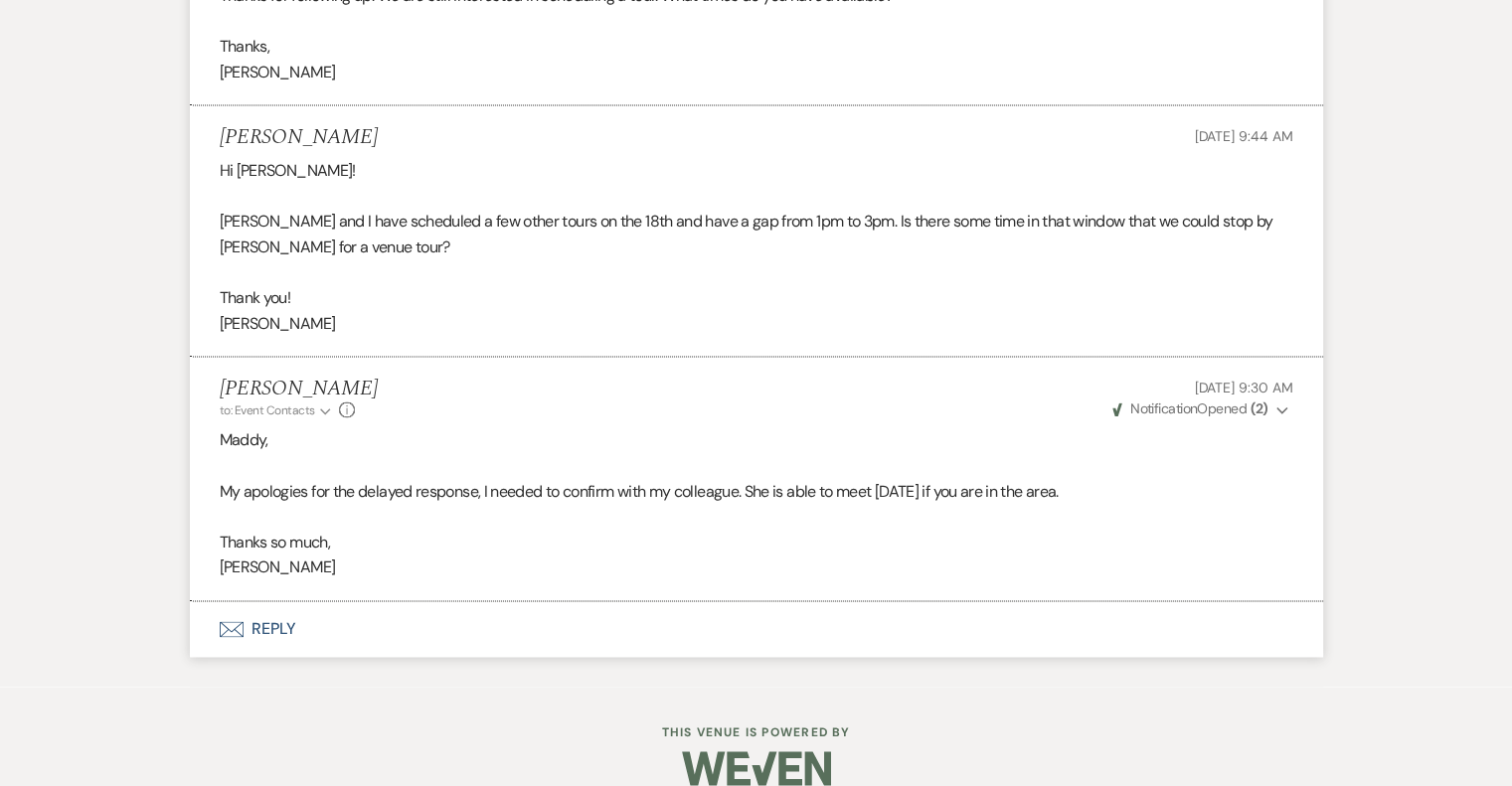 scroll, scrollTop: 2986, scrollLeft: 0, axis: vertical 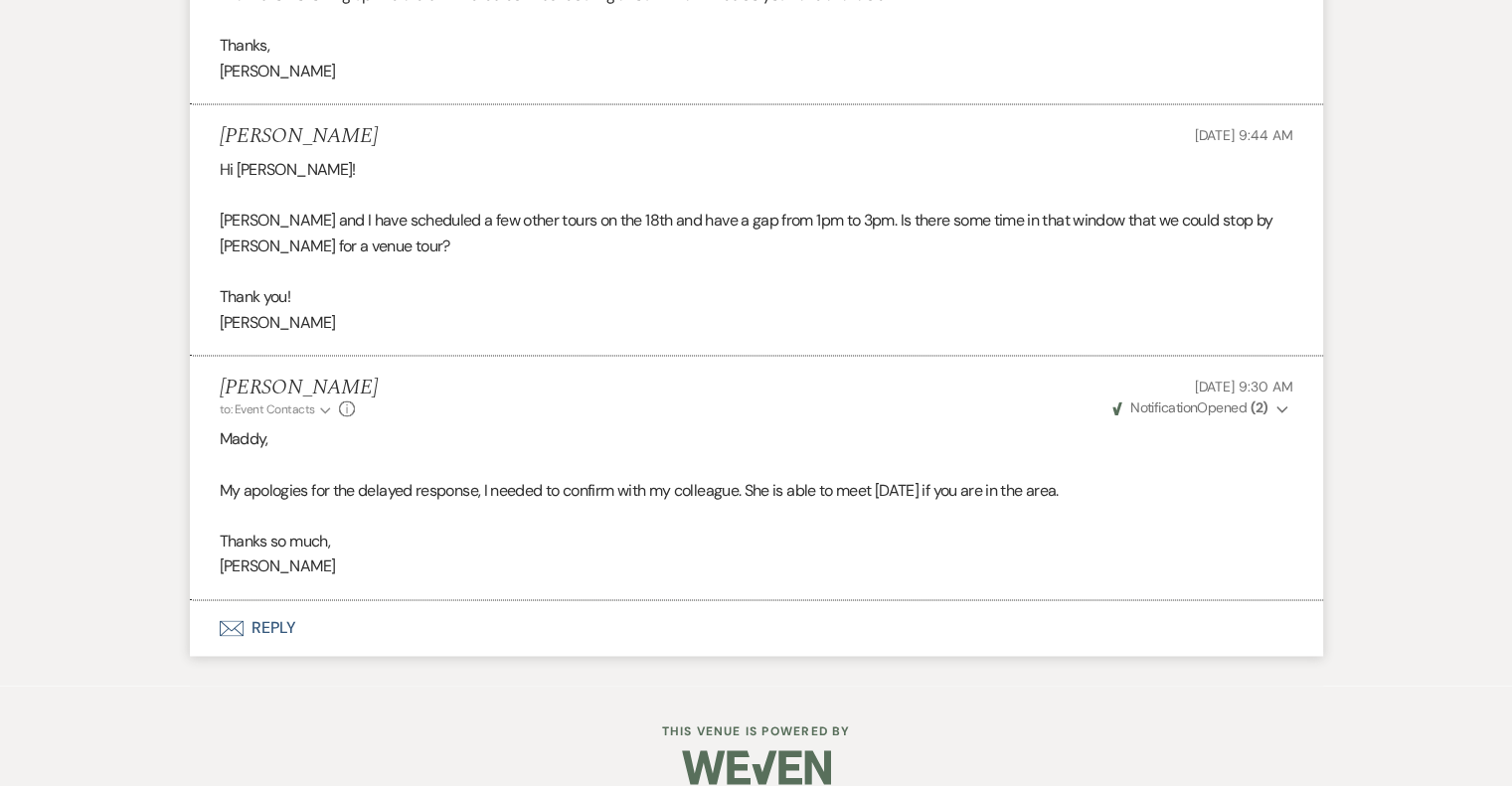 click on "Envelope Reply" at bounding box center (756, 628) 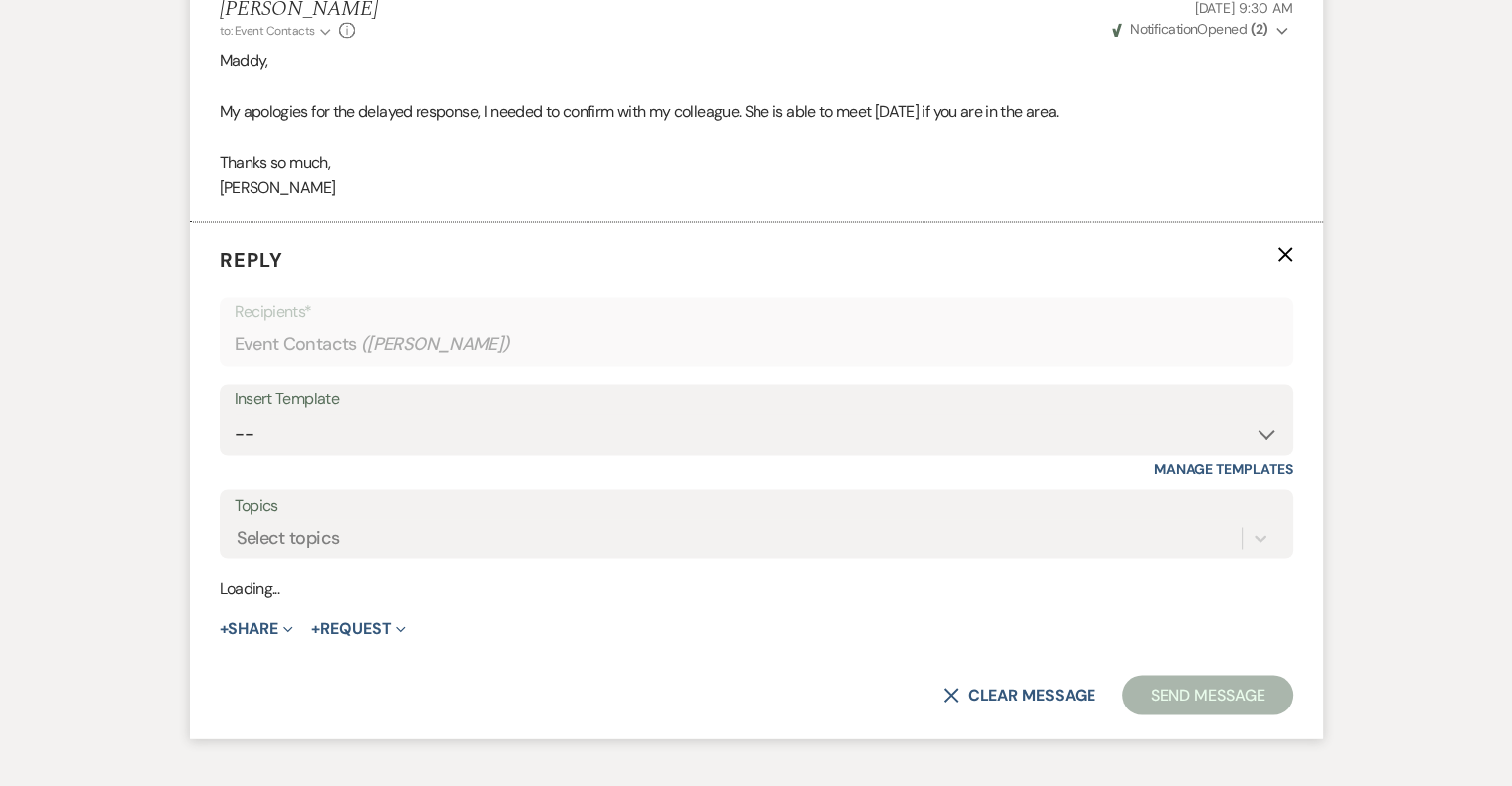 scroll, scrollTop: 3366, scrollLeft: 0, axis: vertical 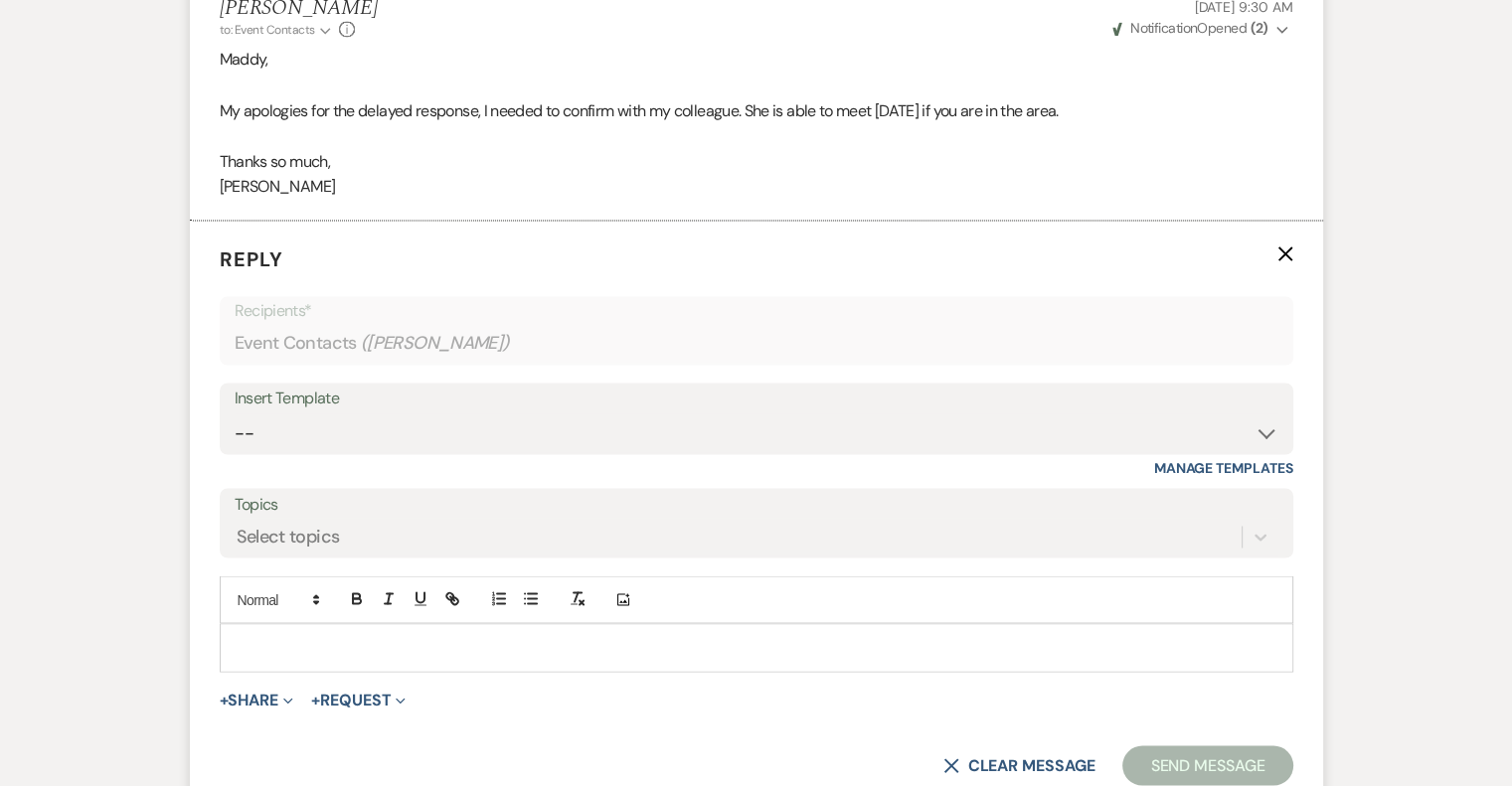 click at bounding box center (756, 647) 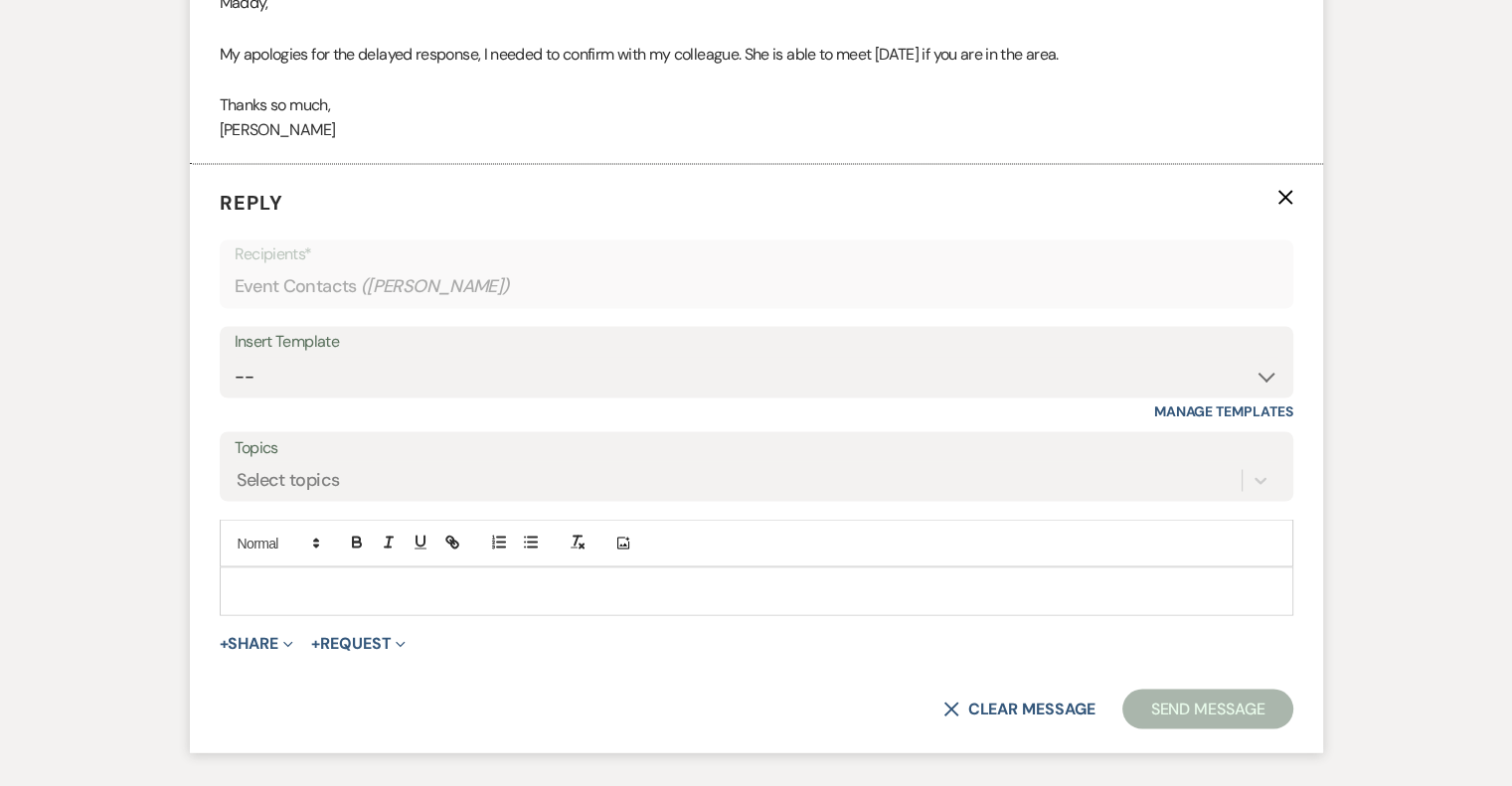 scroll, scrollTop: 3465, scrollLeft: 0, axis: vertical 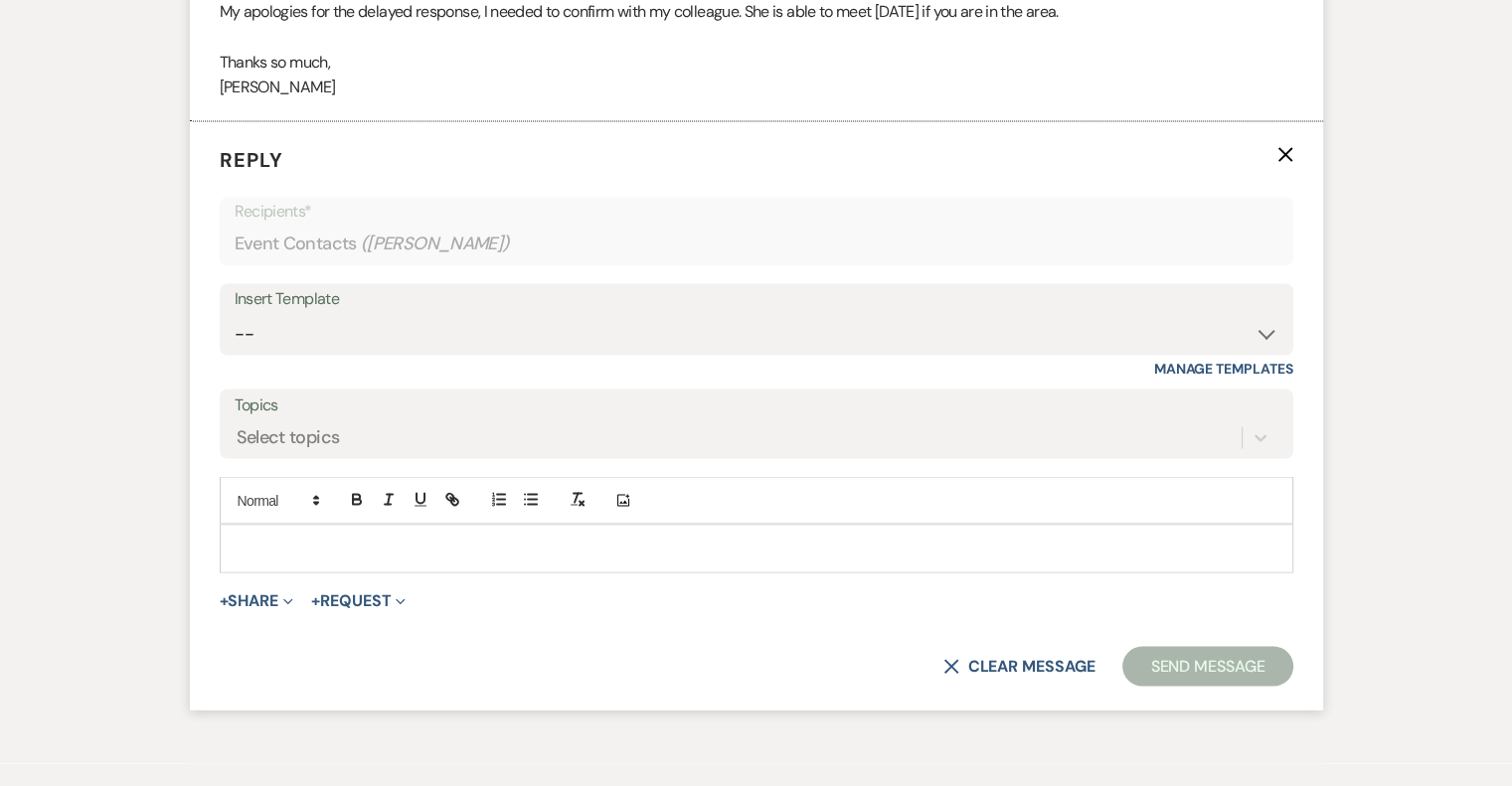 type 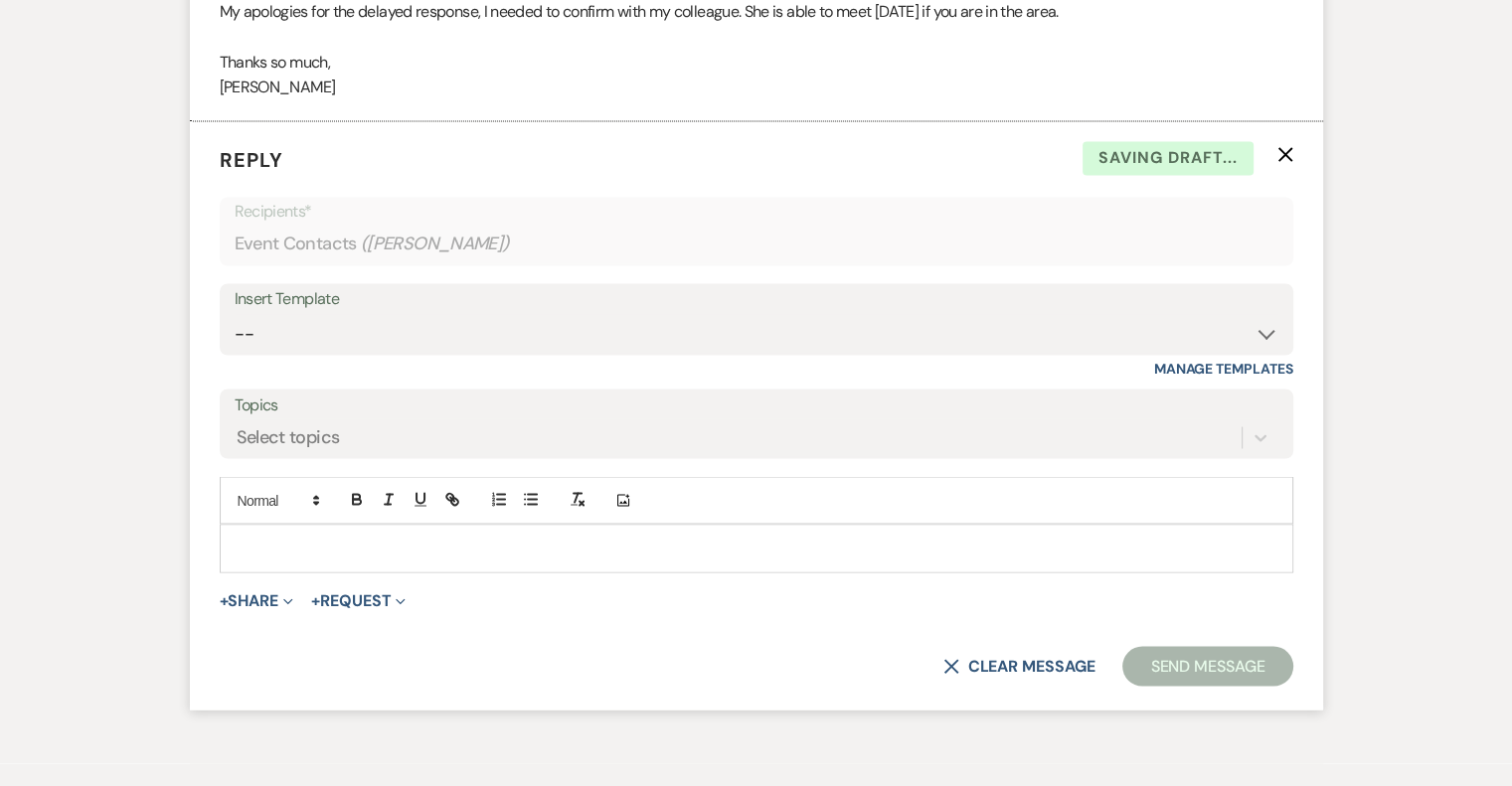 click on "X" 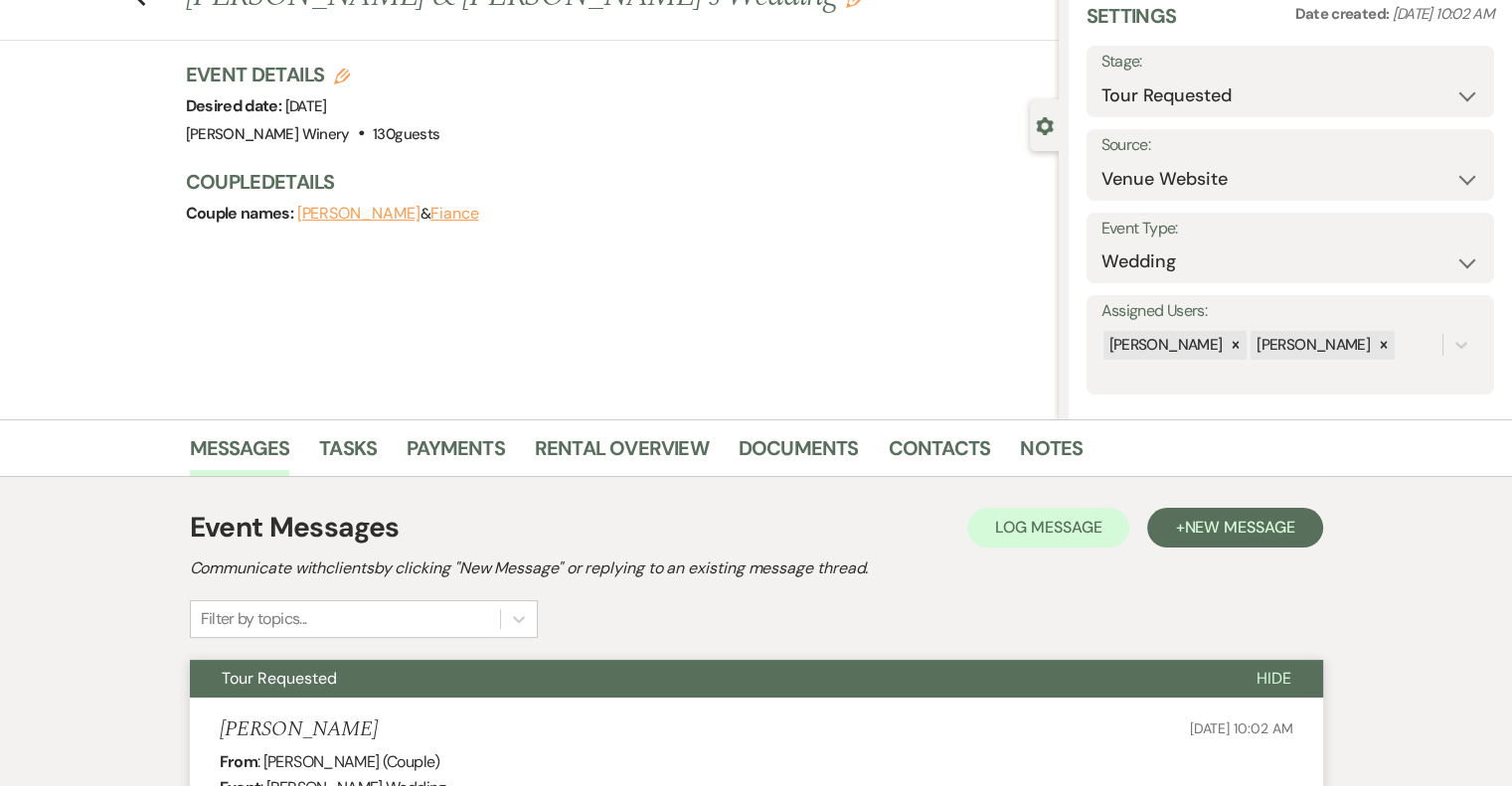 scroll, scrollTop: 0, scrollLeft: 0, axis: both 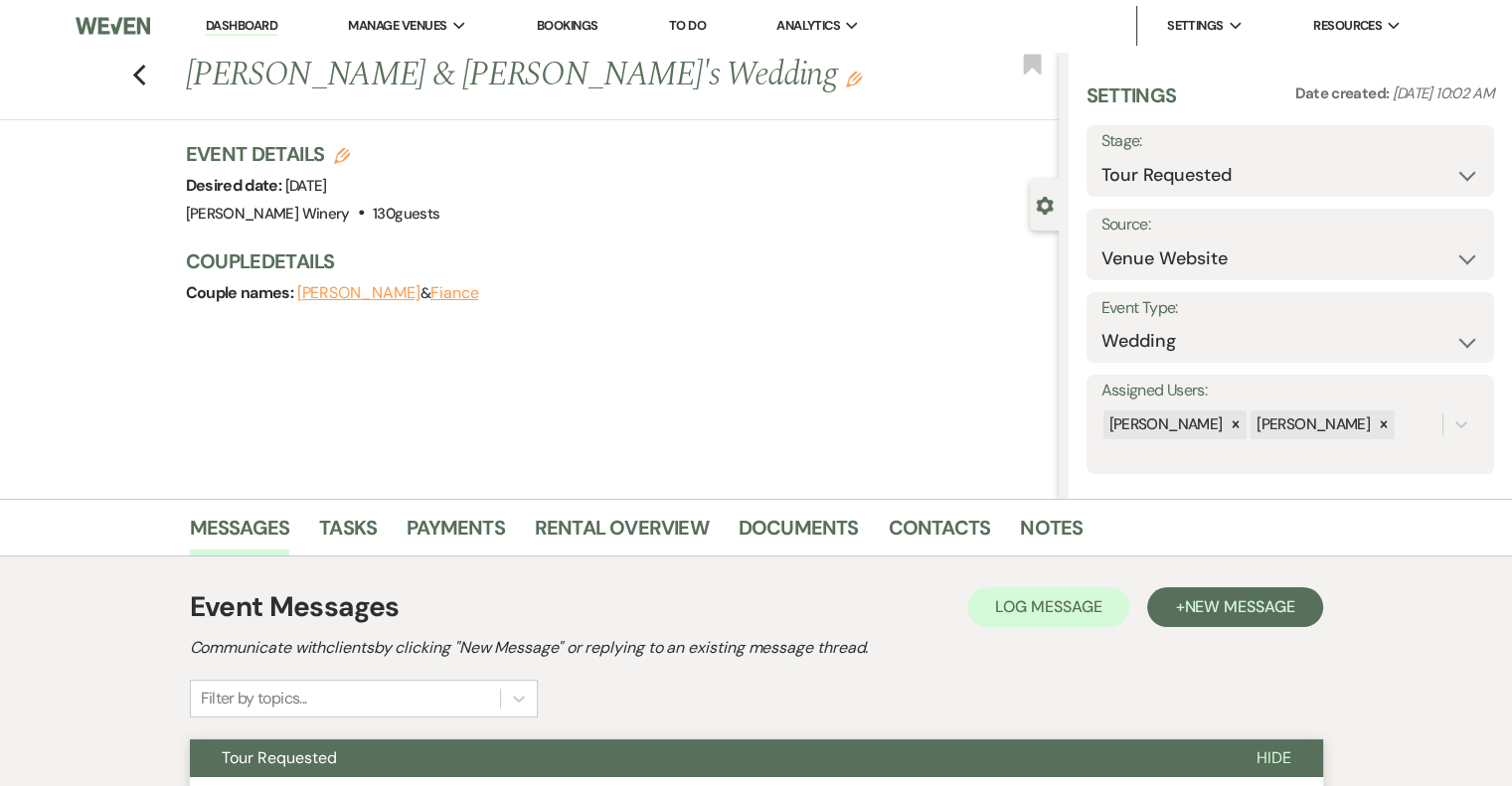 click on "Dashboard" at bounding box center [242, 26] 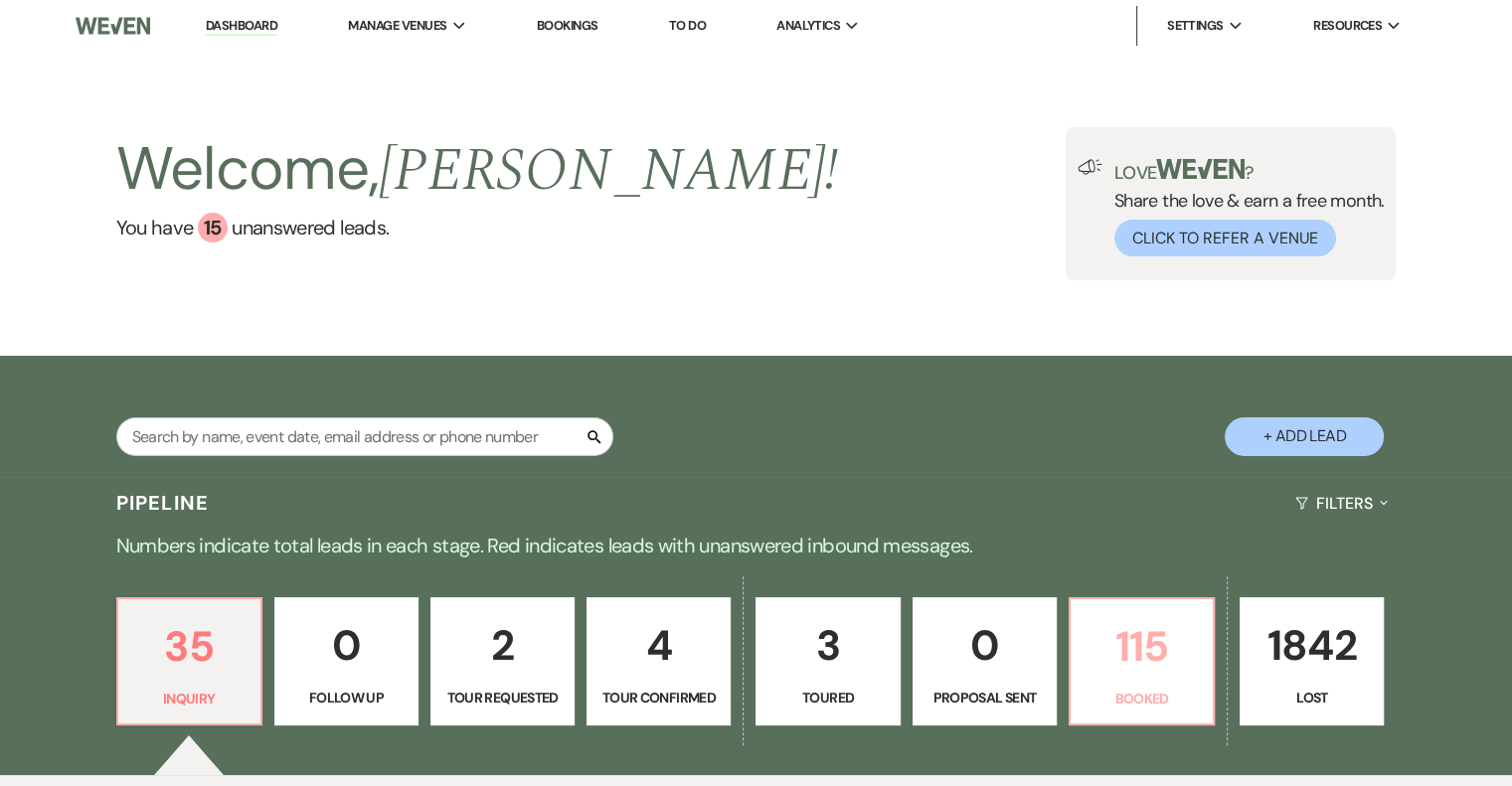 click on "115" at bounding box center (1141, 646) 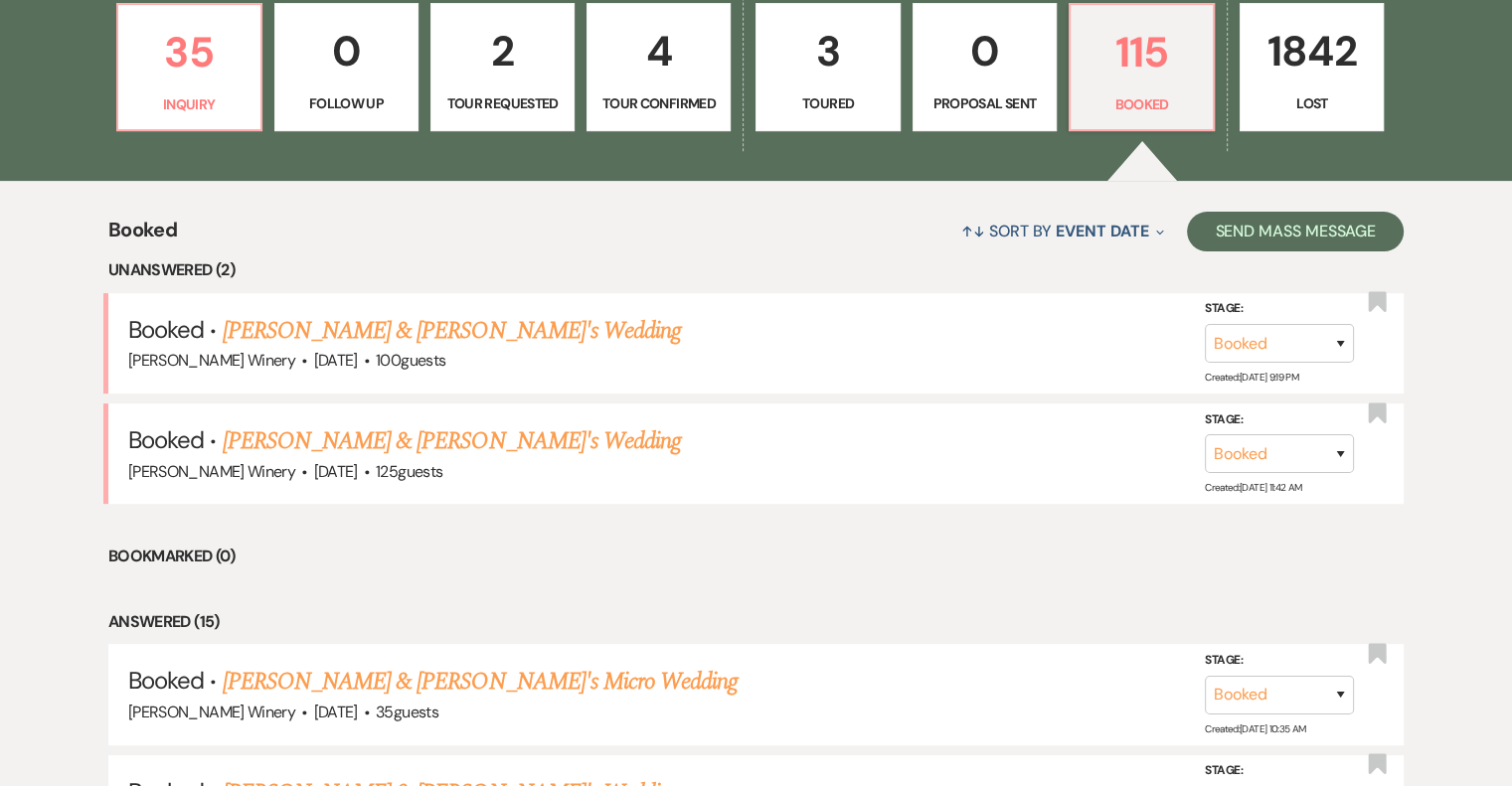 scroll, scrollTop: 632, scrollLeft: 0, axis: vertical 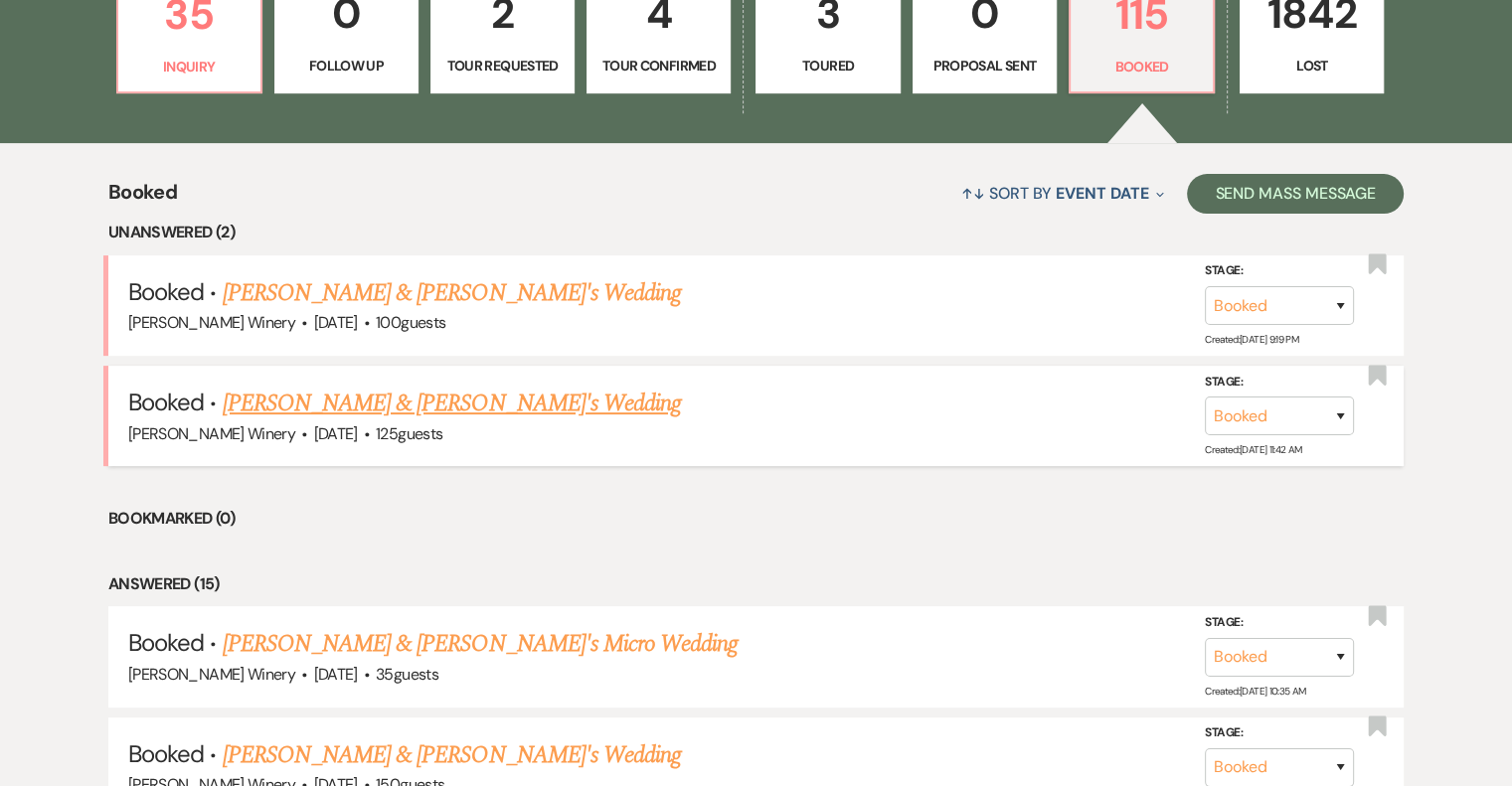 click on "[PERSON_NAME] & [PERSON_NAME]'s Wedding" at bounding box center (452, 403) 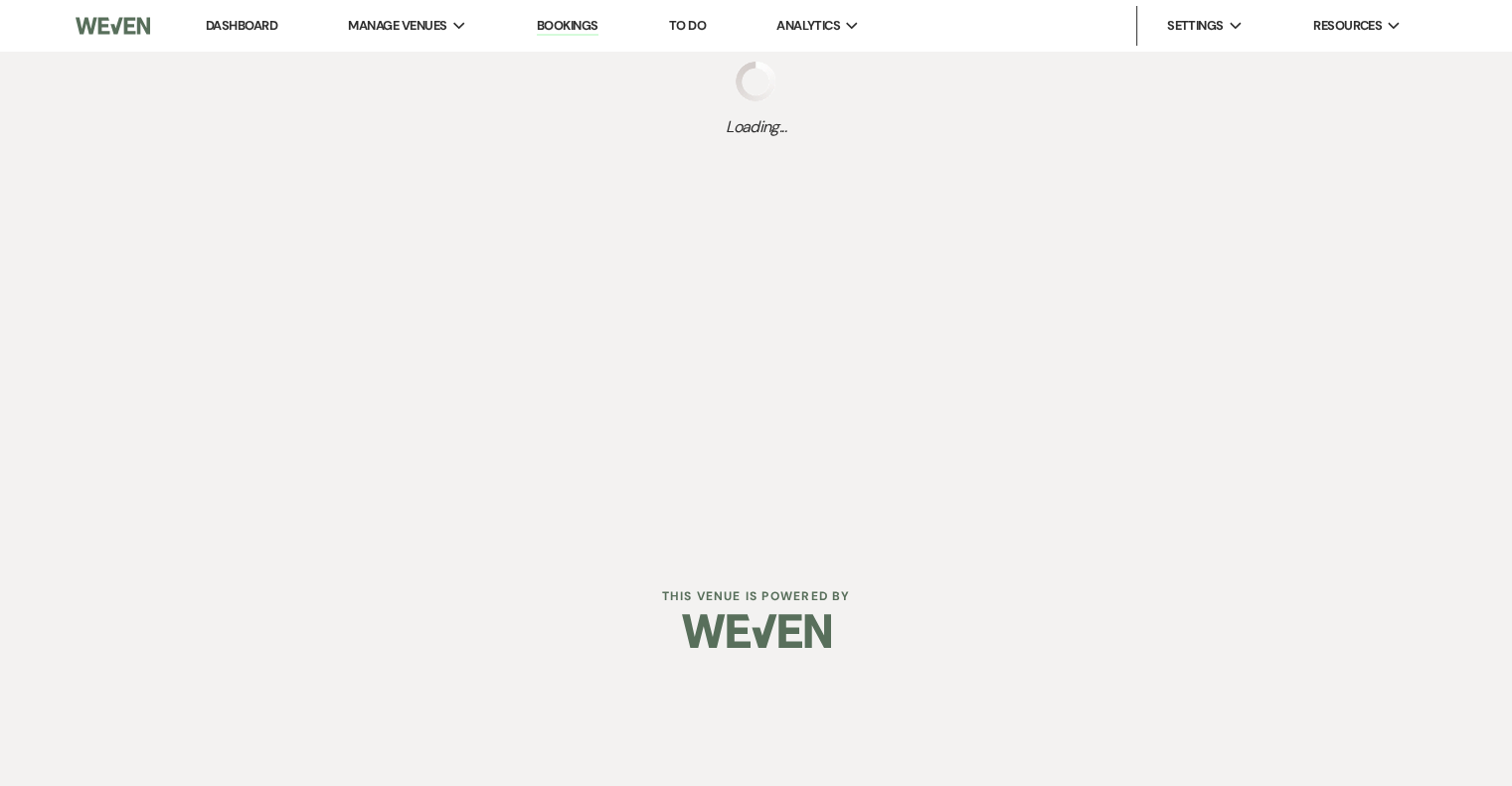 scroll, scrollTop: 0, scrollLeft: 0, axis: both 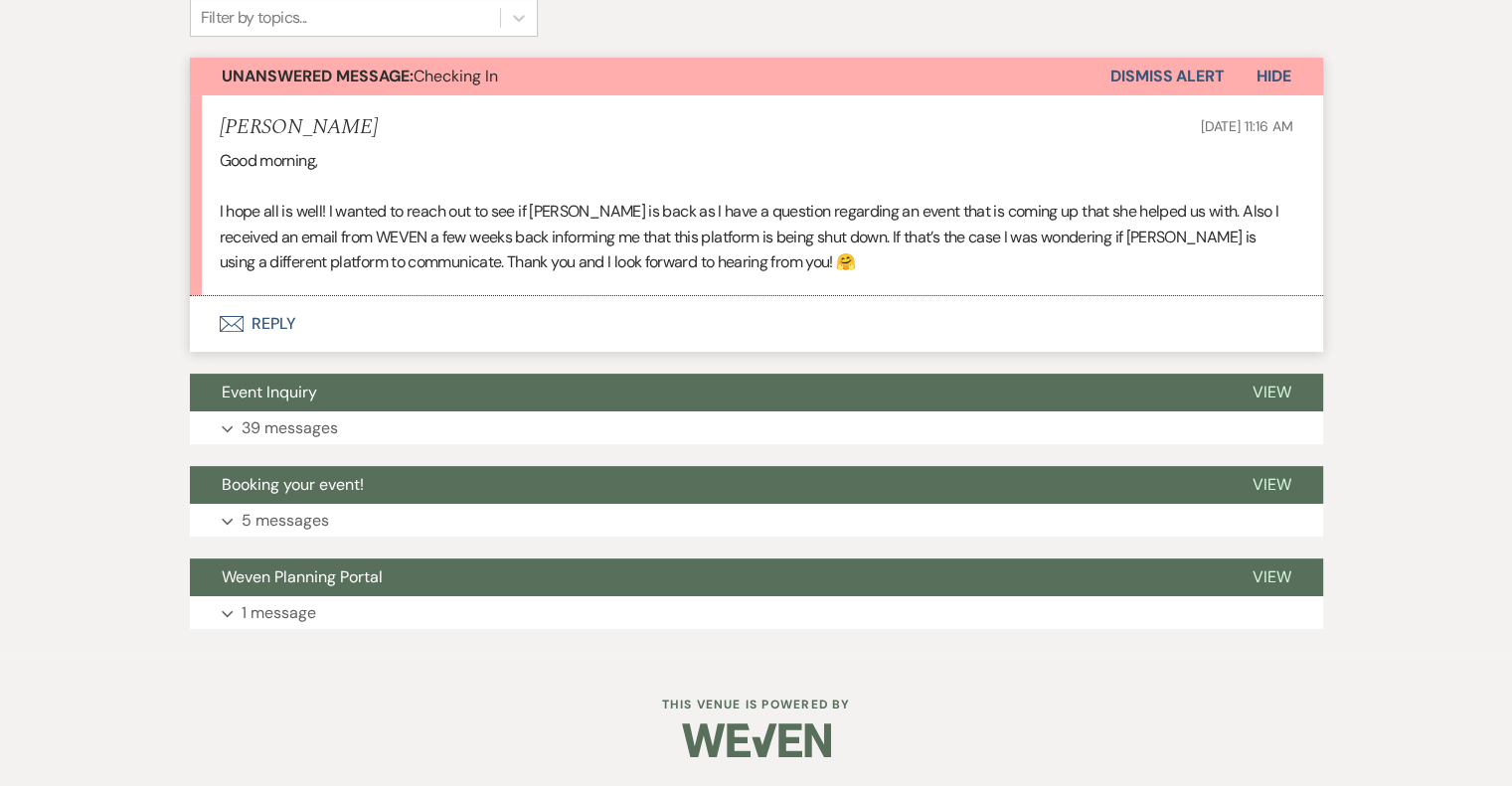 click on "Dismiss Alert" at bounding box center (1167, 77) 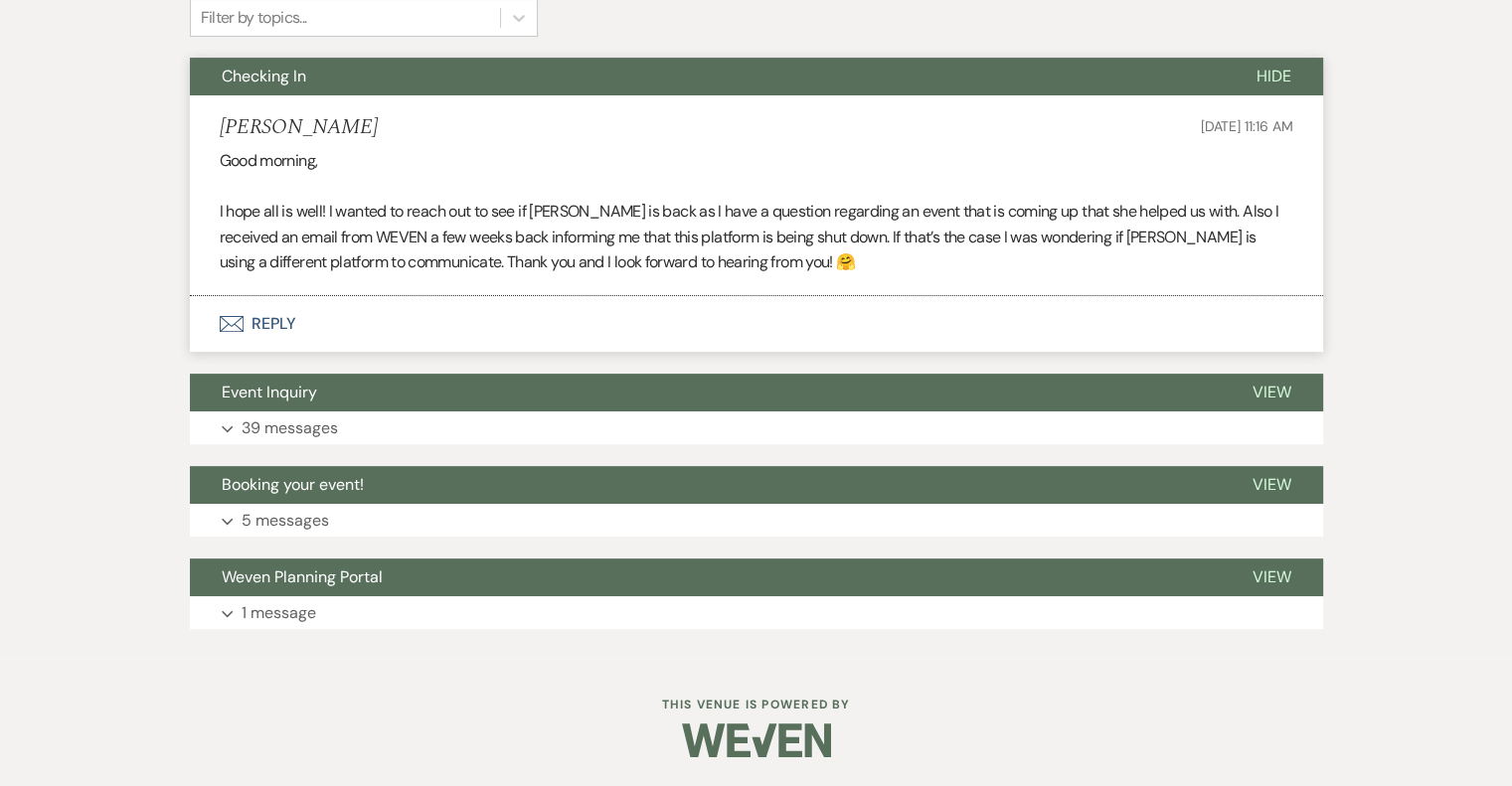 click on "Hide" at bounding box center [1273, 77] 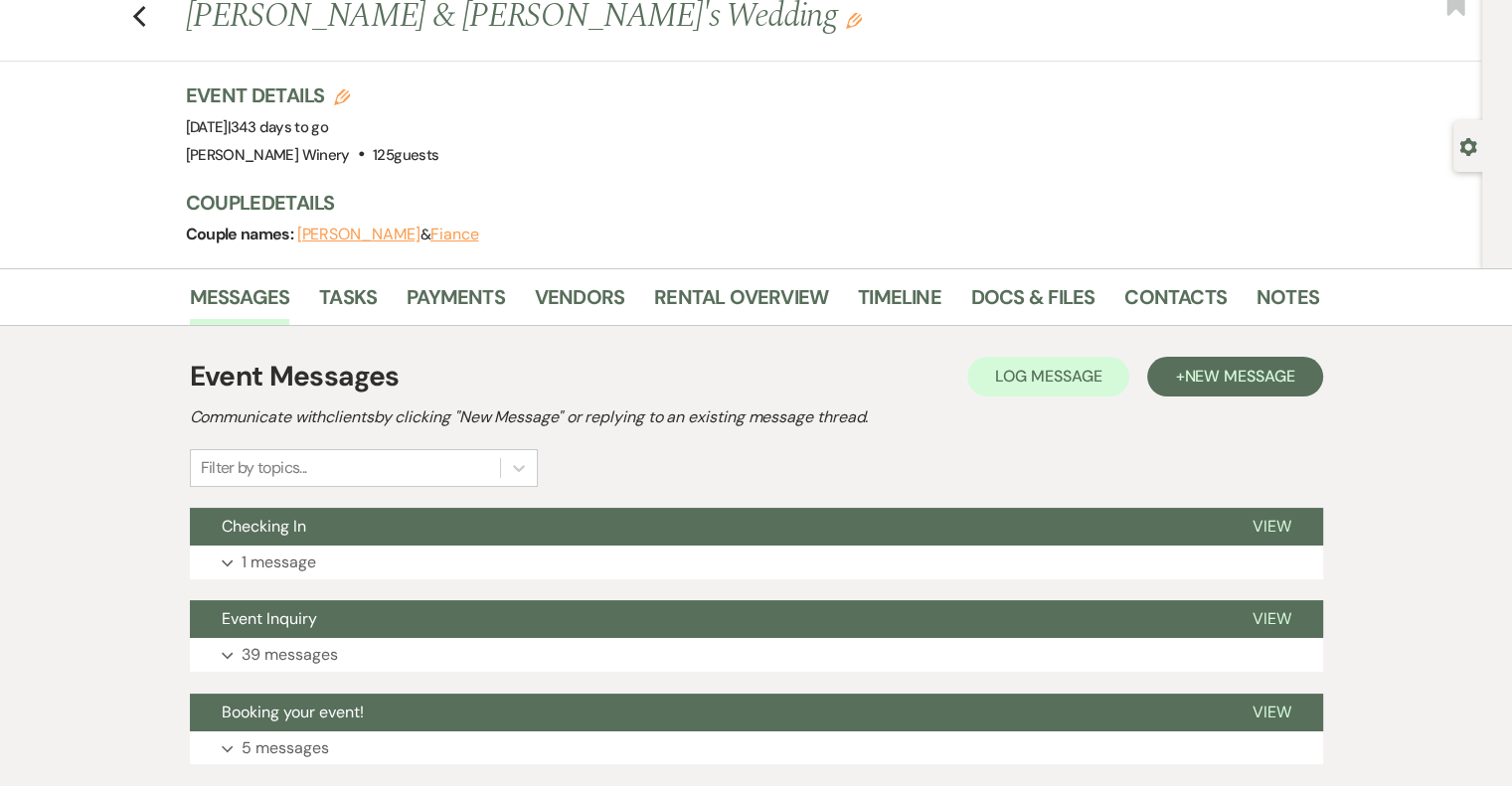 scroll, scrollTop: 0, scrollLeft: 0, axis: both 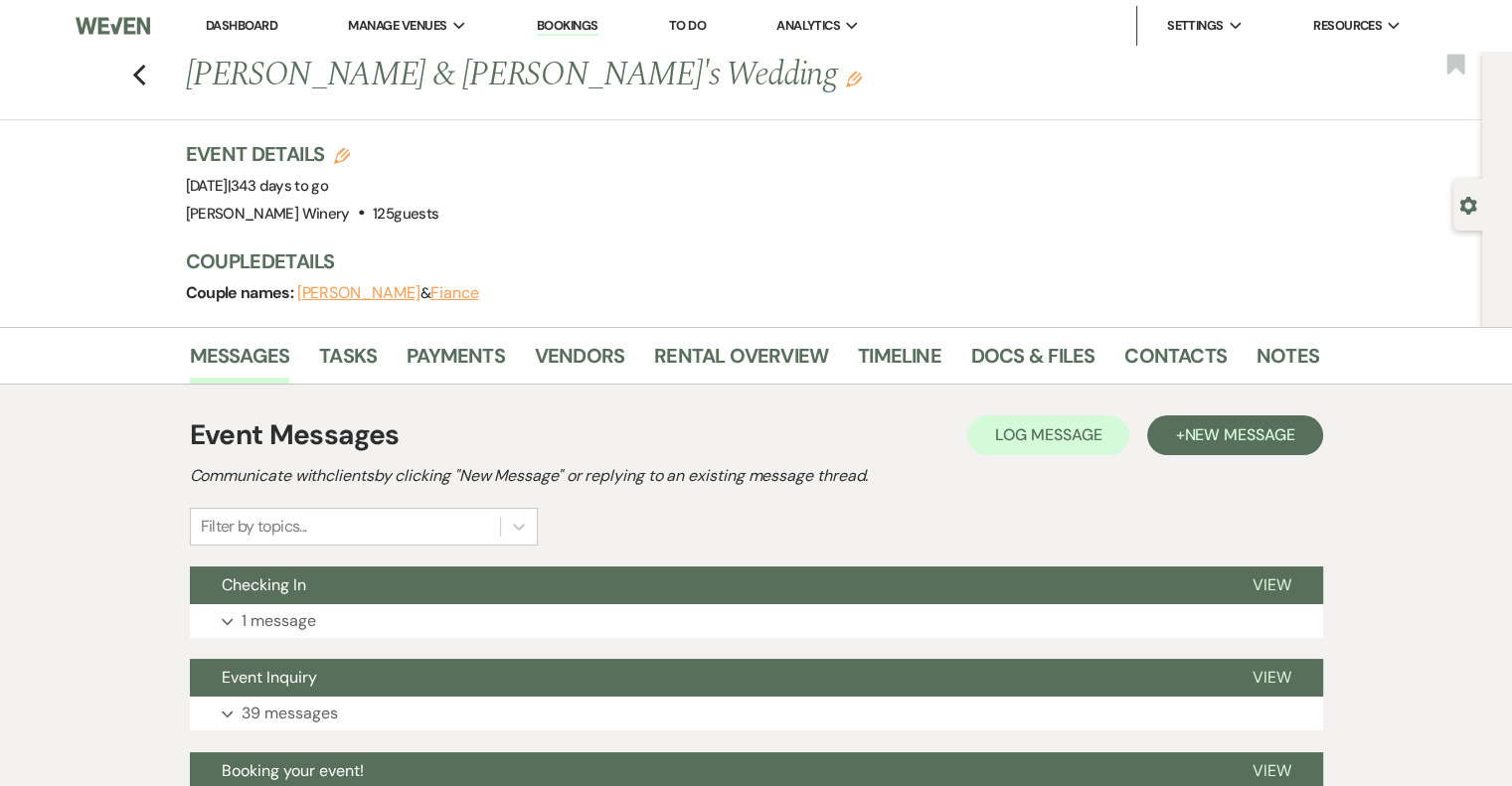 click on "Dashboard" at bounding box center (242, 25) 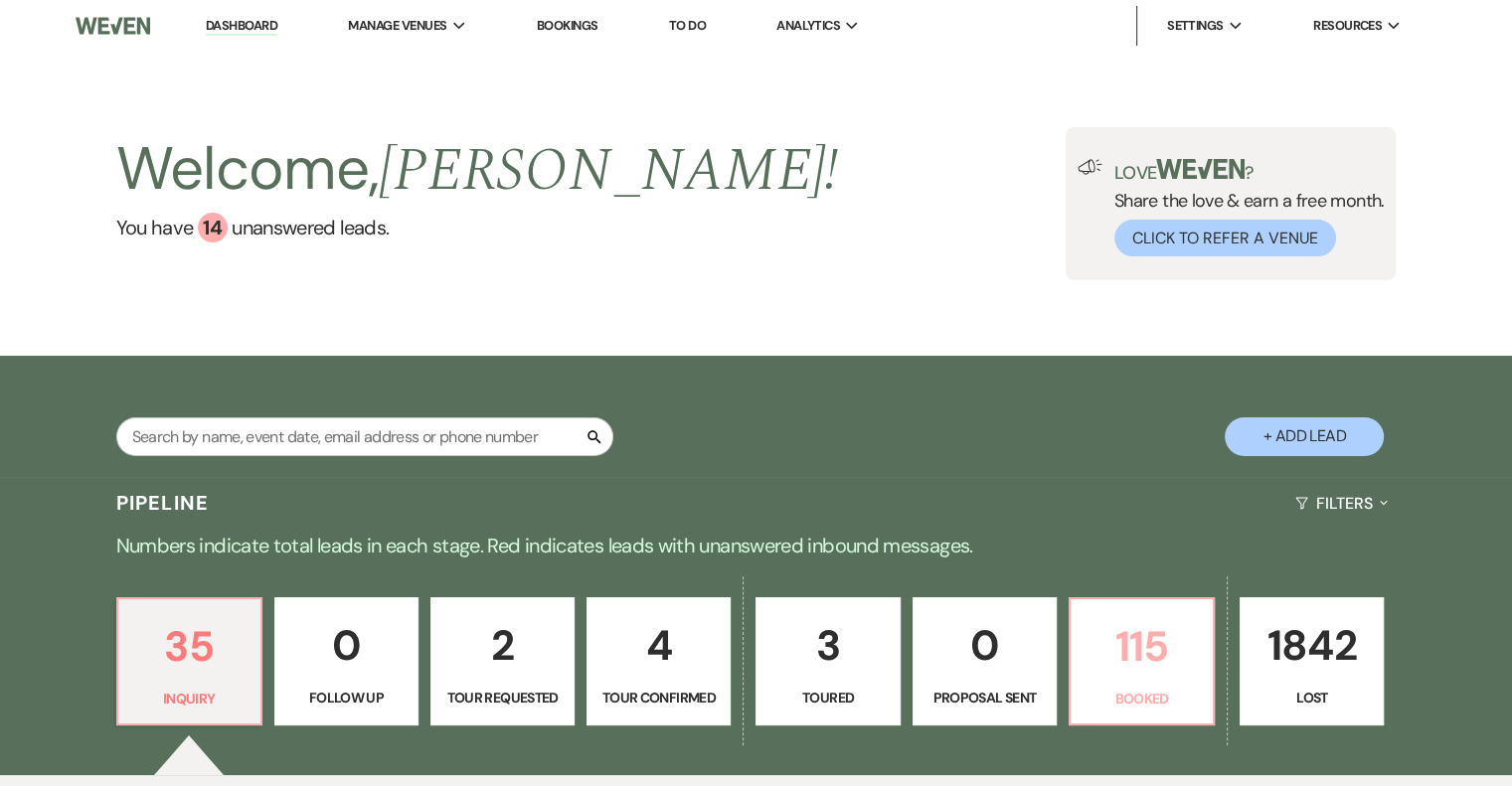 drag, startPoint x: 1173, startPoint y: 646, endPoint x: 851, endPoint y: 231, distance: 525.2704 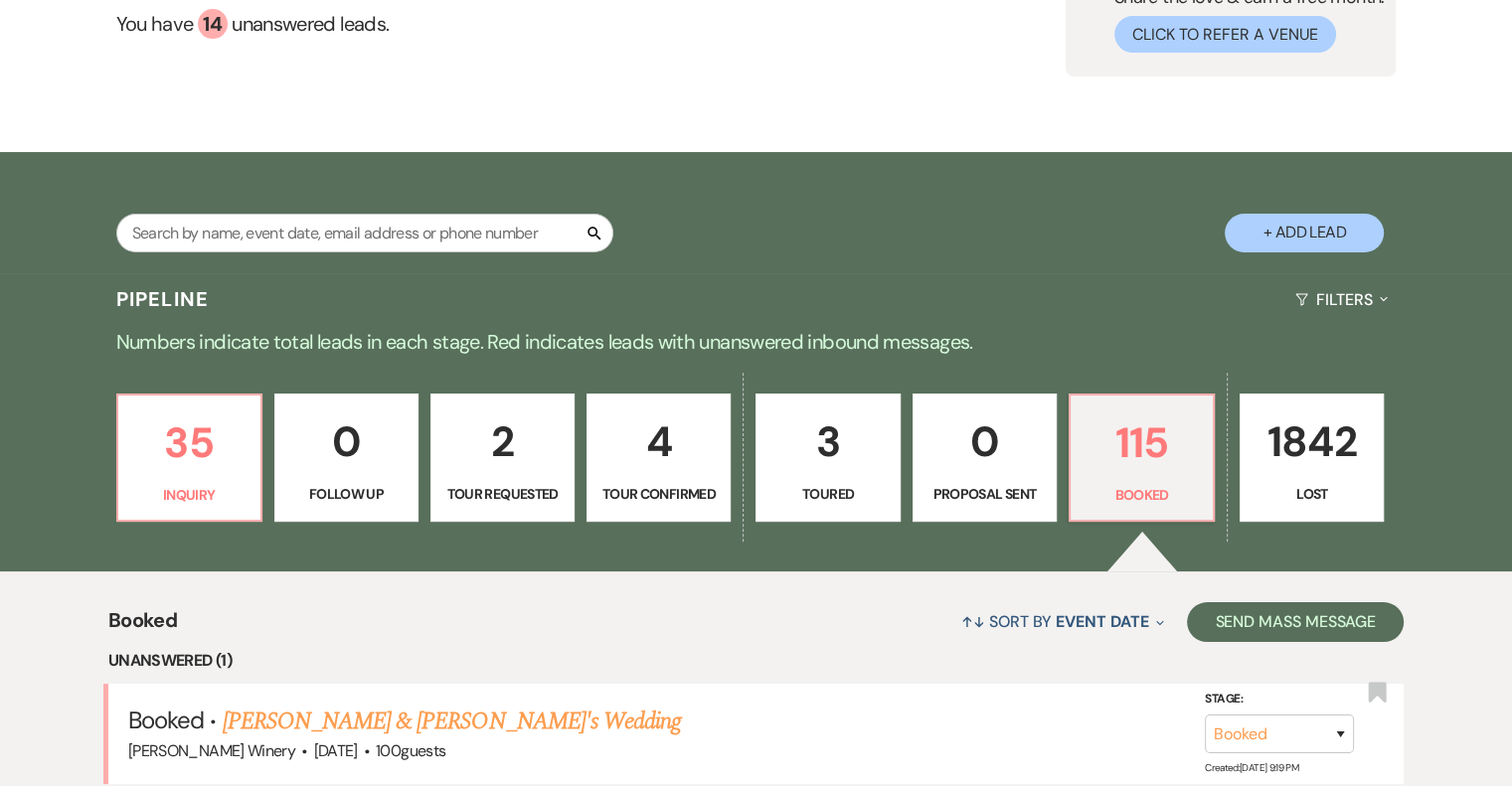 scroll, scrollTop: 0, scrollLeft: 0, axis: both 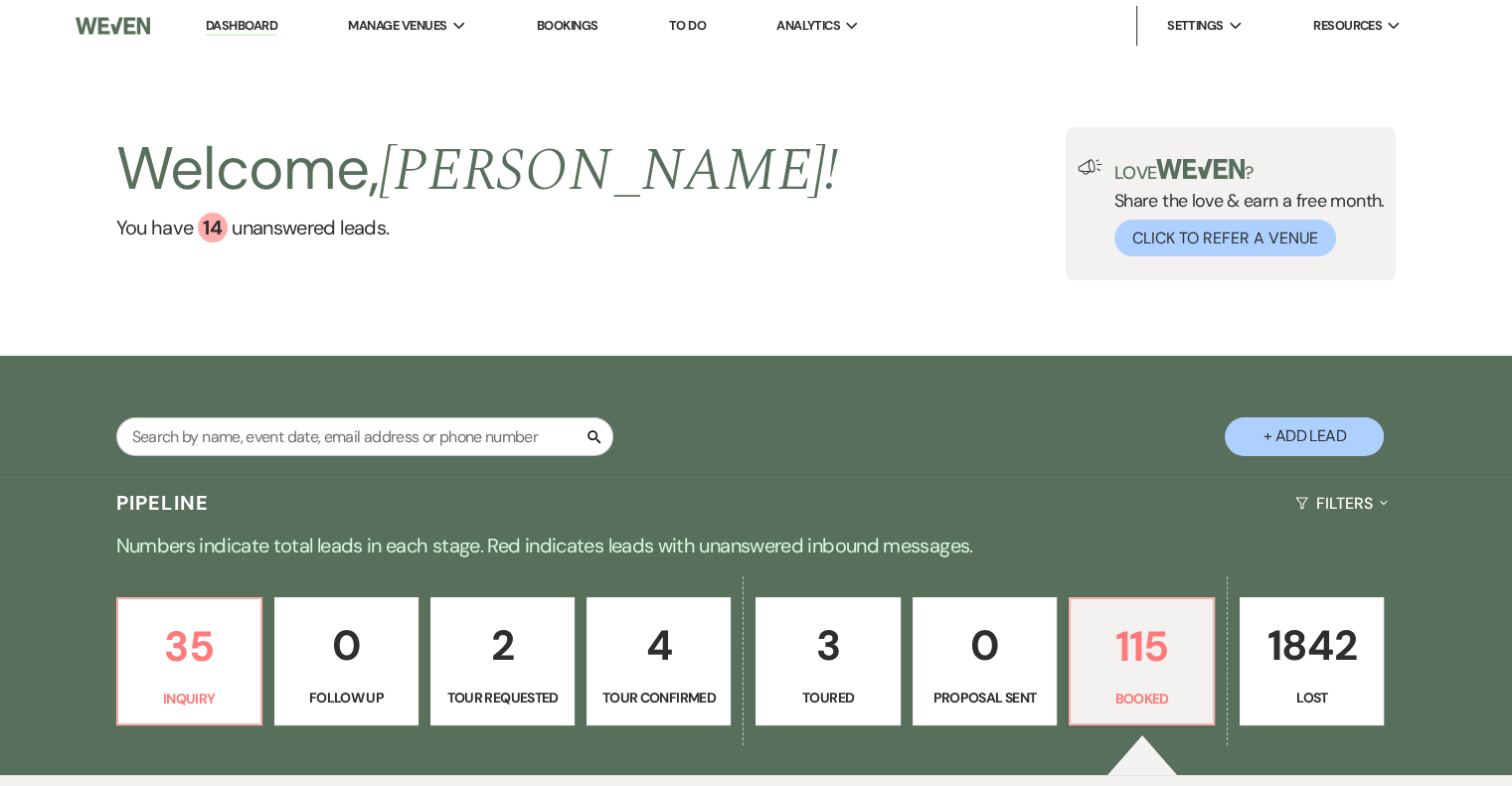 click on "Dashboard" at bounding box center [242, 26] 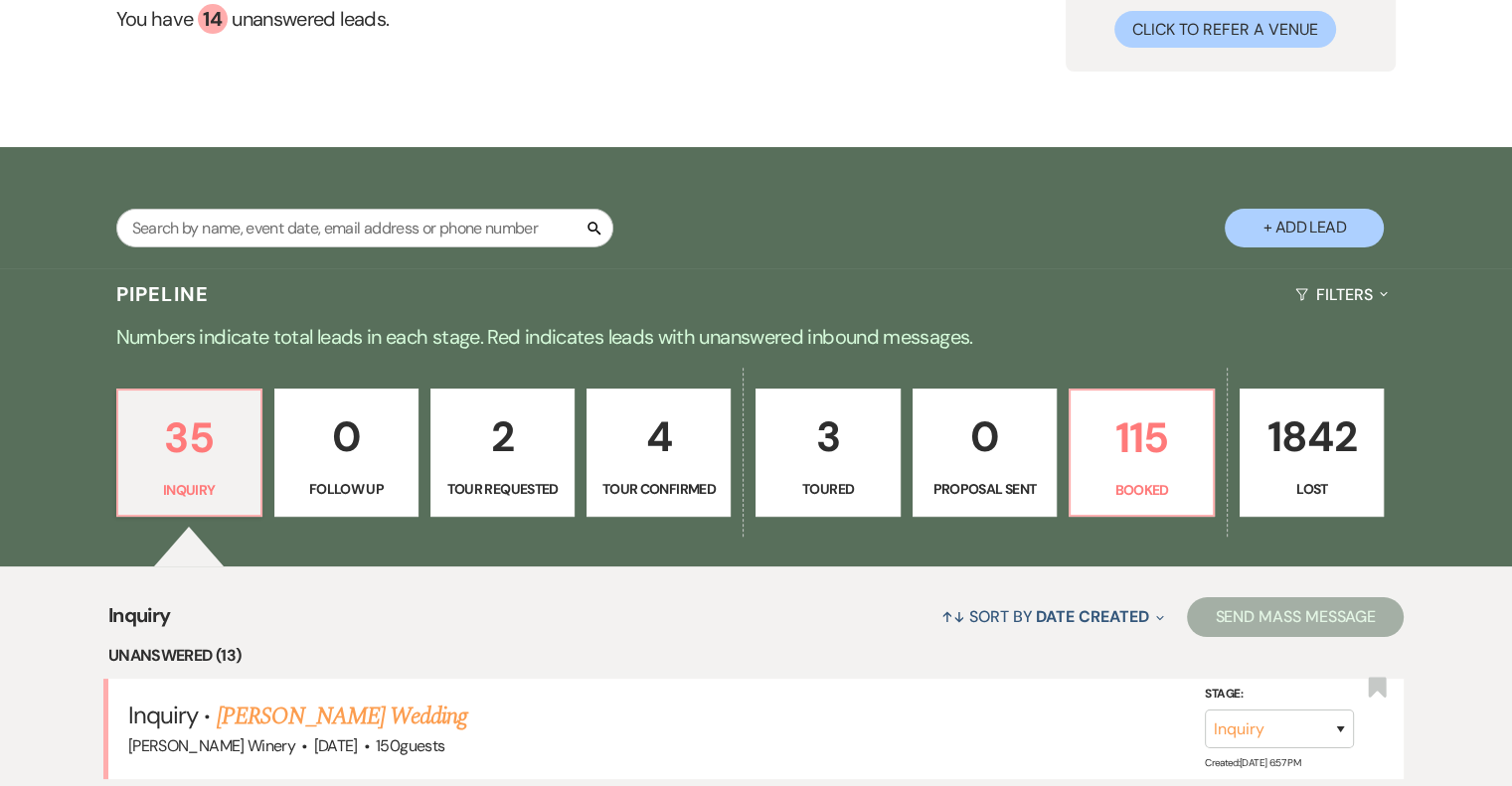 scroll, scrollTop: 596, scrollLeft: 0, axis: vertical 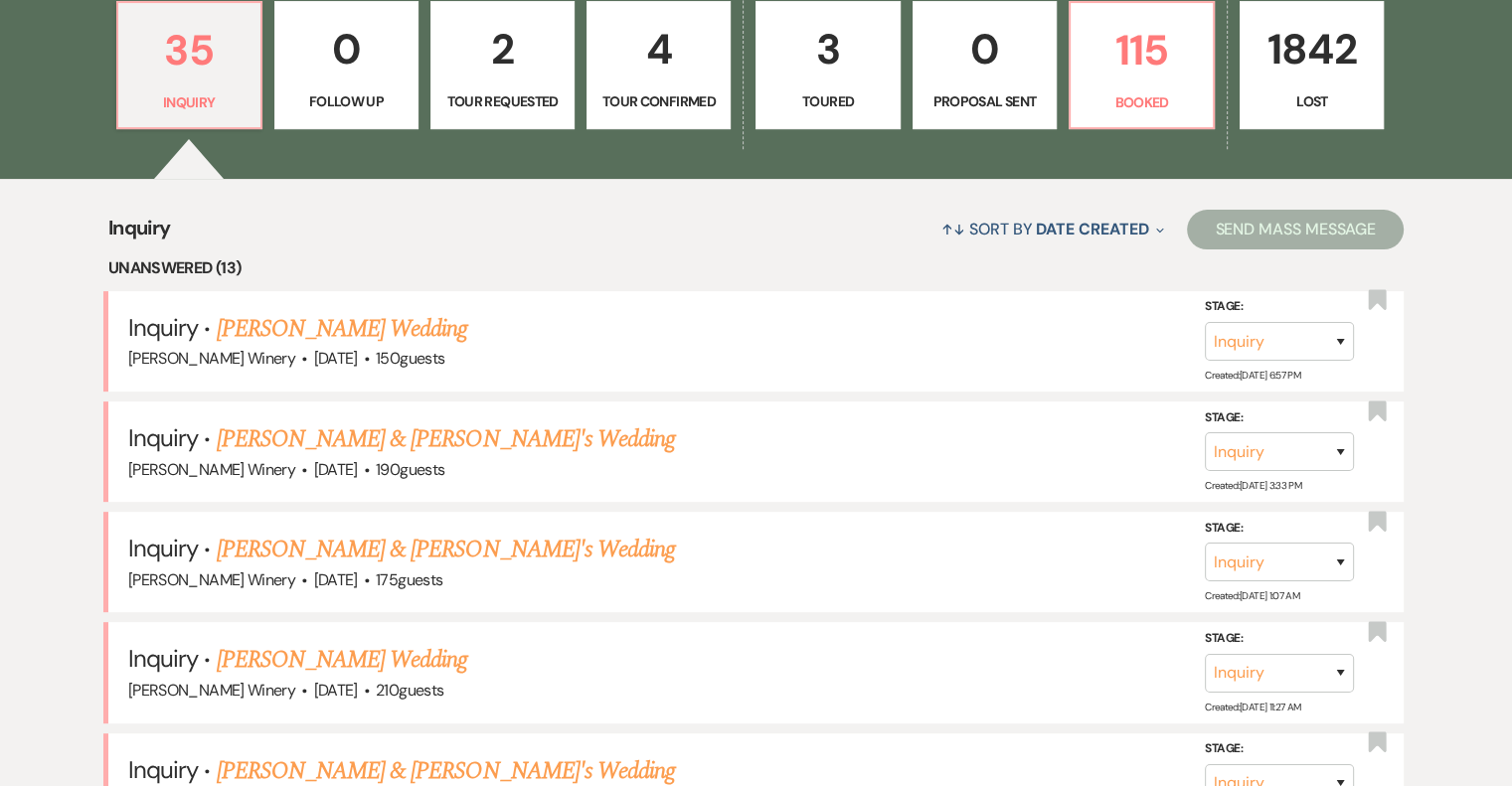 click on "2" at bounding box center (502, 49) 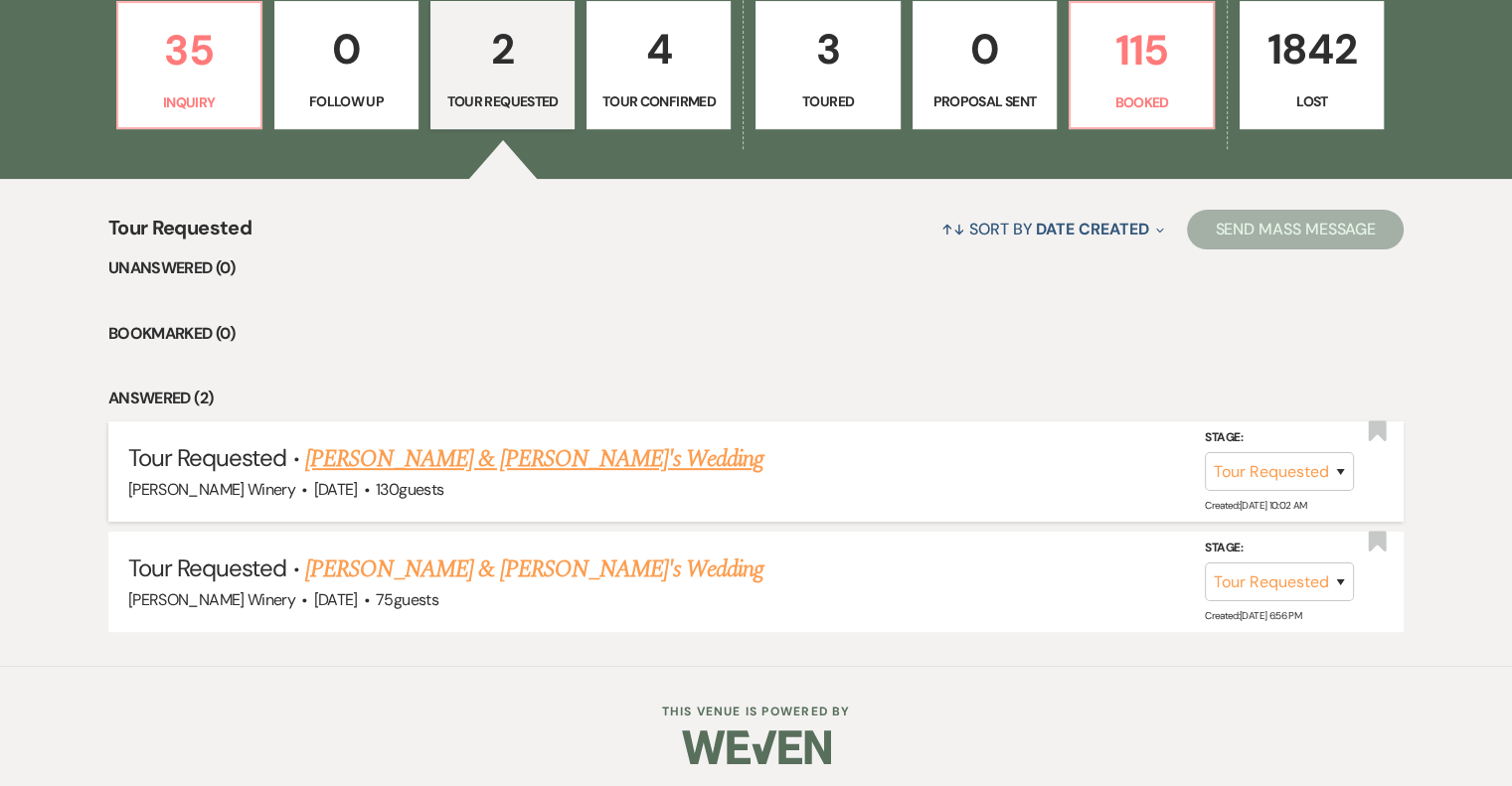 click on "[PERSON_NAME] & [PERSON_NAME]'s Wedding" at bounding box center (535, 459) 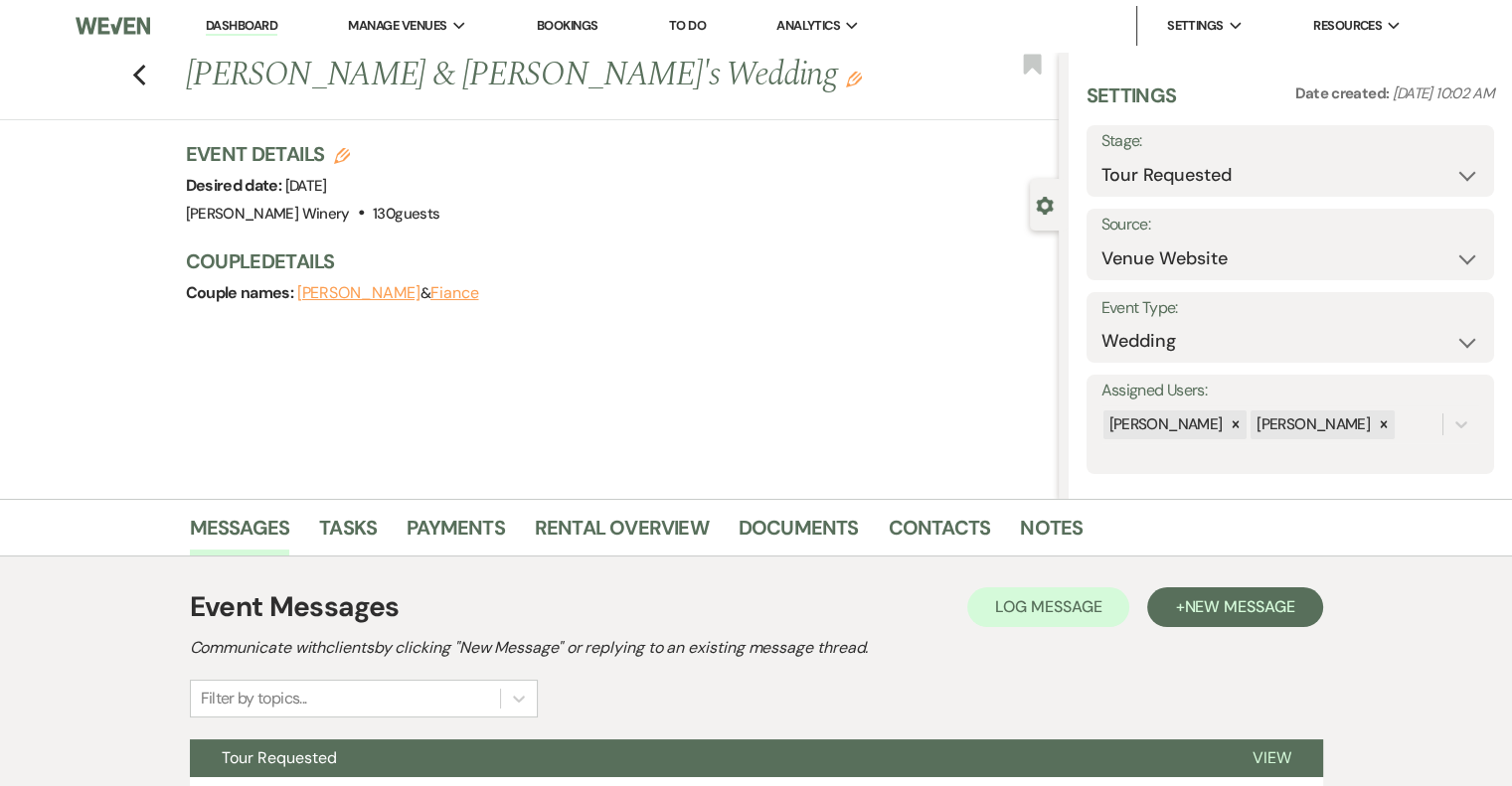 scroll, scrollTop: 181, scrollLeft: 0, axis: vertical 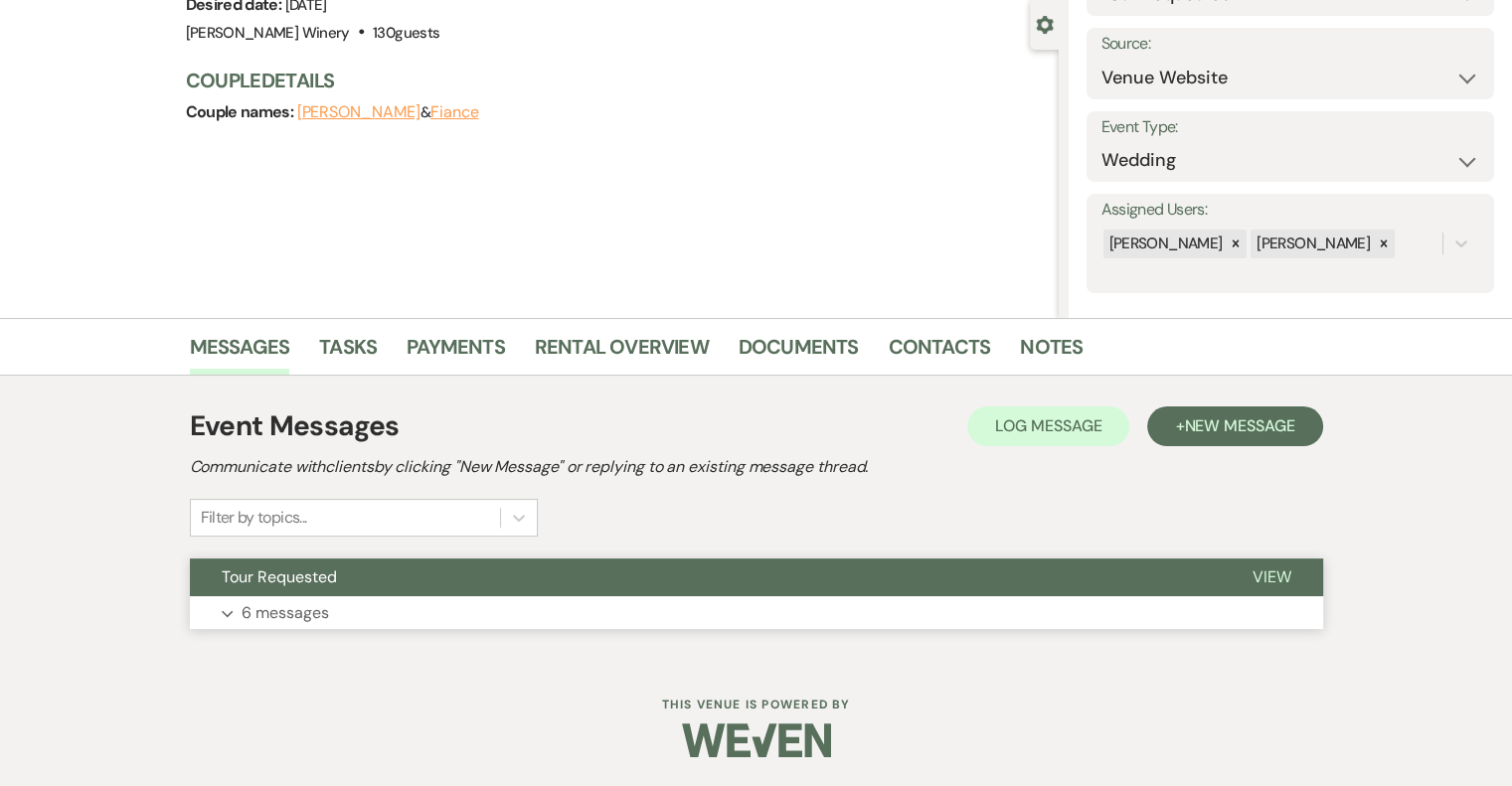 click on "View" at bounding box center (1271, 576) 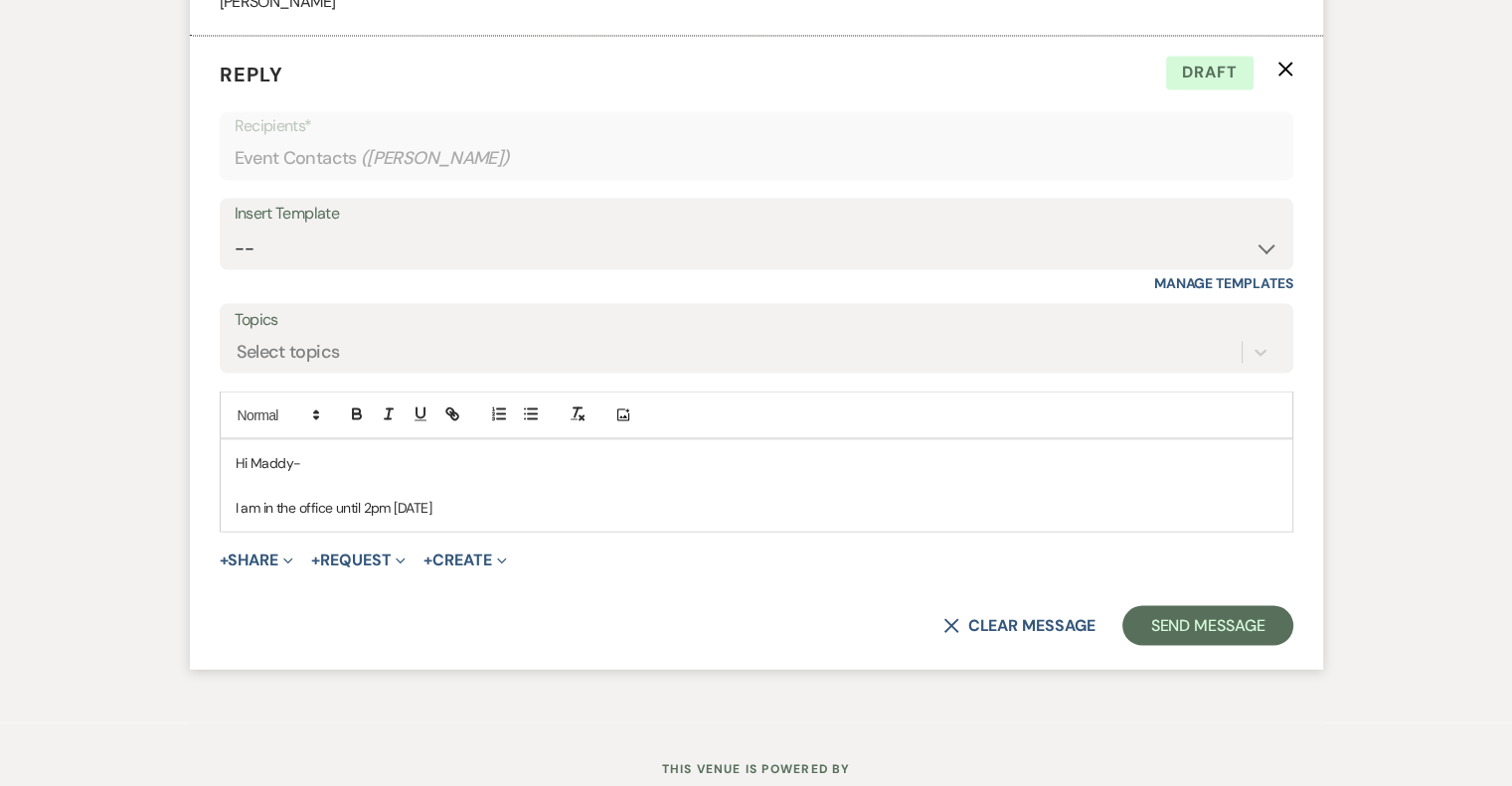 scroll, scrollTop: 3585, scrollLeft: 0, axis: vertical 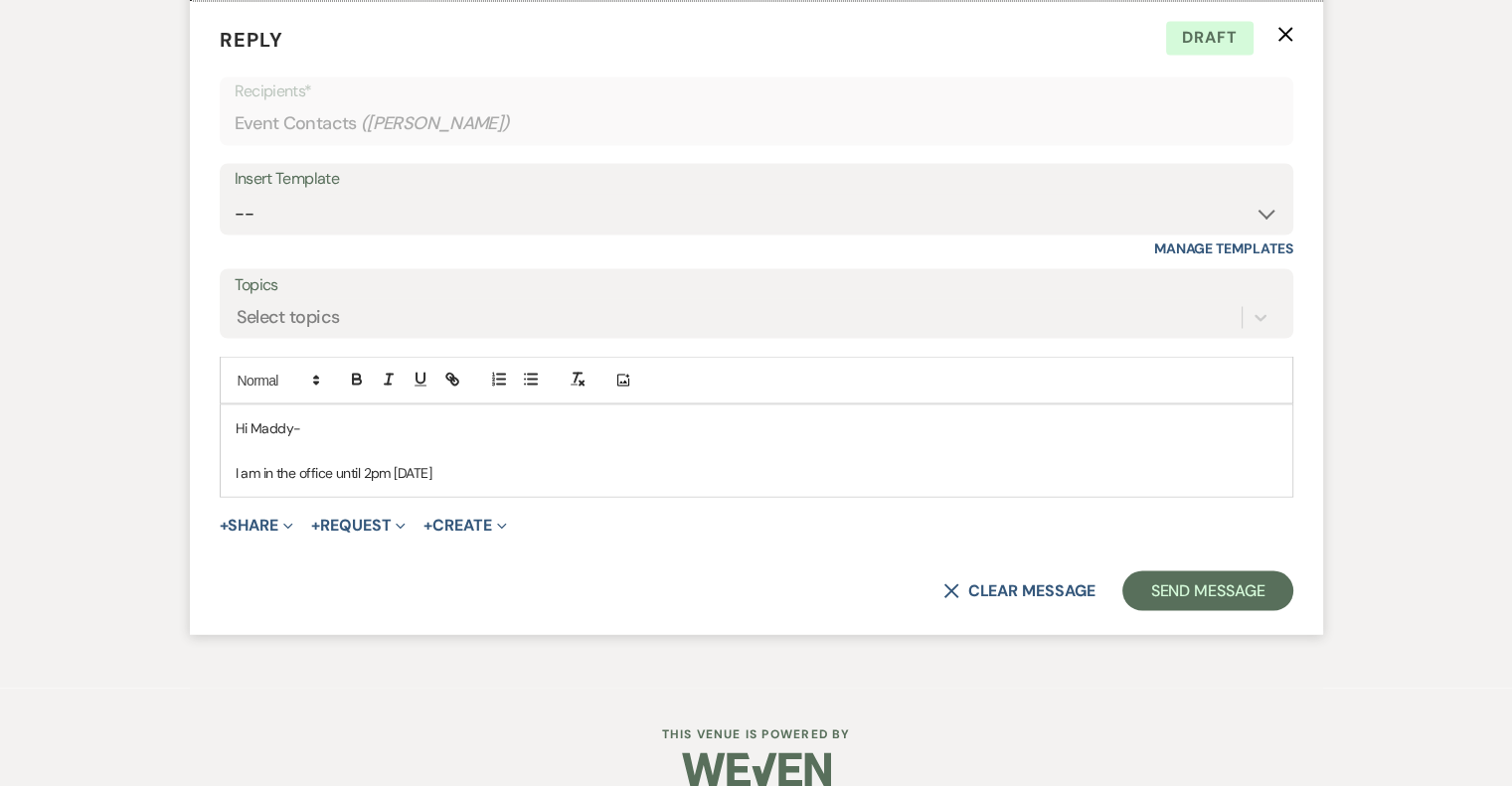 drag, startPoint x: 458, startPoint y: 444, endPoint x: 519, endPoint y: 467, distance: 65.192024 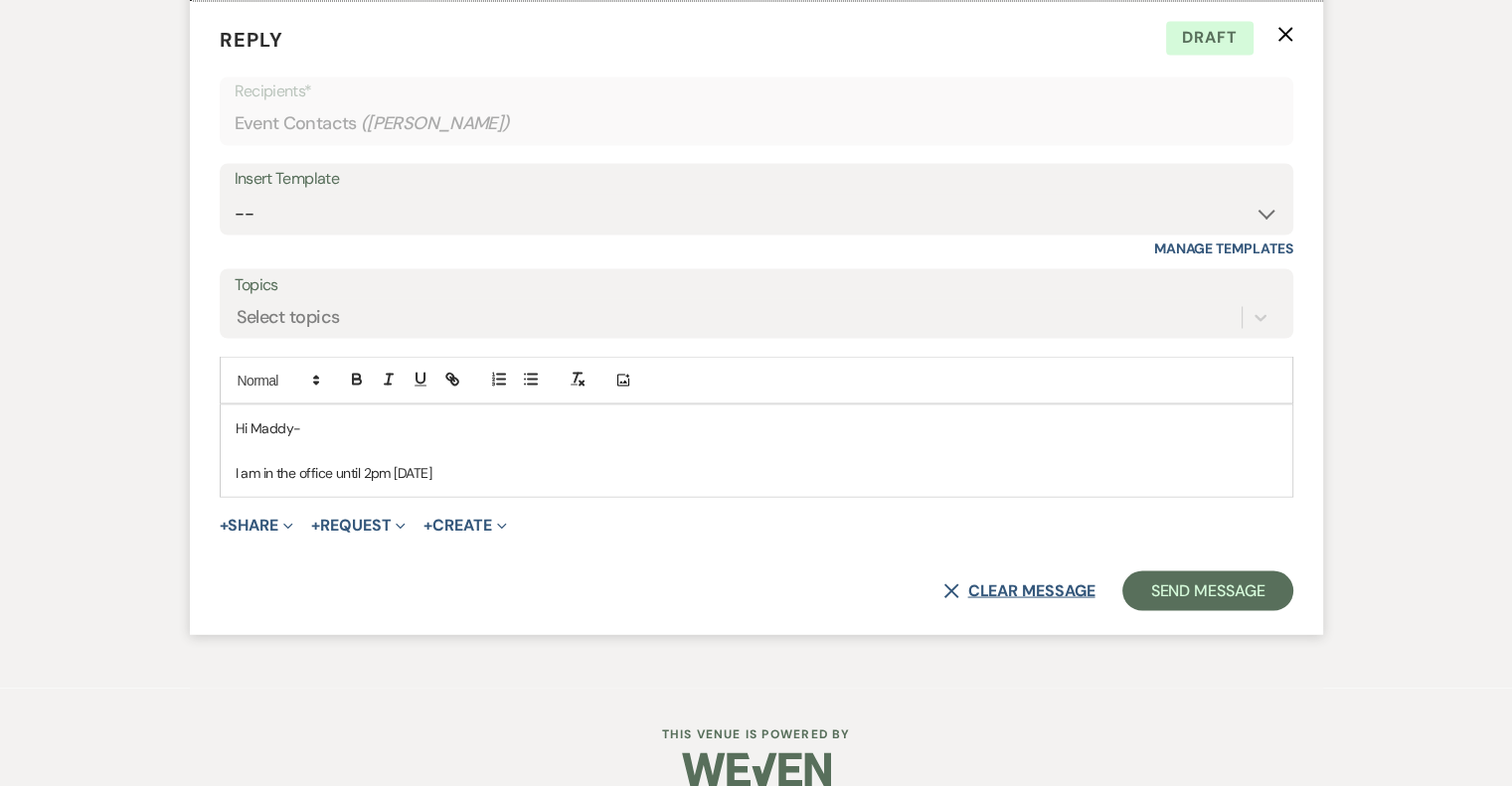click on "X  Clear message" at bounding box center [1019, 590] 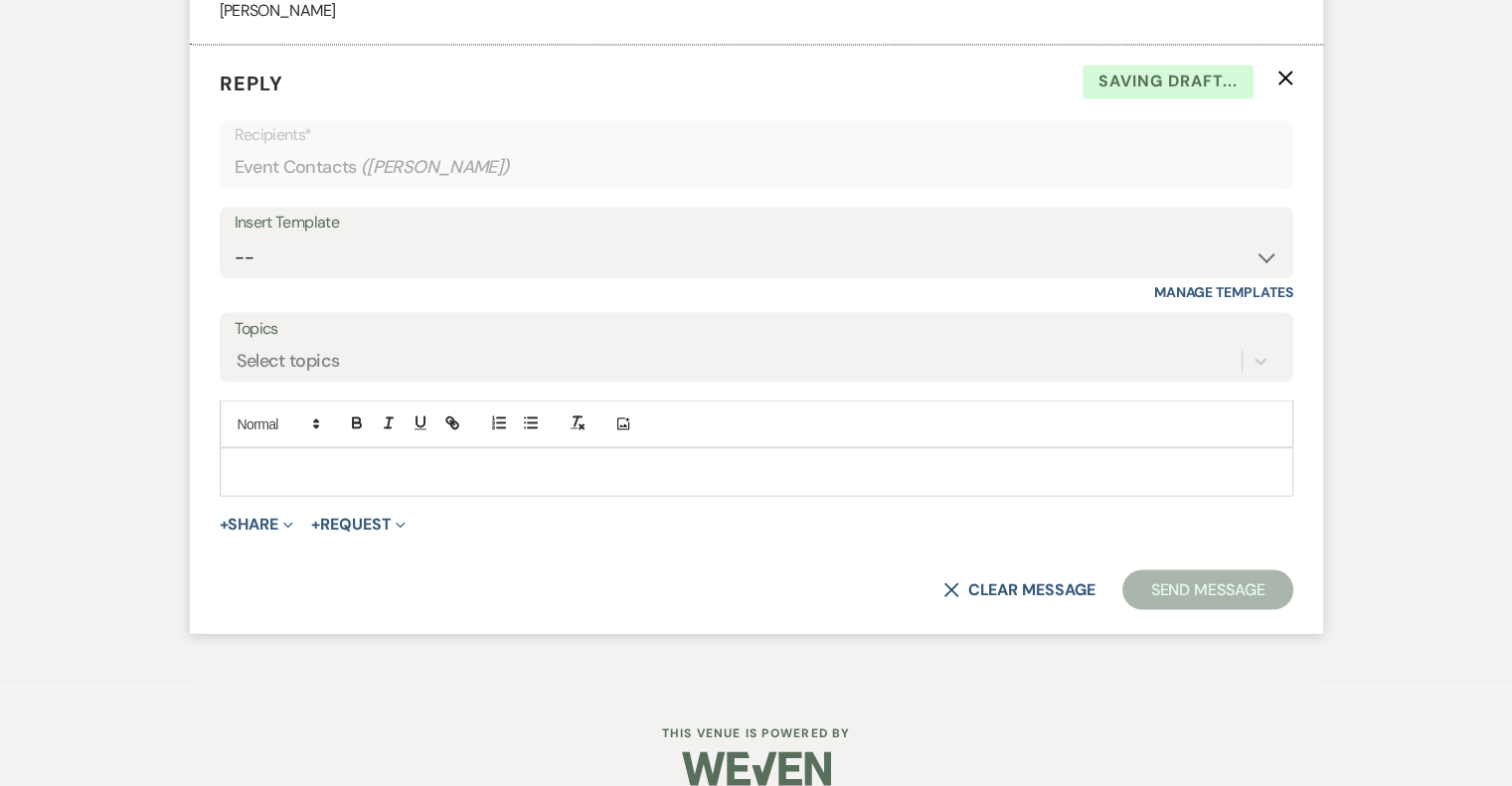 scroll, scrollTop: 3144, scrollLeft: 0, axis: vertical 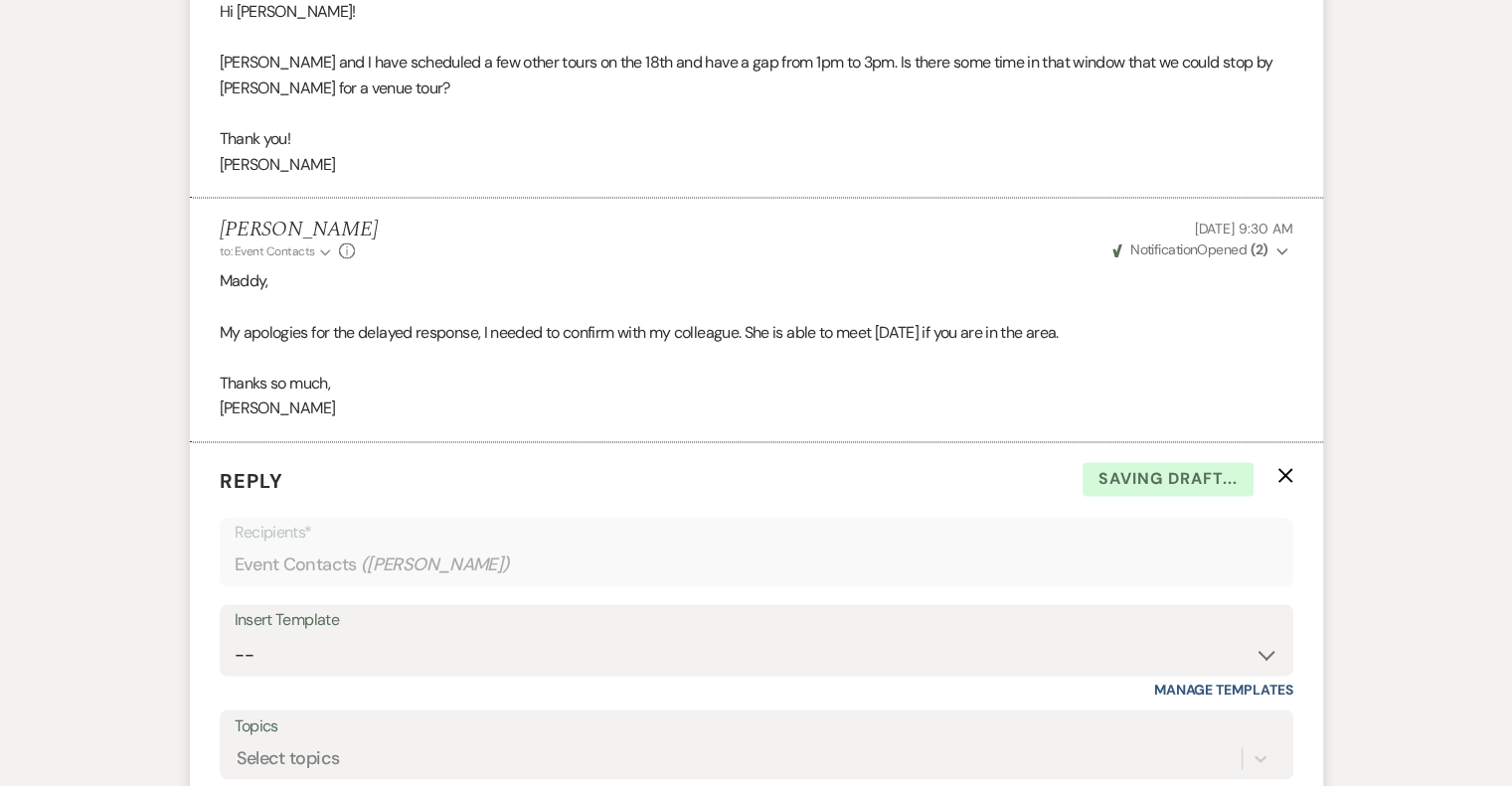 click on "X" 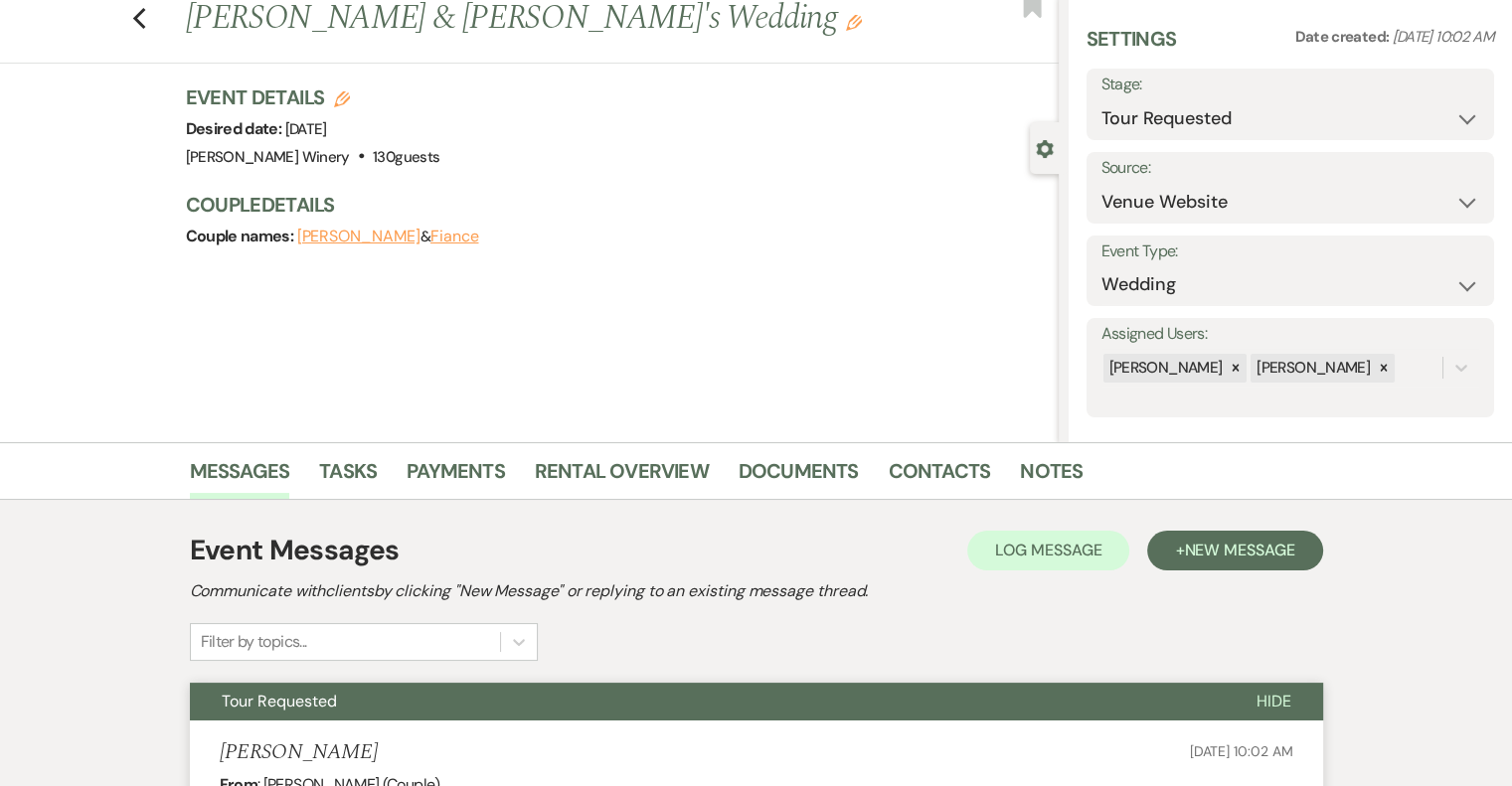 scroll, scrollTop: 0, scrollLeft: 0, axis: both 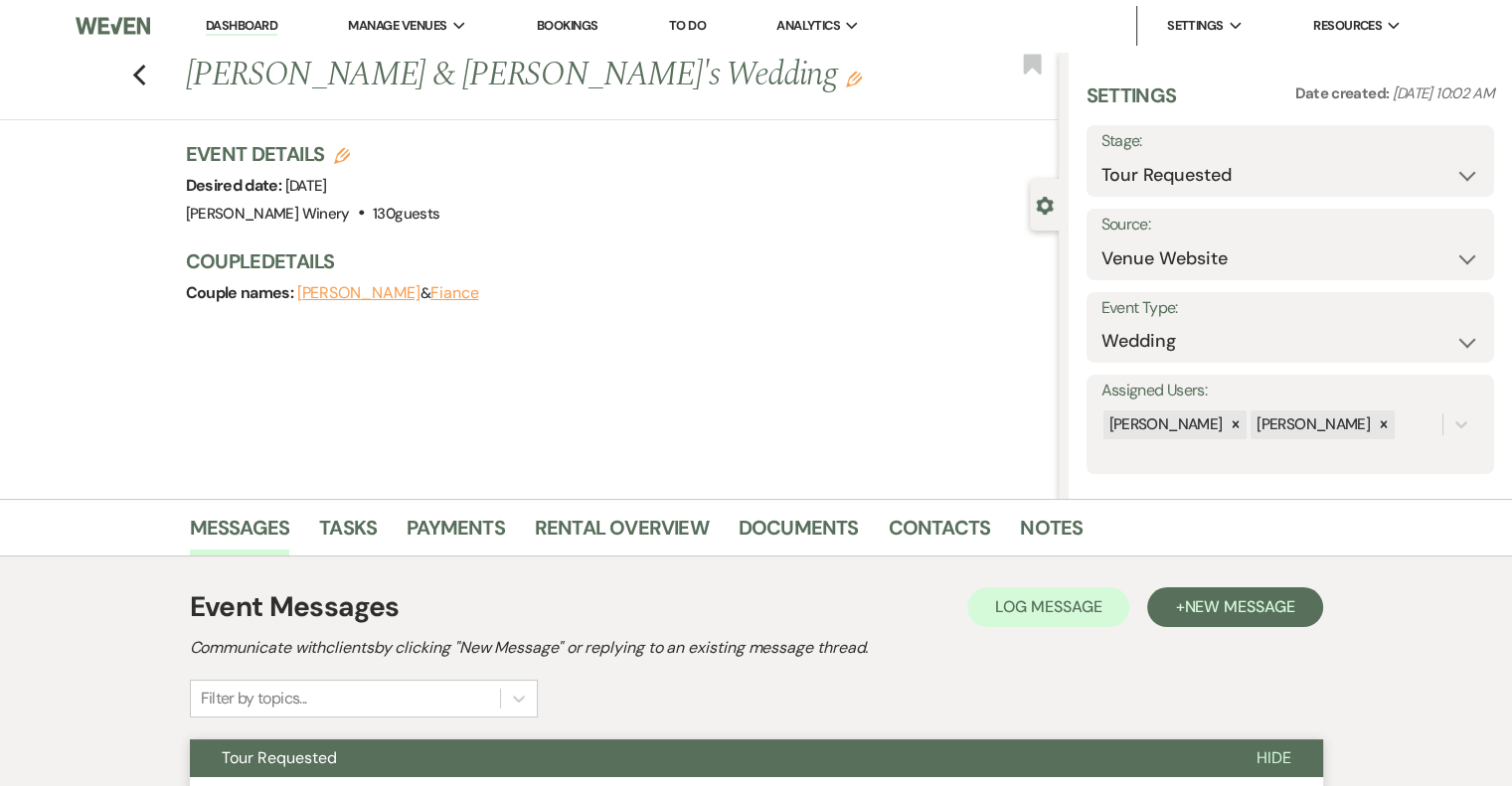 click on "Dashboard" at bounding box center (242, 26) 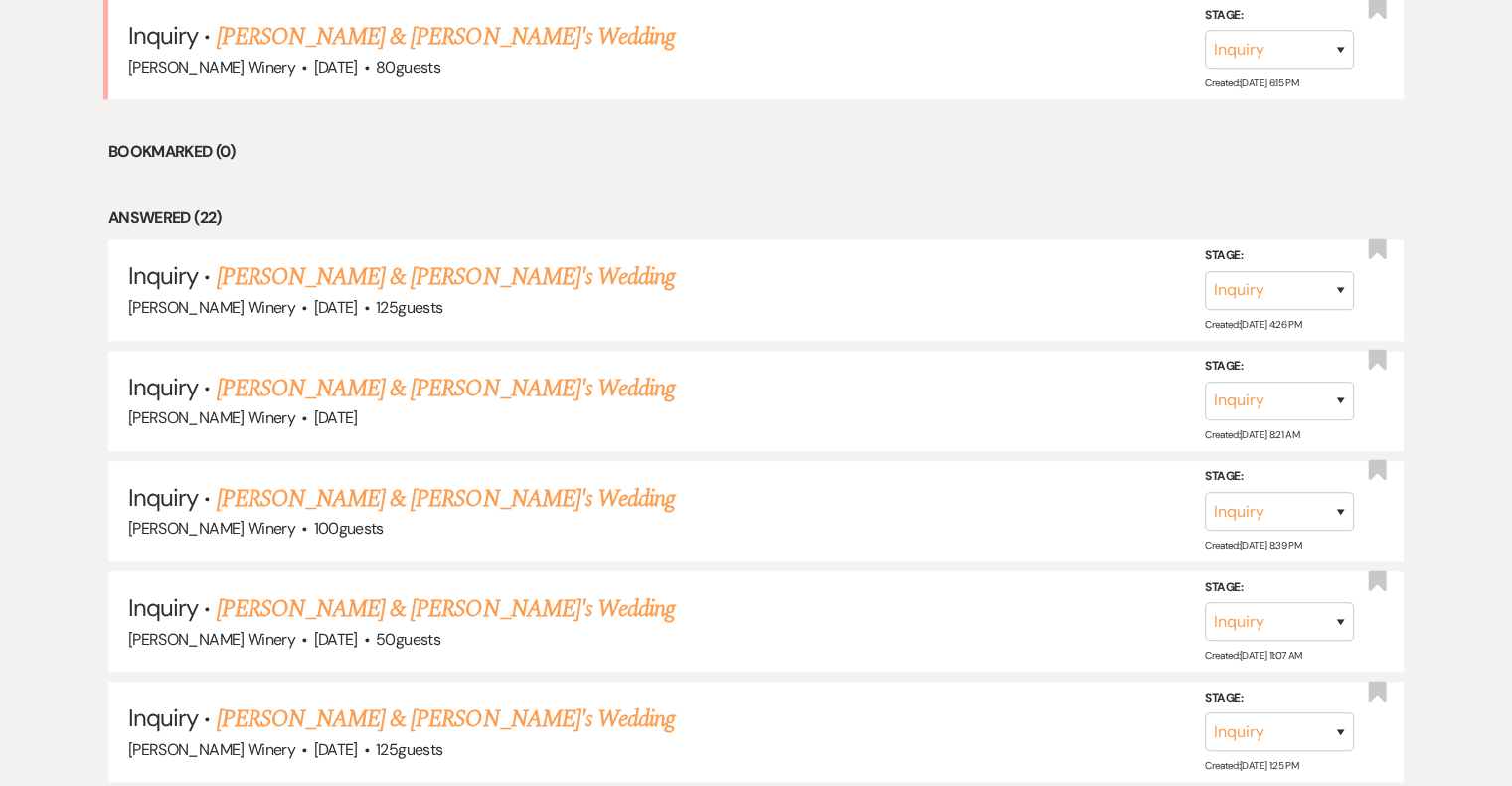 scroll, scrollTop: 1987, scrollLeft: 0, axis: vertical 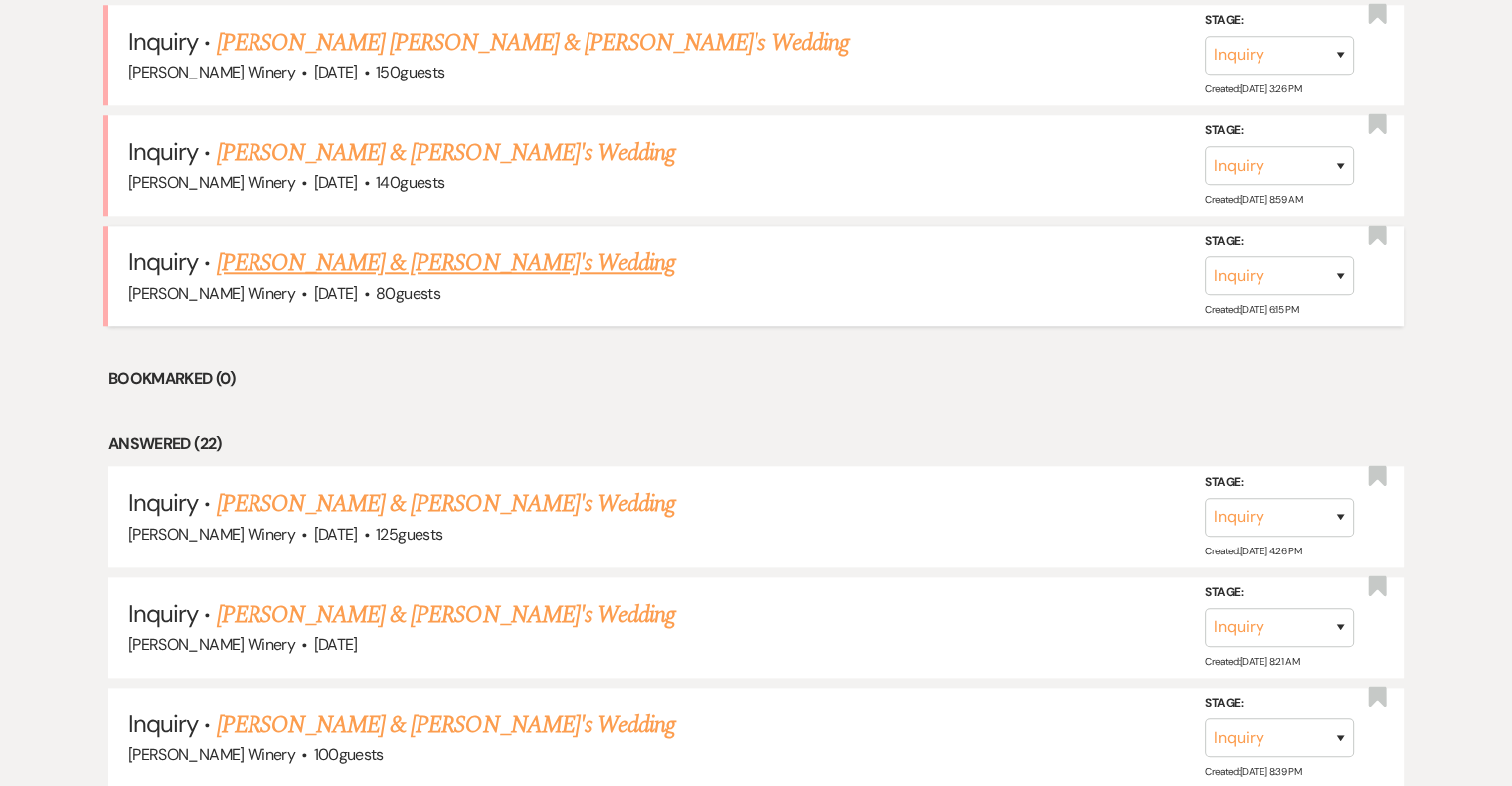 click on "[PERSON_NAME] & [PERSON_NAME]'s Wedding" at bounding box center (446, 263) 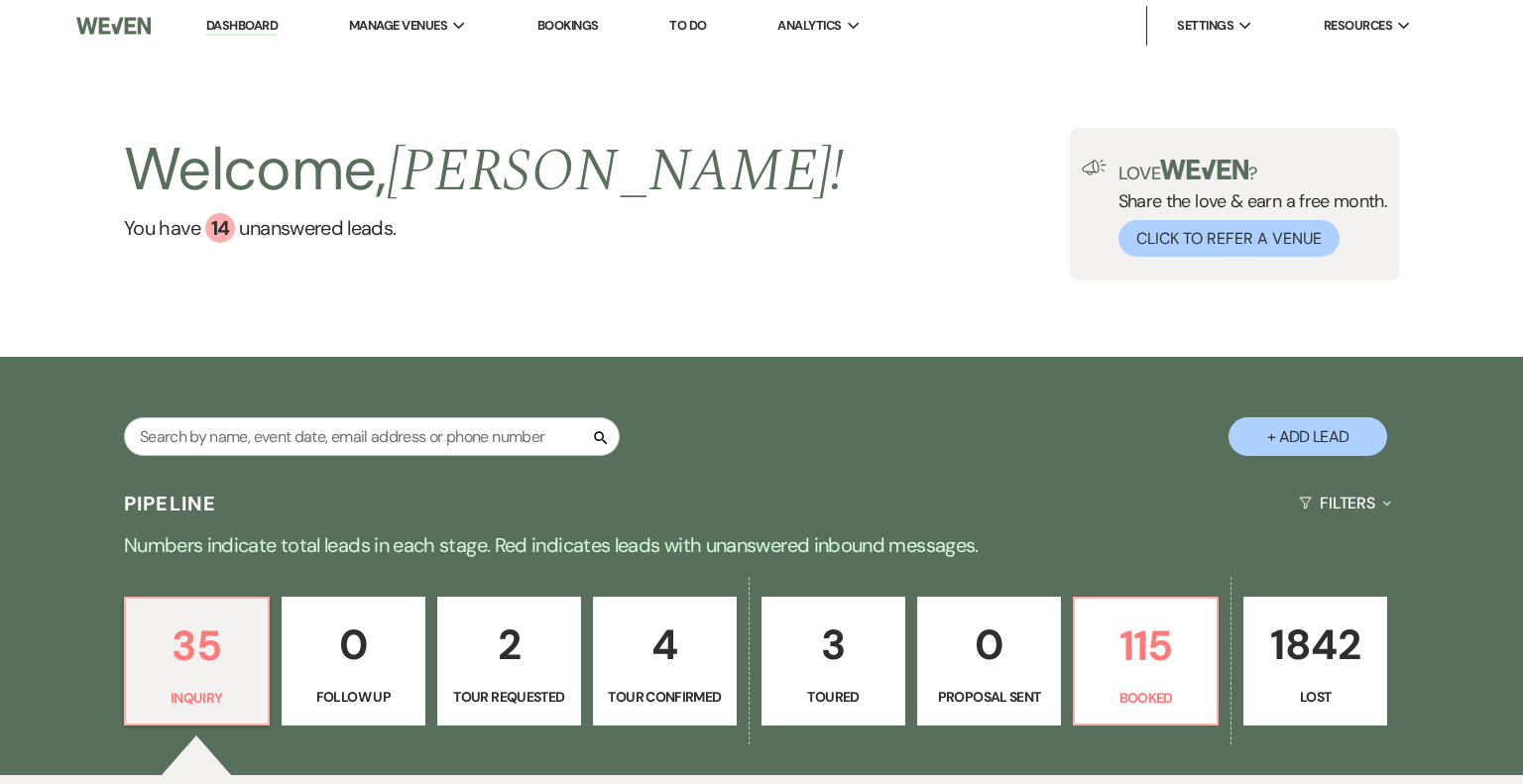 select on "5" 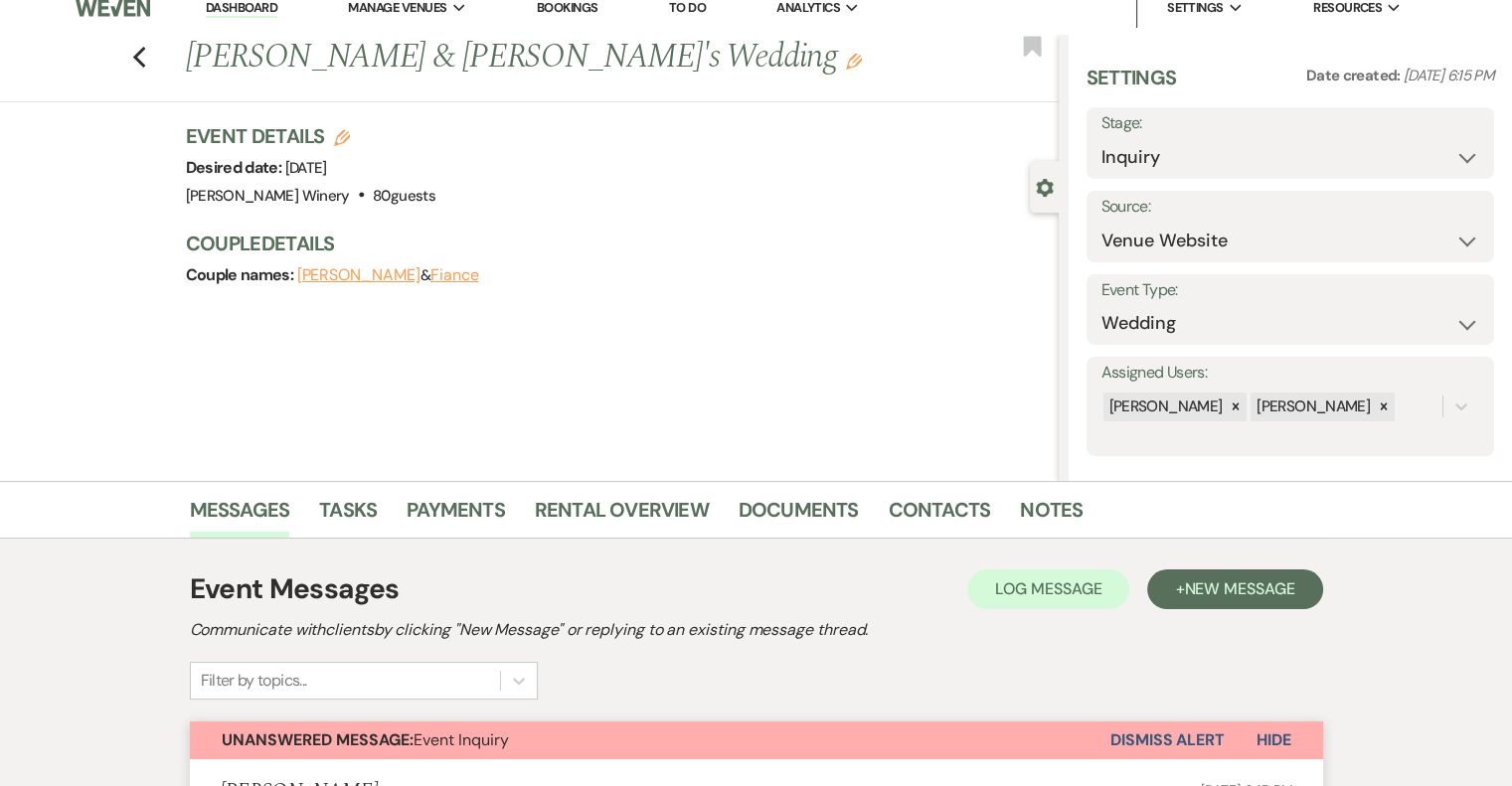 scroll, scrollTop: 0, scrollLeft: 0, axis: both 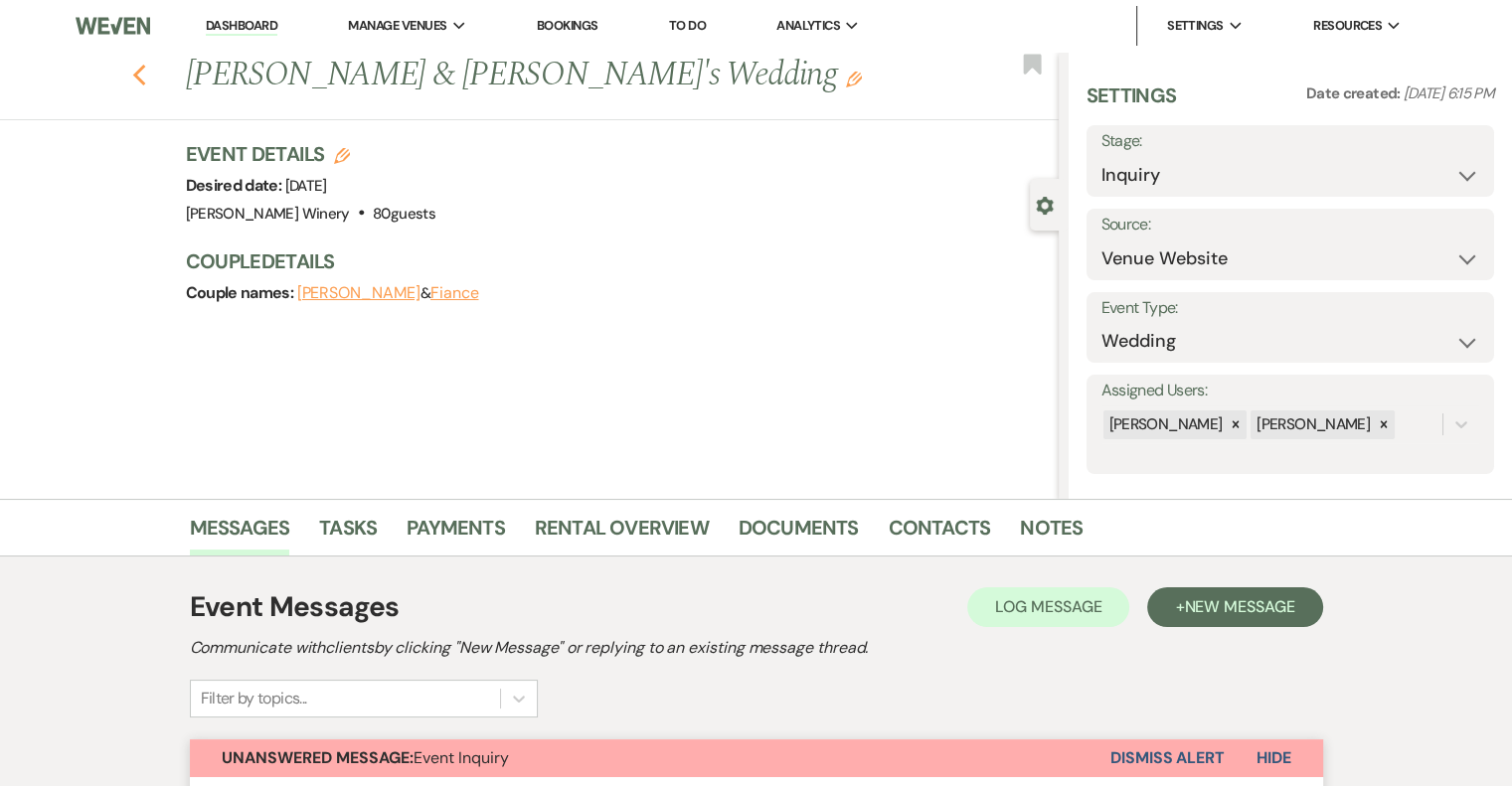 click 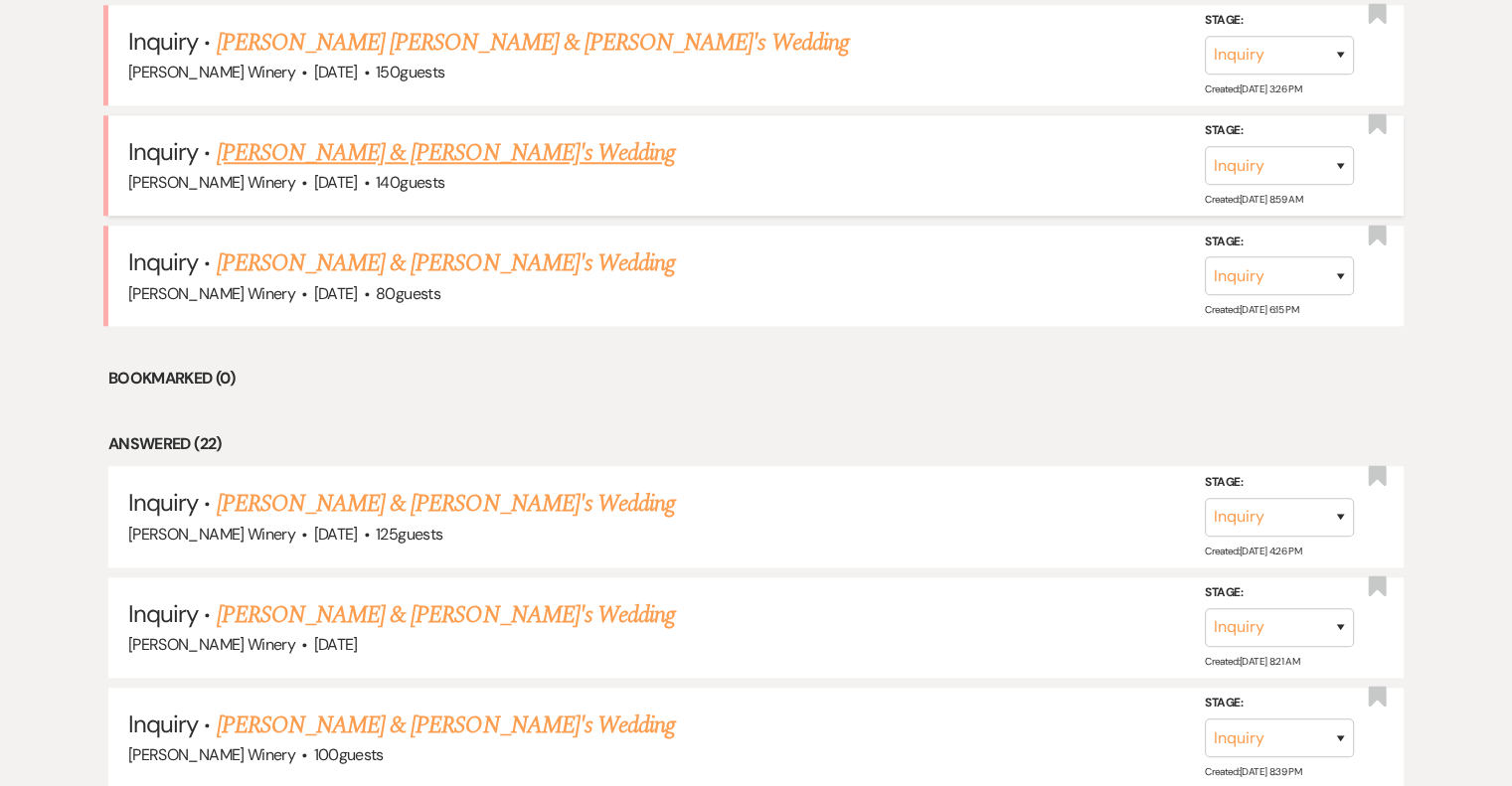 click on "[PERSON_NAME] & [PERSON_NAME]'s Wedding" at bounding box center (446, 153) 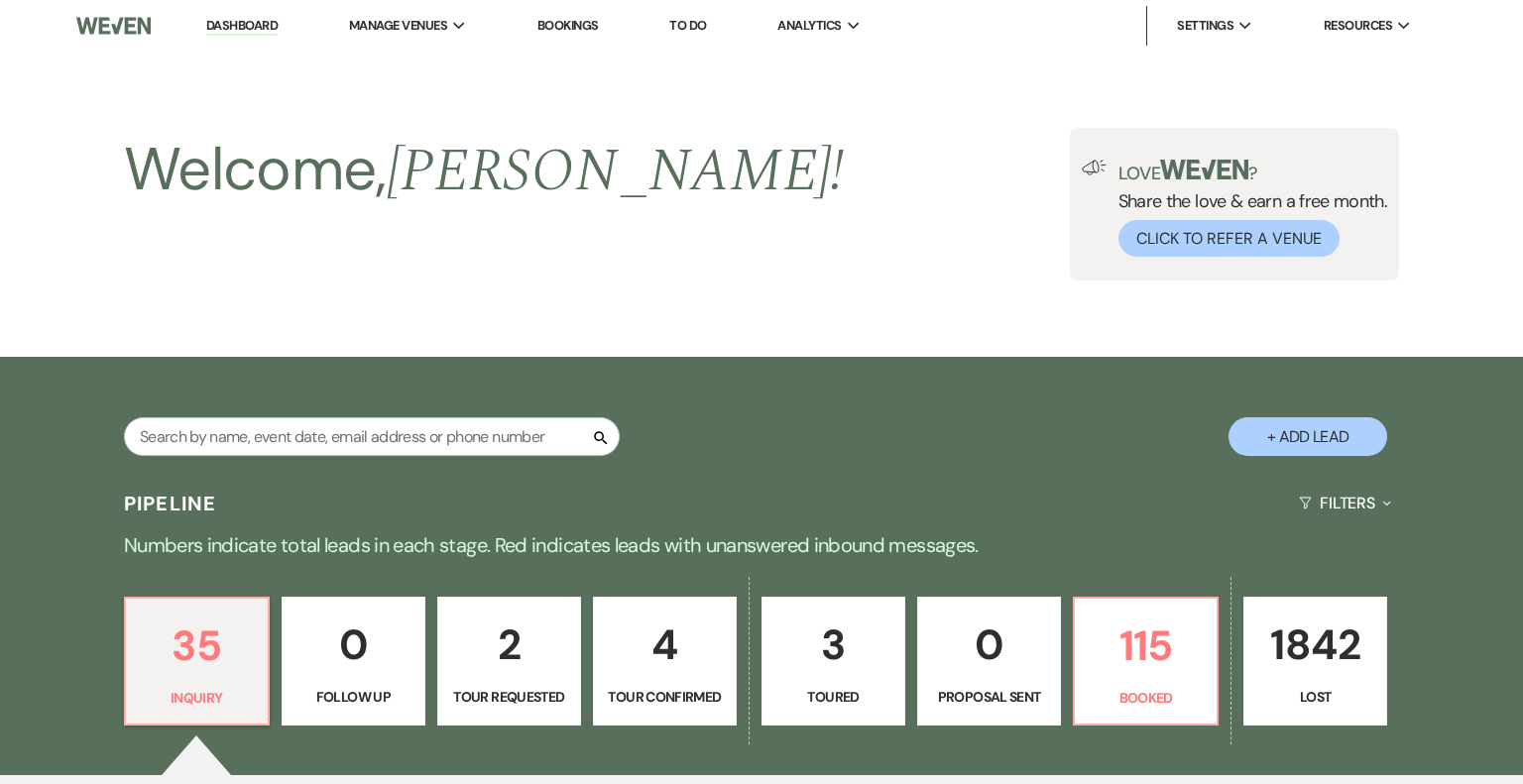 select on "5" 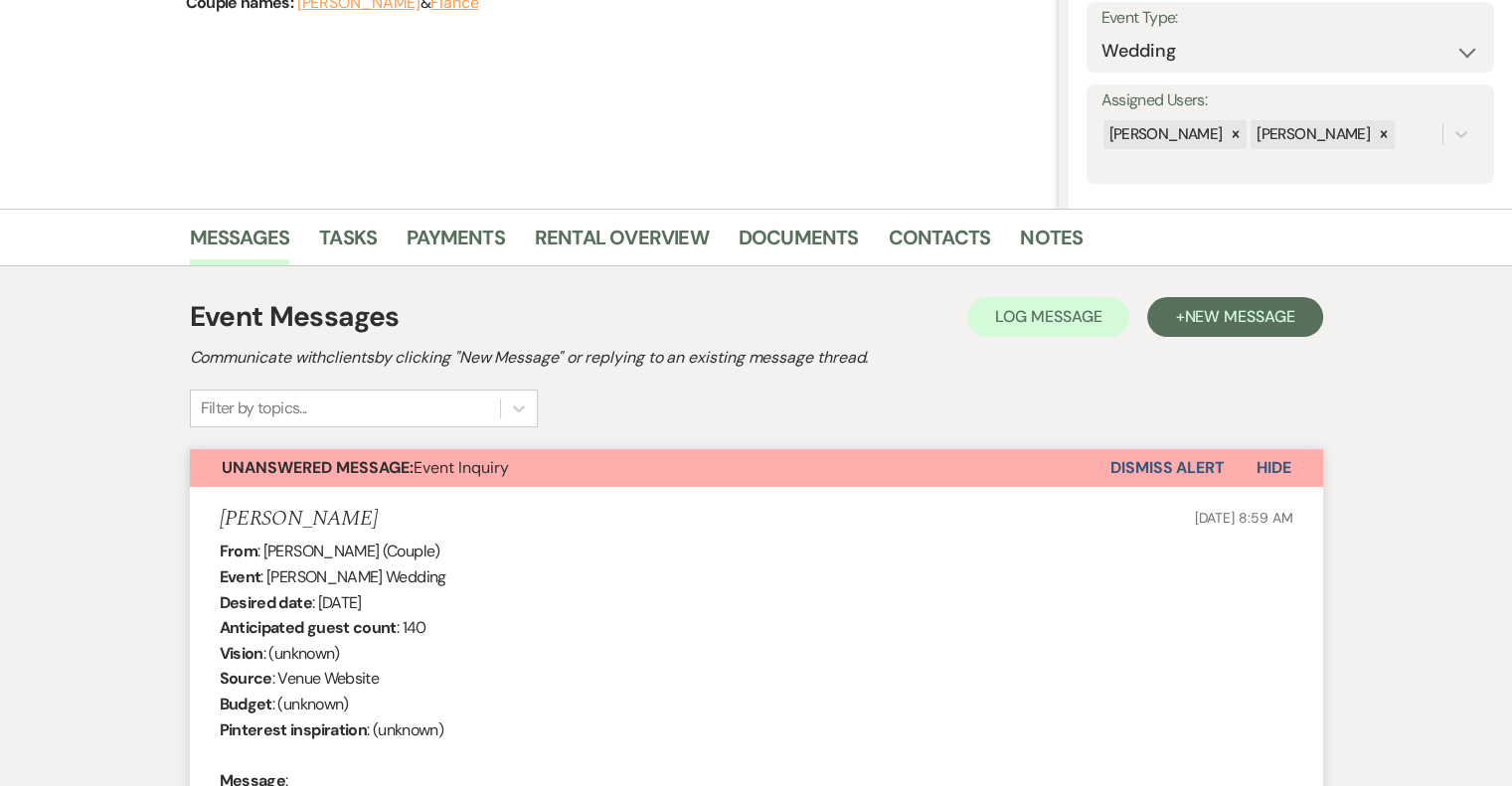 scroll, scrollTop: 0, scrollLeft: 0, axis: both 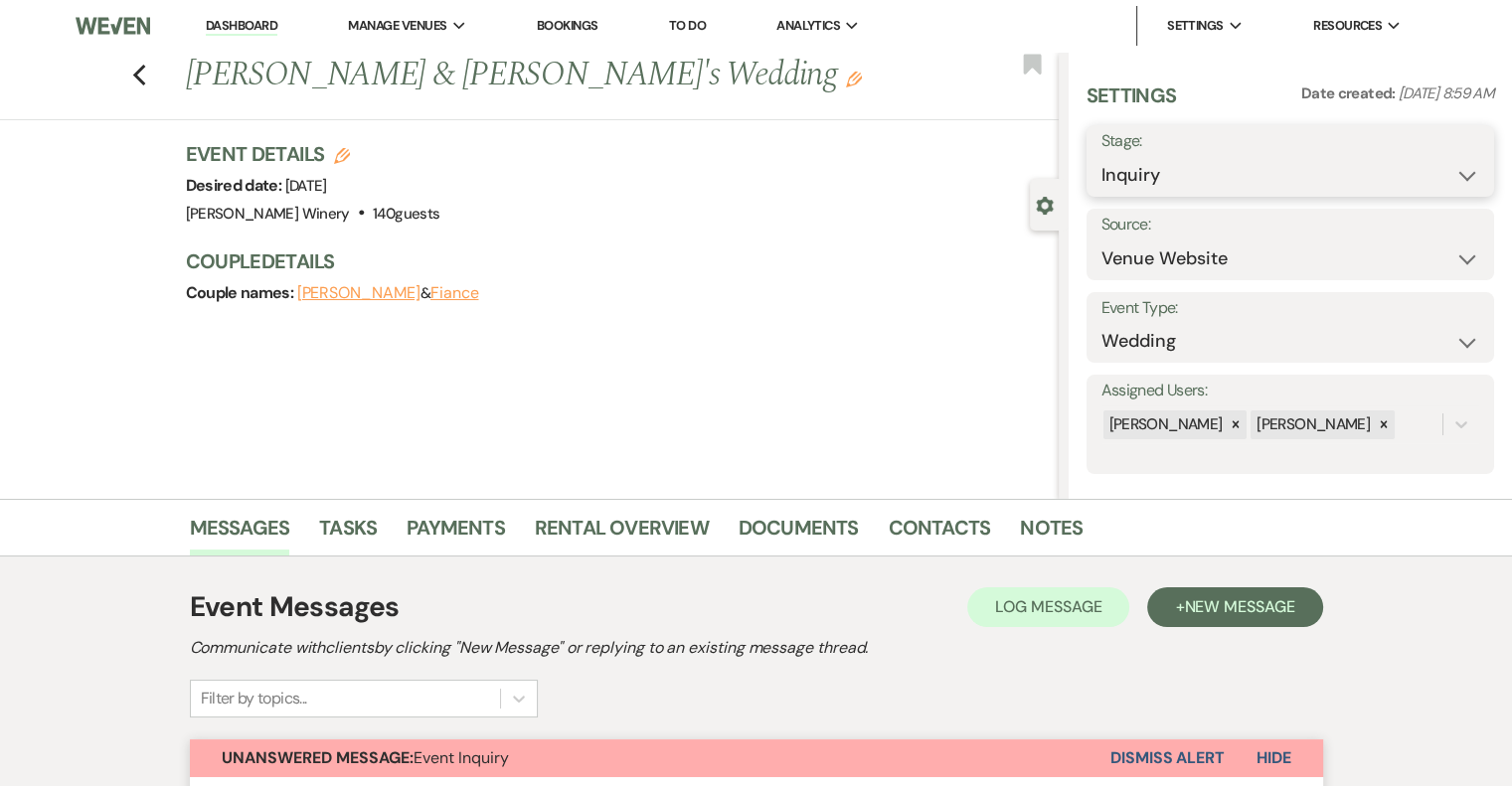 click on "Inquiry Follow Up Tour Requested Tour Confirmed Toured Proposal Sent Booked Lost" at bounding box center [1290, 175] 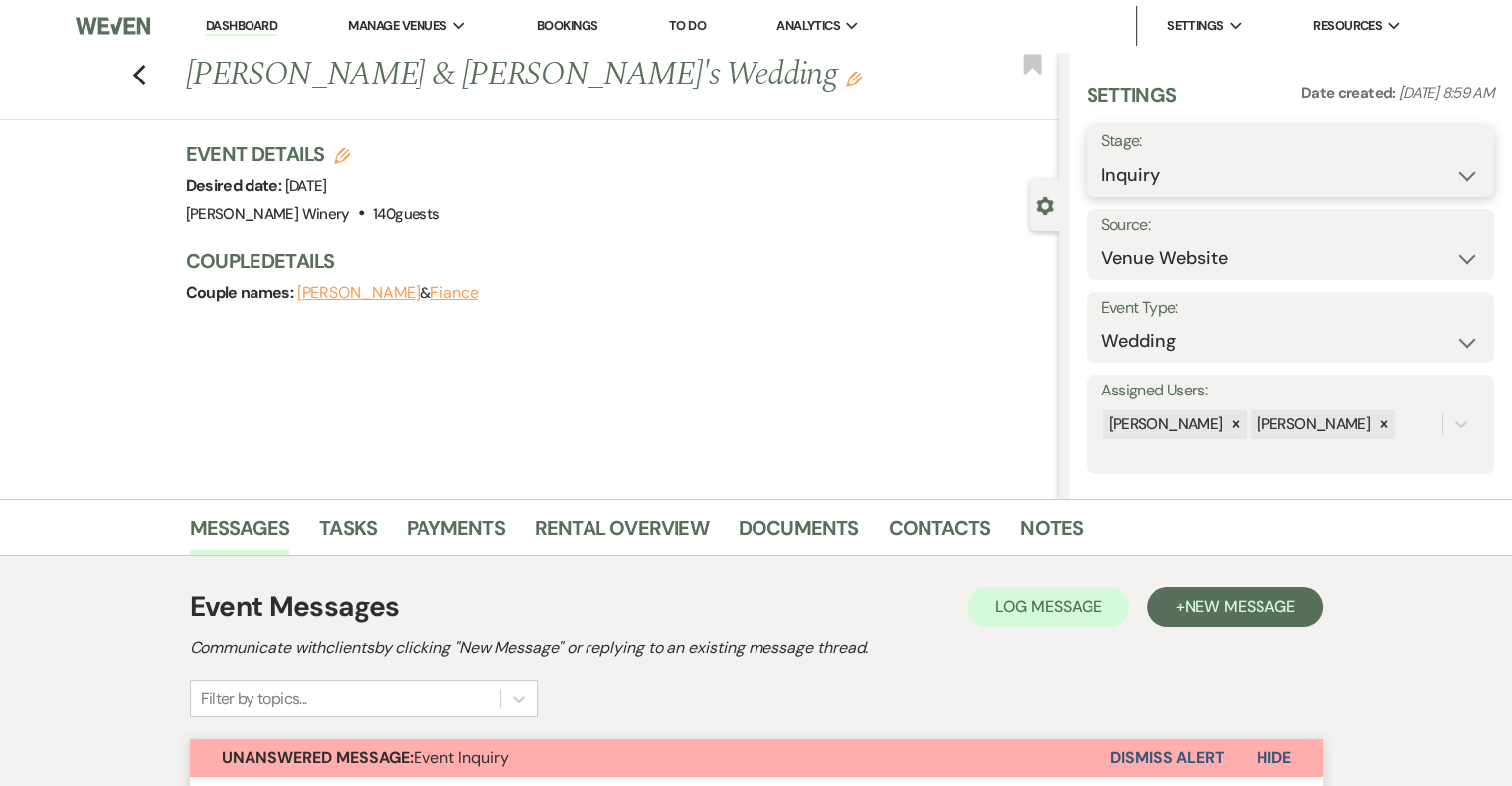 select on "2" 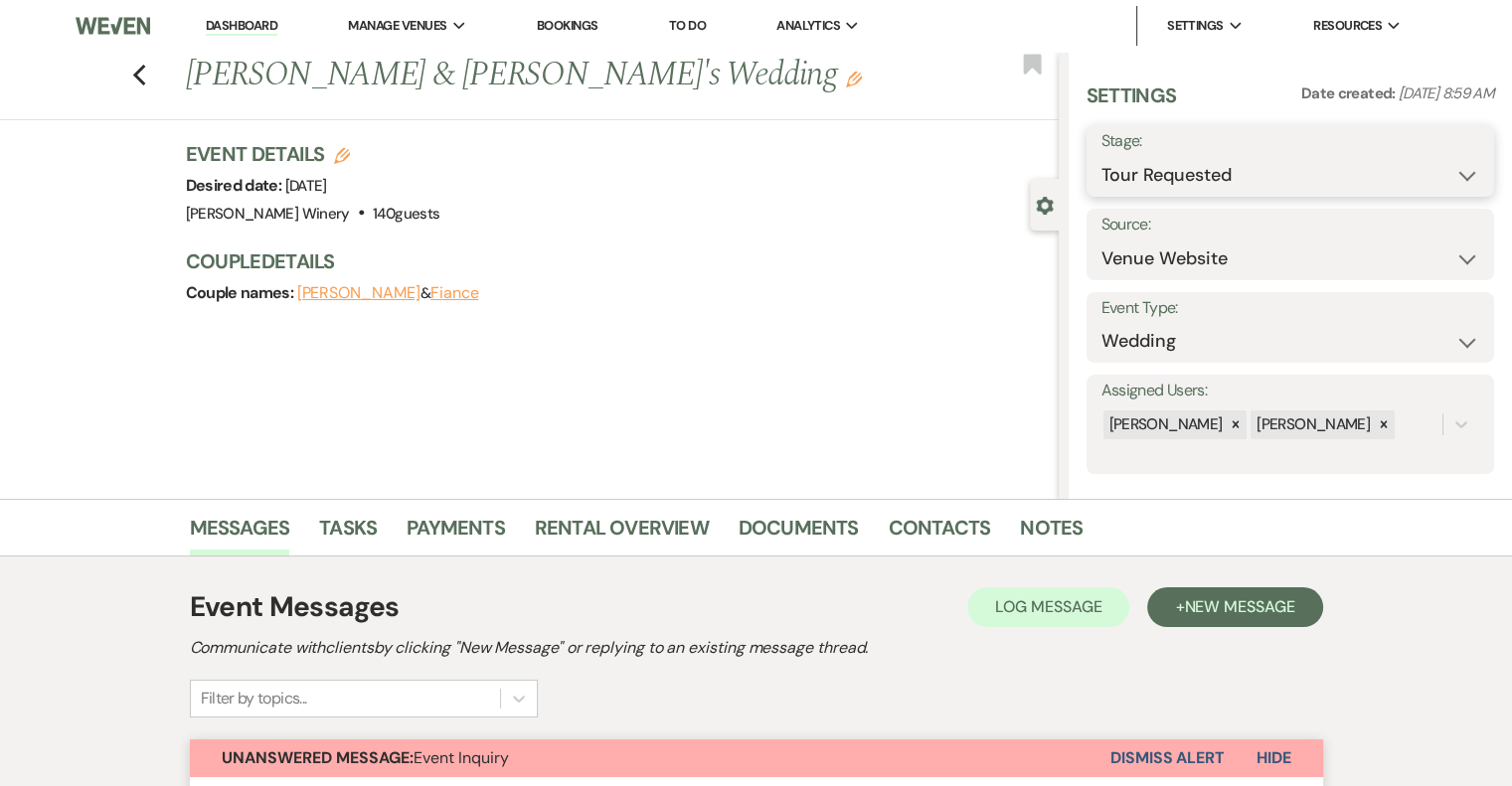 click on "Inquiry Follow Up Tour Requested Tour Confirmed Toured Proposal Sent Booked Lost" at bounding box center [1290, 175] 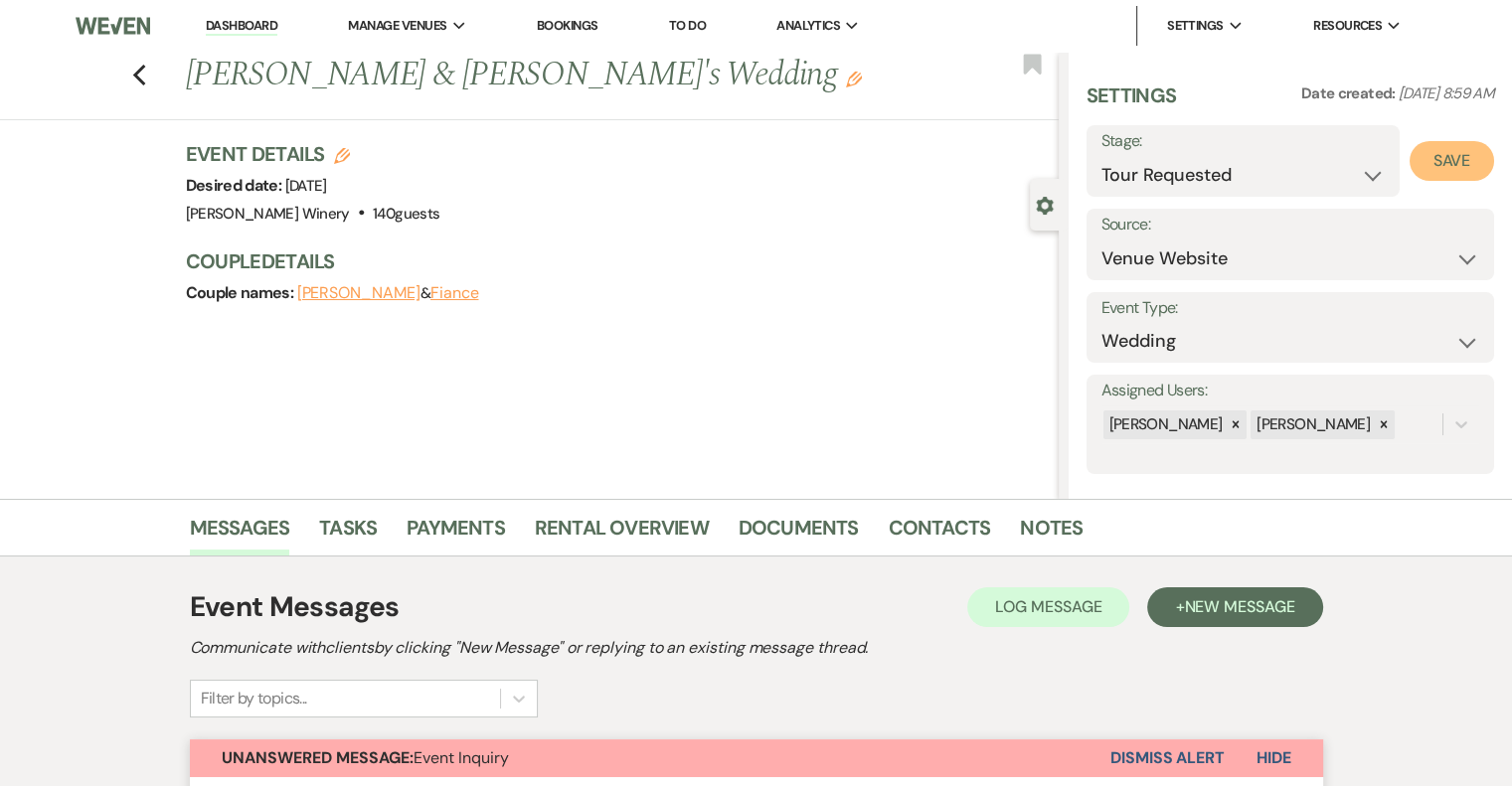click on "Save" at bounding box center (1451, 161) 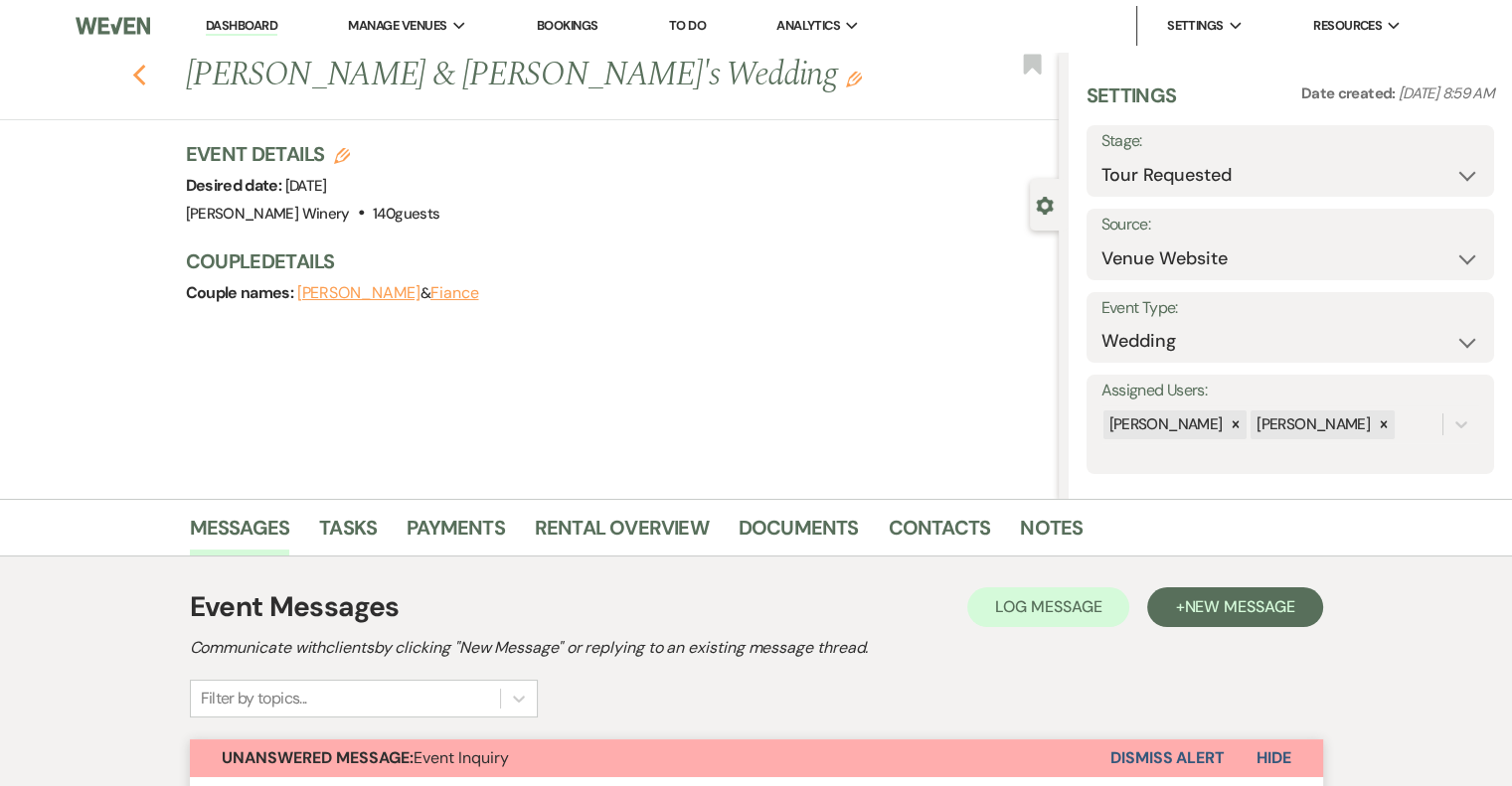 click on "Previous" 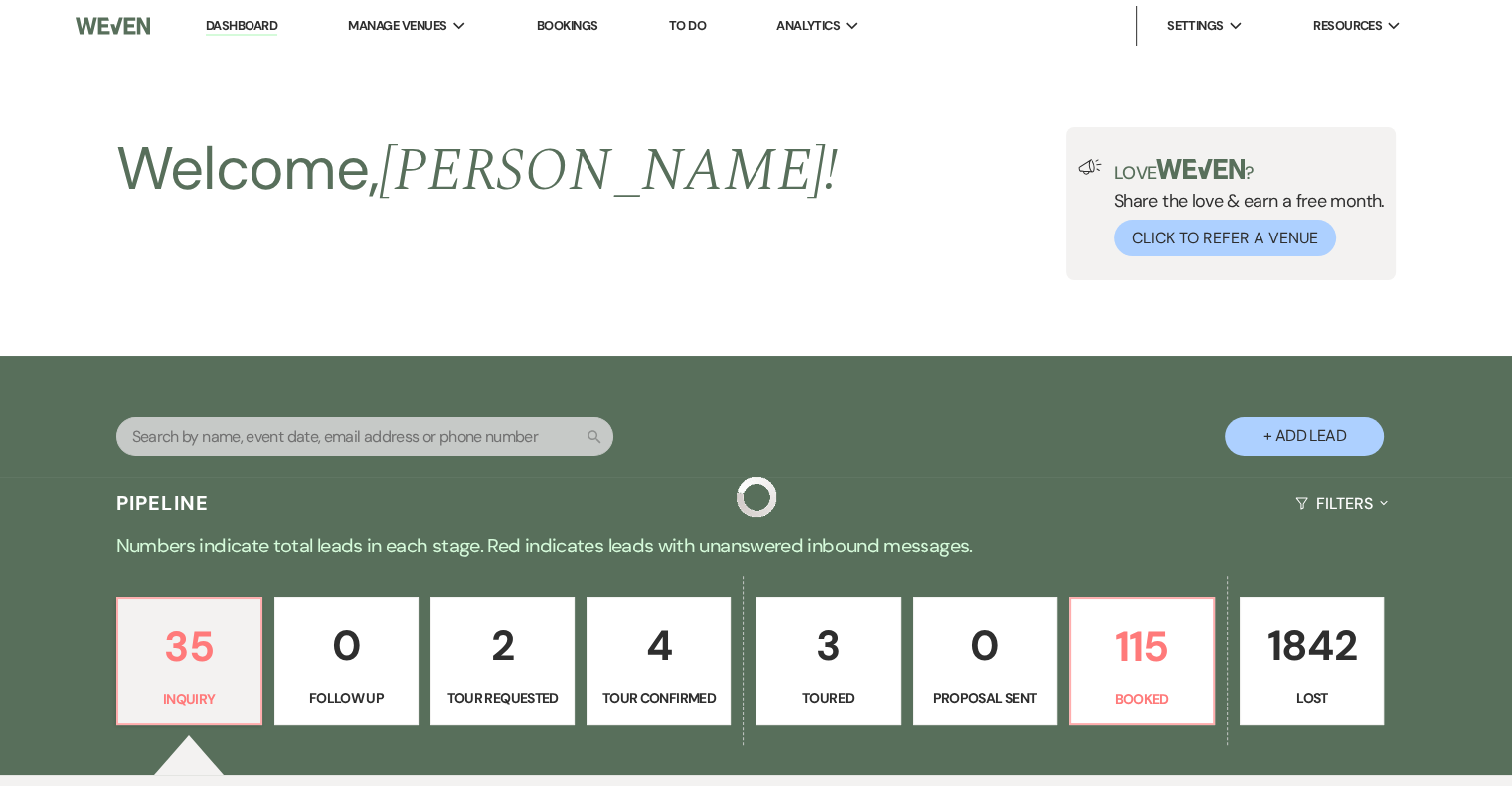 scroll, scrollTop: 1987, scrollLeft: 0, axis: vertical 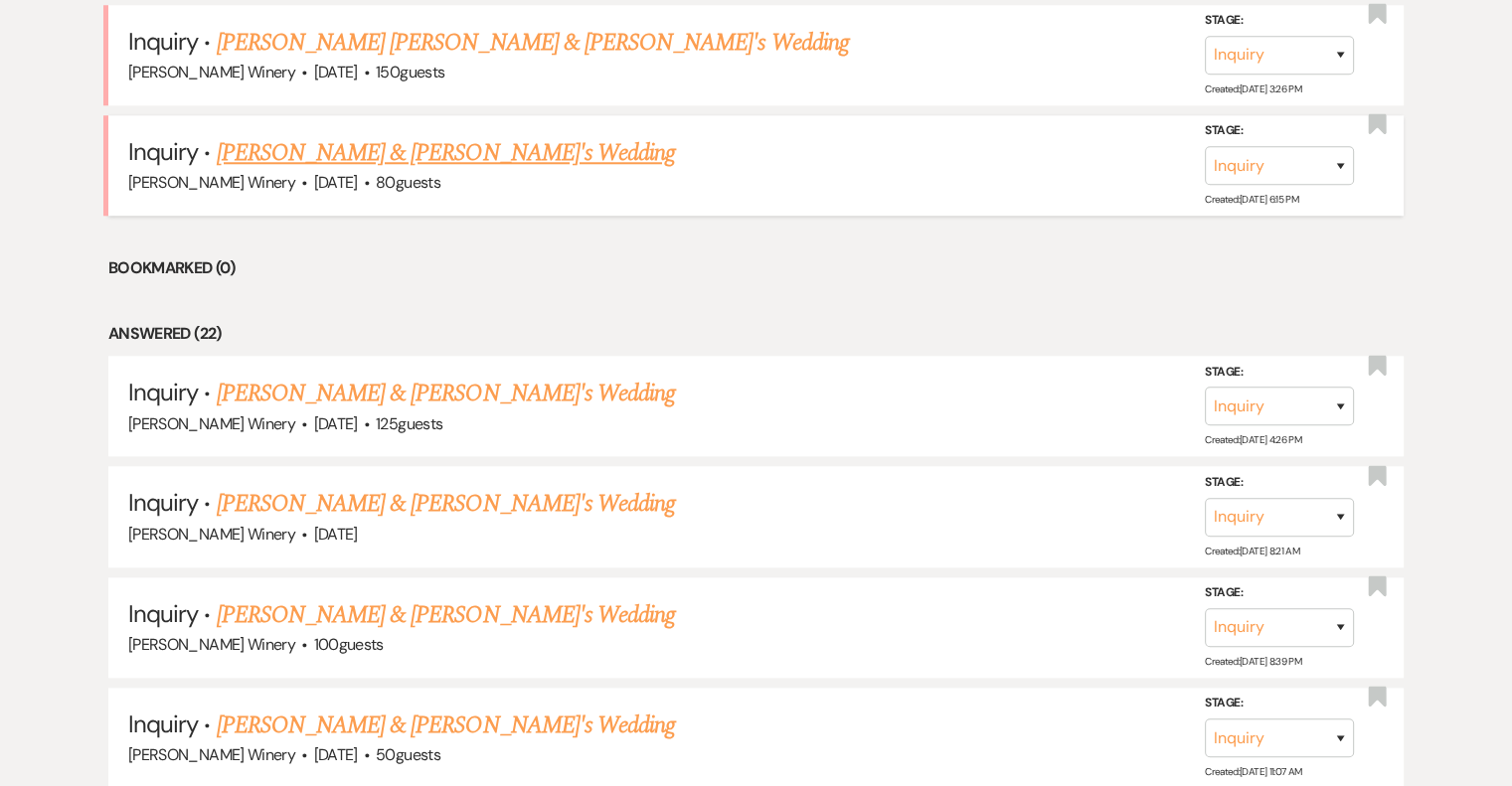 click on "[PERSON_NAME] & [PERSON_NAME]'s Wedding" at bounding box center [446, 153] 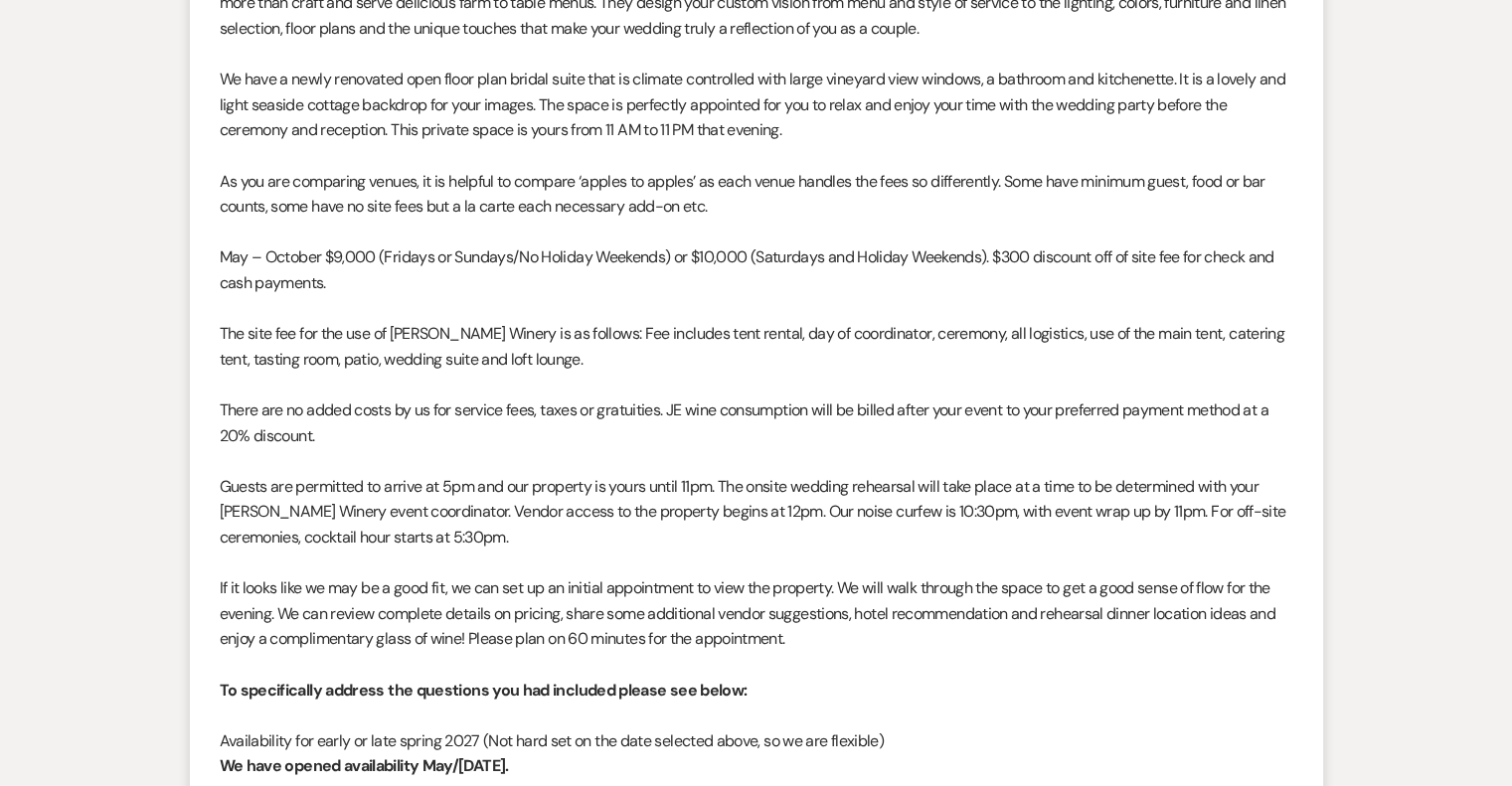 scroll, scrollTop: 0, scrollLeft: 0, axis: both 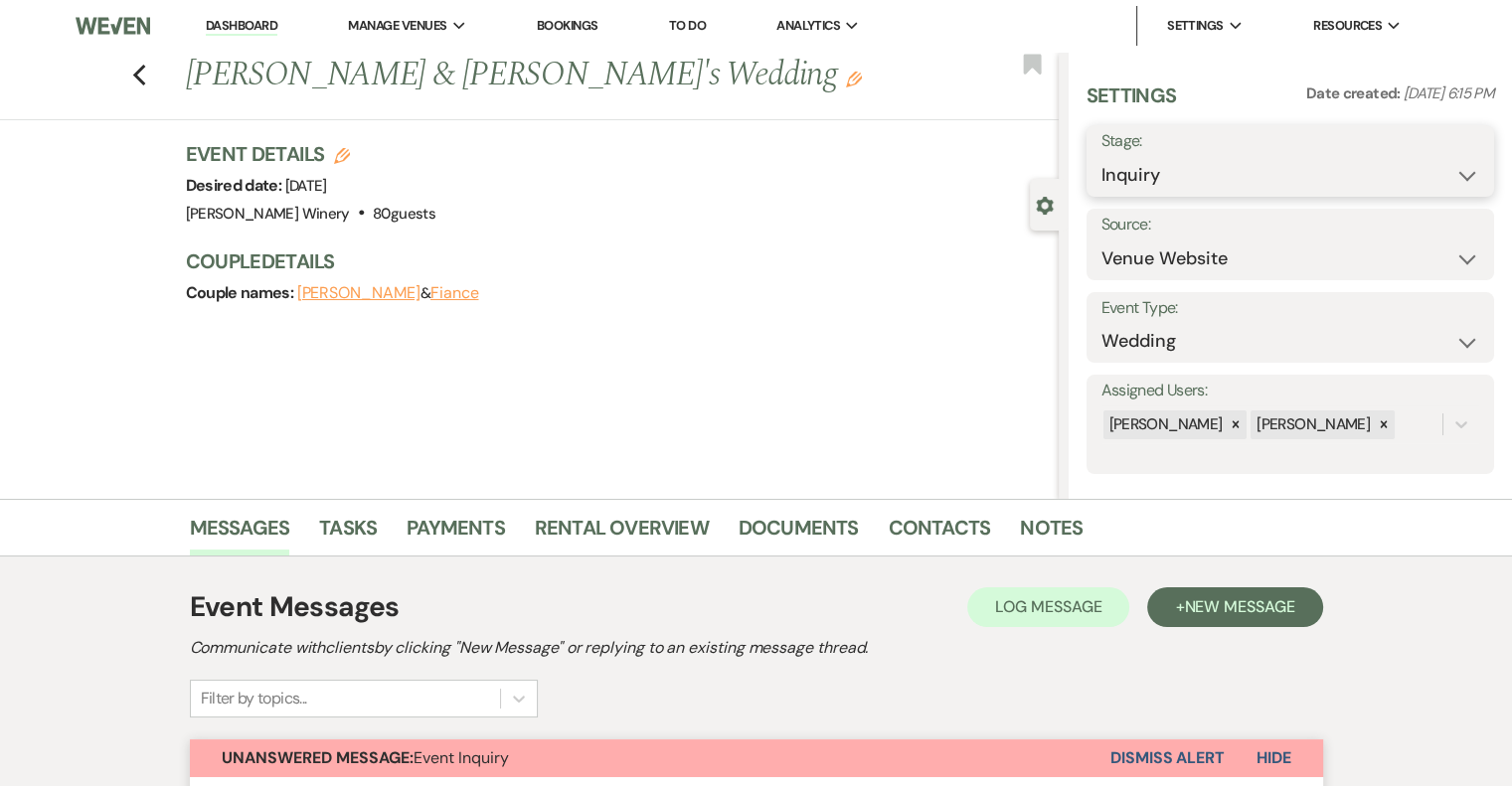 click on "Inquiry Follow Up Tour Requested Tour Confirmed Toured Proposal Sent Booked Lost" at bounding box center [1290, 175] 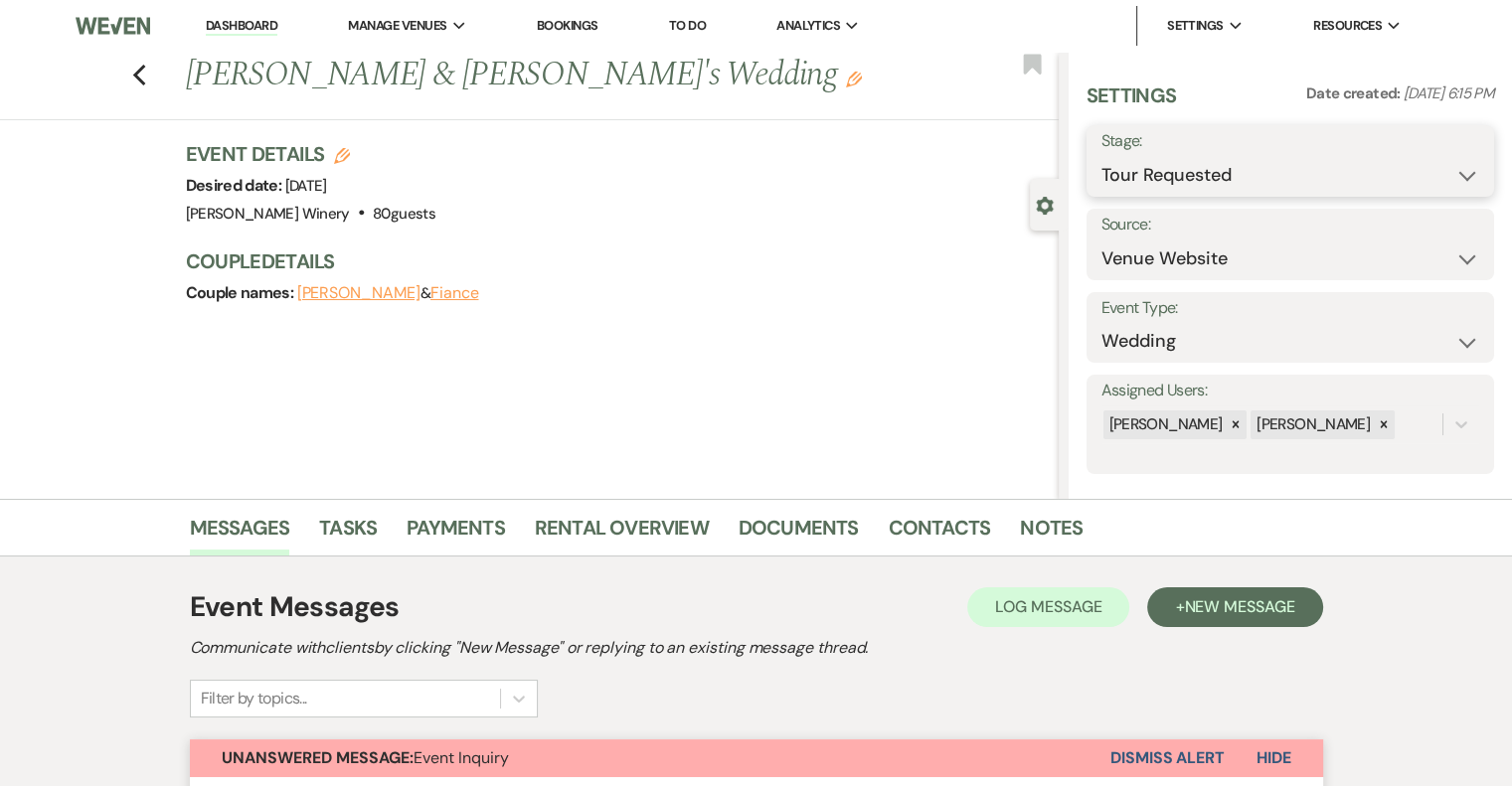 click on "Inquiry Follow Up Tour Requested Tour Confirmed Toured Proposal Sent Booked Lost" at bounding box center (1290, 175) 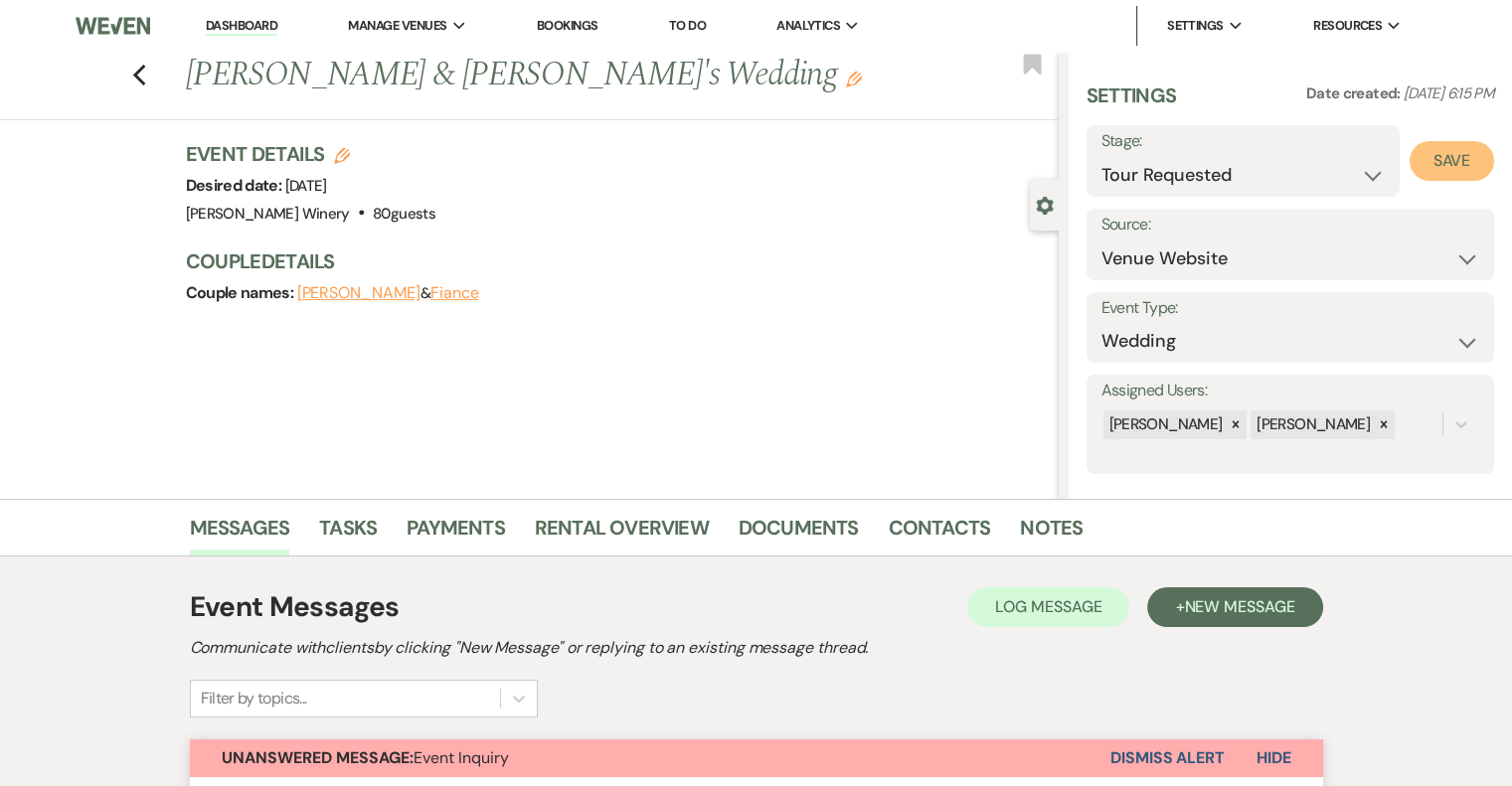 click on "Save" at bounding box center (1451, 161) 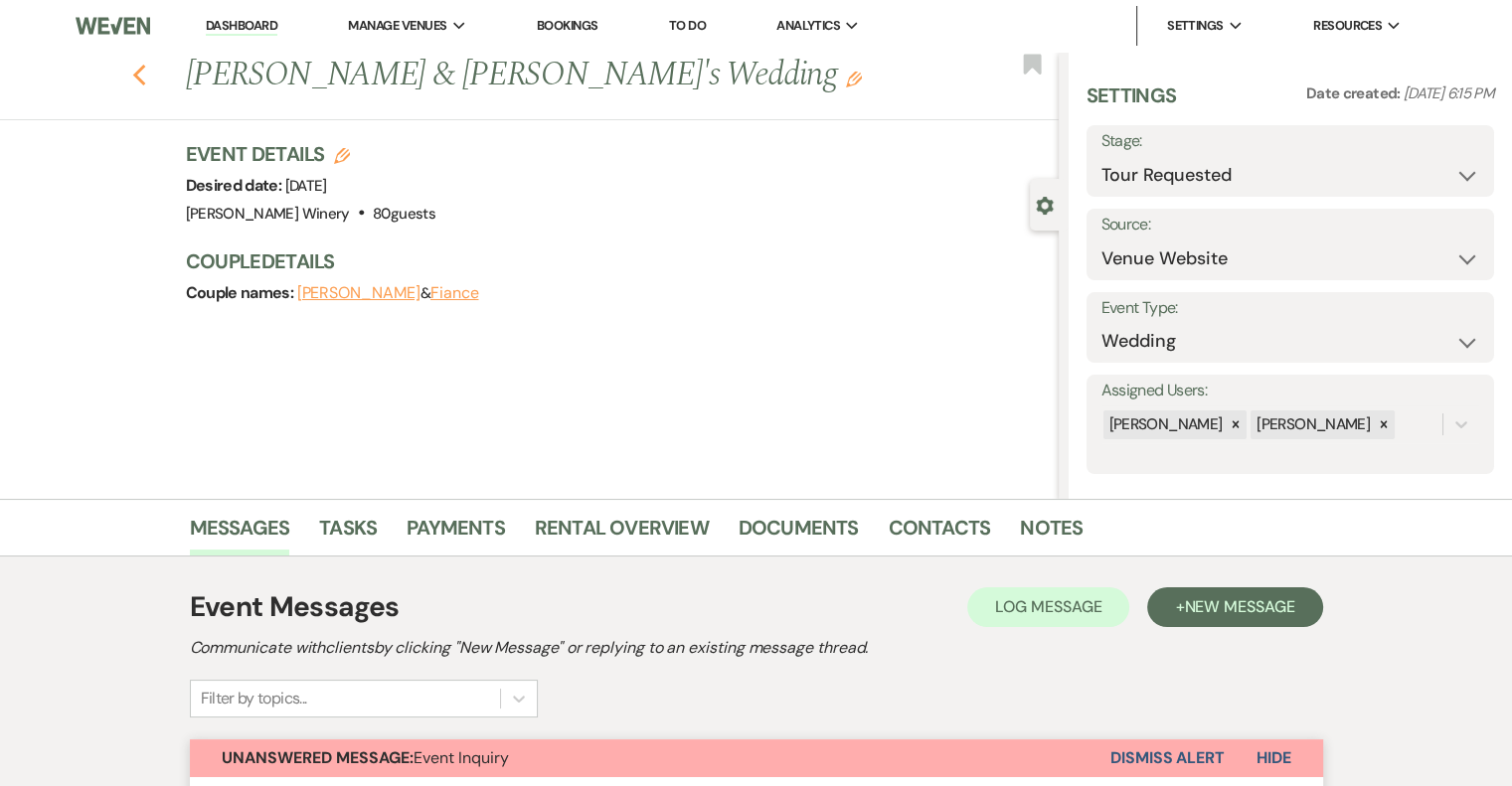 click on "Previous" 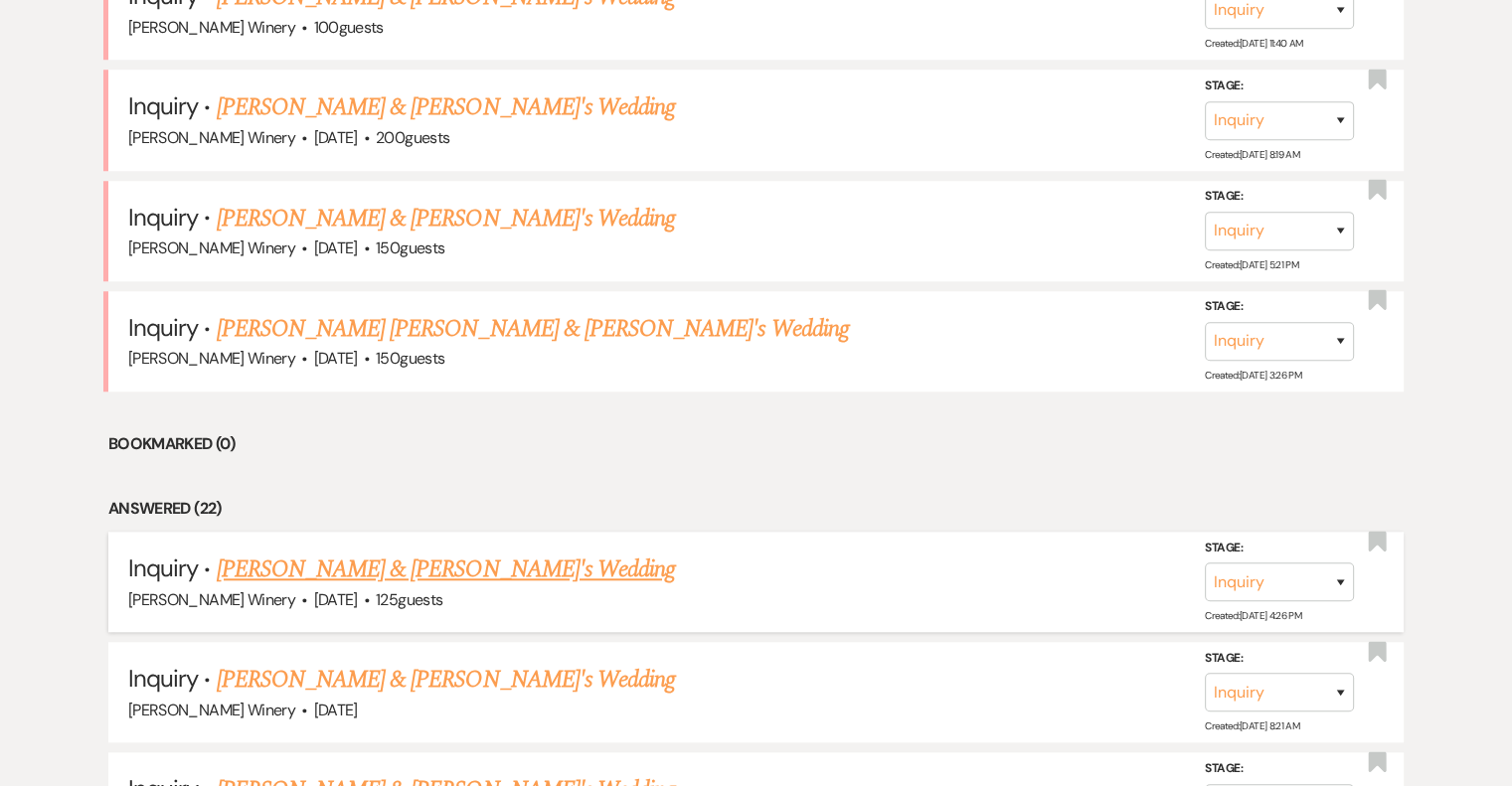 scroll, scrollTop: 1689, scrollLeft: 0, axis: vertical 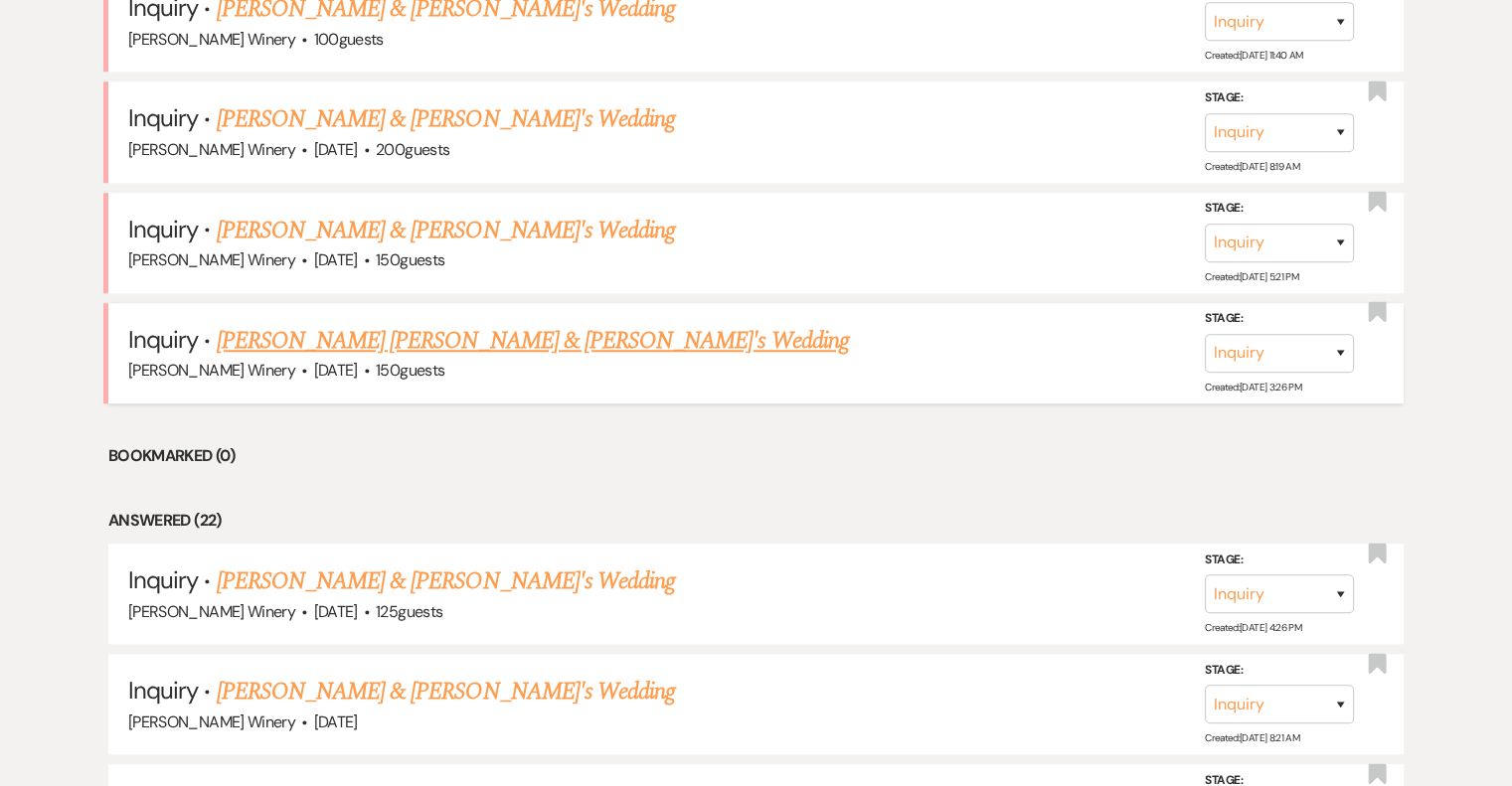click on "[PERSON_NAME] [PERSON_NAME] & [PERSON_NAME]'s Wedding" at bounding box center [533, 341] 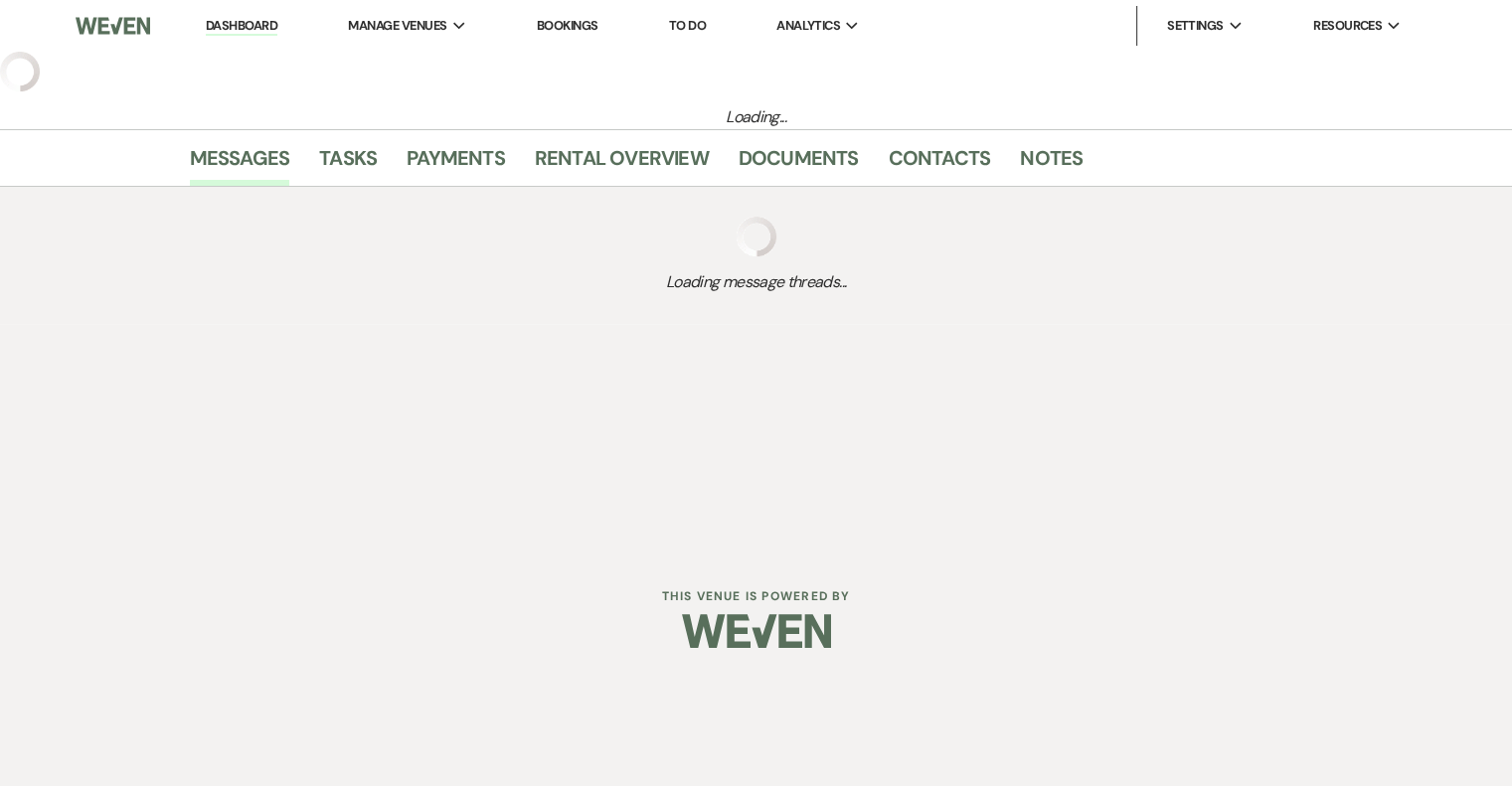 select on "5" 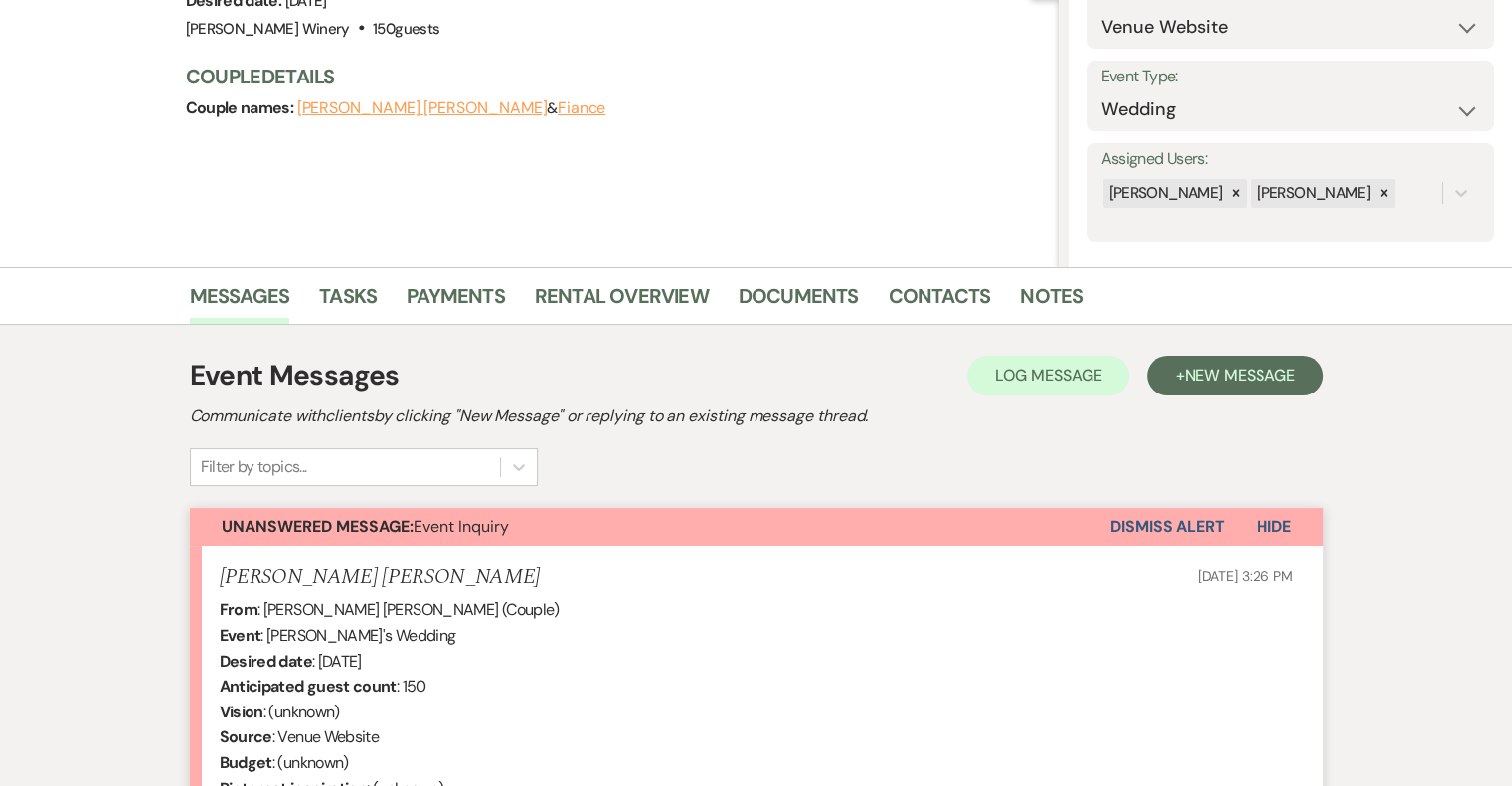 scroll, scrollTop: 109, scrollLeft: 0, axis: vertical 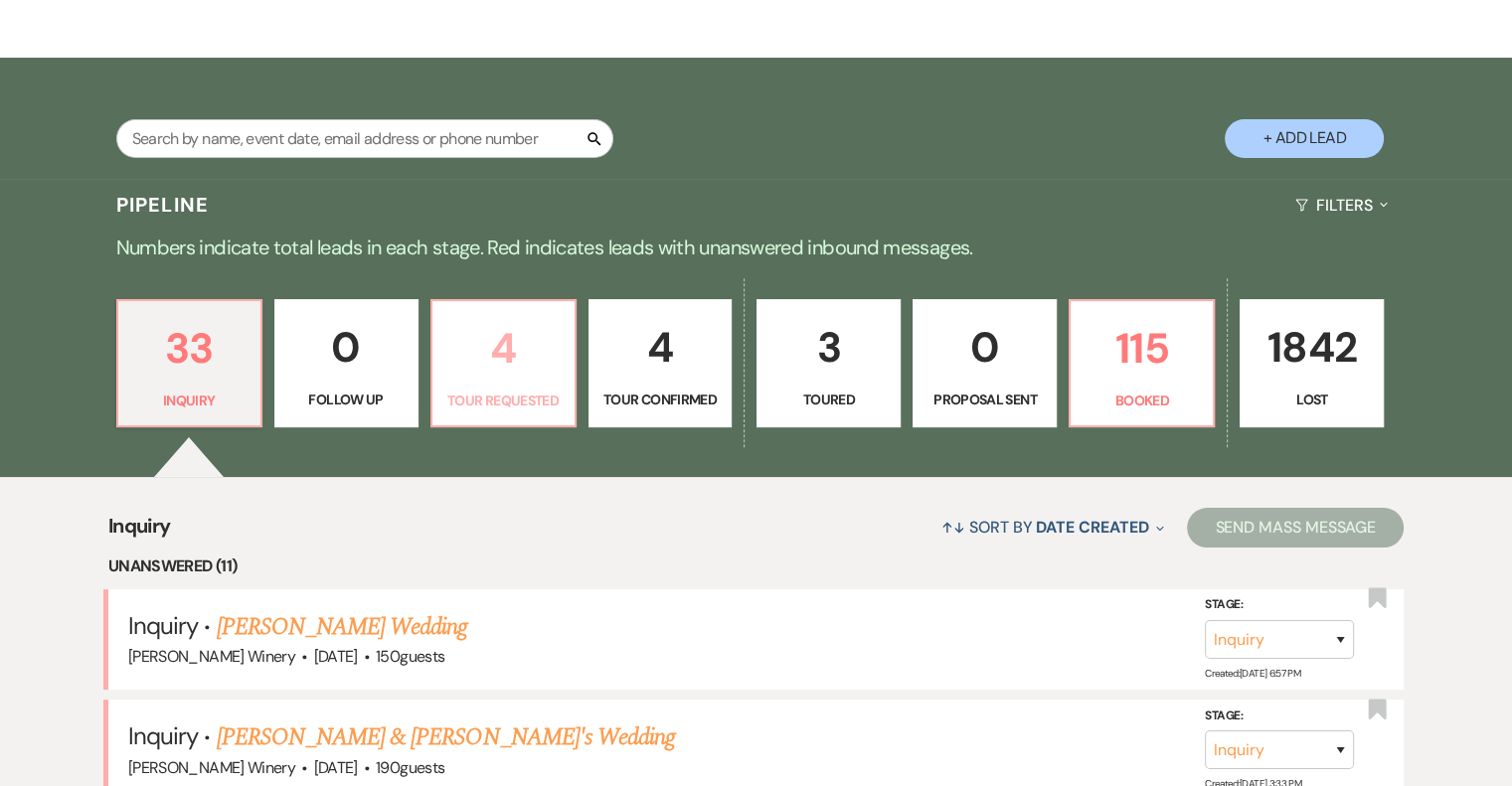 click on "4" at bounding box center [503, 348] 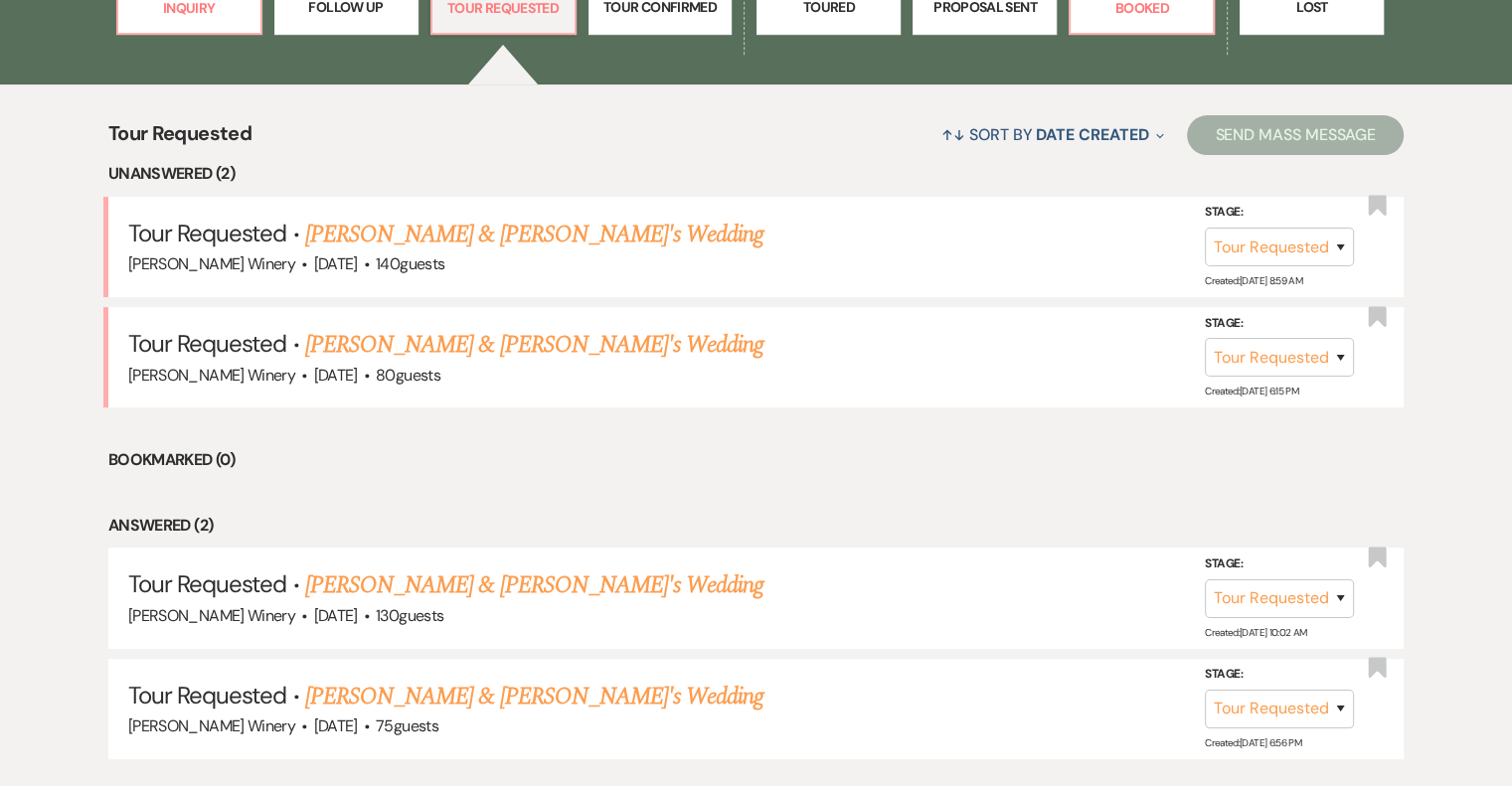 scroll, scrollTop: 820, scrollLeft: 0, axis: vertical 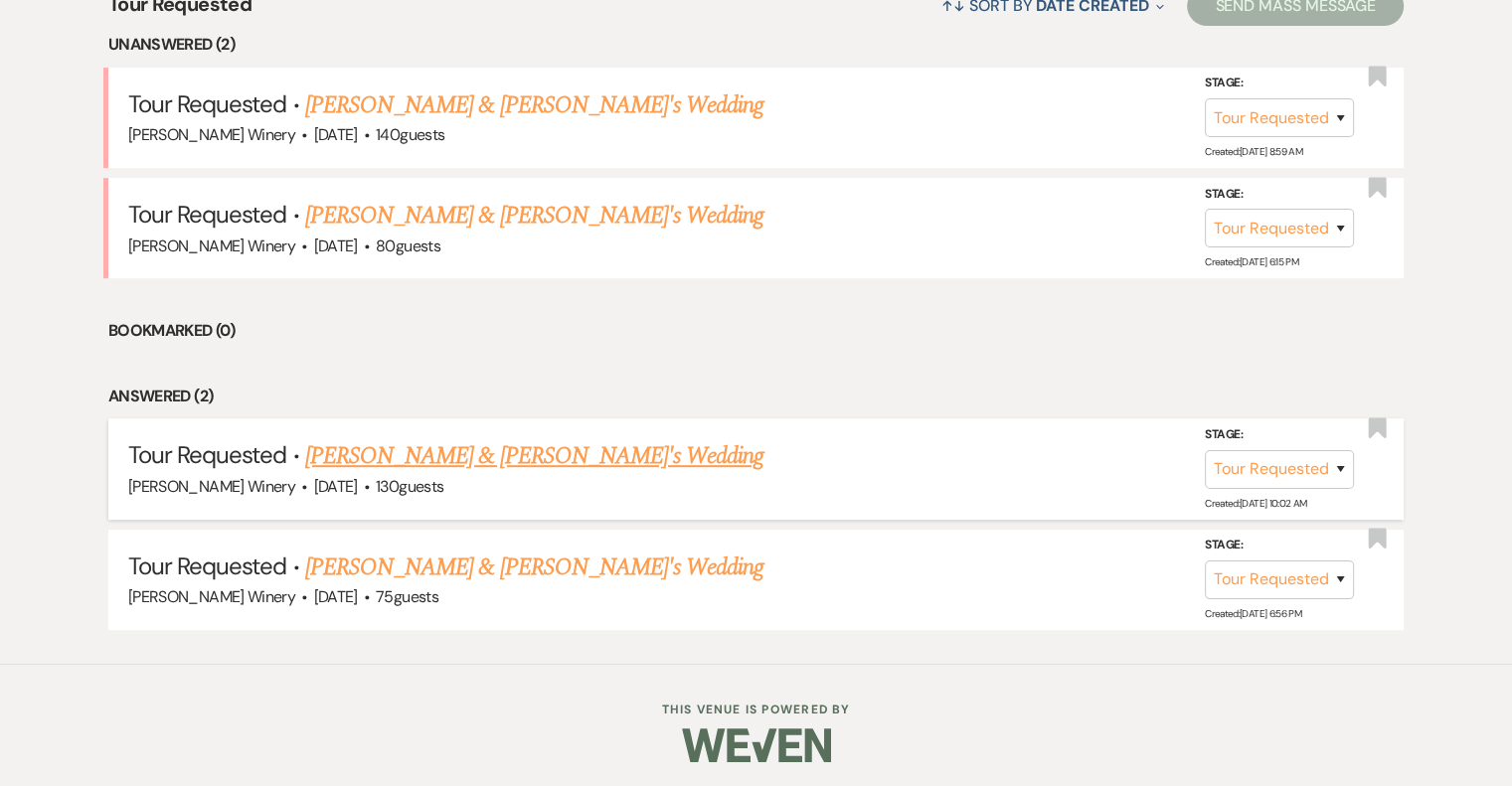 click on "[PERSON_NAME] & [PERSON_NAME]'s Wedding" at bounding box center [535, 456] 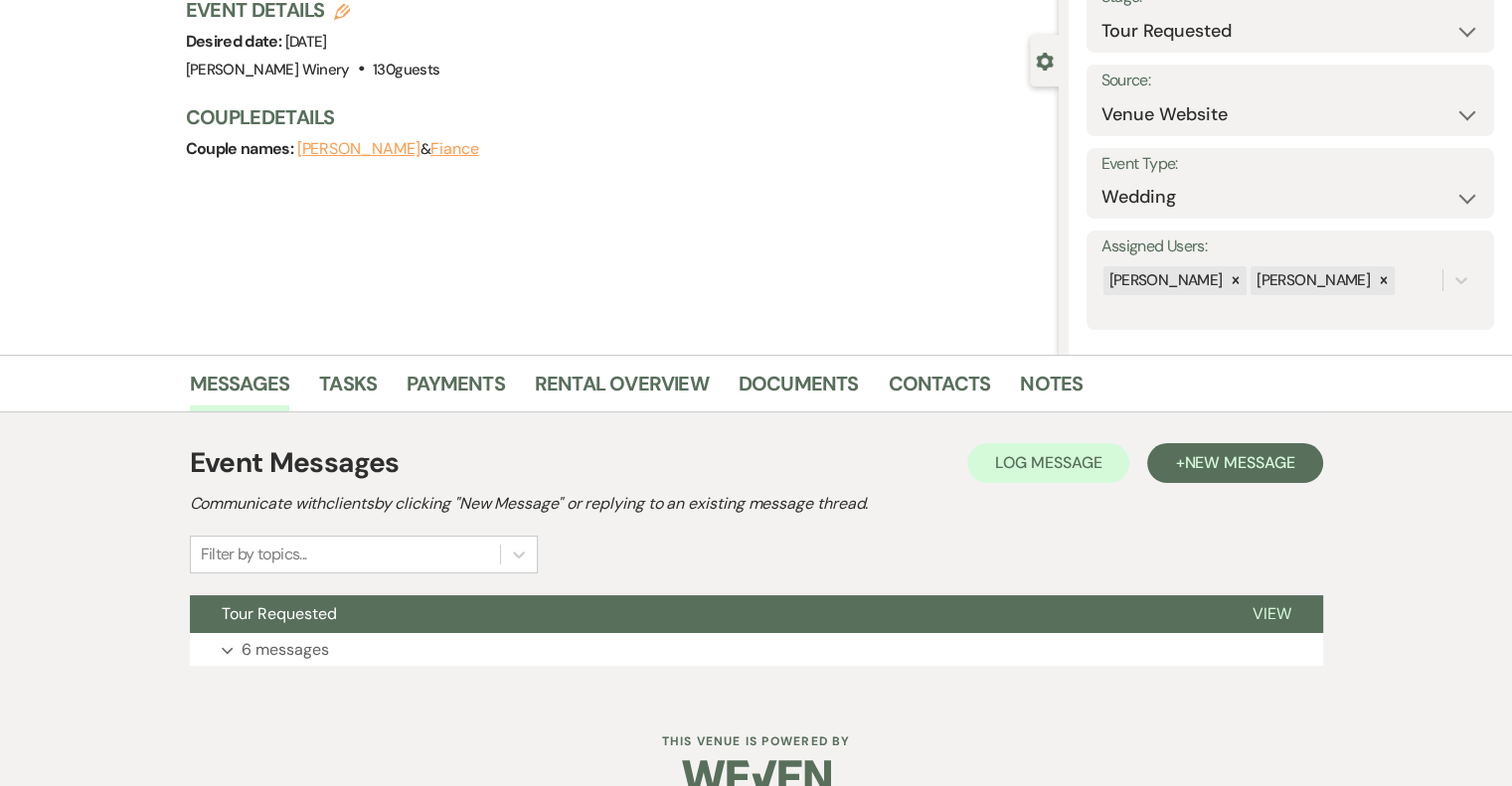 scroll, scrollTop: 181, scrollLeft: 0, axis: vertical 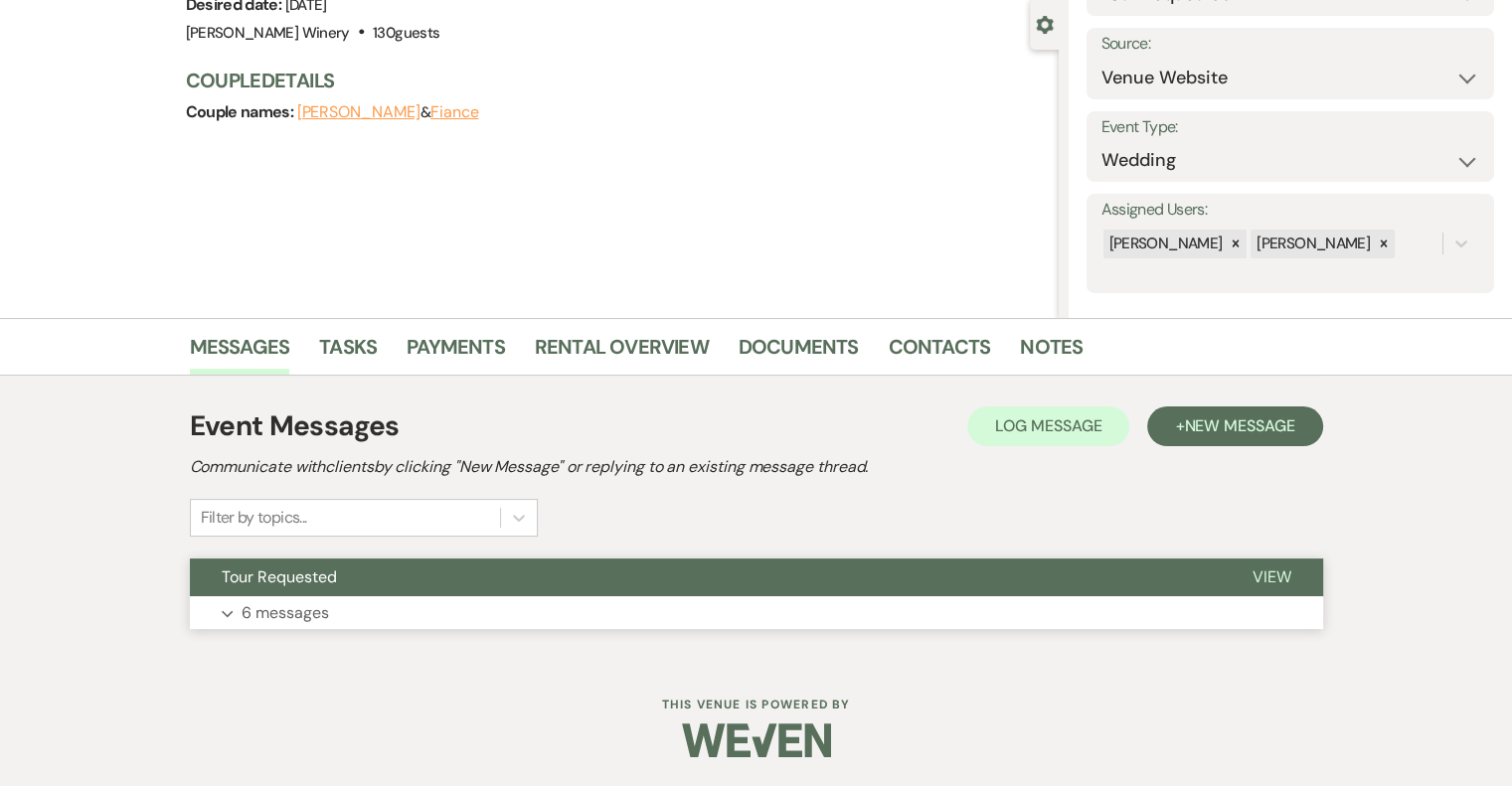 click on "View" at bounding box center [1271, 576] 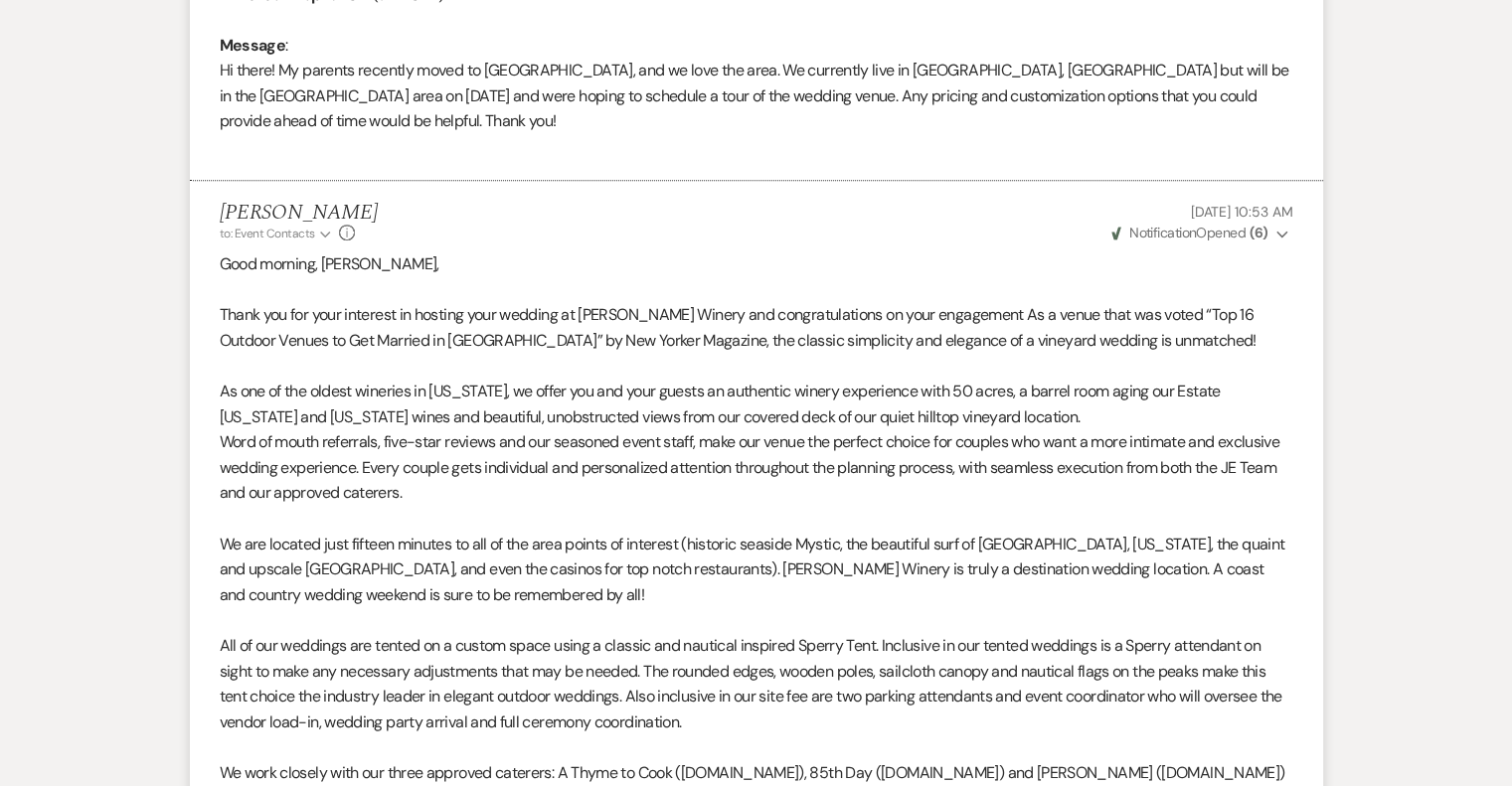 scroll, scrollTop: 896, scrollLeft: 0, axis: vertical 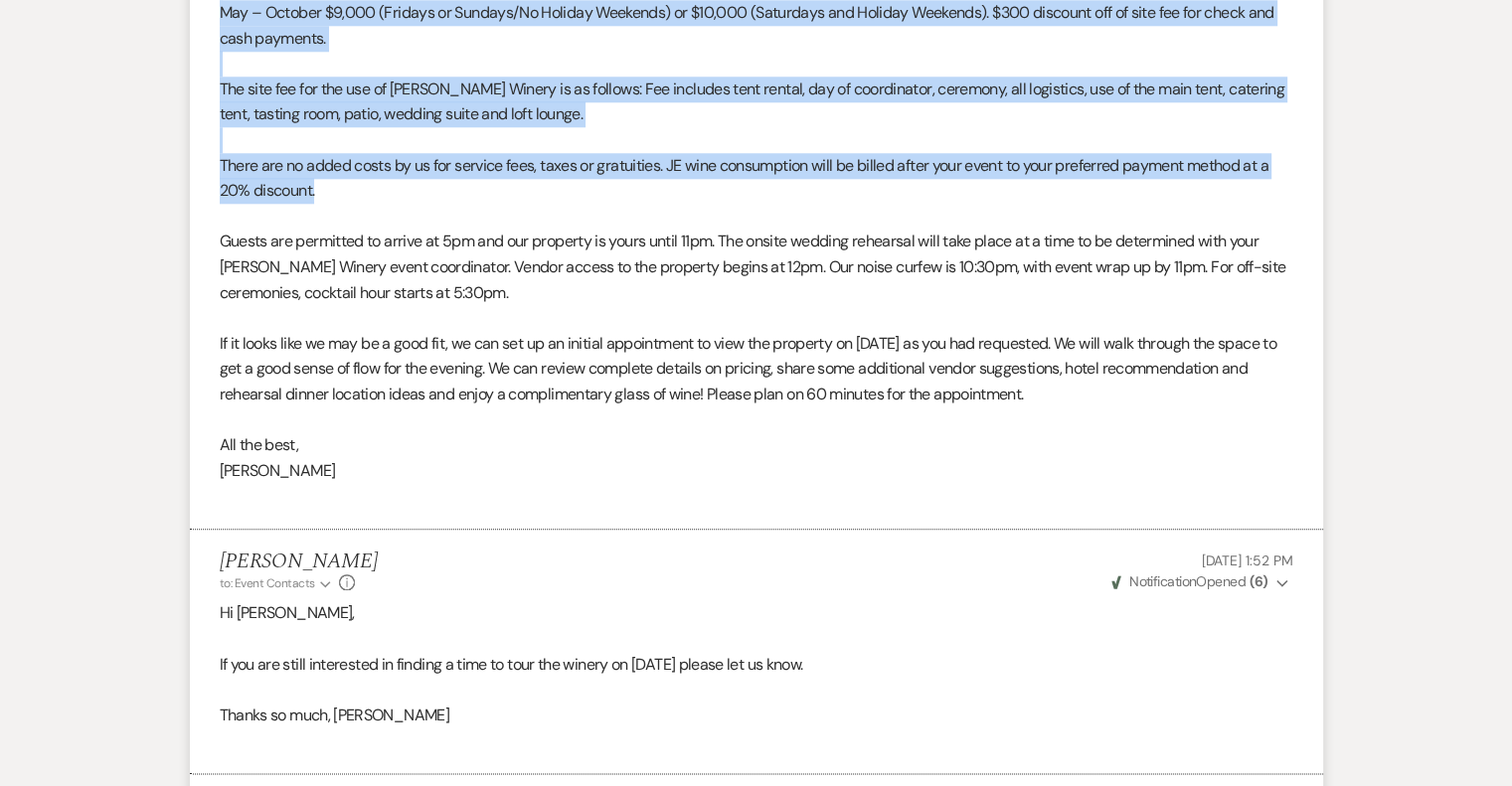 drag, startPoint x: 222, startPoint y: 363, endPoint x: 1123, endPoint y: 412, distance: 902.33142 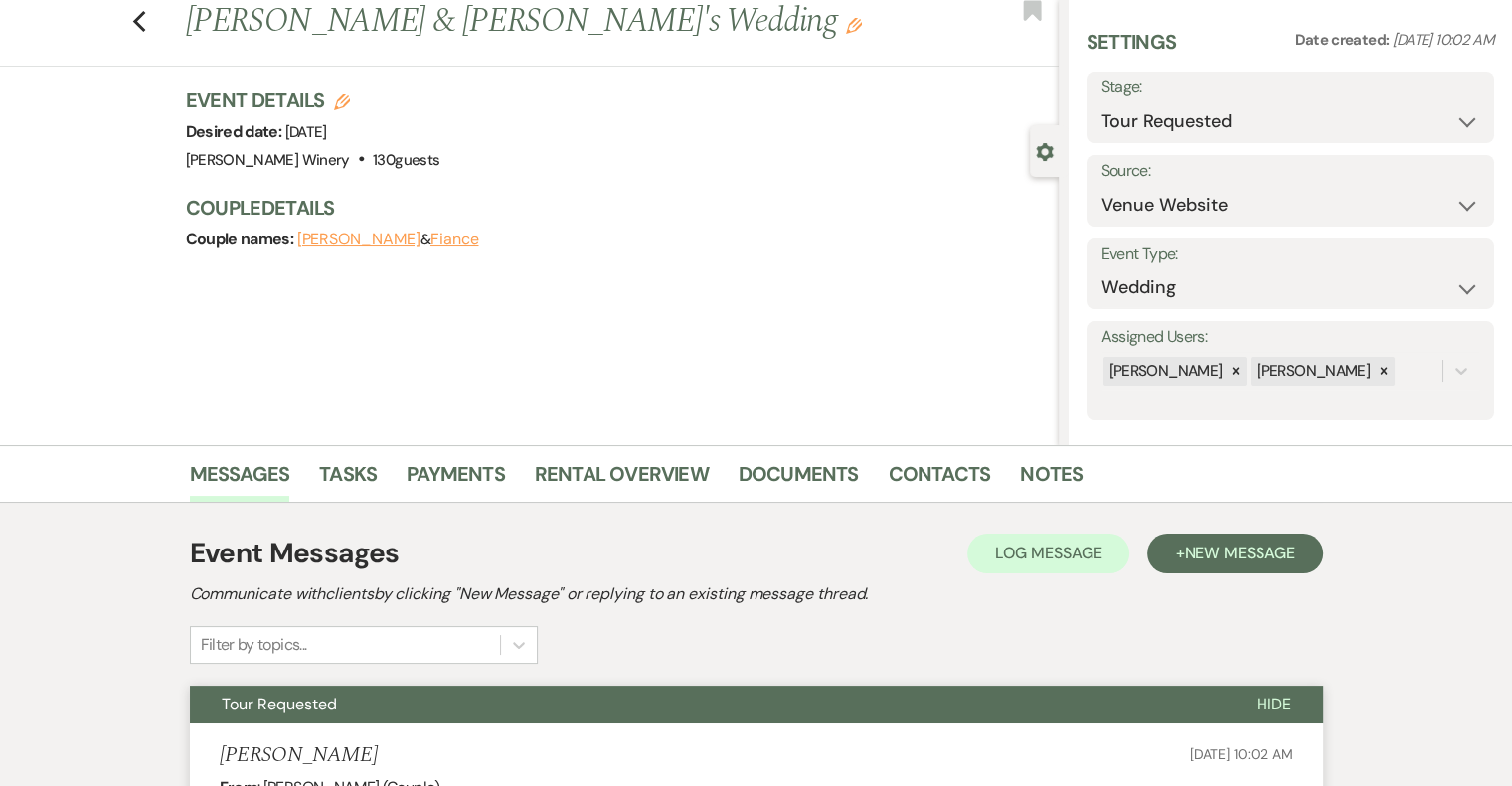 scroll, scrollTop: 0, scrollLeft: 0, axis: both 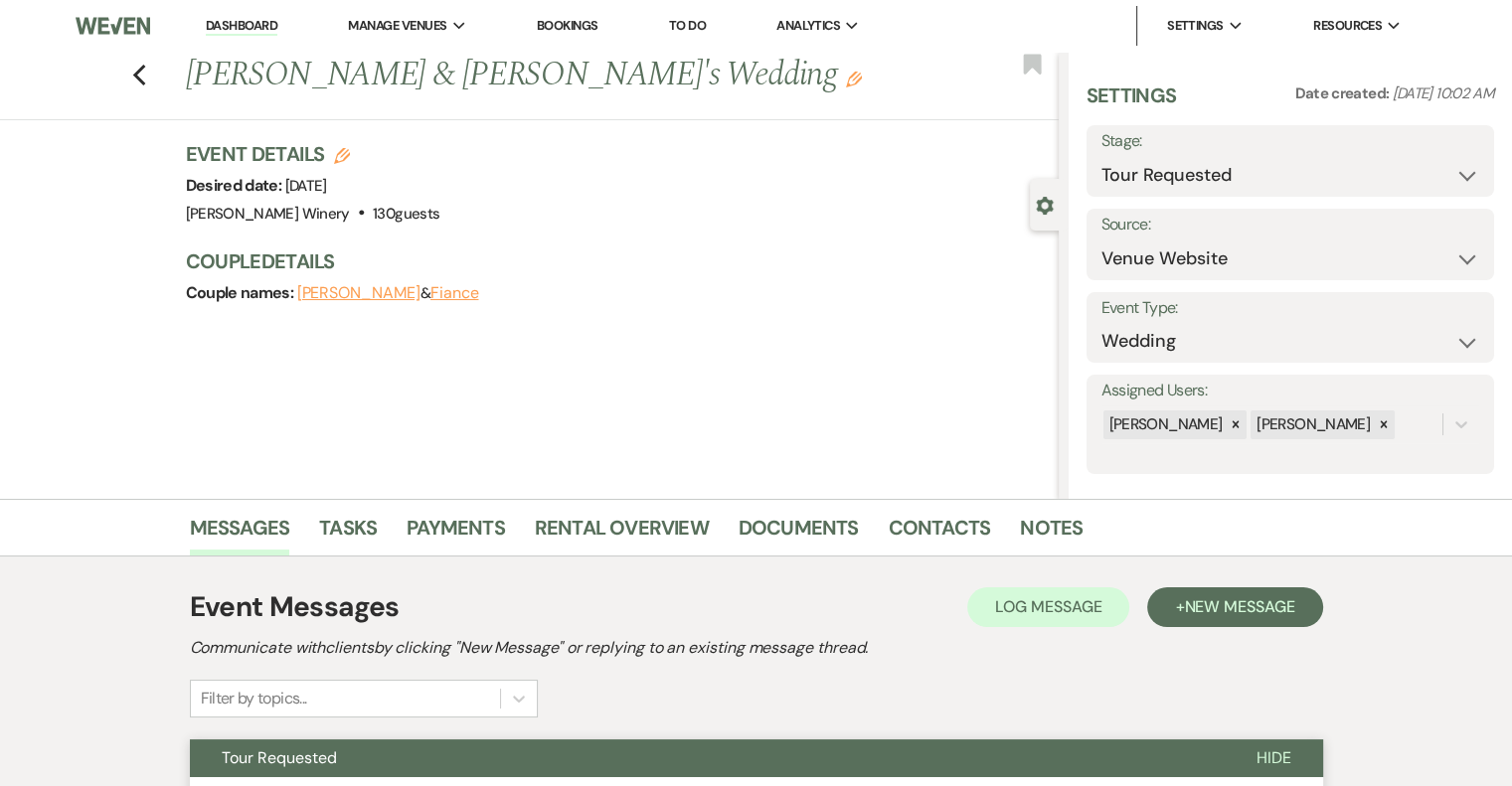 click on "Dashboard" at bounding box center (242, 26) 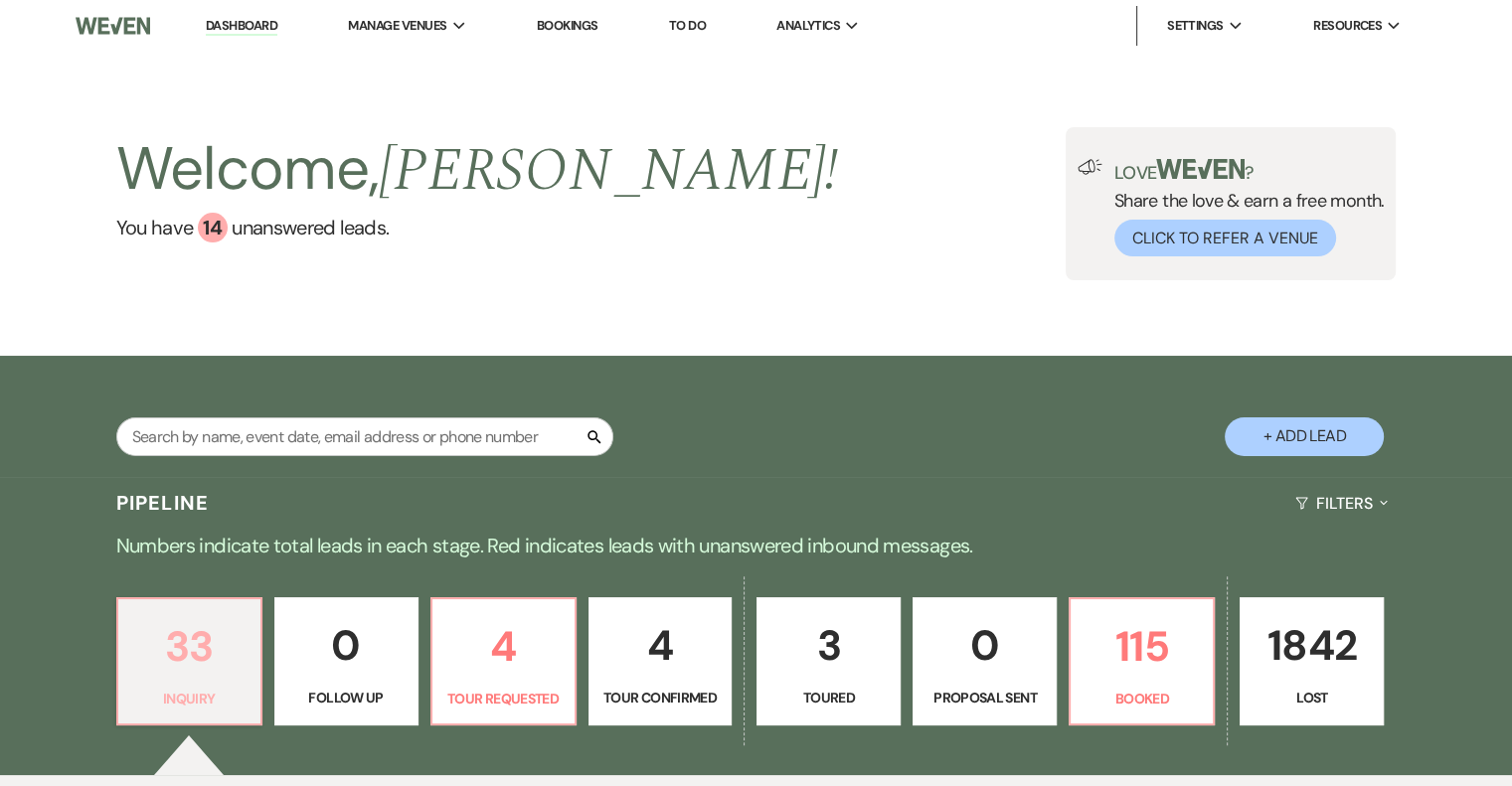click on "33" at bounding box center (189, 646) 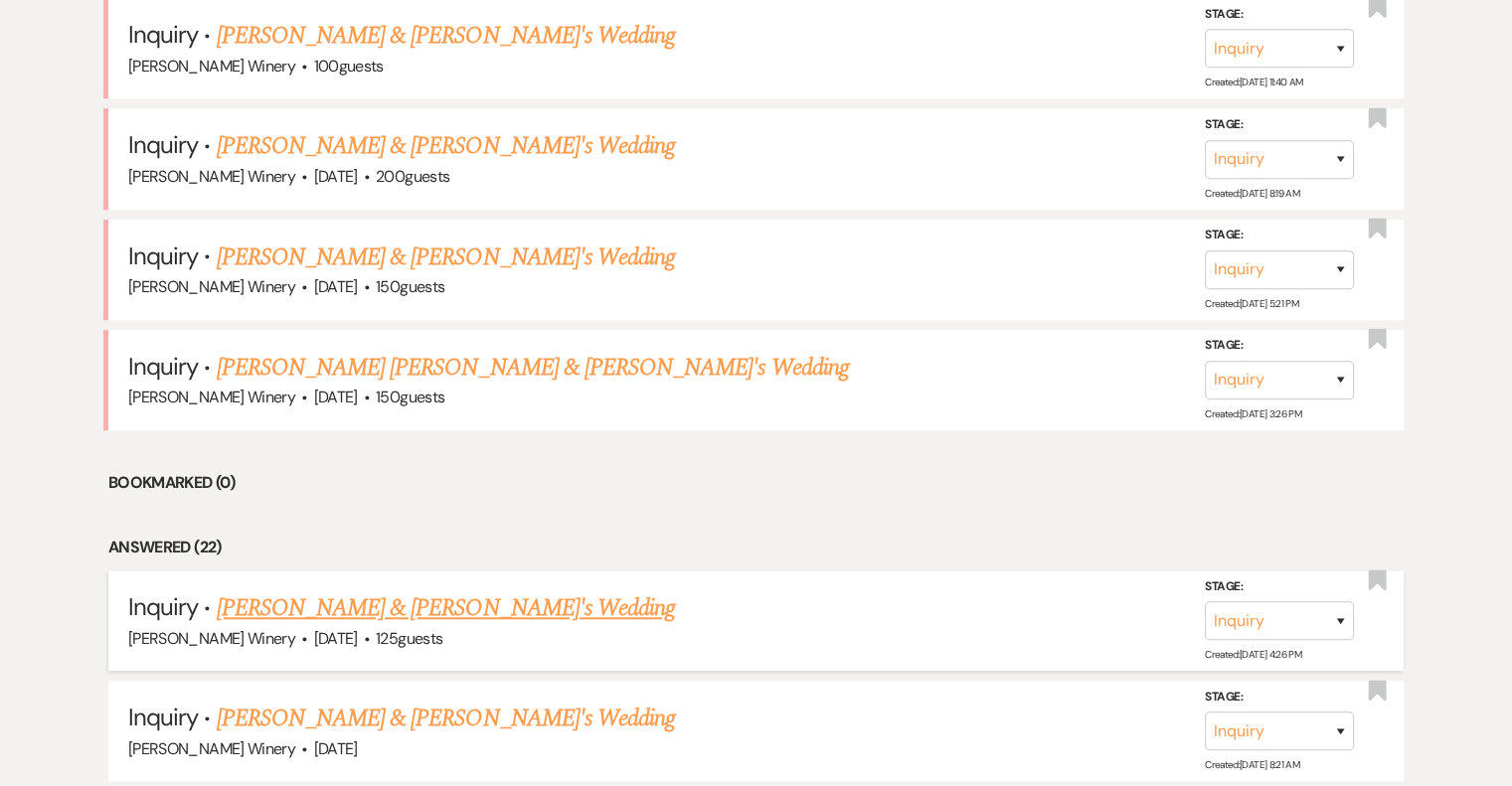 scroll, scrollTop: 1789, scrollLeft: 0, axis: vertical 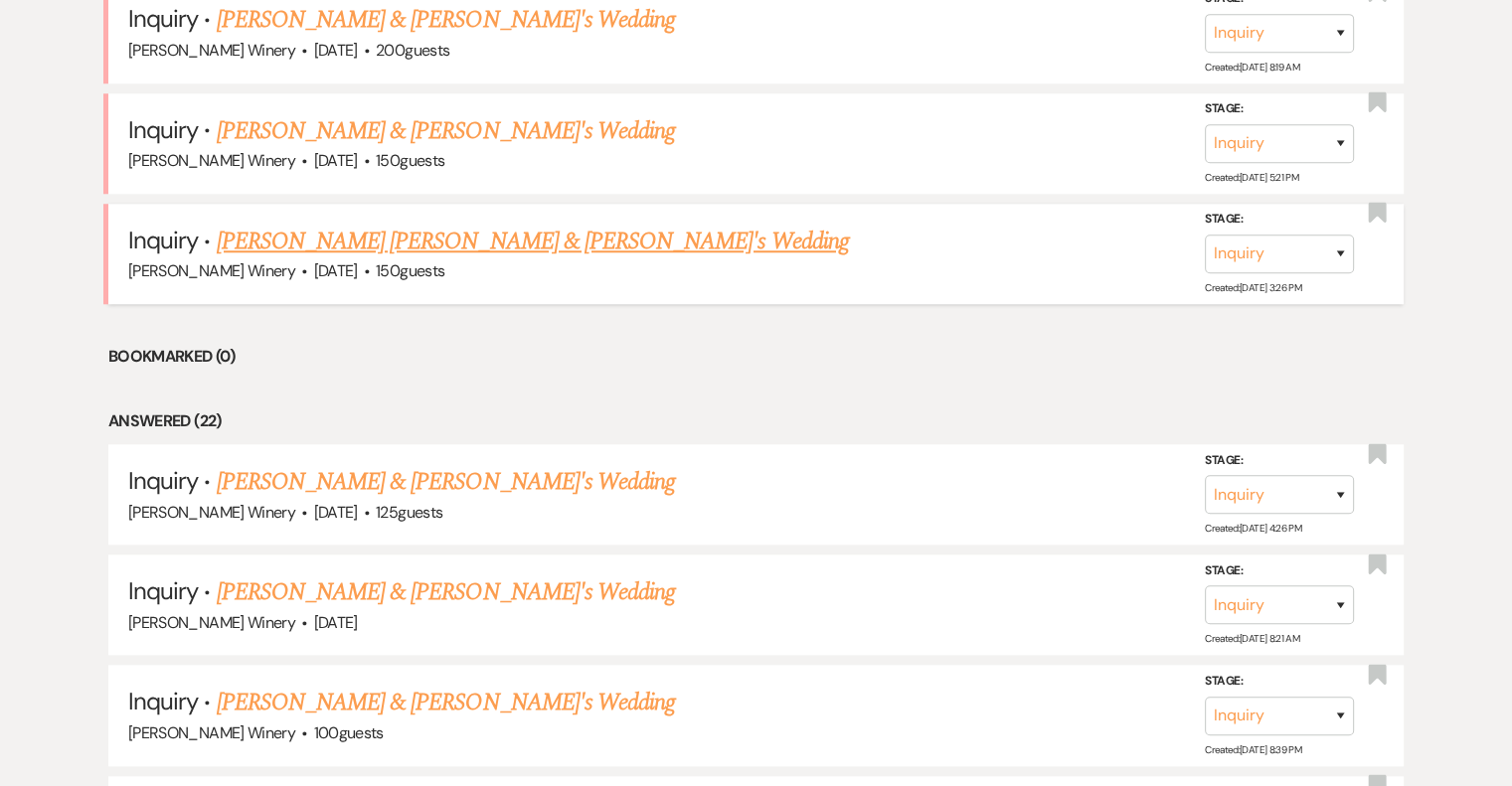 click on "[PERSON_NAME] [PERSON_NAME] & [PERSON_NAME]'s Wedding" at bounding box center [533, 241] 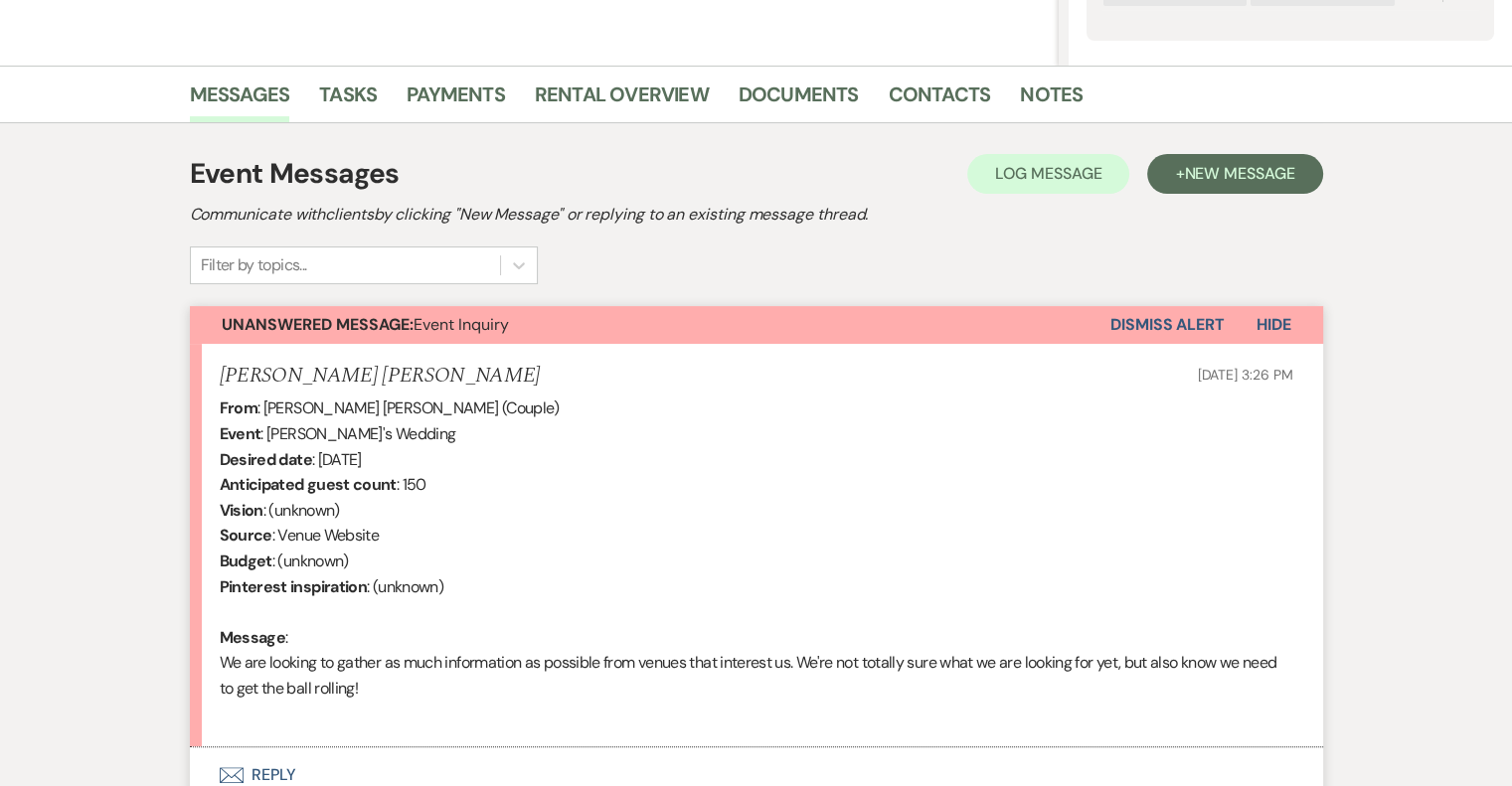 scroll, scrollTop: 606, scrollLeft: 0, axis: vertical 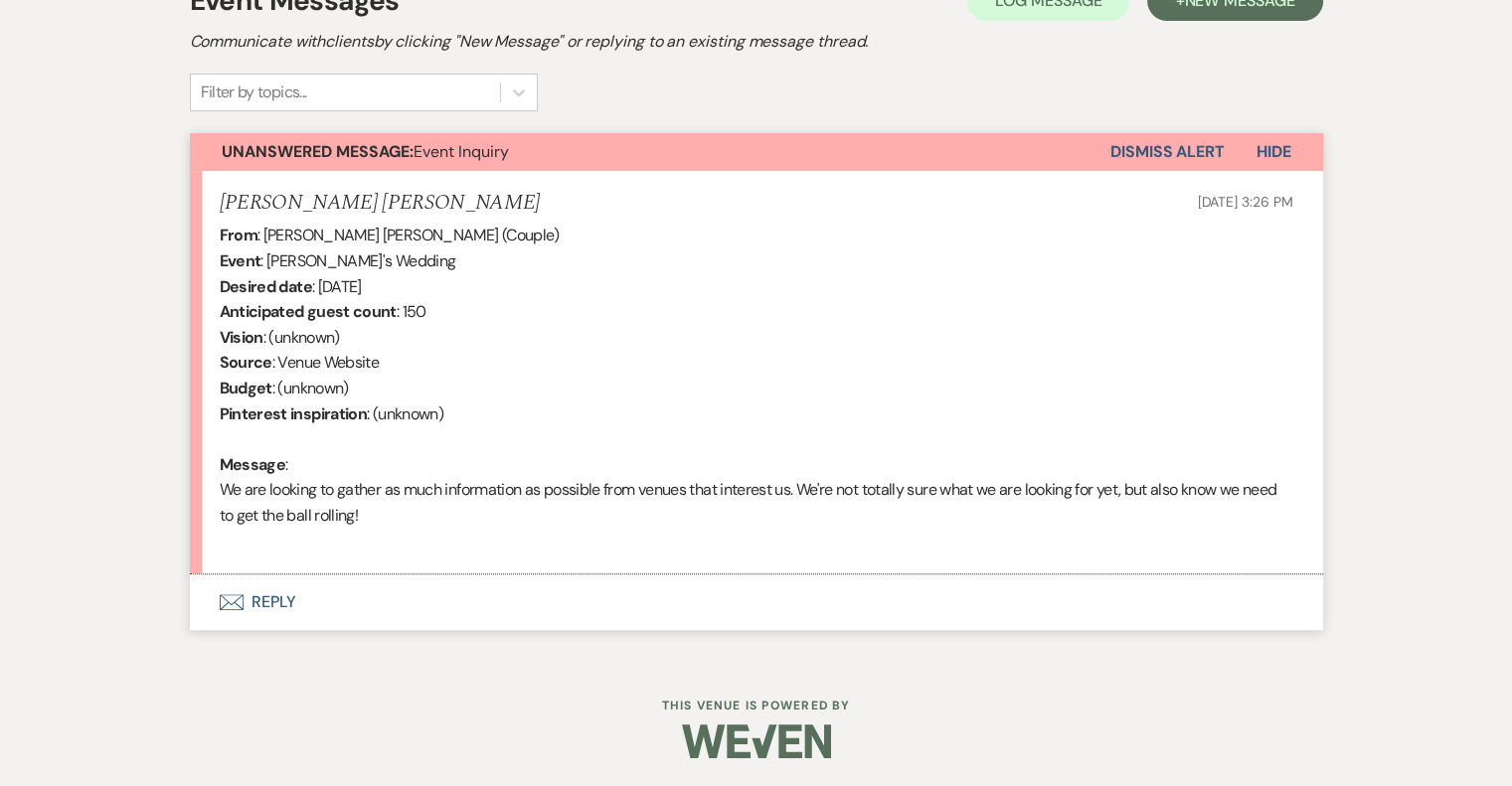 click on "Envelope Reply" at bounding box center (756, 602) 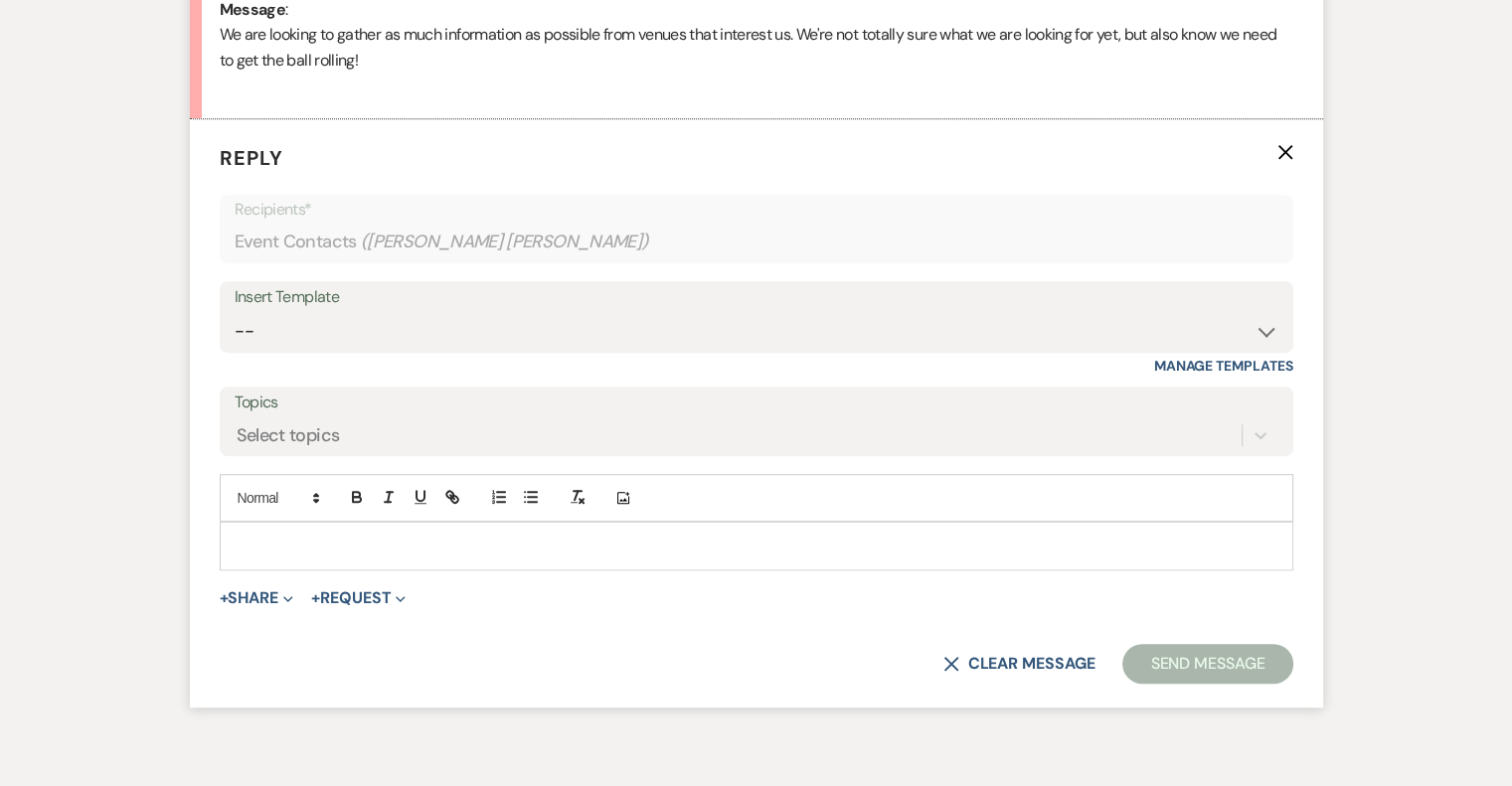 scroll, scrollTop: 1080, scrollLeft: 0, axis: vertical 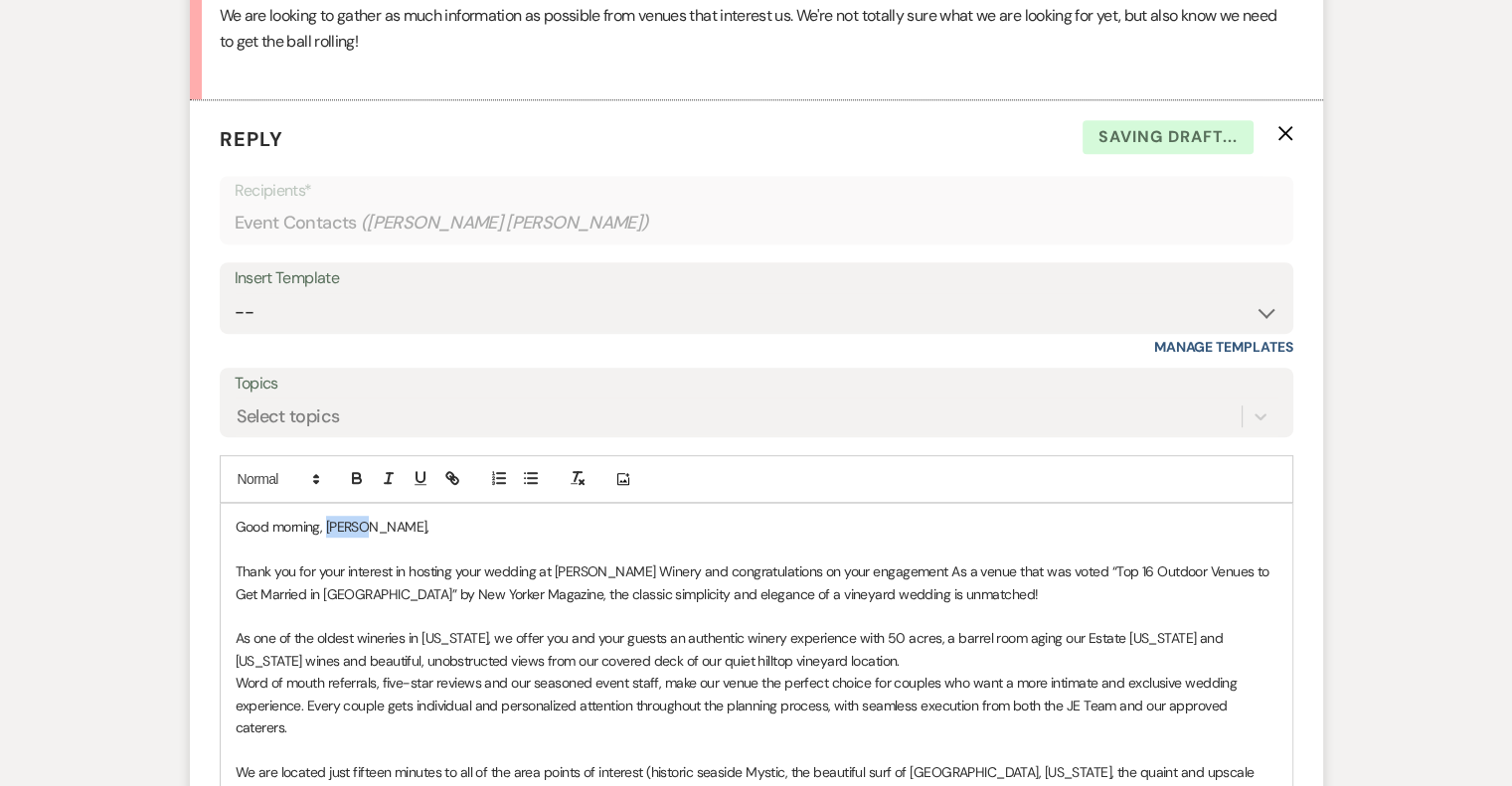 drag, startPoint x: 327, startPoint y: 521, endPoint x: 404, endPoint y: 523, distance: 77.02597 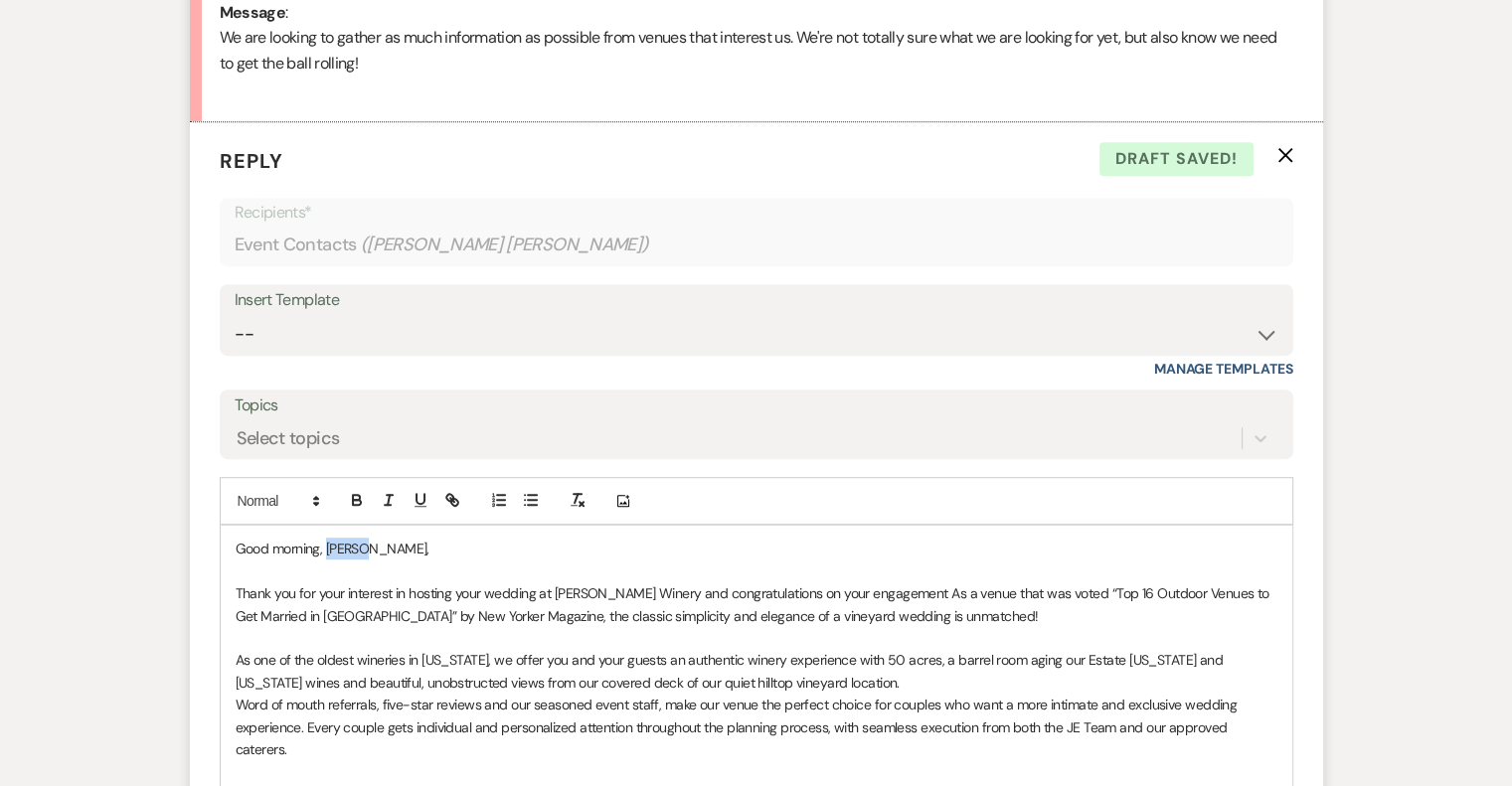 scroll, scrollTop: 1080, scrollLeft: 0, axis: vertical 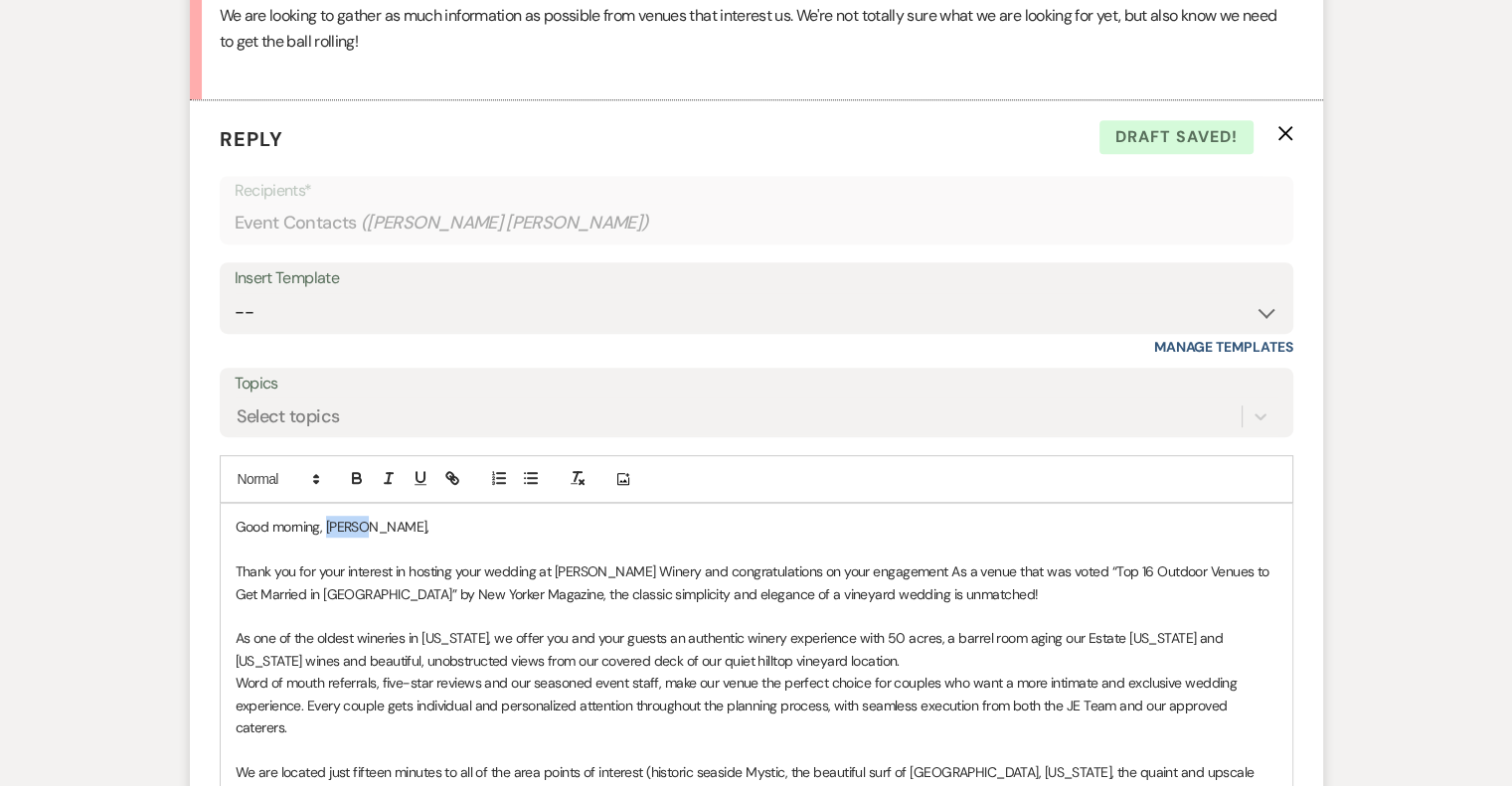 type 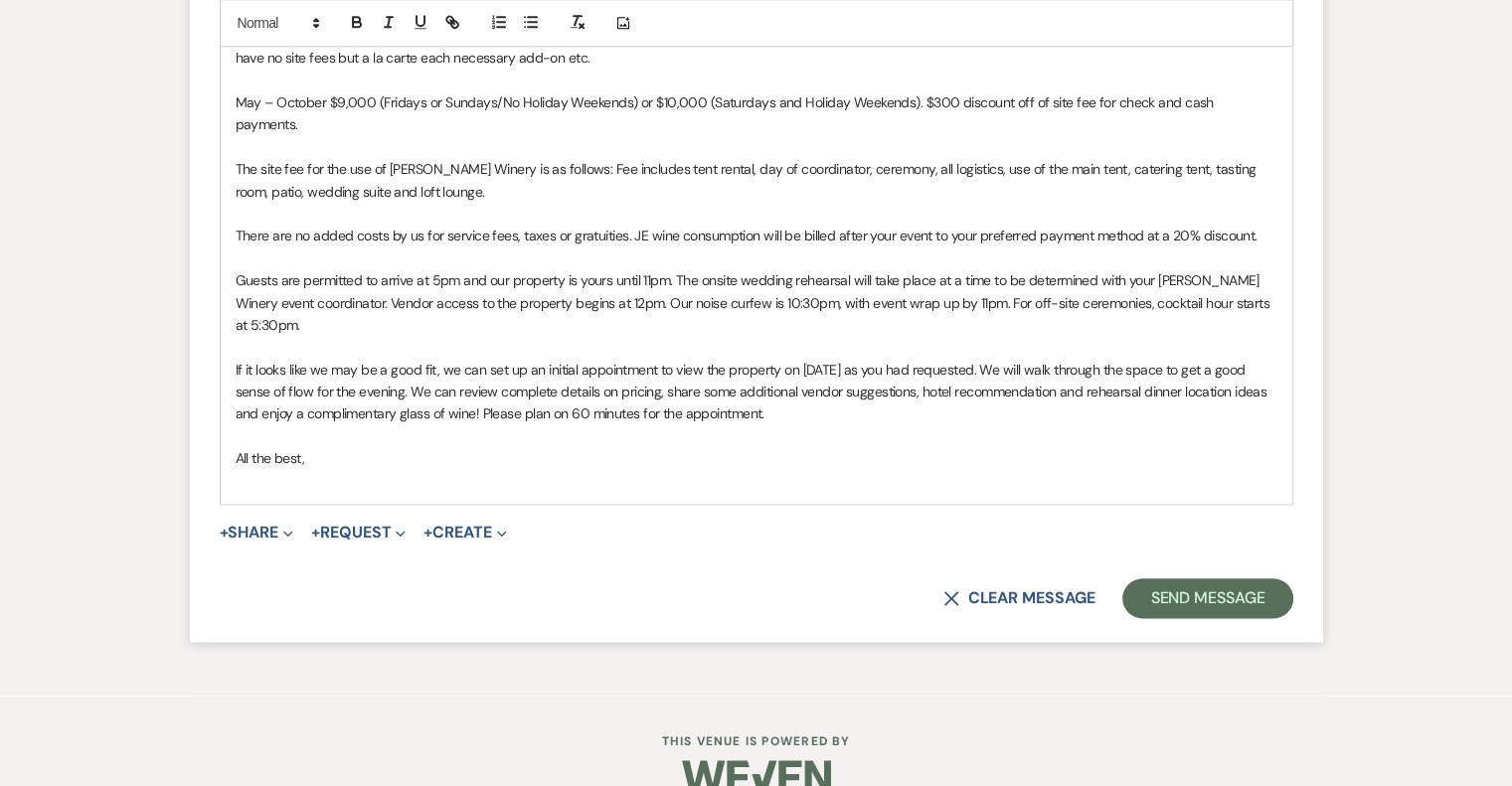 scroll, scrollTop: 2230, scrollLeft: 0, axis: vertical 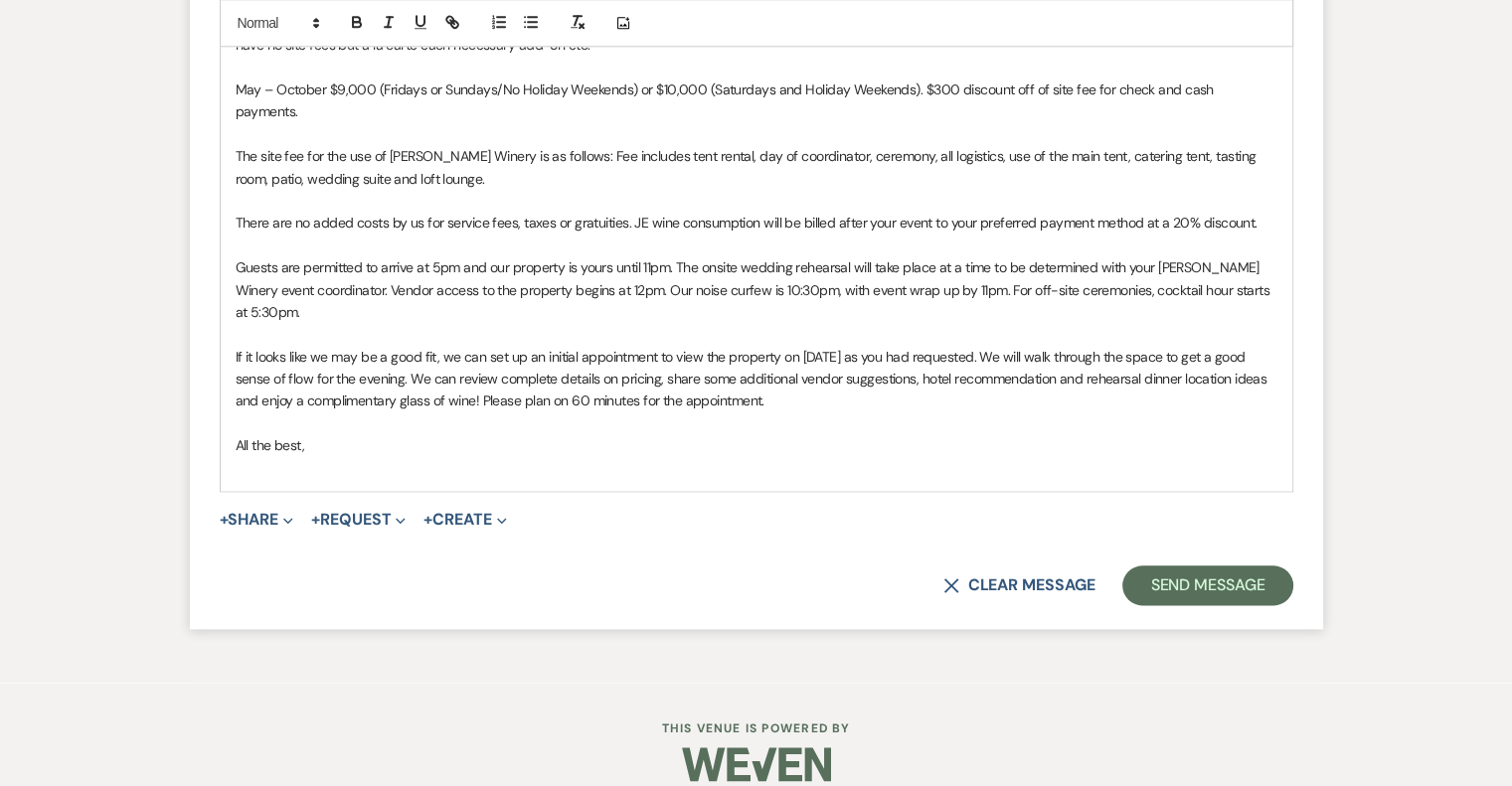 click on "All the best," at bounding box center [756, 445] 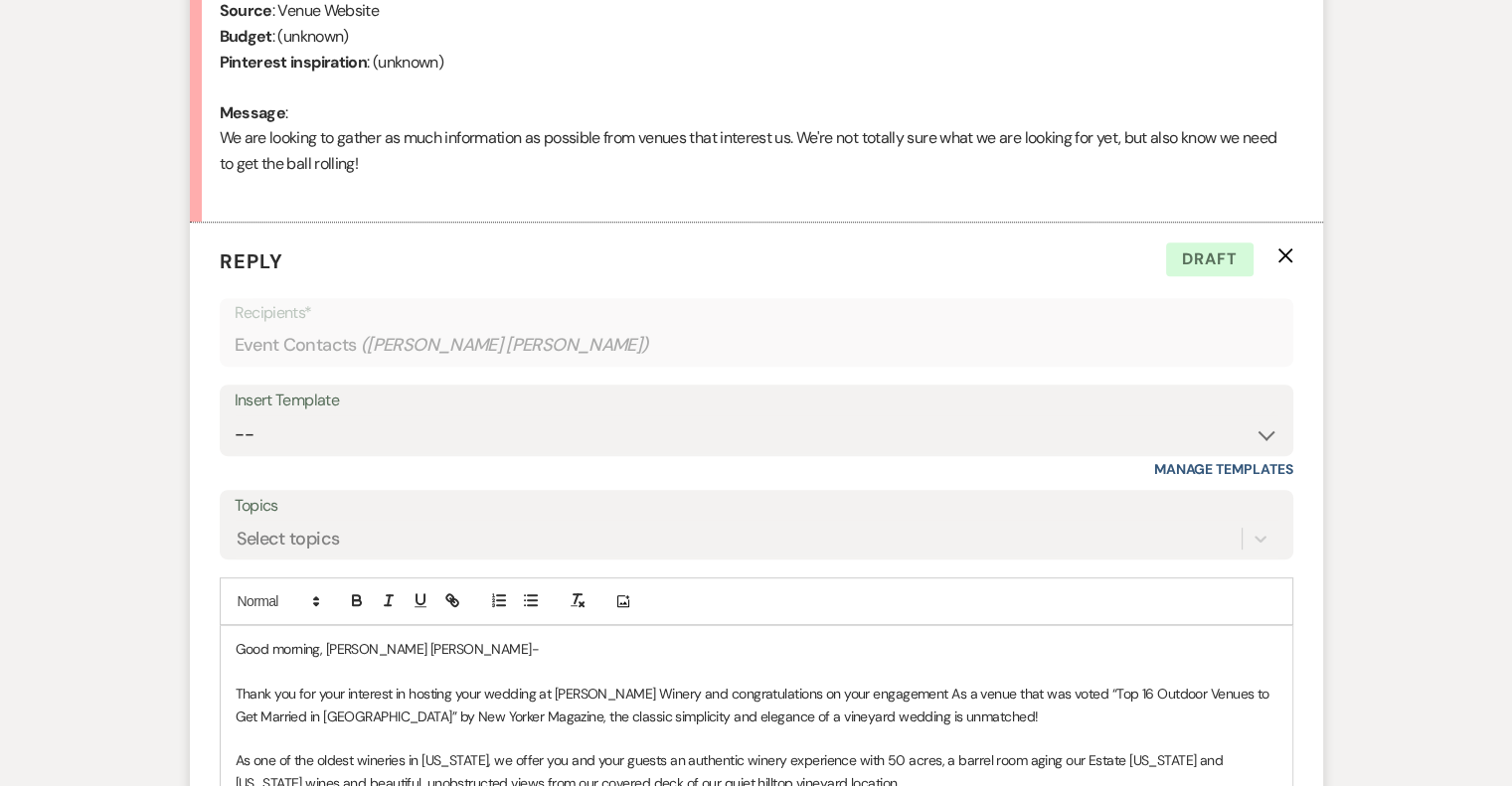 scroll, scrollTop: 992, scrollLeft: 0, axis: vertical 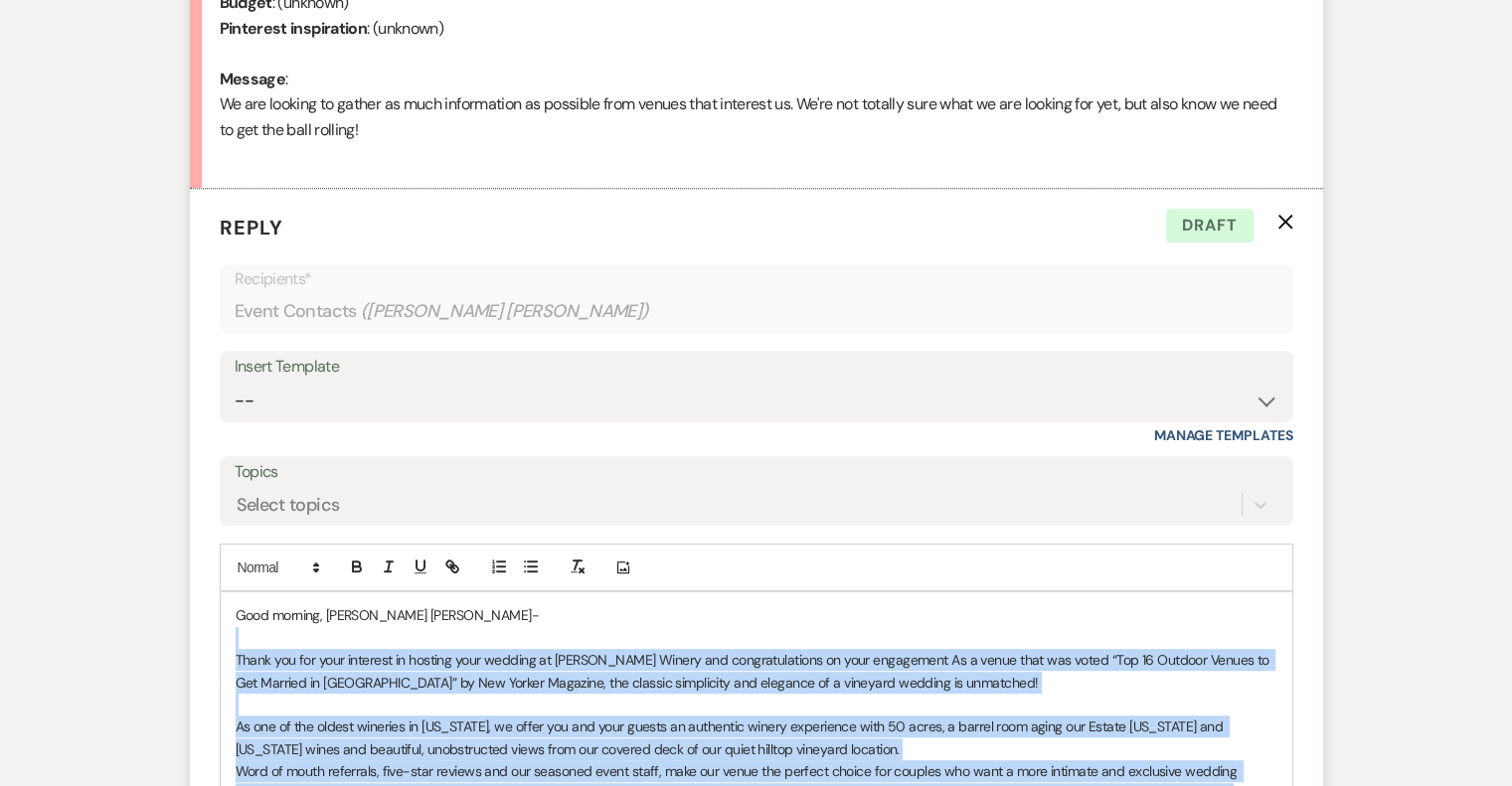 drag, startPoint x: 302, startPoint y: 448, endPoint x: 429, endPoint y: 634, distance: 225.222 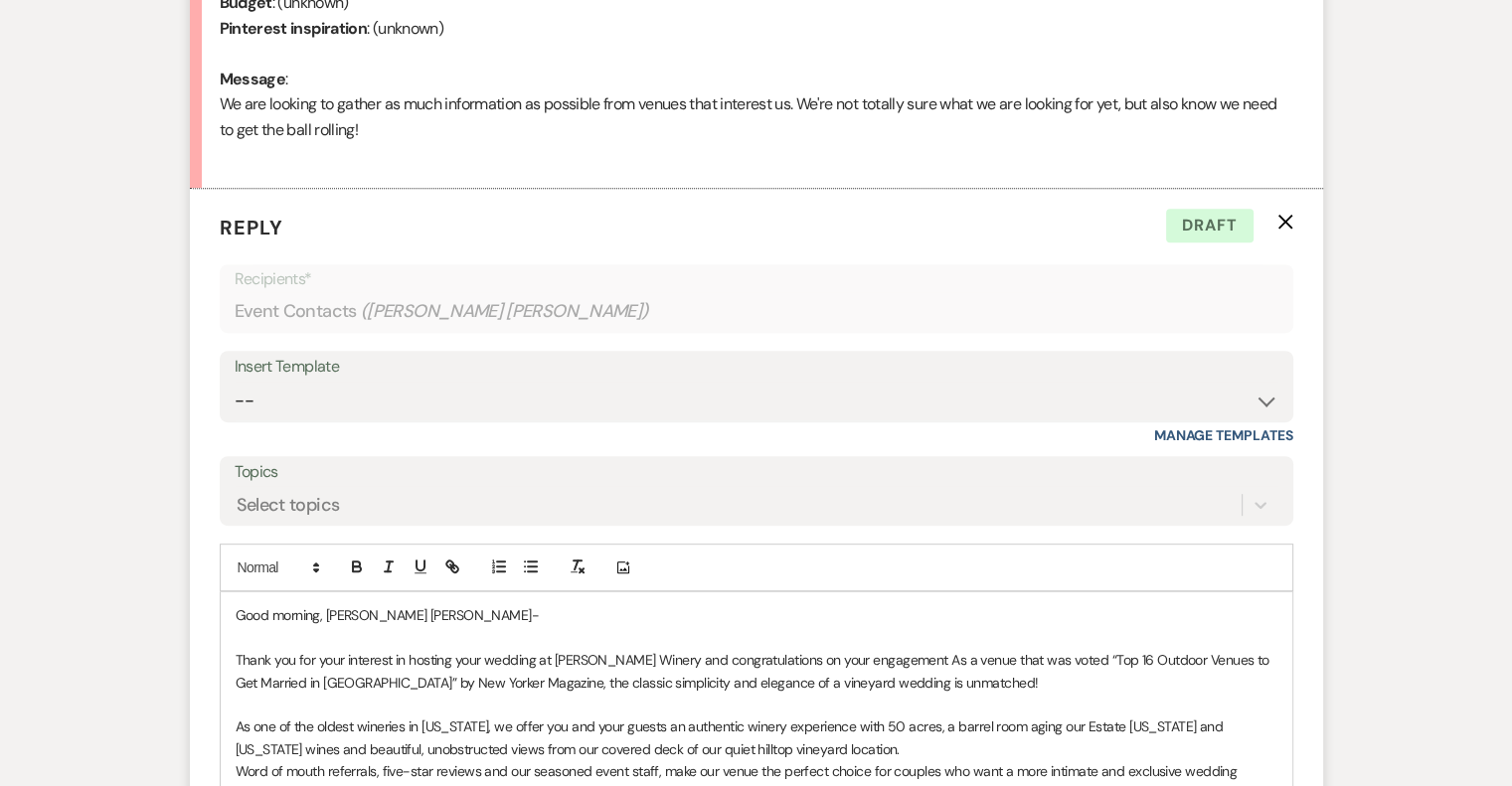 click on "Good morning, [PERSON_NAME] [PERSON_NAME]-" at bounding box center (756, 615) 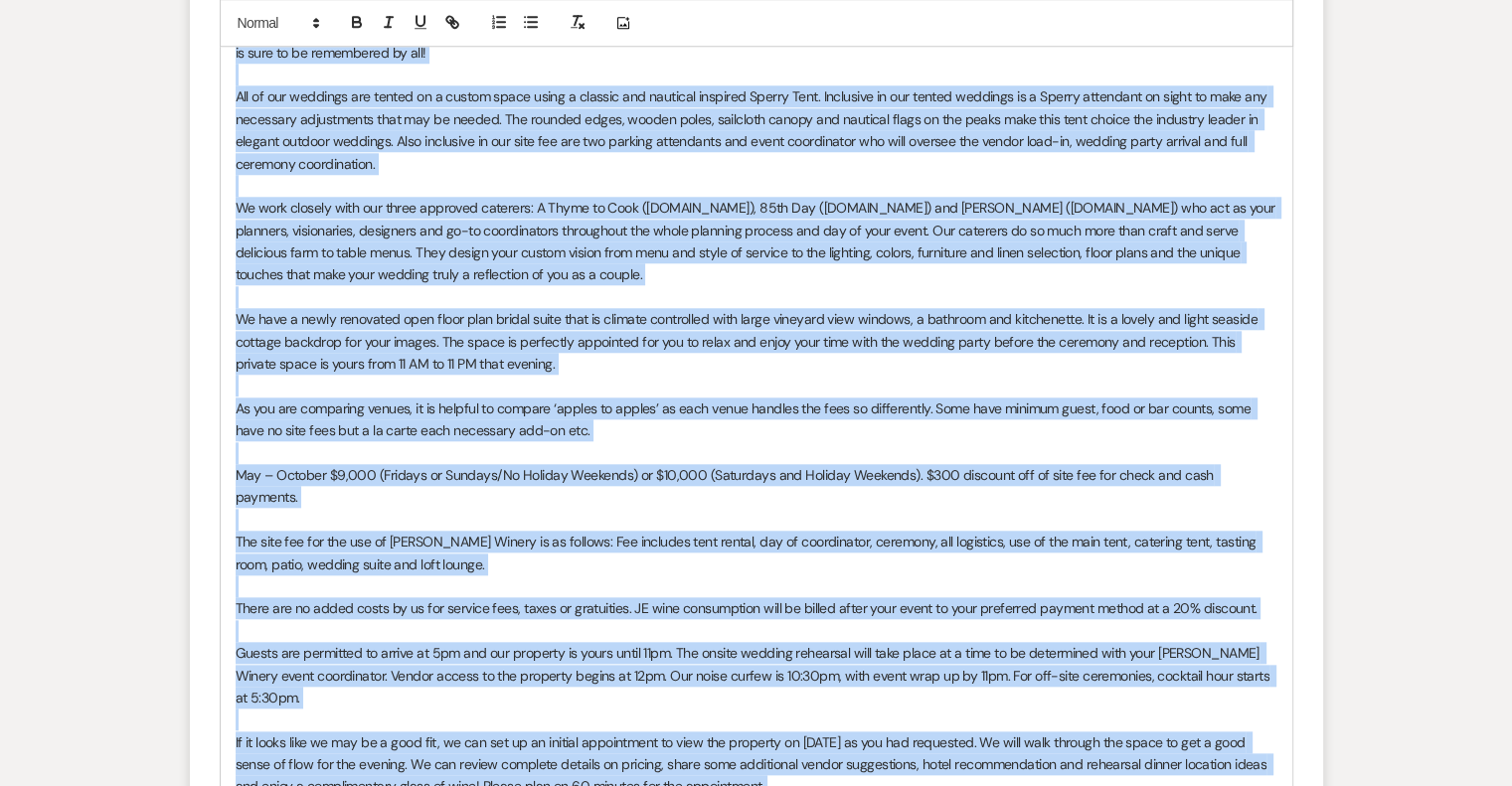 scroll, scrollTop: 2097, scrollLeft: 0, axis: vertical 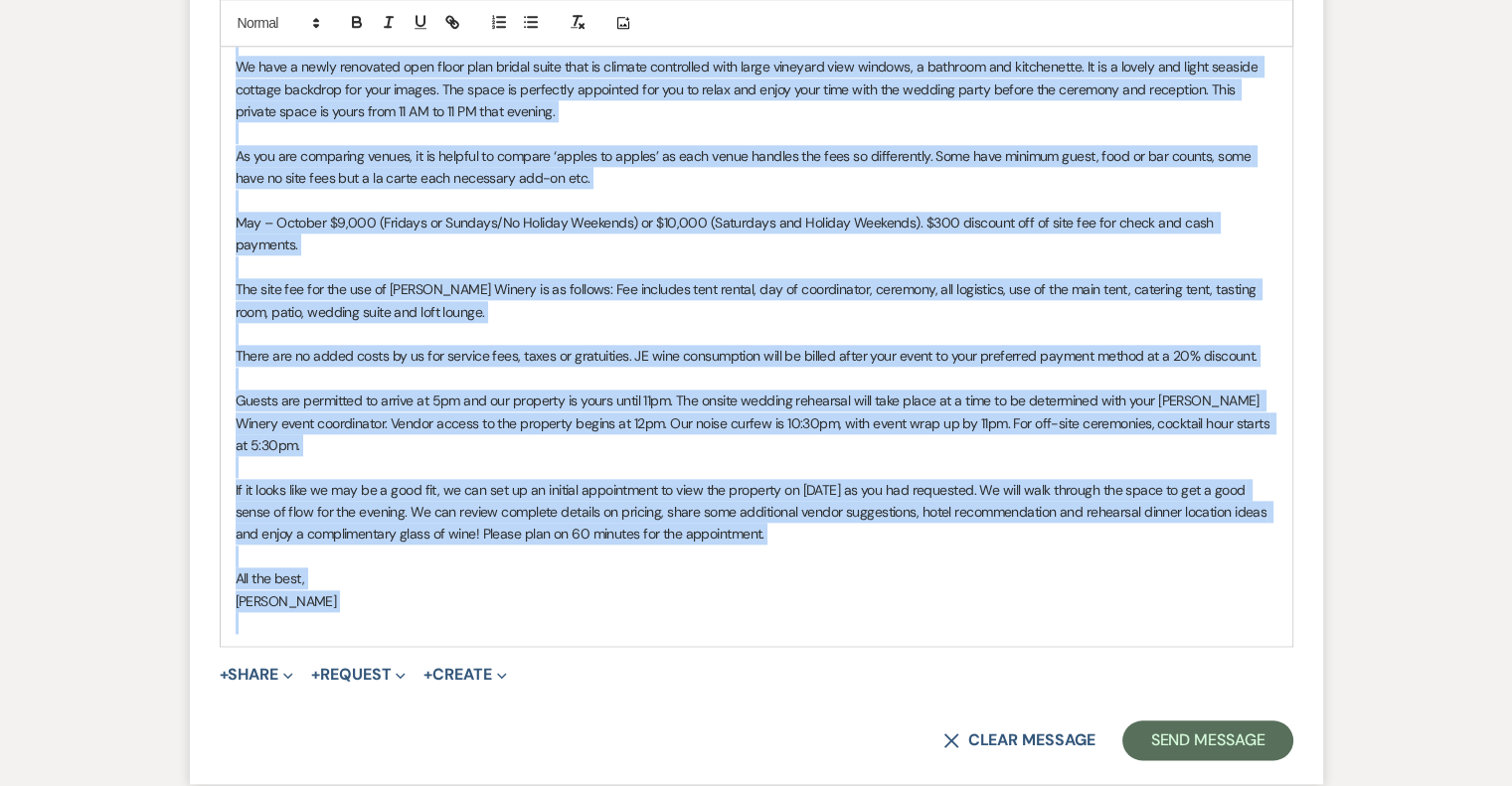drag, startPoint x: 238, startPoint y: 656, endPoint x: 810, endPoint y: 516, distance: 588.8837 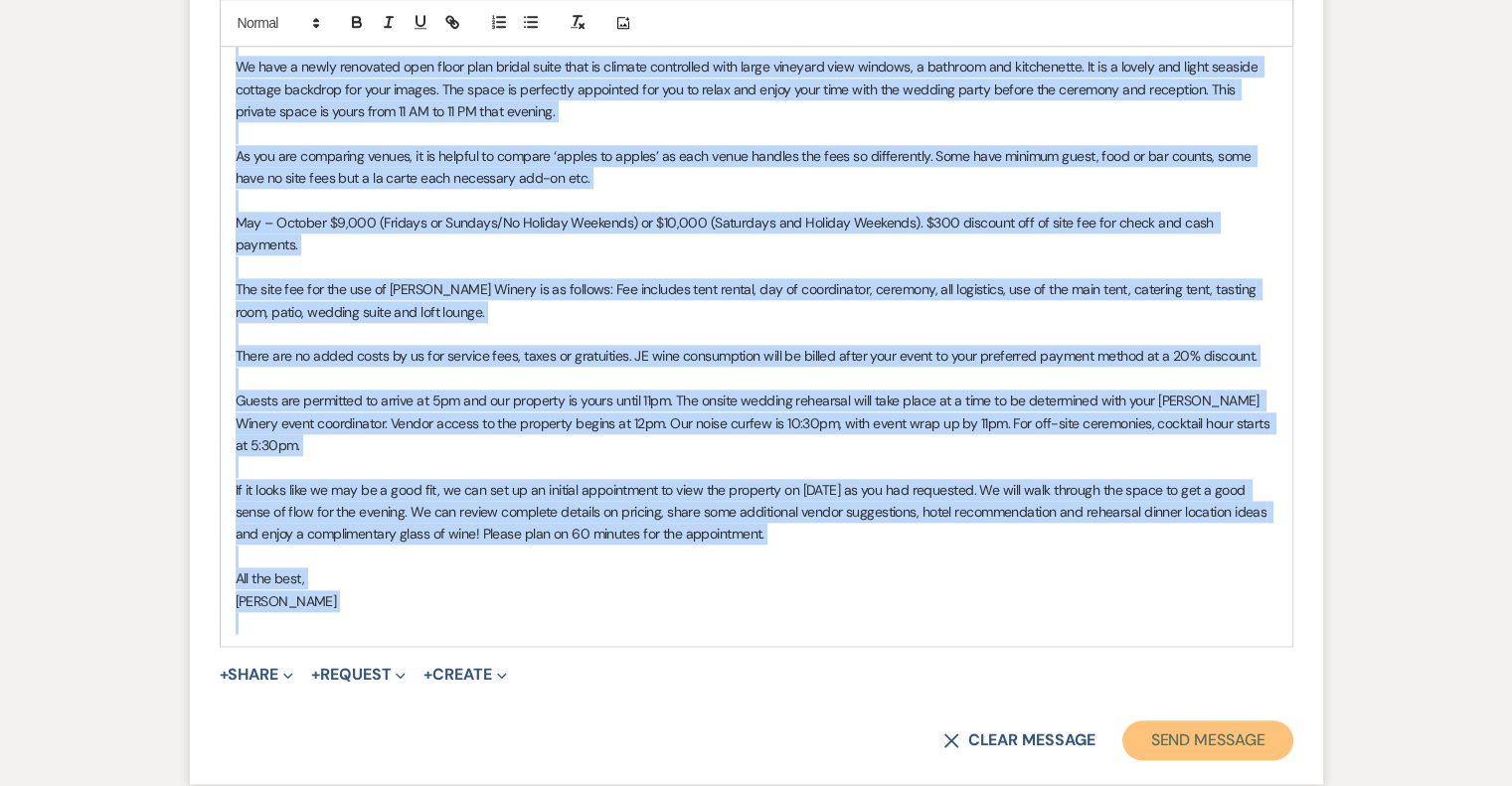 click on "Send Message" at bounding box center (1207, 740) 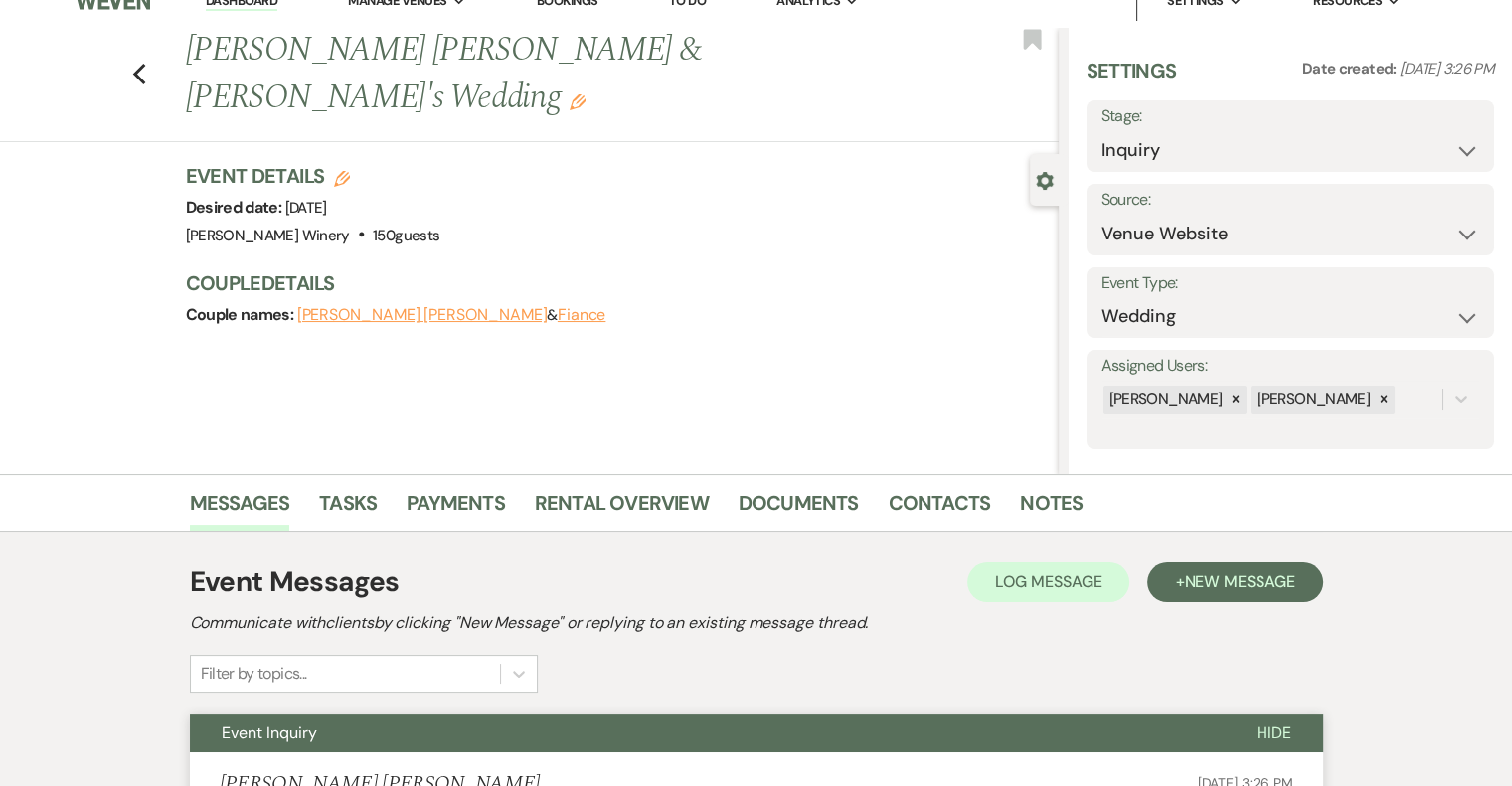scroll, scrollTop: 0, scrollLeft: 0, axis: both 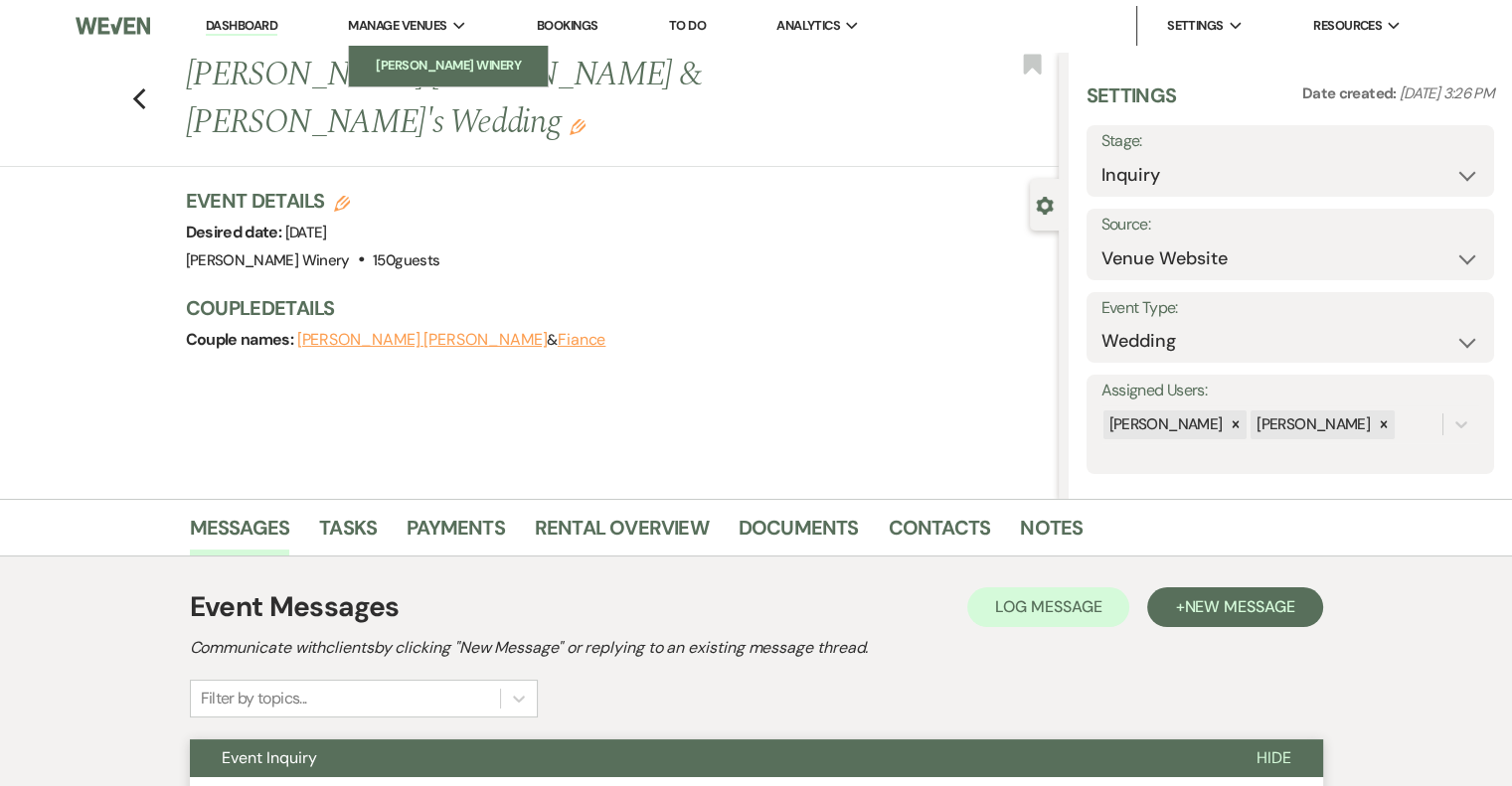 click on "[PERSON_NAME] Winery" at bounding box center [448, 66] 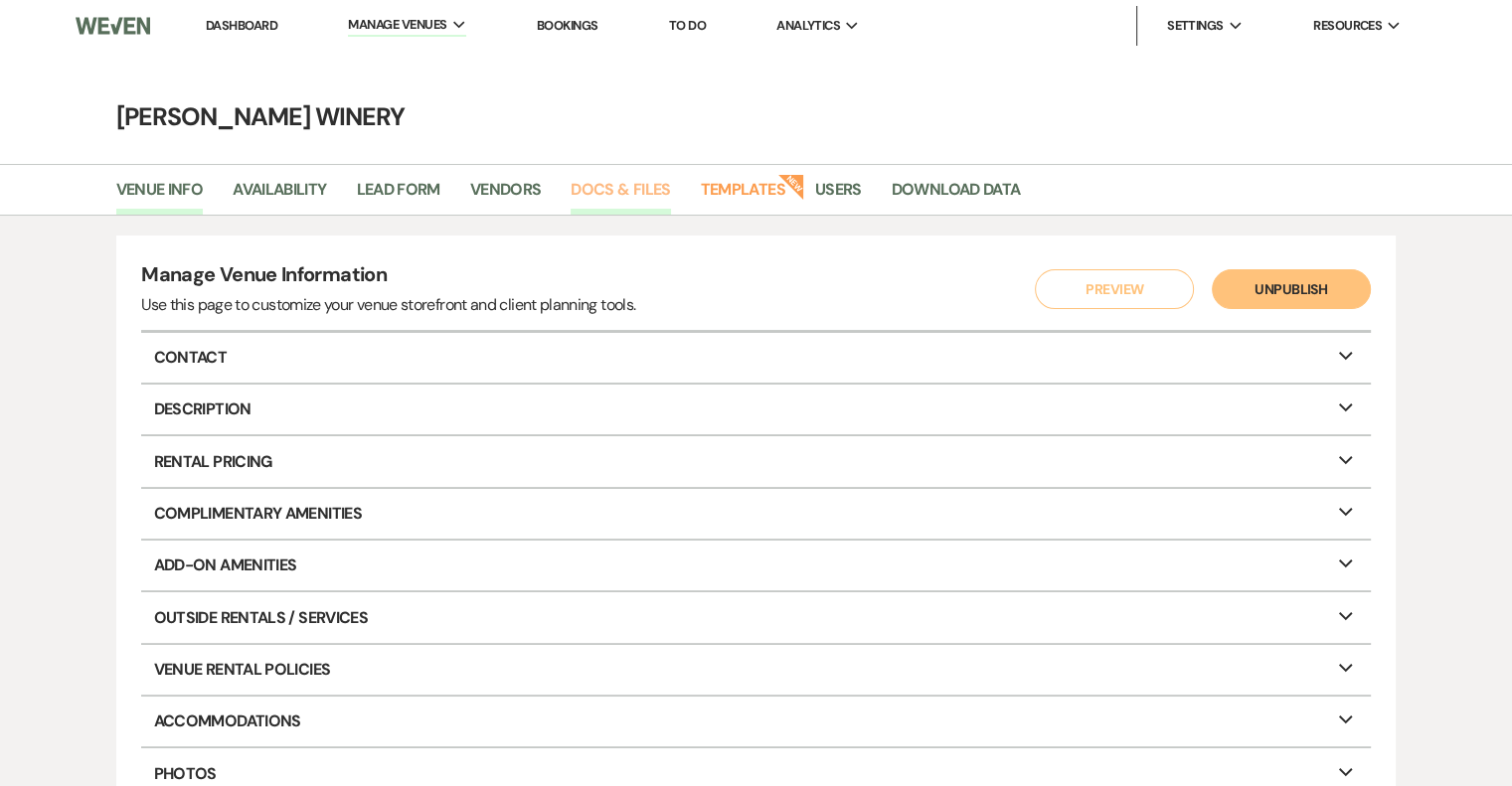 click on "Docs & Files" at bounding box center [620, 196] 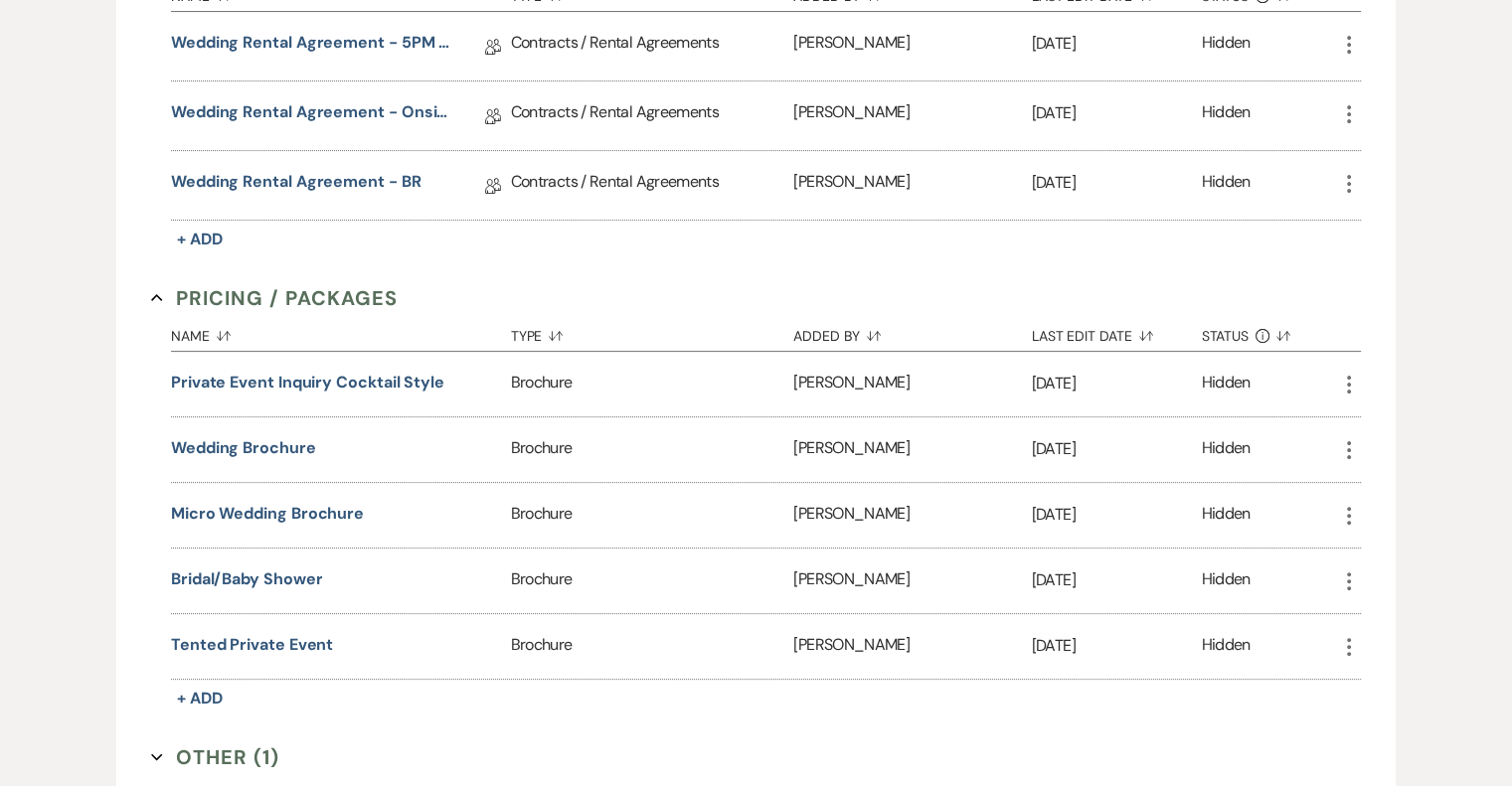 scroll, scrollTop: 497, scrollLeft: 0, axis: vertical 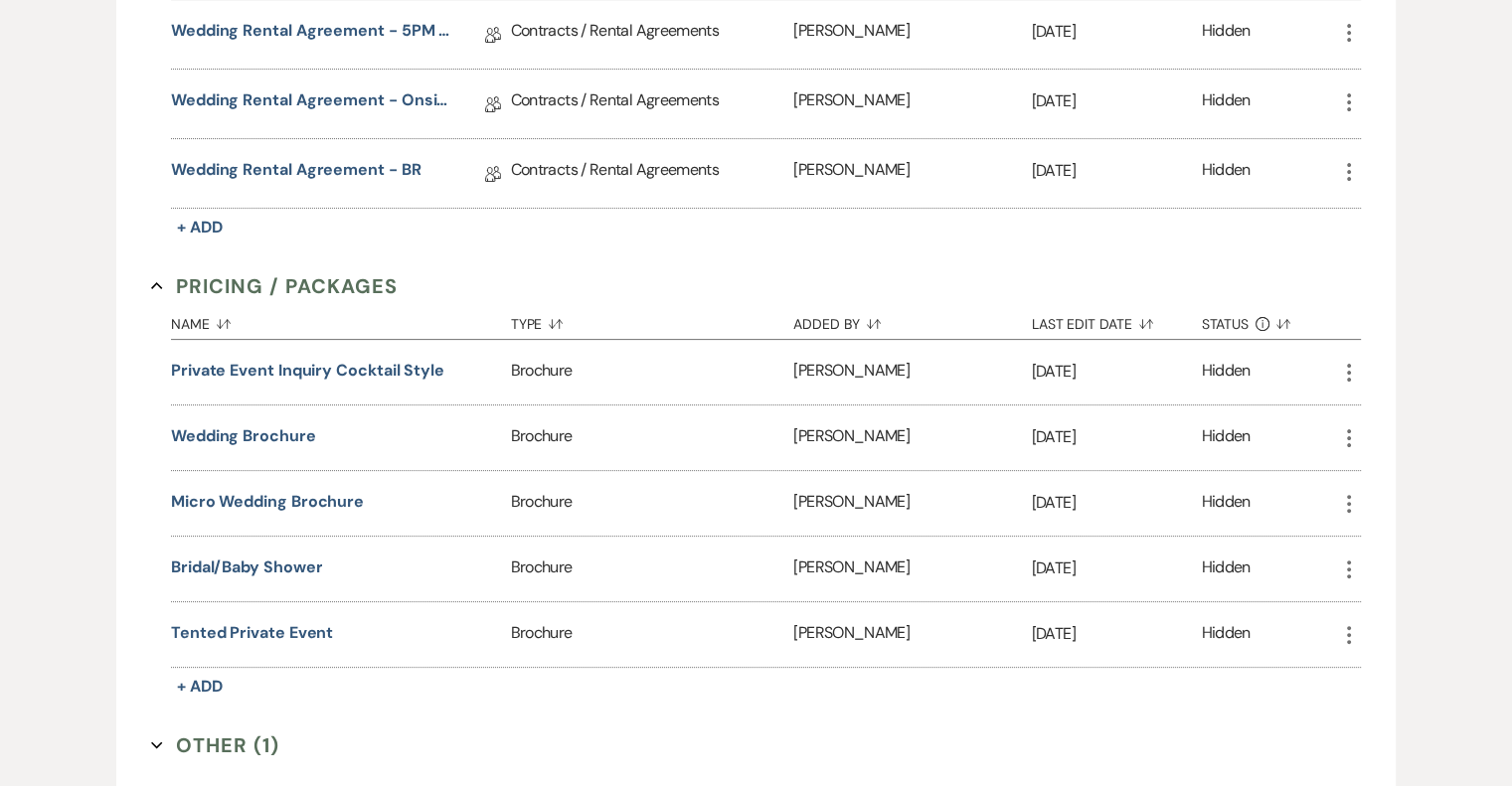 click on "More" 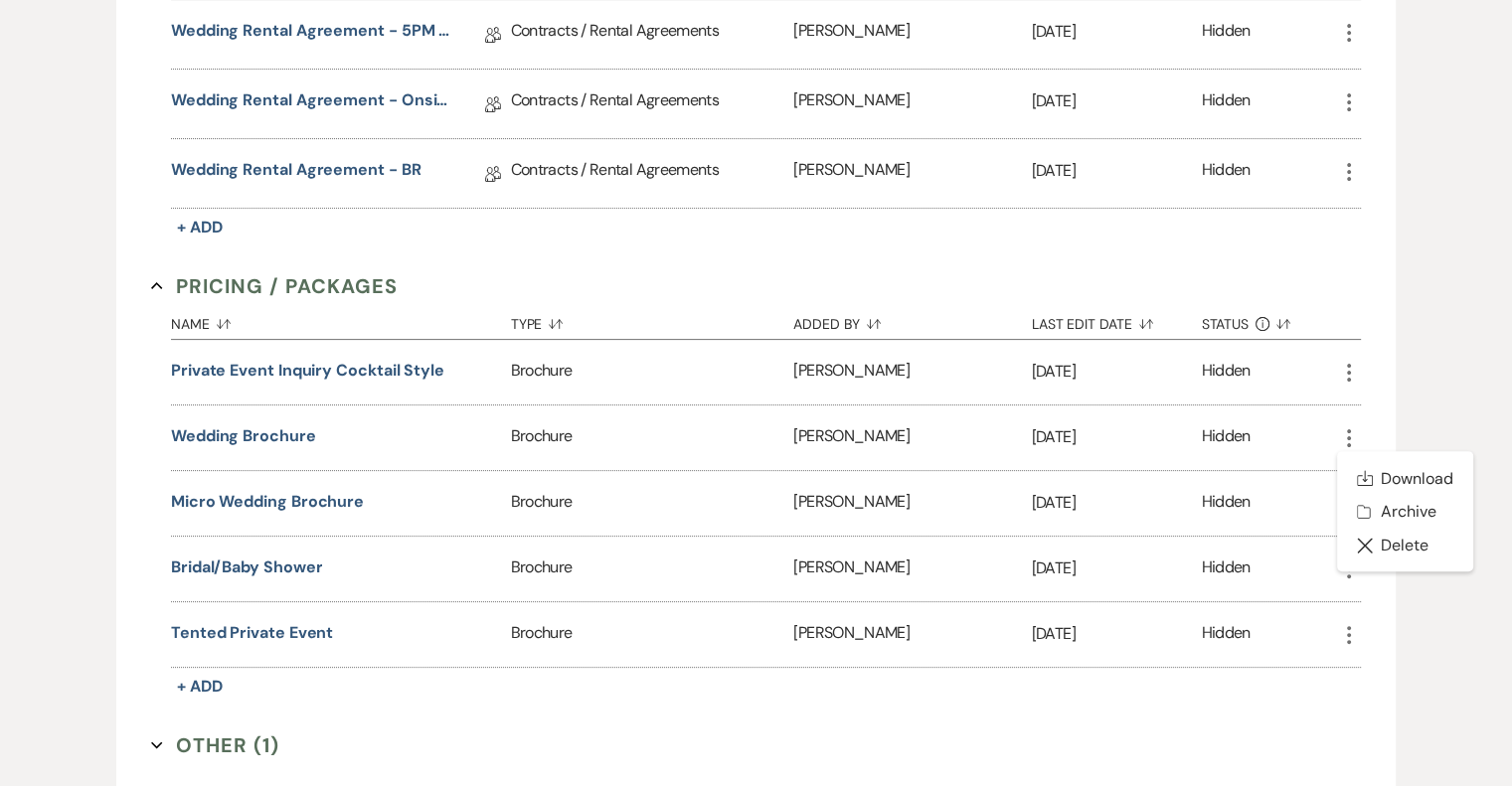 click 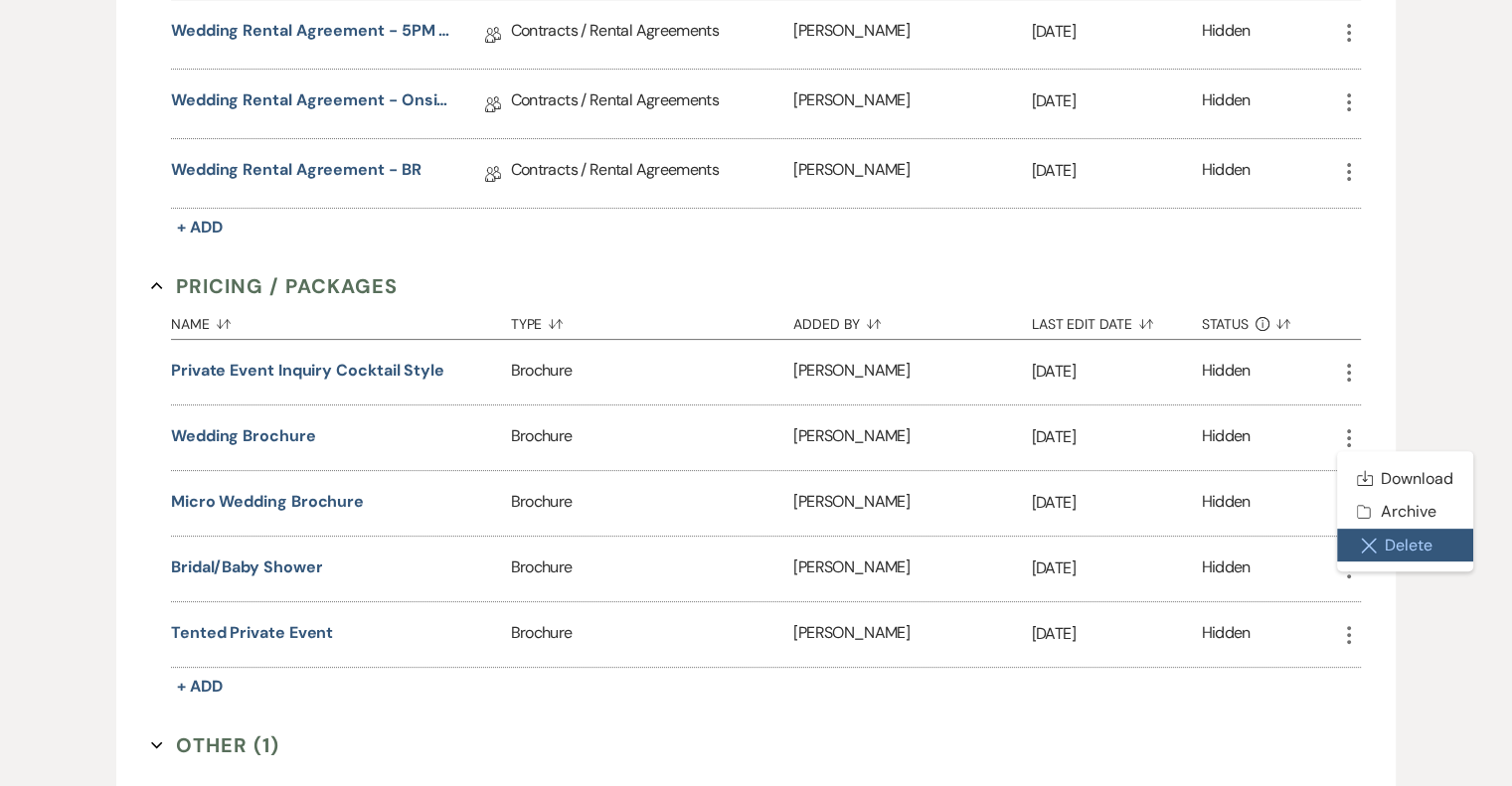 click on "Close Delete X Delete" at bounding box center (1405, 546) 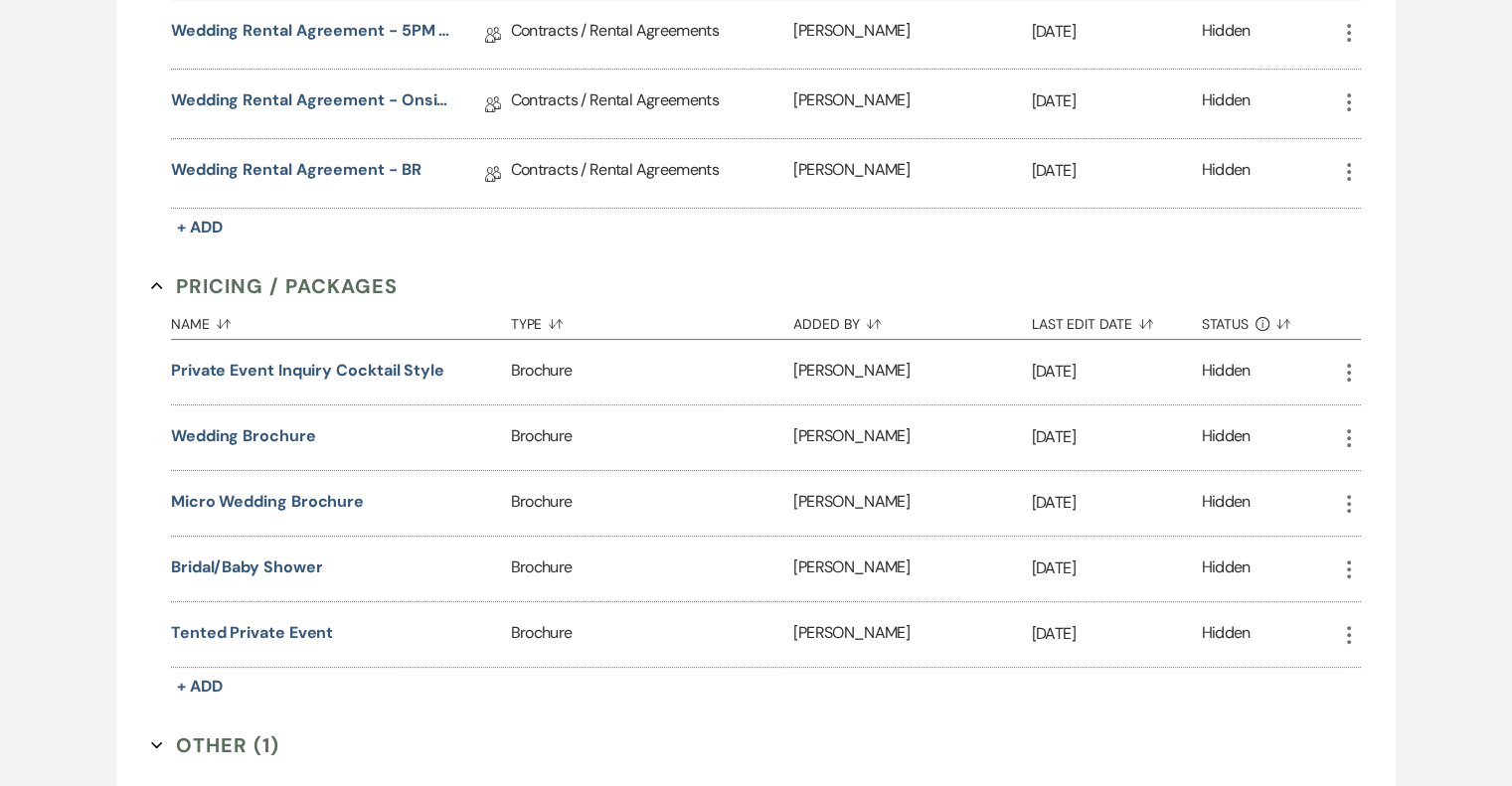 click on "More" 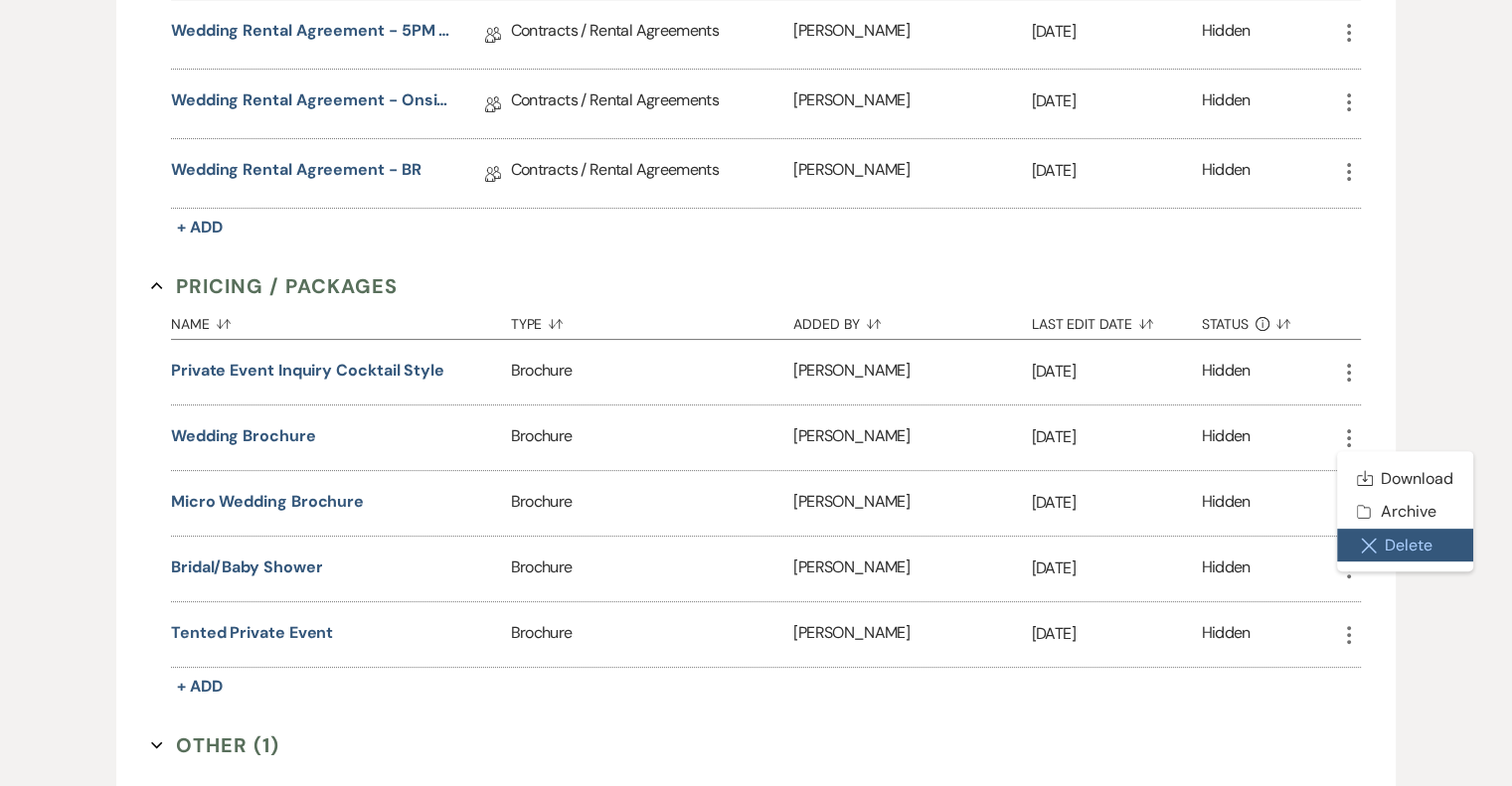 click on "Close Delete X Delete" at bounding box center [1405, 546] 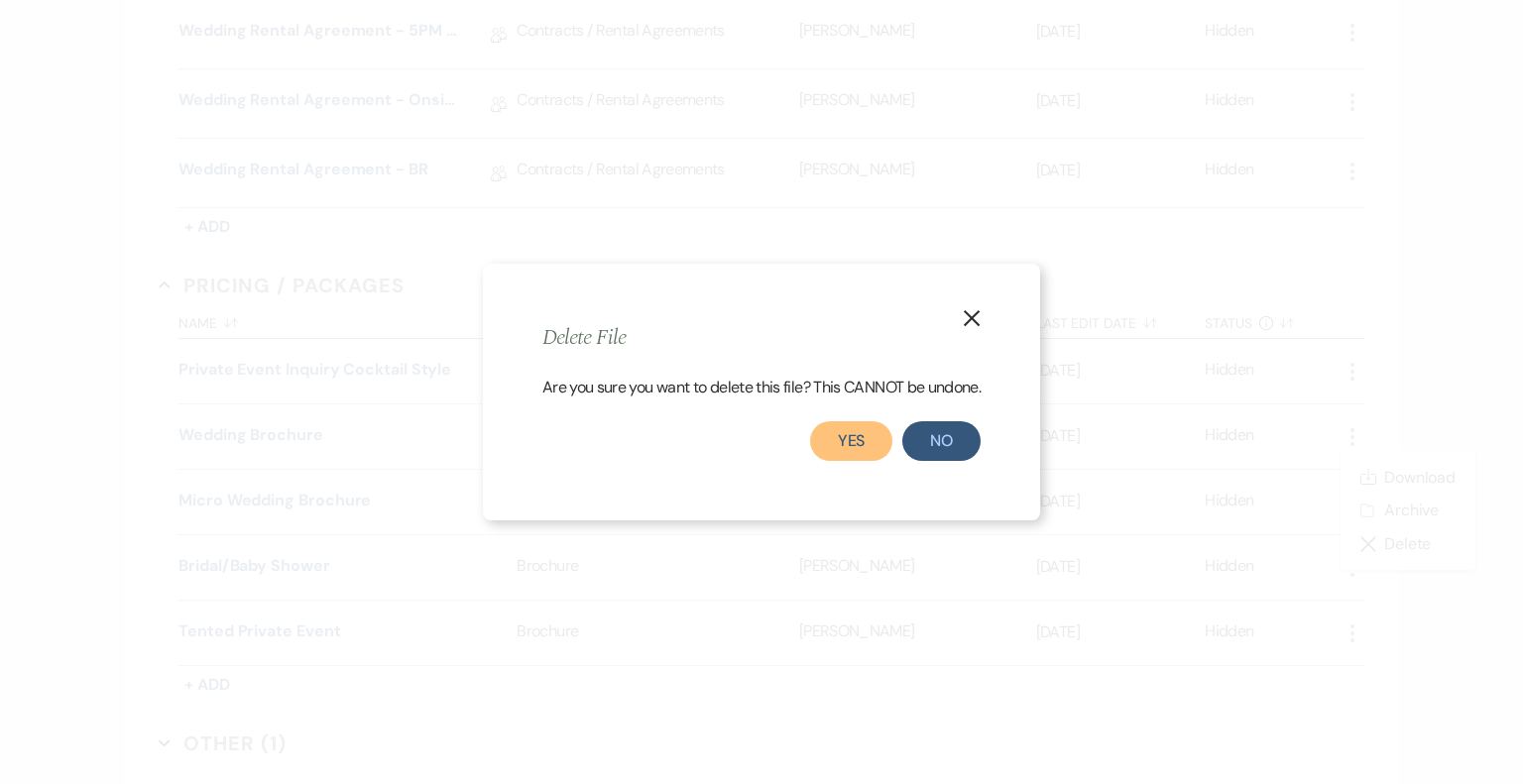 click on "Yes" at bounding box center (852, 441) 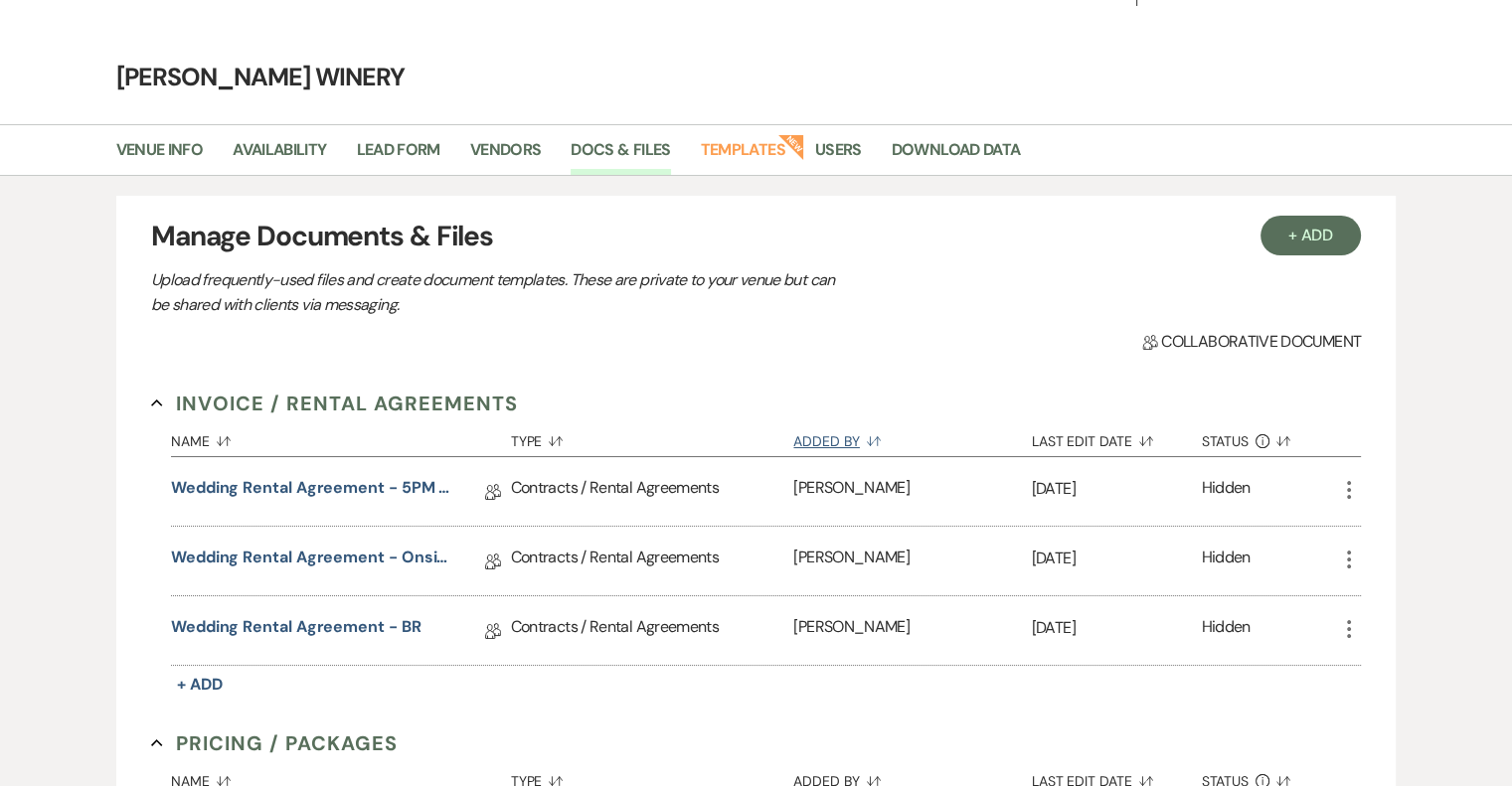 scroll, scrollTop: 0, scrollLeft: 0, axis: both 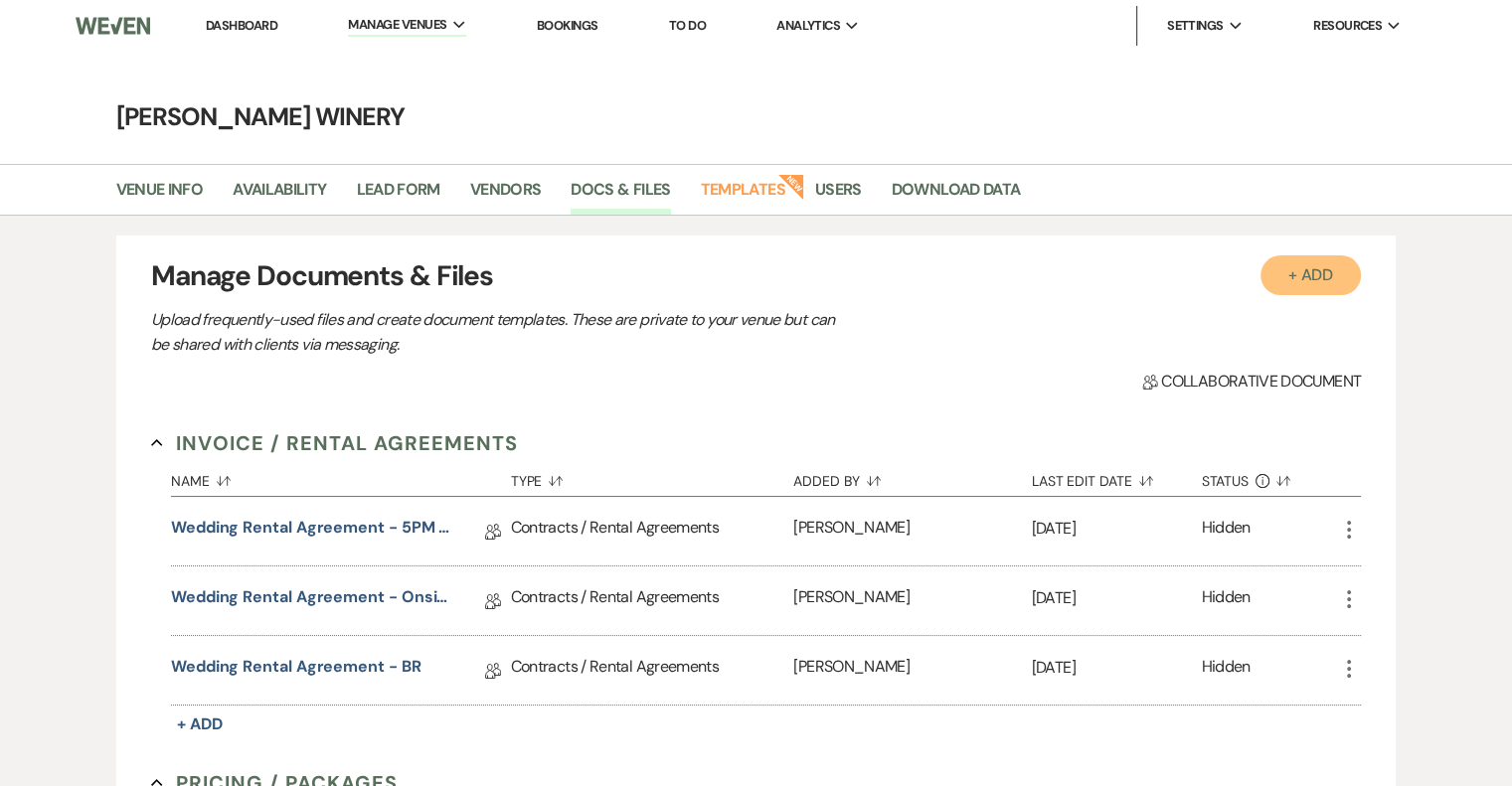 click on "+ Add" at bounding box center [1311, 275] 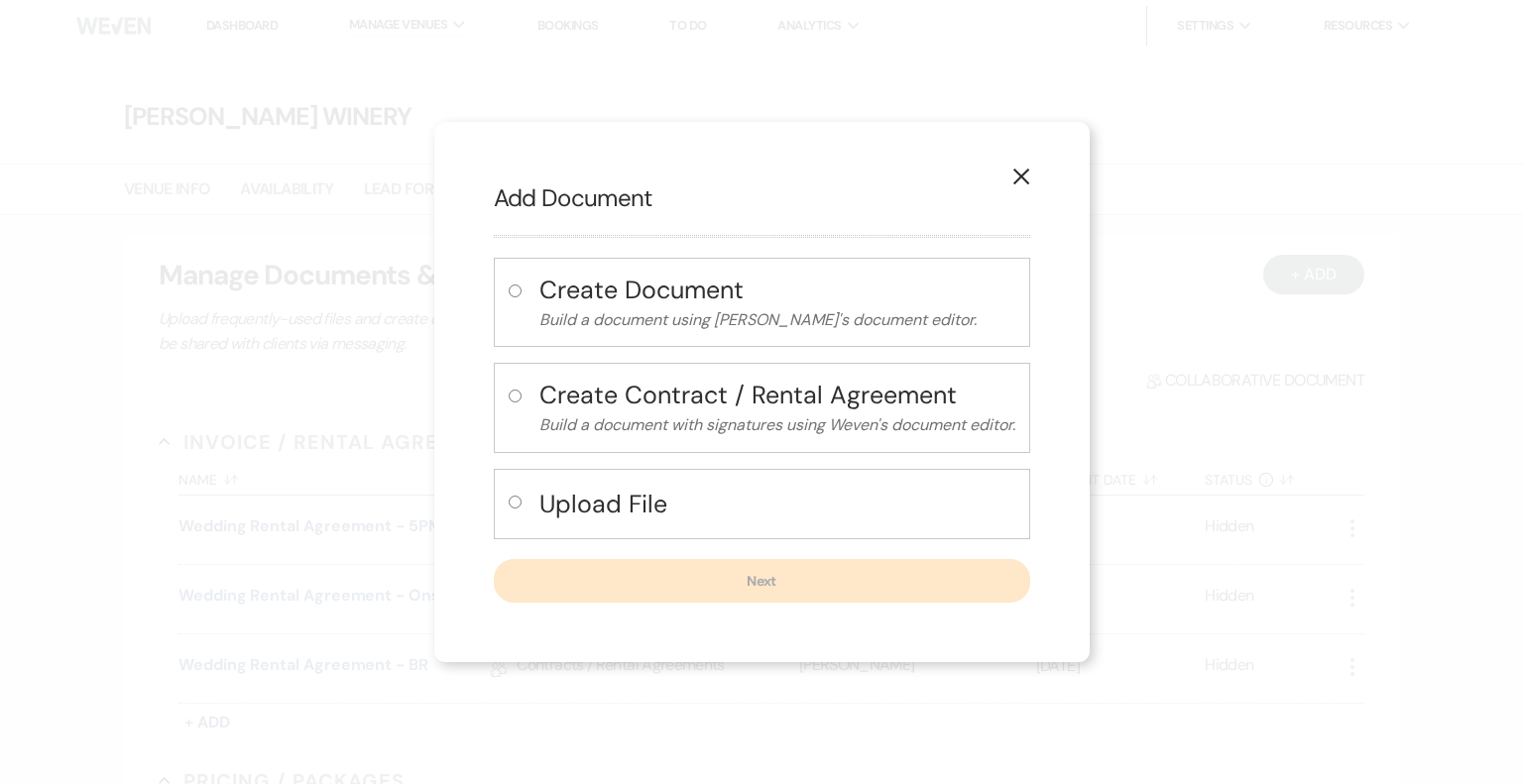 click on "Upload File" at bounding box center [777, 504] 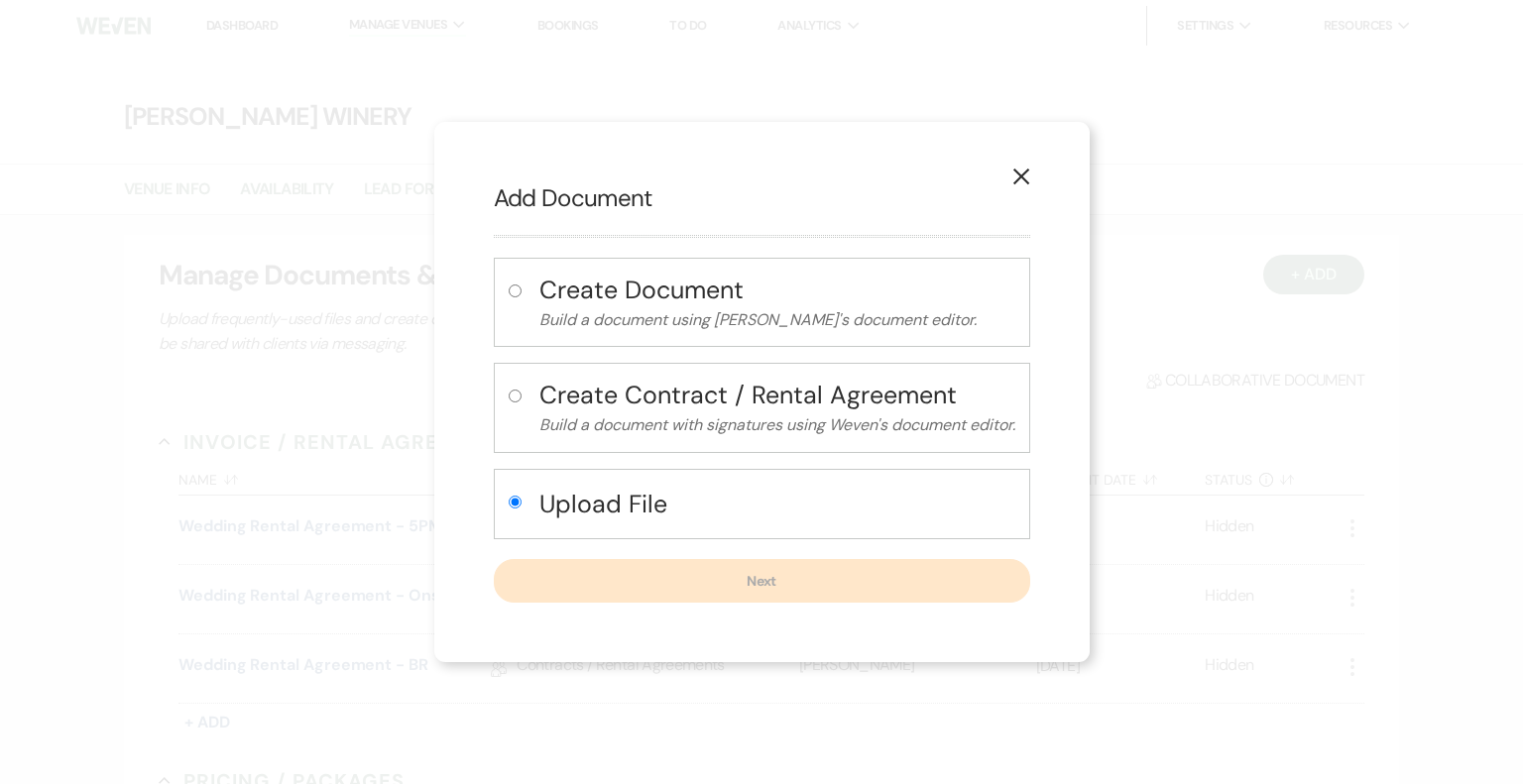 radio on "true" 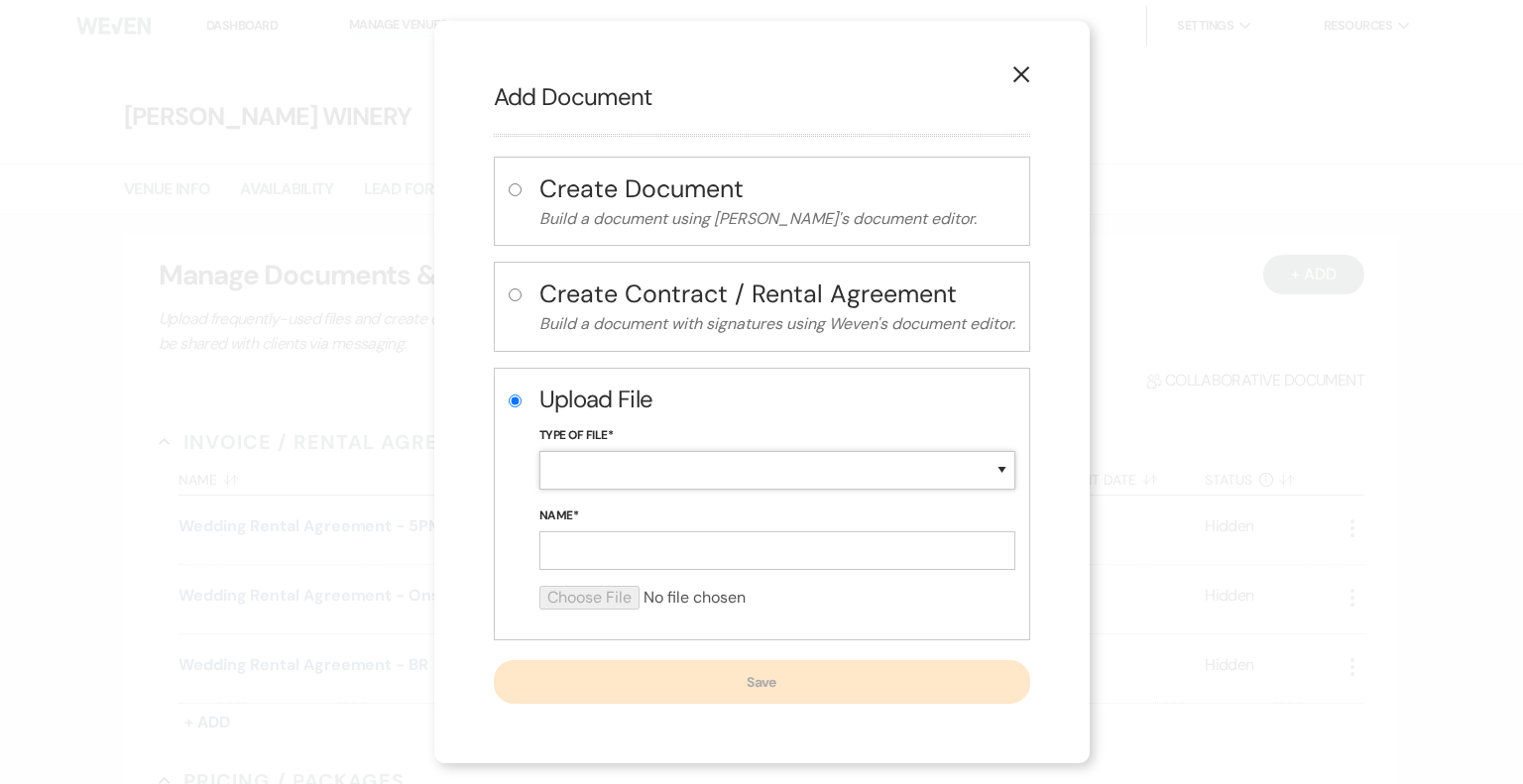 click on "Special Event Insurance Vendor Certificate of Insurance Contracts / Rental Agreements Invoices Receipts Event Maps Floor Plans Rain Plan Seating Charts Venue Layout Catering / Alcohol Permit Event Permit Fire Permit Fuel Permit Generator Permit Tent Permit Venue Permit Other Permit Inventory  Promotional Sample Venue Beverage Ceremony Event Finalize + Share Guests Lodging Menu Vendors Venue Beverage Brochure Menu Packages Product Specifications Quotes Beverage Event and Ceremony Details Finalize & Share Guests Lodging Menu Vendors Venue Event Timeline Family / Wedding Party Timeline Food and Beverage Timeline MC / DJ / Band Timeline Master Timeline Photography Timeline Set-Up / Clean-Up Vendor Timeline Bartender Safe Serve / TiPS Certification Vendor Certification Vendor License Other" at bounding box center (777, 470) 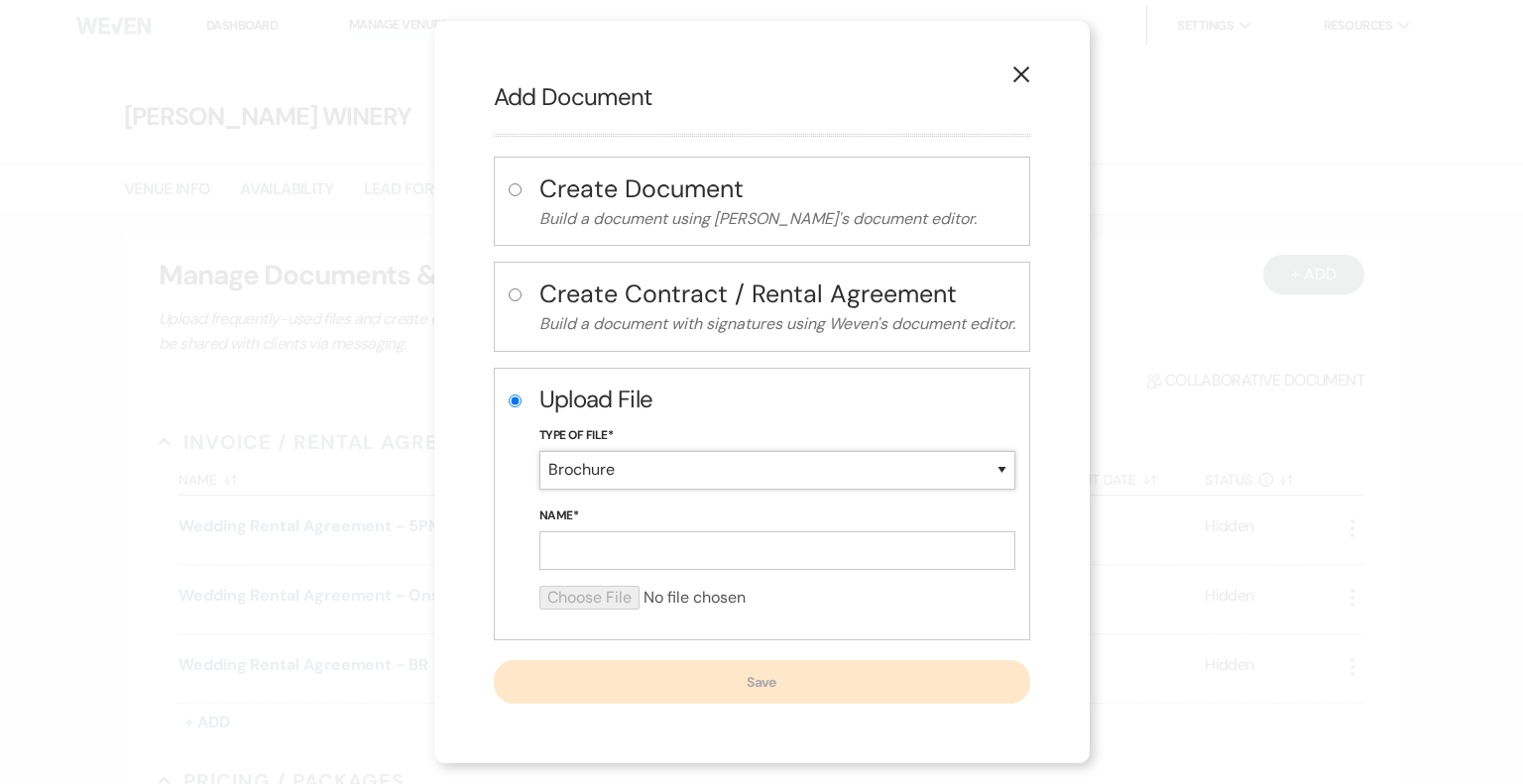 click on "Special Event Insurance Vendor Certificate of Insurance Contracts / Rental Agreements Invoices Receipts Event Maps Floor Plans Rain Plan Seating Charts Venue Layout Catering / Alcohol Permit Event Permit Fire Permit Fuel Permit Generator Permit Tent Permit Venue Permit Other Permit Inventory  Promotional Sample Venue Beverage Ceremony Event Finalize + Share Guests Lodging Menu Vendors Venue Beverage Brochure Menu Packages Product Specifications Quotes Beverage Event and Ceremony Details Finalize & Share Guests Lodging Menu Vendors Venue Event Timeline Family / Wedding Party Timeline Food and Beverage Timeline MC / DJ / Band Timeline Master Timeline Photography Timeline Set-Up / Clean-Up Vendor Timeline Bartender Safe Serve / TiPS Certification Vendor Certification Vendor License Other" at bounding box center [777, 470] 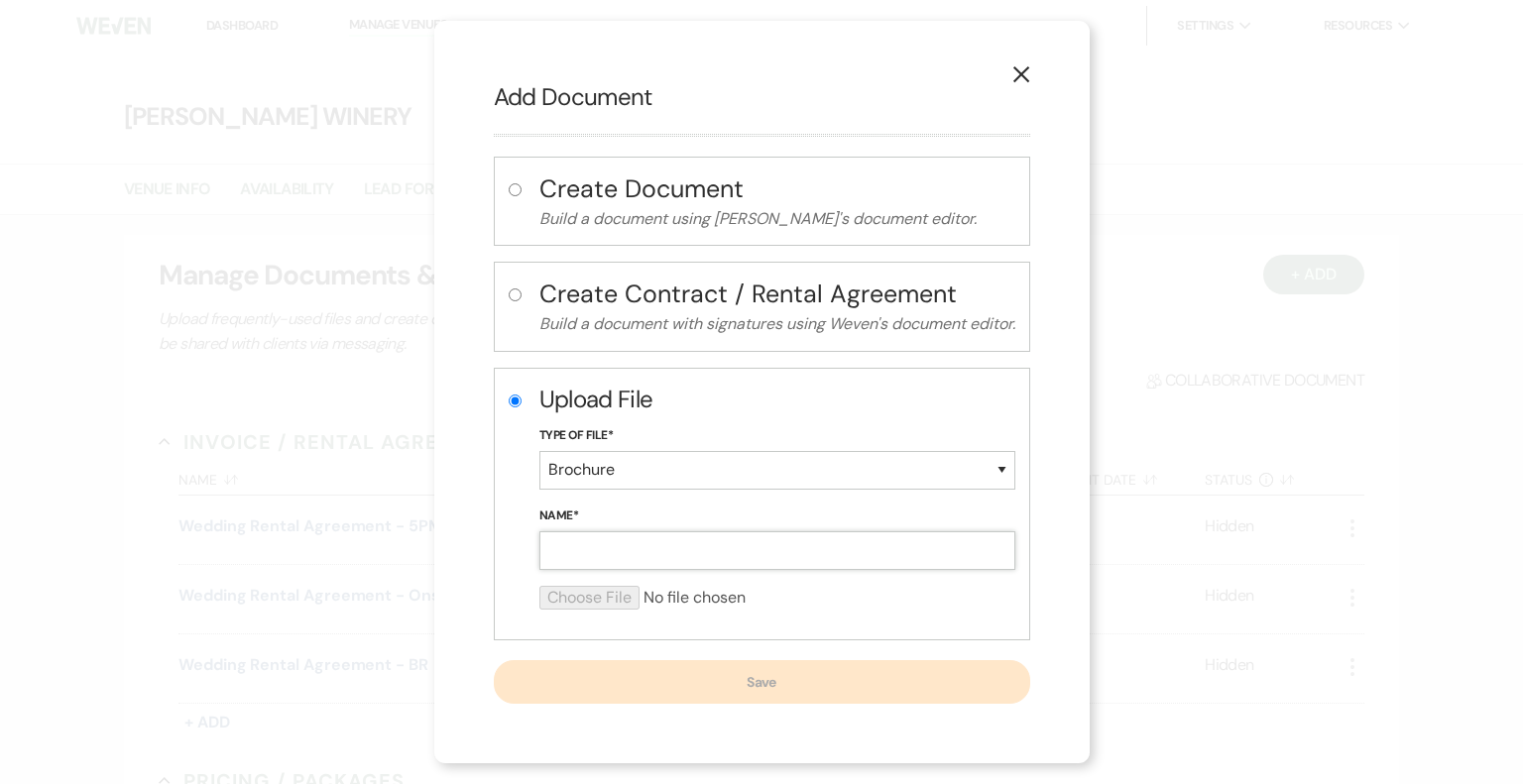 click on "Name*" at bounding box center (777, 550) 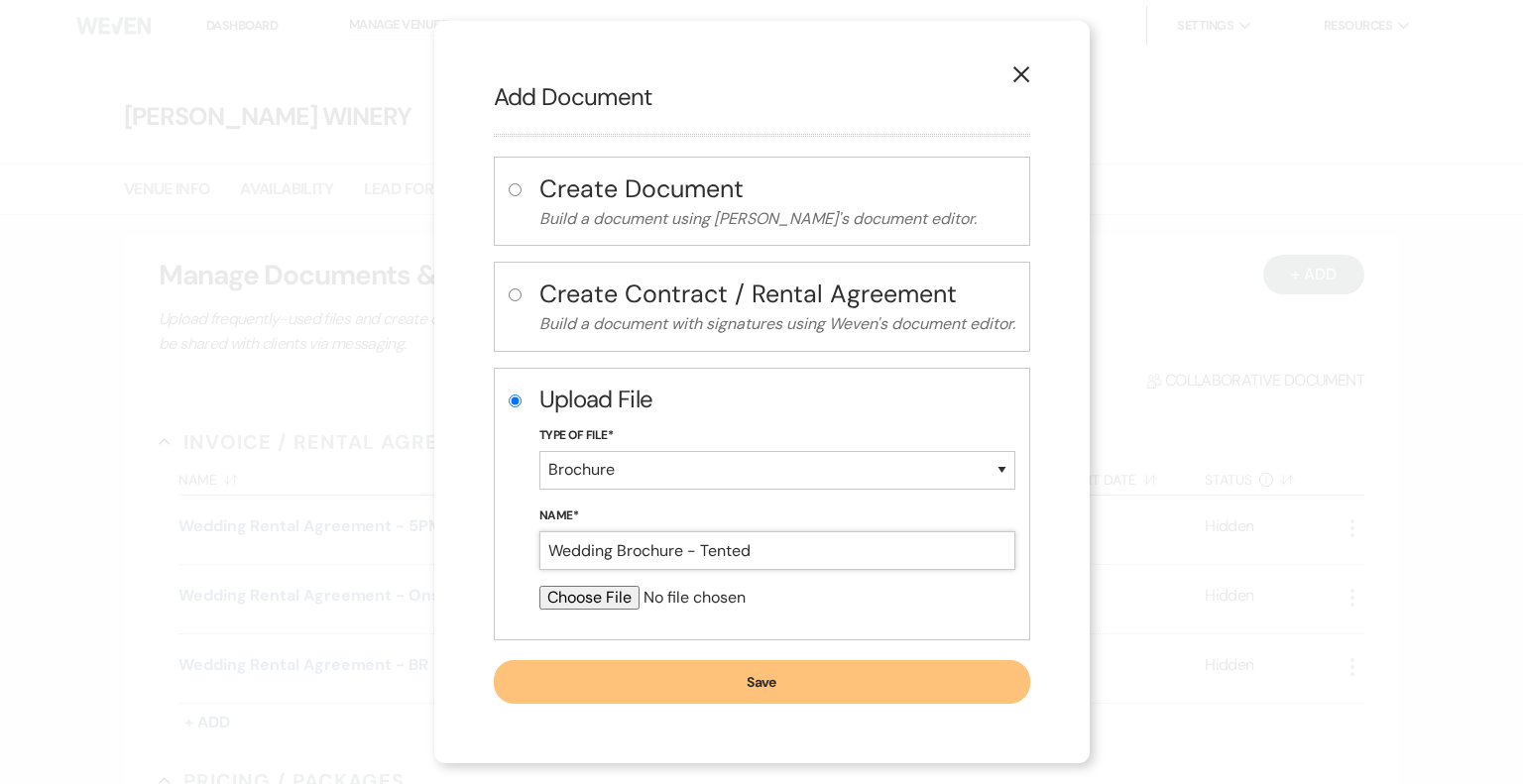type on "Wedding Brochure - Tented" 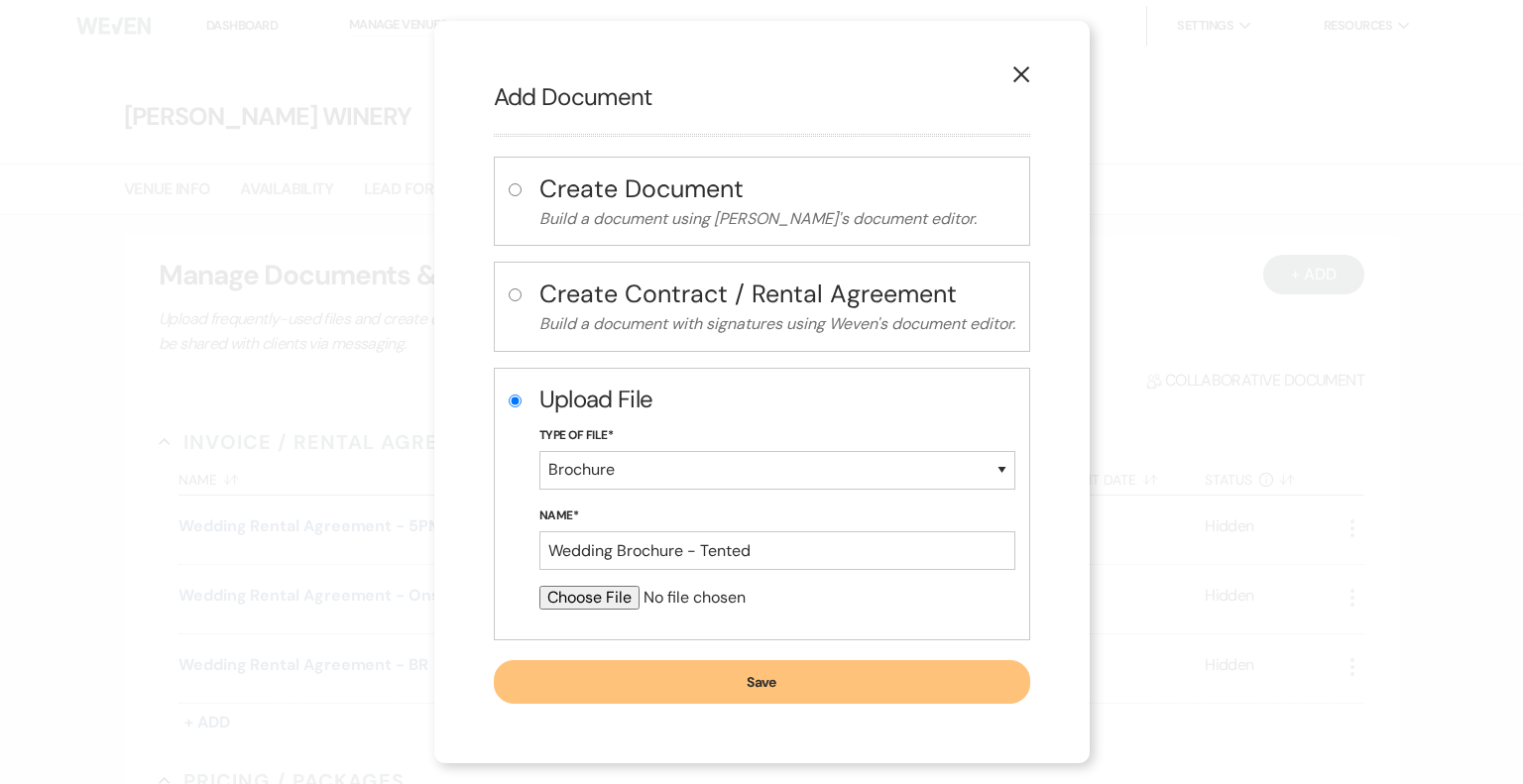 click on "Save" at bounding box center (762, 682) 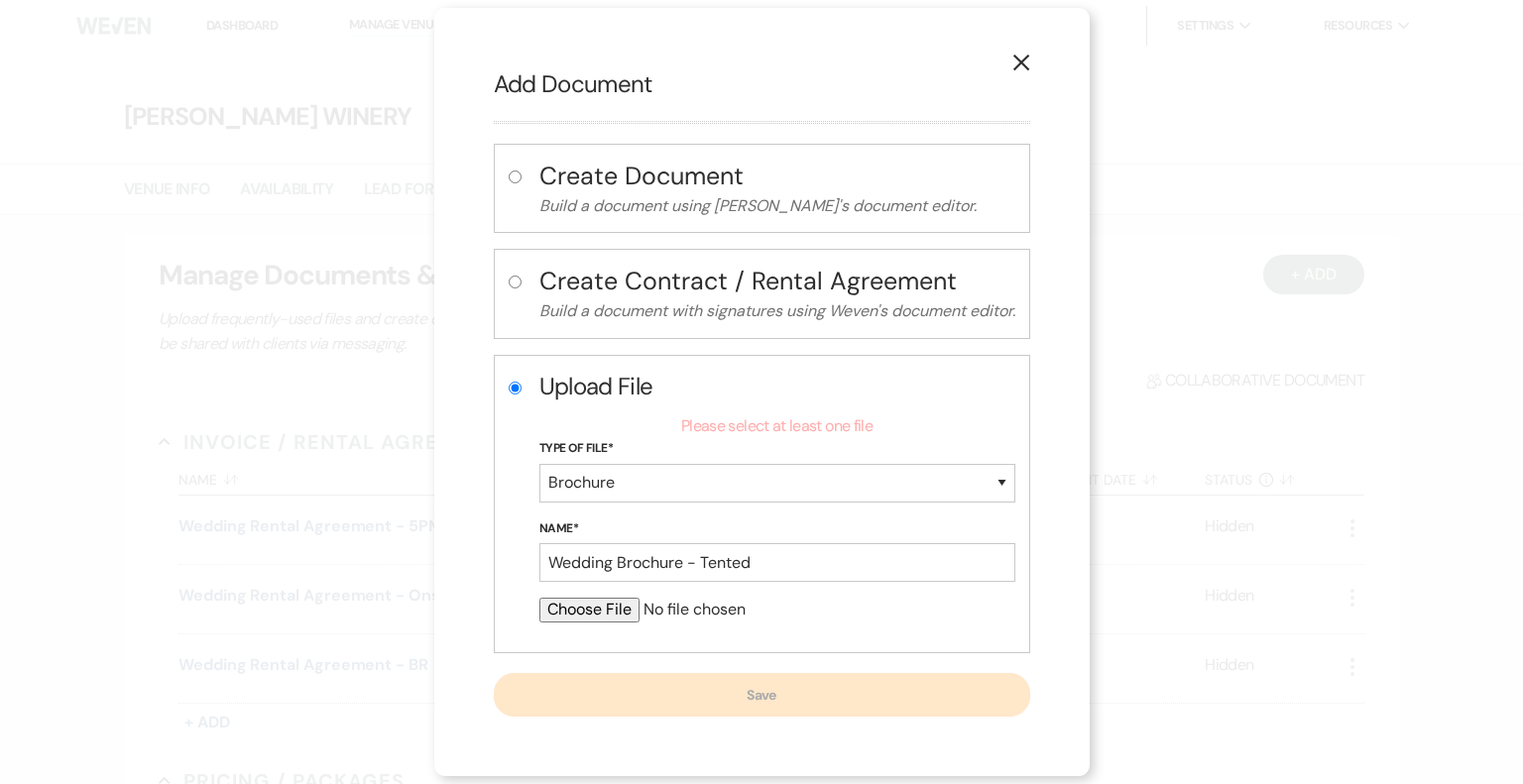 click at bounding box center (777, 610) 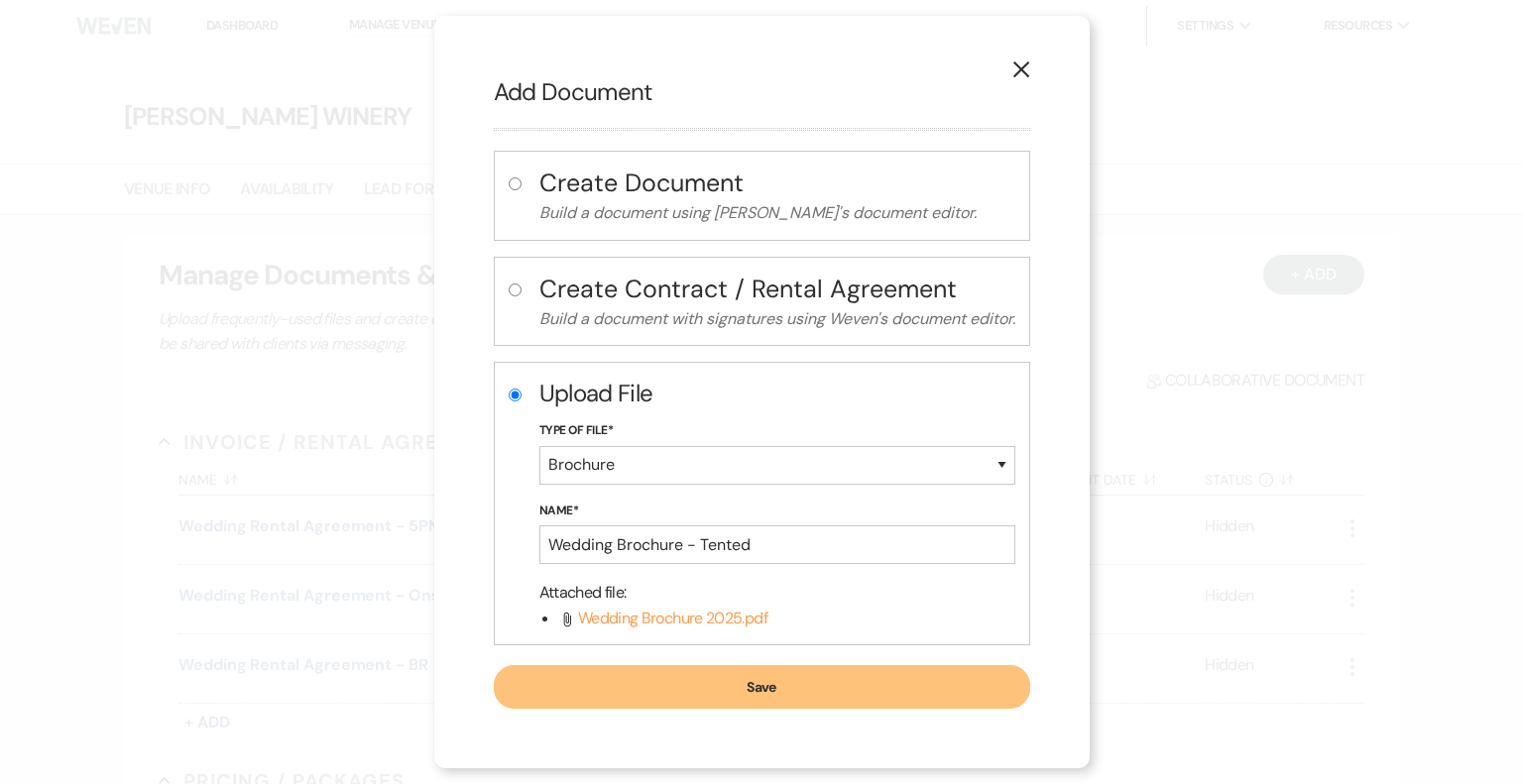 click on "Save" at bounding box center [762, 687] 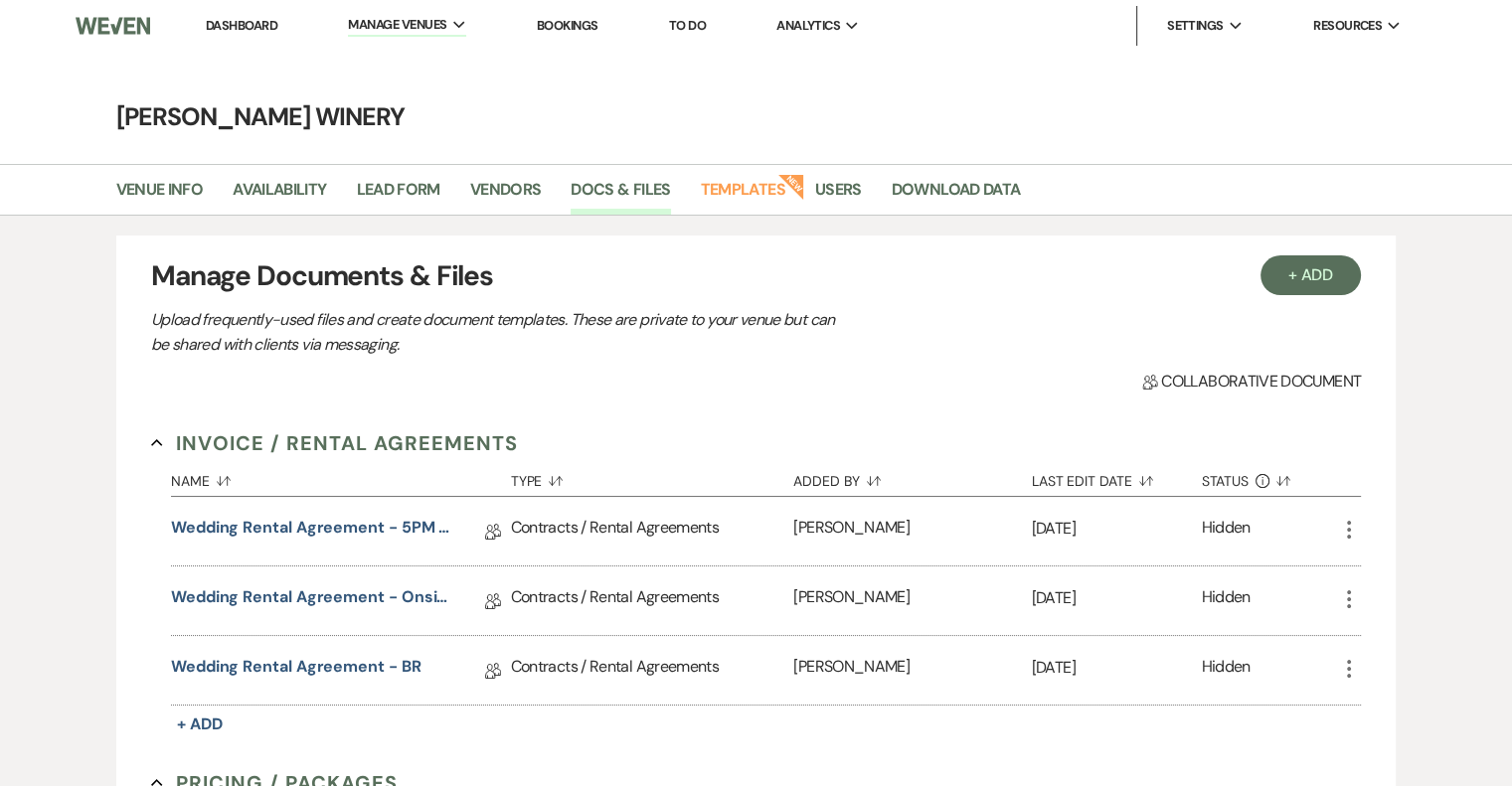 click on "Dashboard" at bounding box center [242, 25] 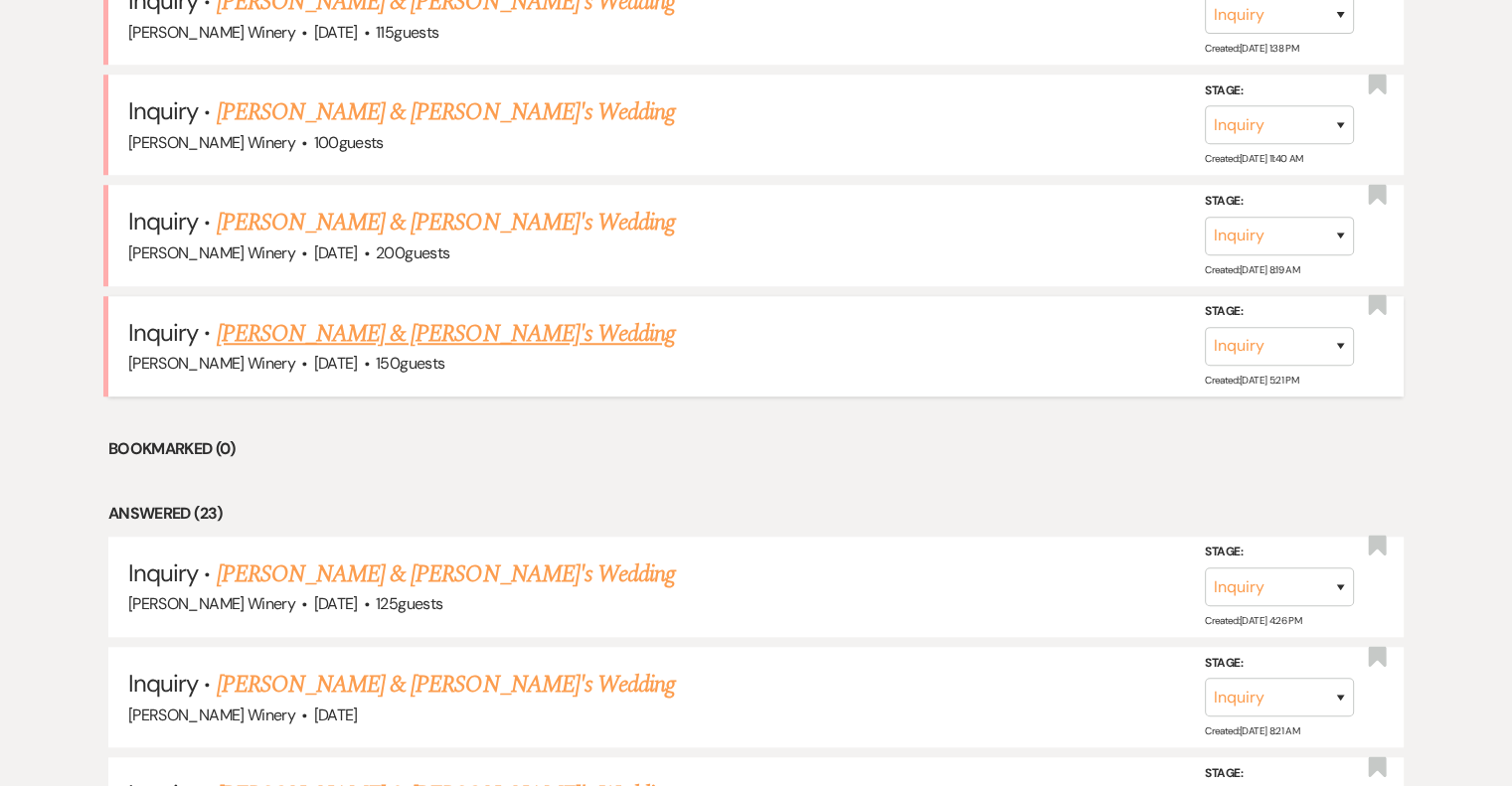 scroll, scrollTop: 1590, scrollLeft: 0, axis: vertical 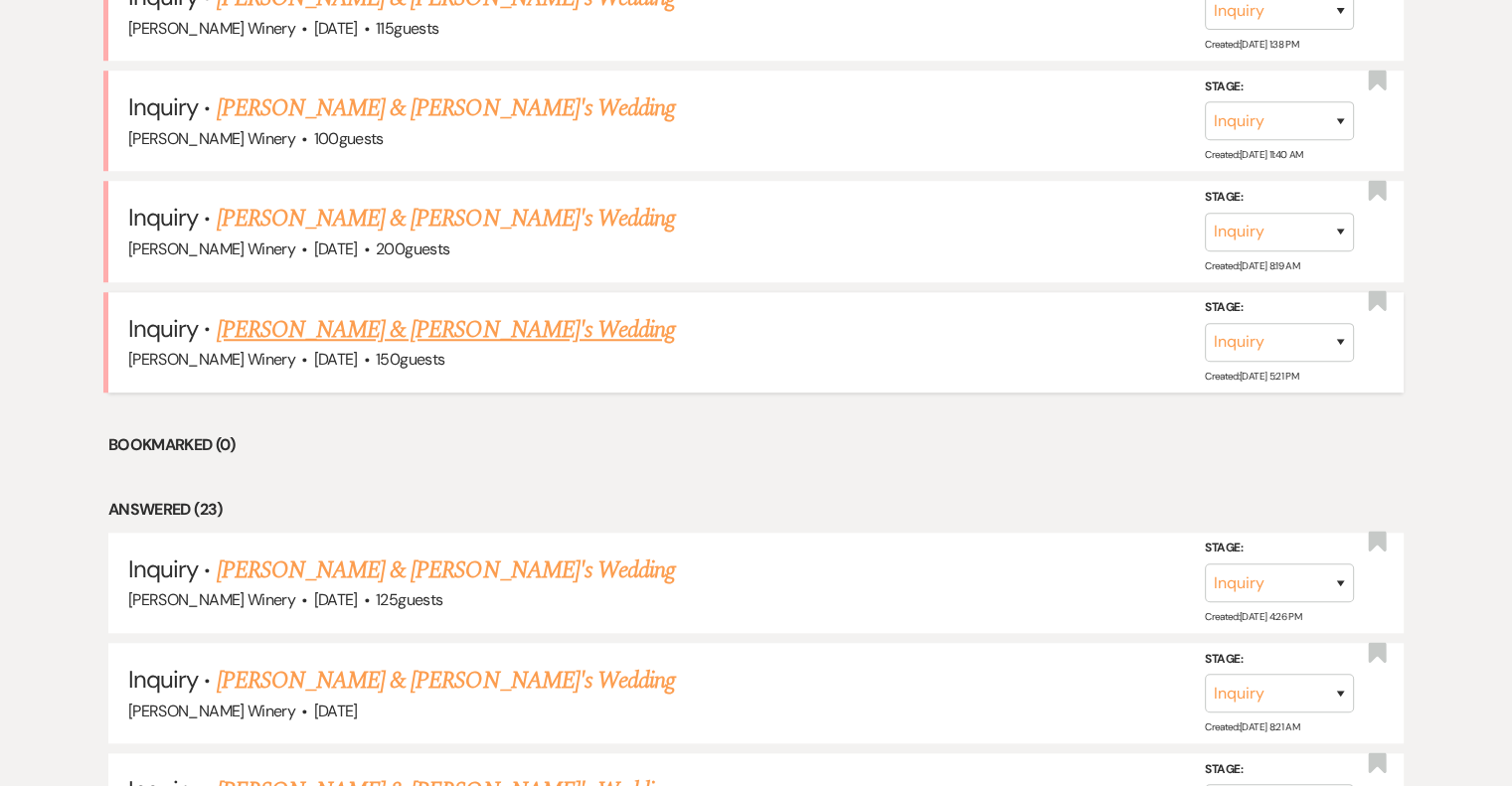 click on "[PERSON_NAME] & [PERSON_NAME]'s Wedding" at bounding box center [446, 330] 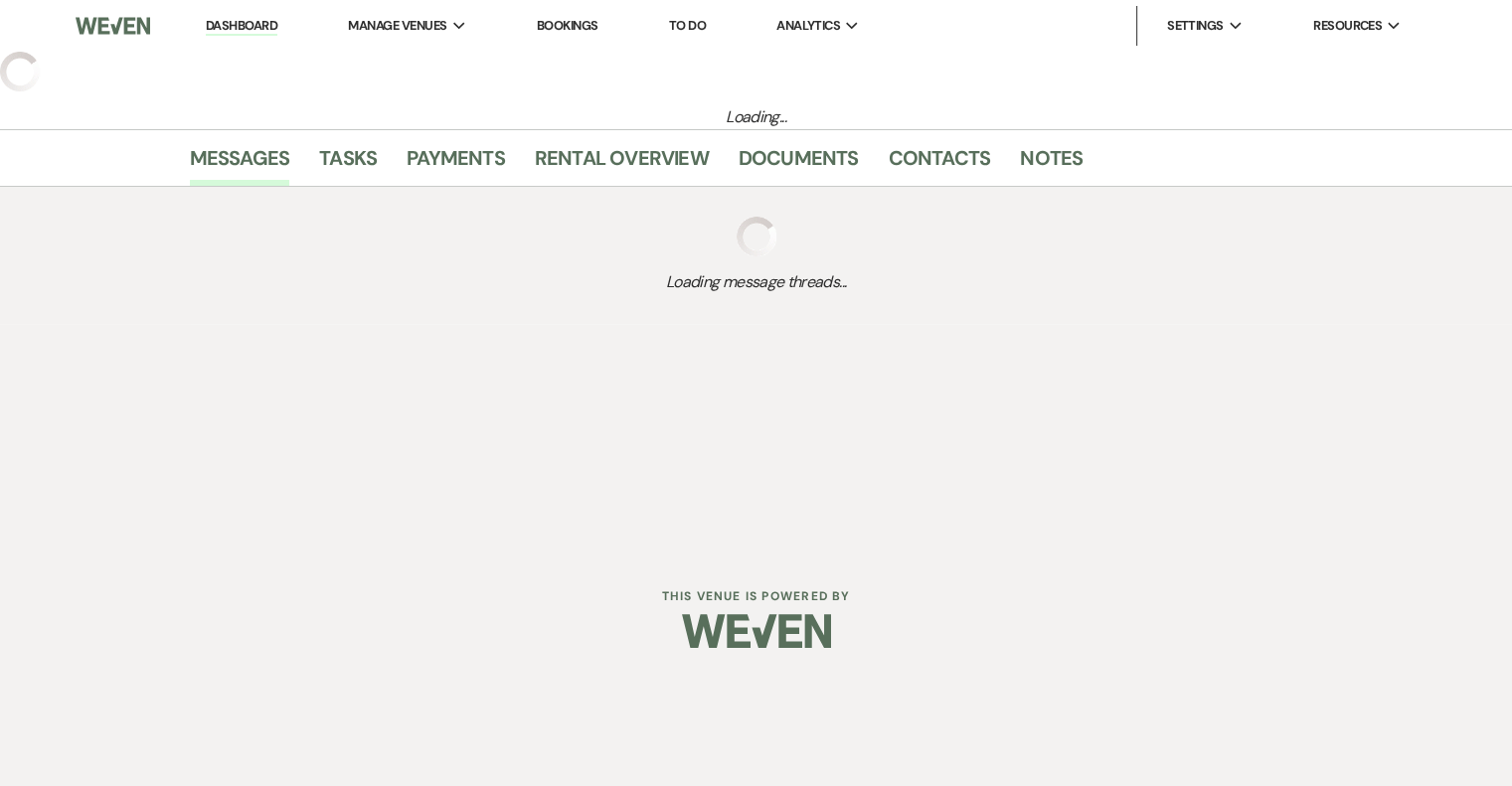 scroll, scrollTop: 0, scrollLeft: 0, axis: both 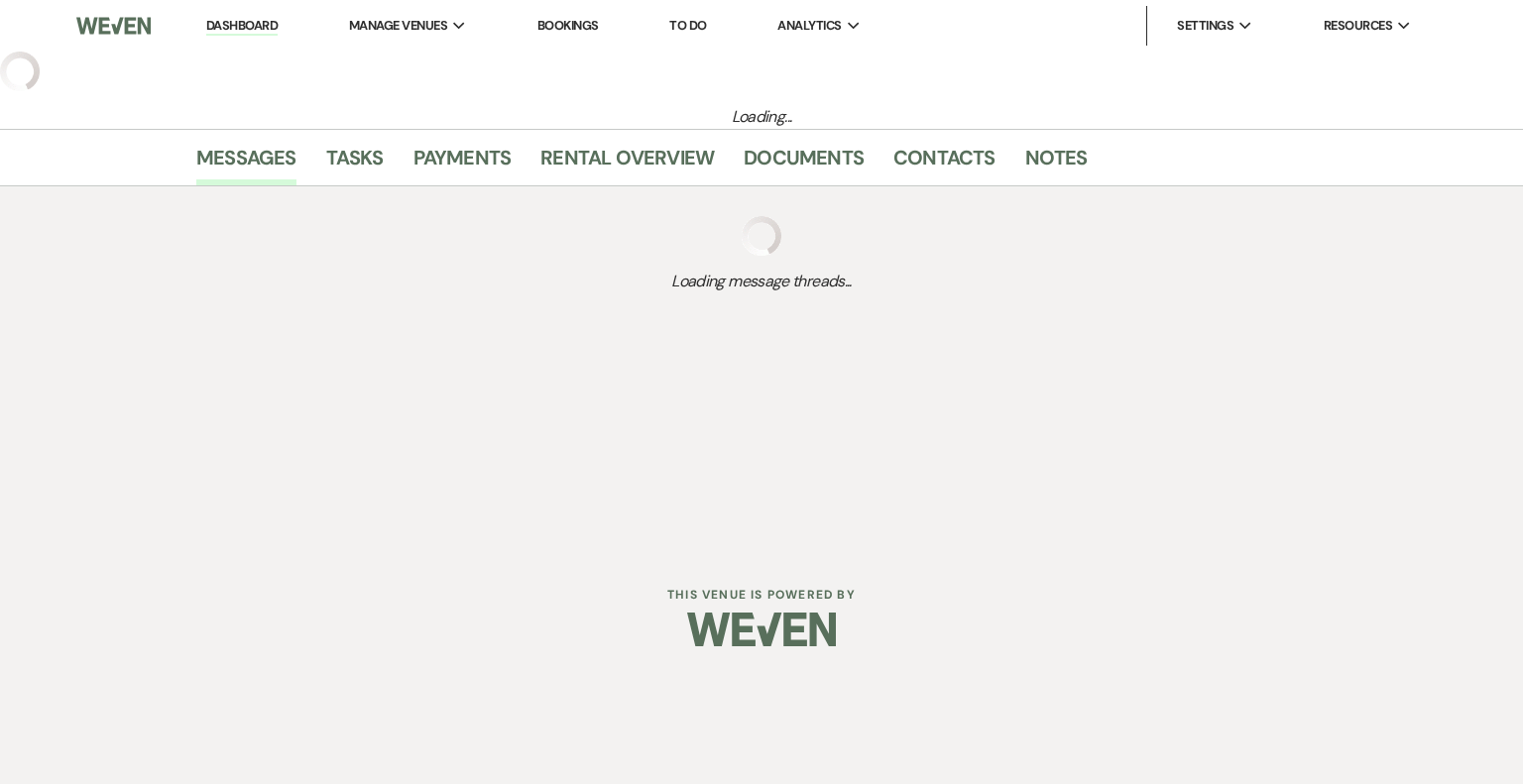 select on "5" 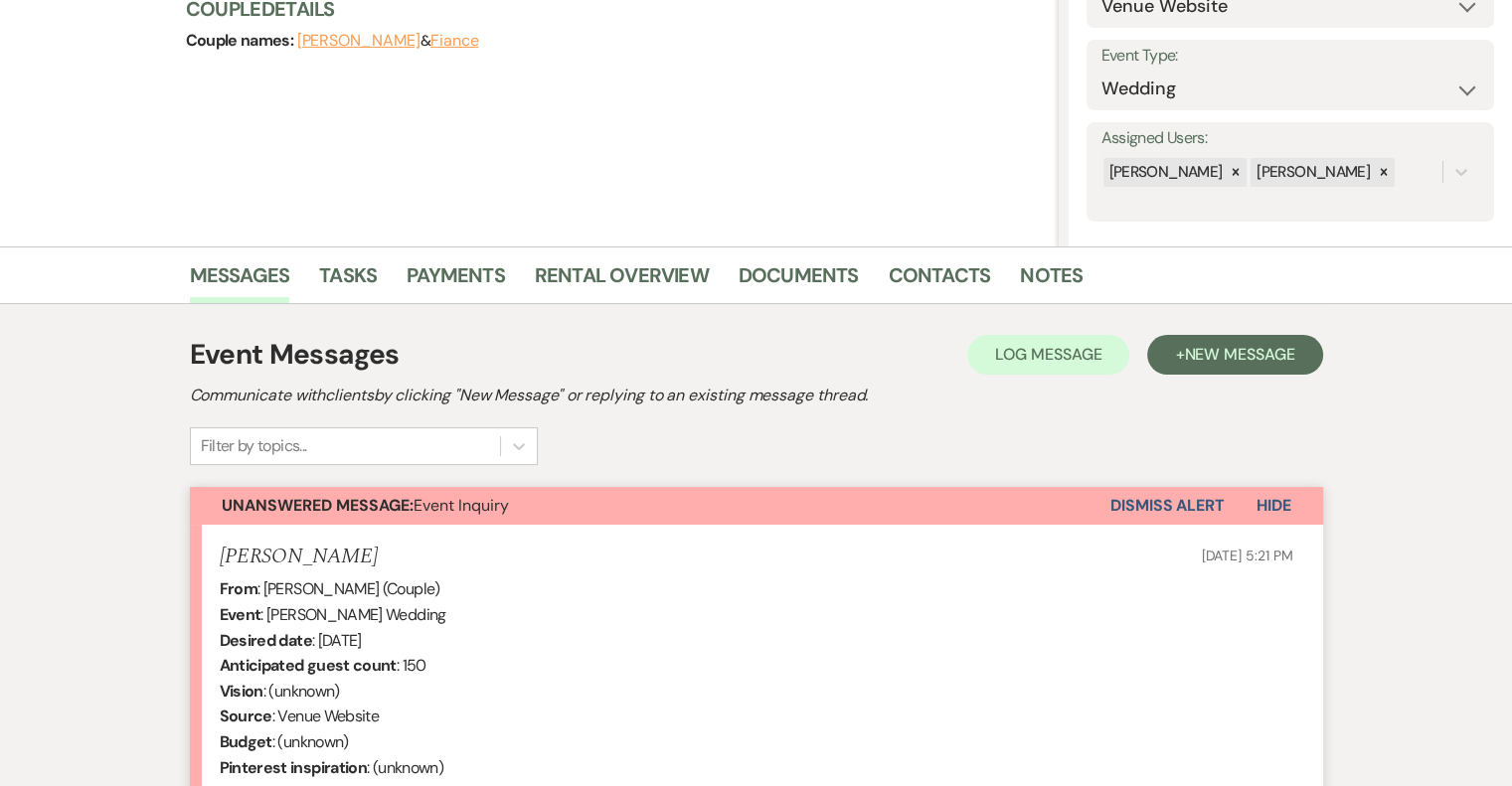 scroll, scrollTop: 580, scrollLeft: 0, axis: vertical 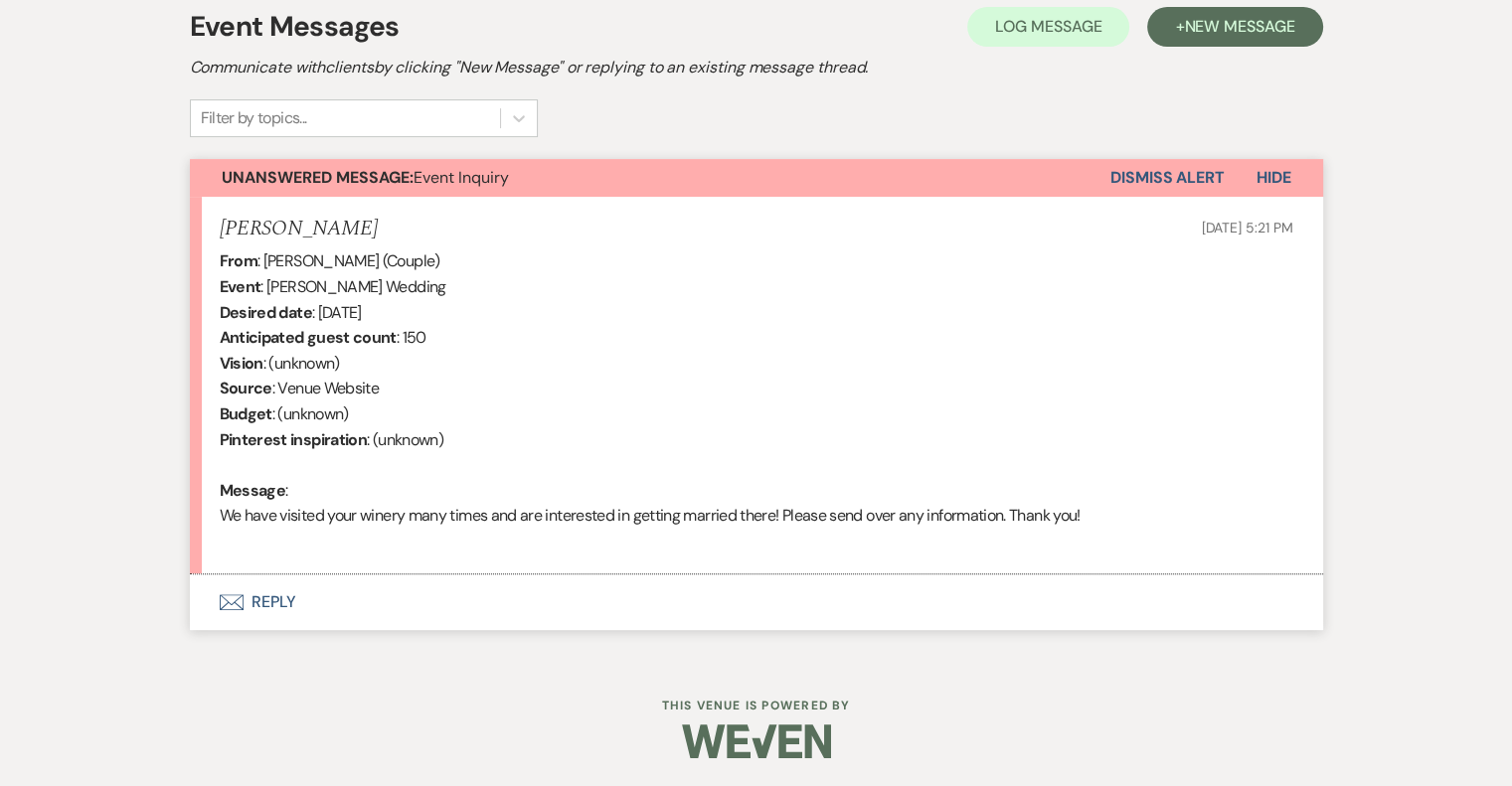 click on "Envelope Reply" at bounding box center (756, 602) 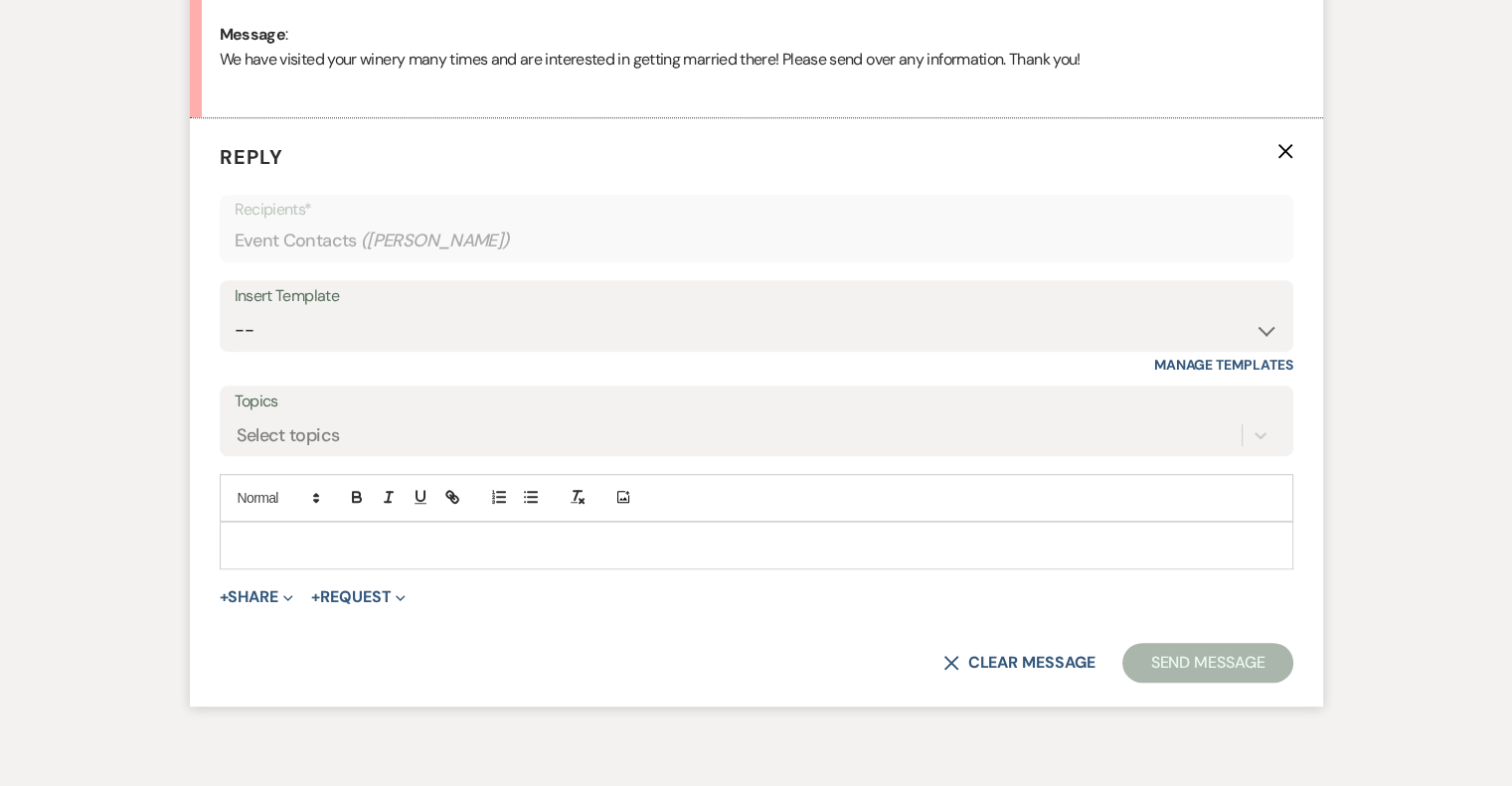 scroll, scrollTop: 1054, scrollLeft: 0, axis: vertical 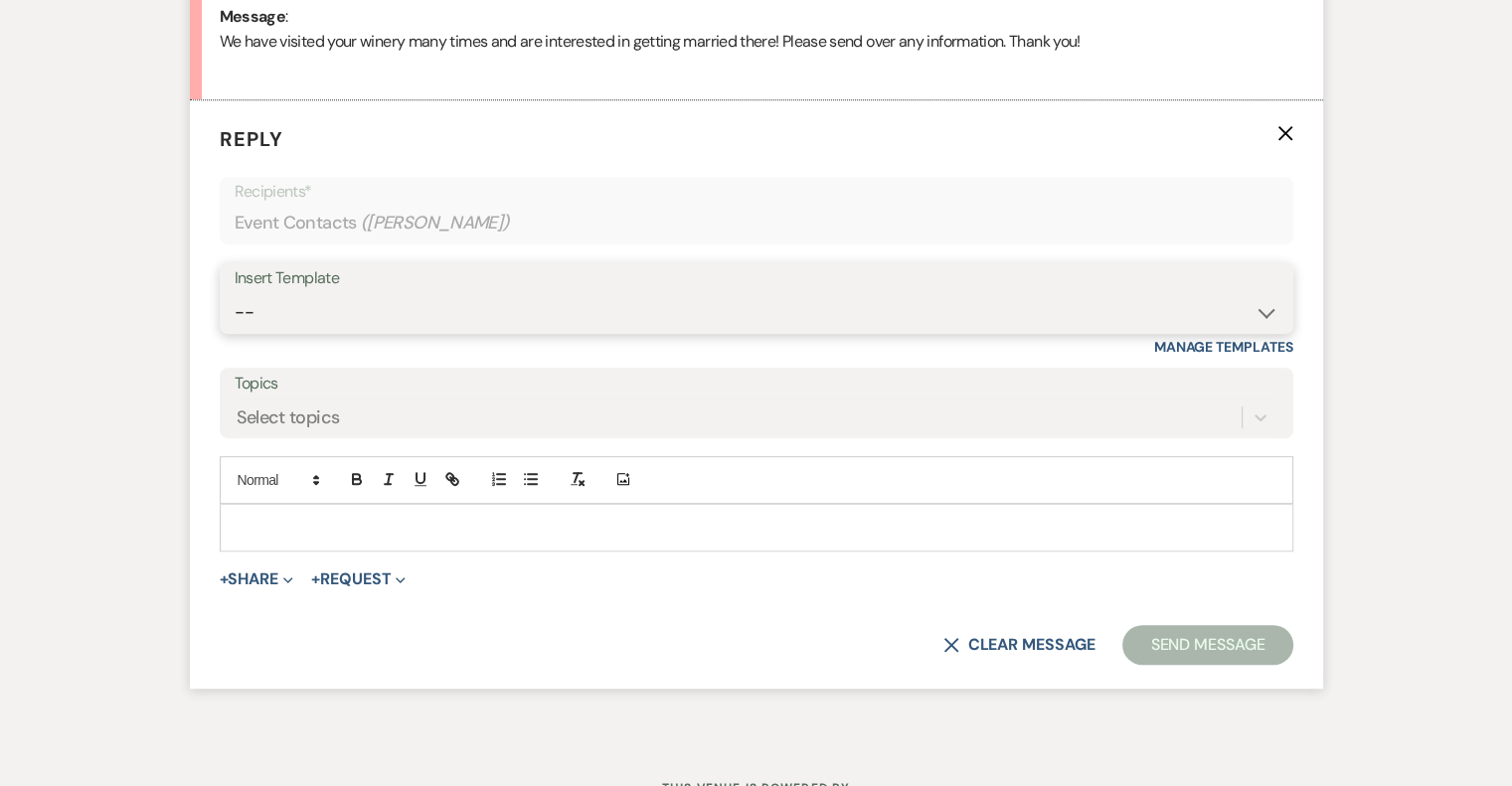 click on "-- Weven Planning Portal Introduction (Booked Events) Tour Request Response Follow Up  Initial Inquiry Response  Vendor List Contract (Pre-Booked Leads) [PERSON_NAME]- introduction email Tasting/Meeting Follow Up 2023 Luxury Loo Pricing Before the Tasting/Meeting" at bounding box center [756, 312] 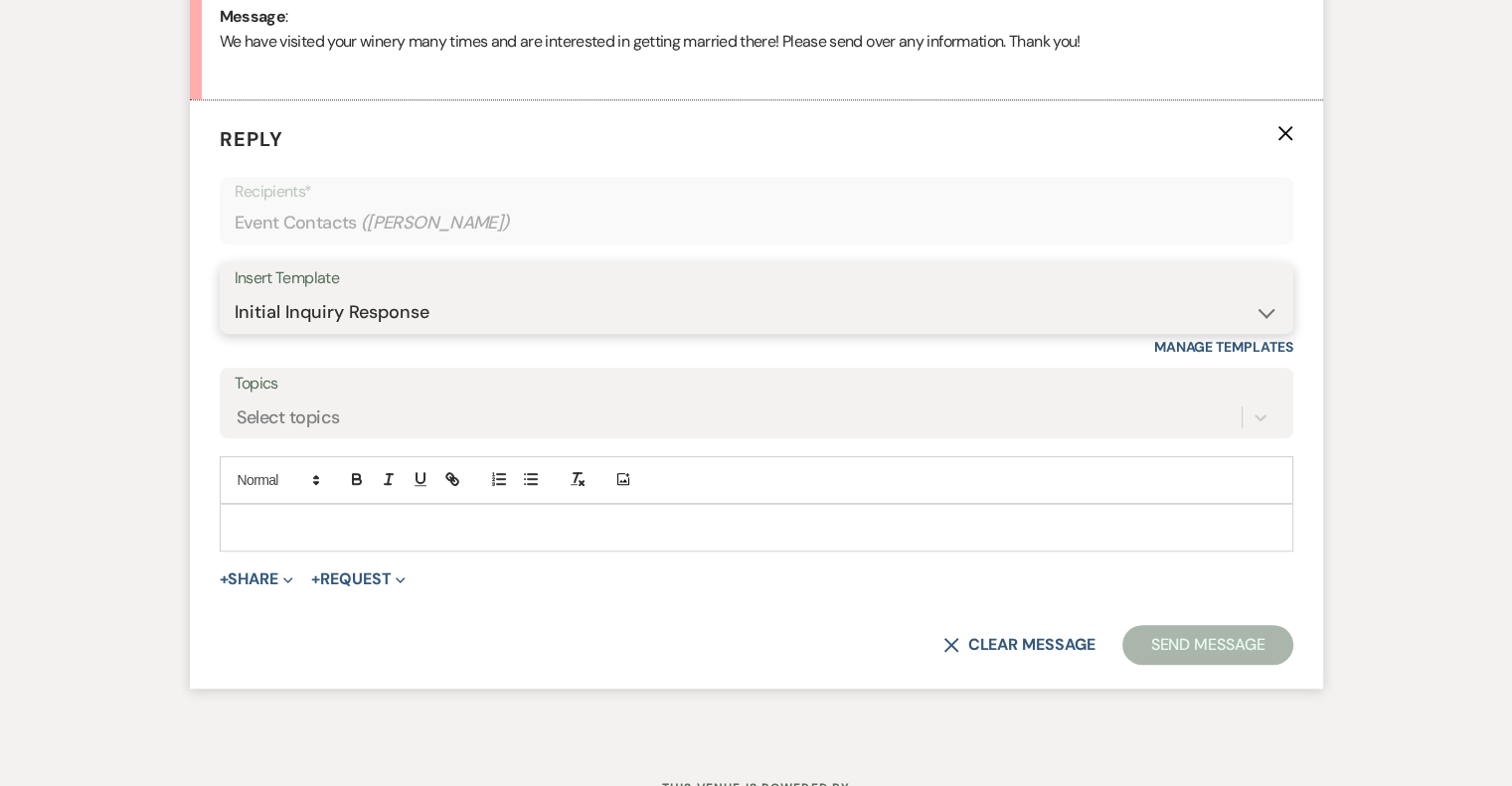 click on "-- Weven Planning Portal Introduction (Booked Events) Tour Request Response Follow Up  Initial Inquiry Response  Vendor List Contract (Pre-Booked Leads) [PERSON_NAME]- introduction email Tasting/Meeting Follow Up 2023 Luxury Loo Pricing Before the Tasting/Meeting" at bounding box center [756, 312] 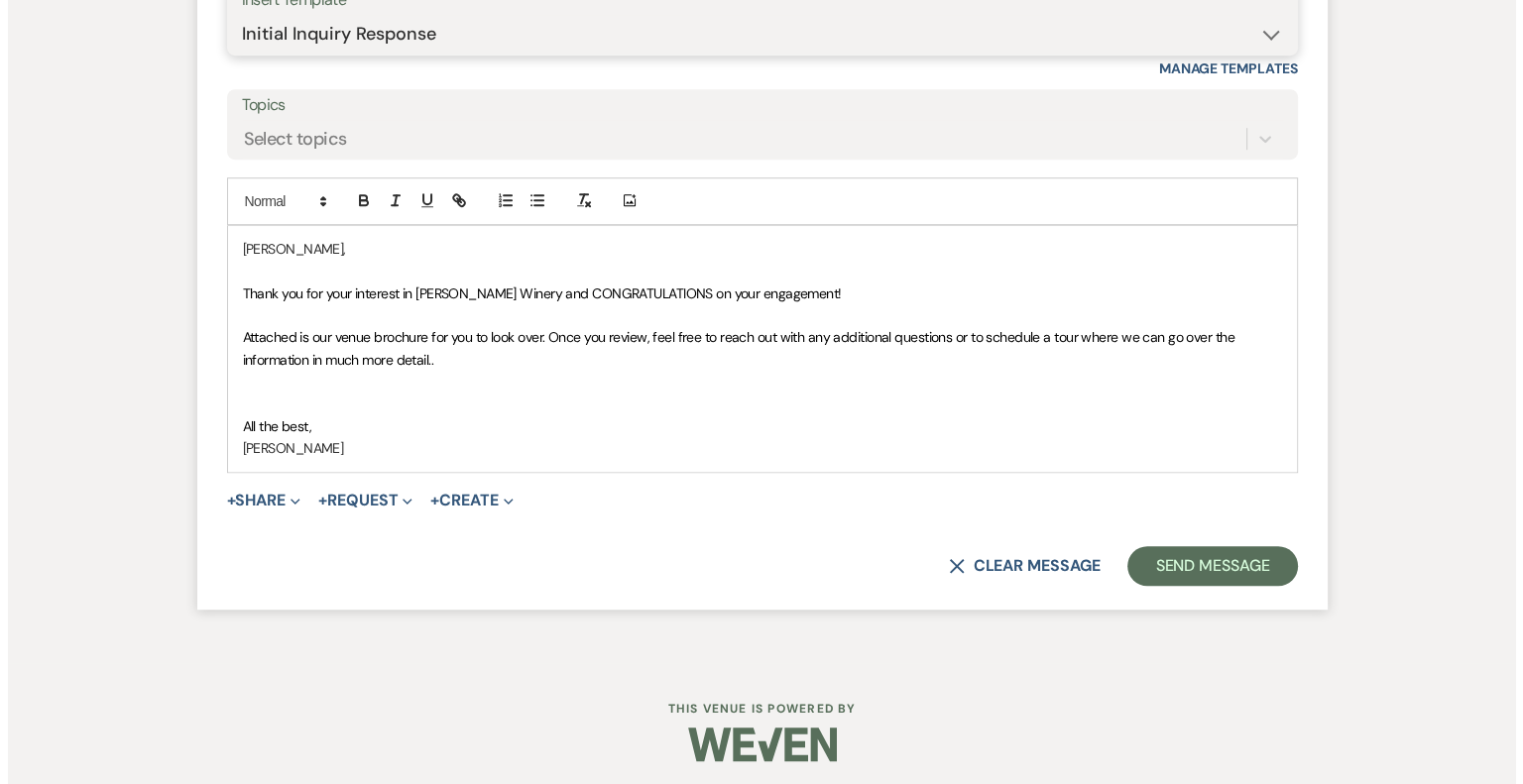 scroll, scrollTop: 1332, scrollLeft: 0, axis: vertical 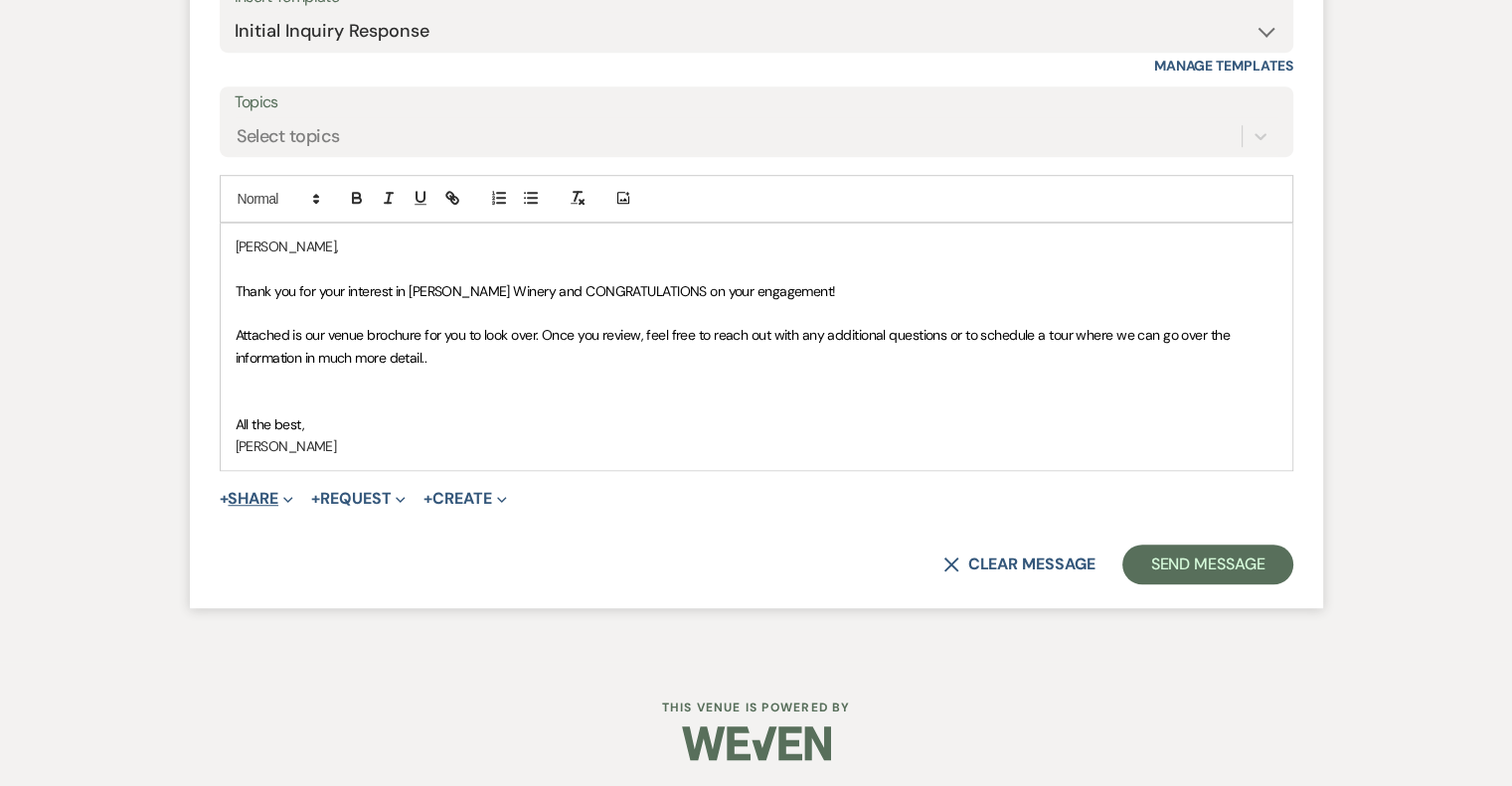 click on "+  Share Expand" at bounding box center (256, 499) 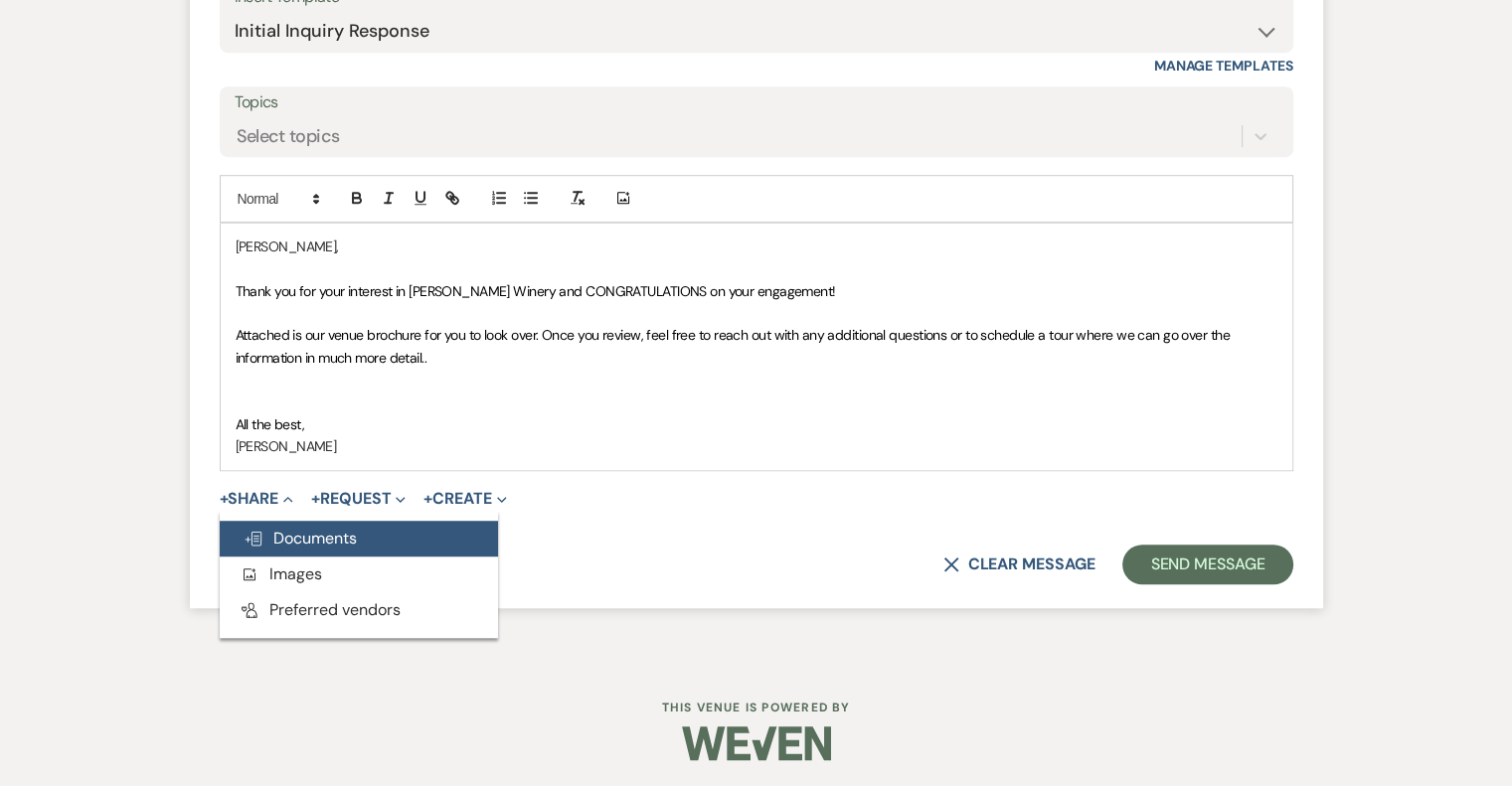 click on "Doc Upload Documents" at bounding box center [300, 538] 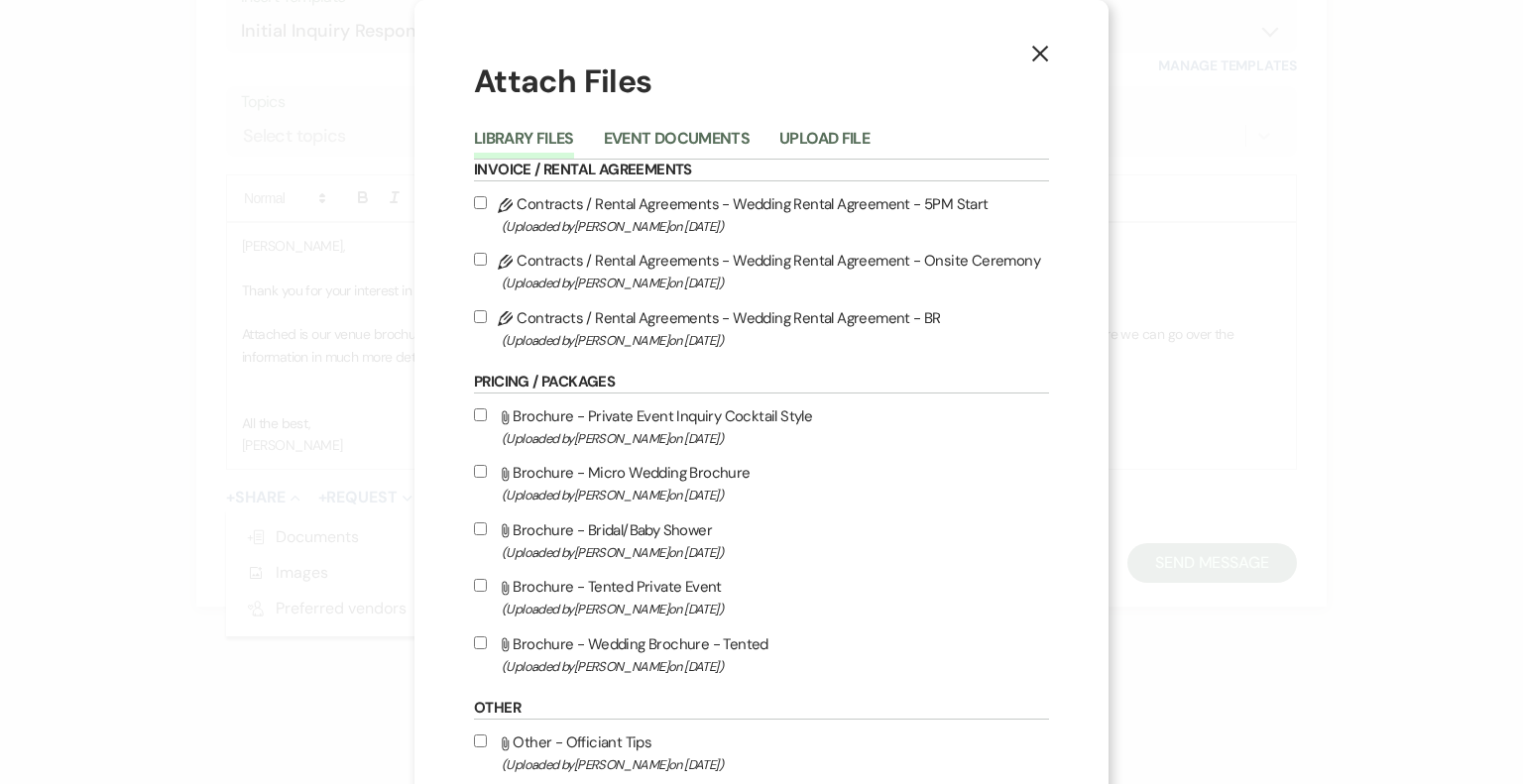 click on "(Uploaded by  [PERSON_NAME]  on   [DATE] )" at bounding box center [775, 666] 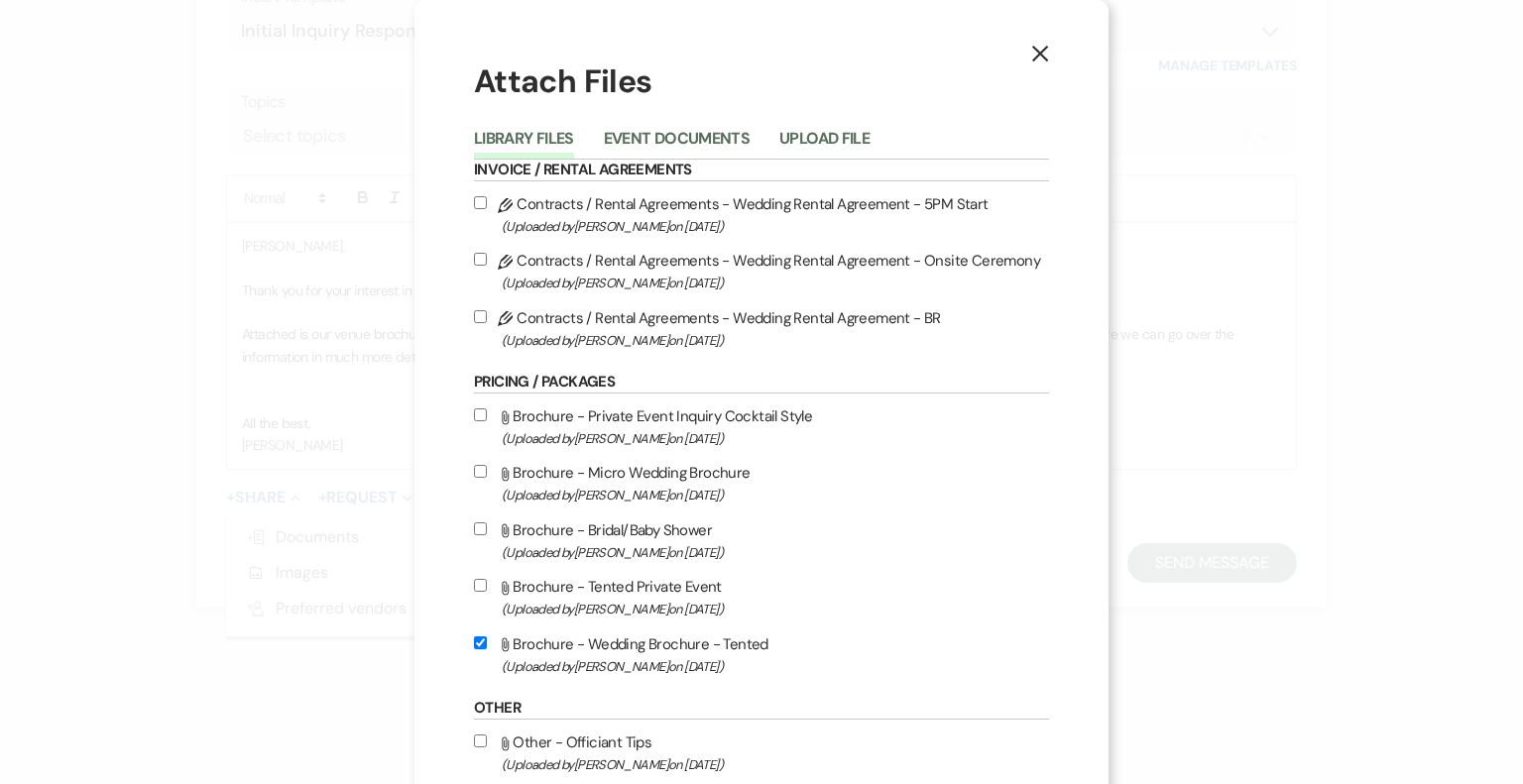 checkbox on "true" 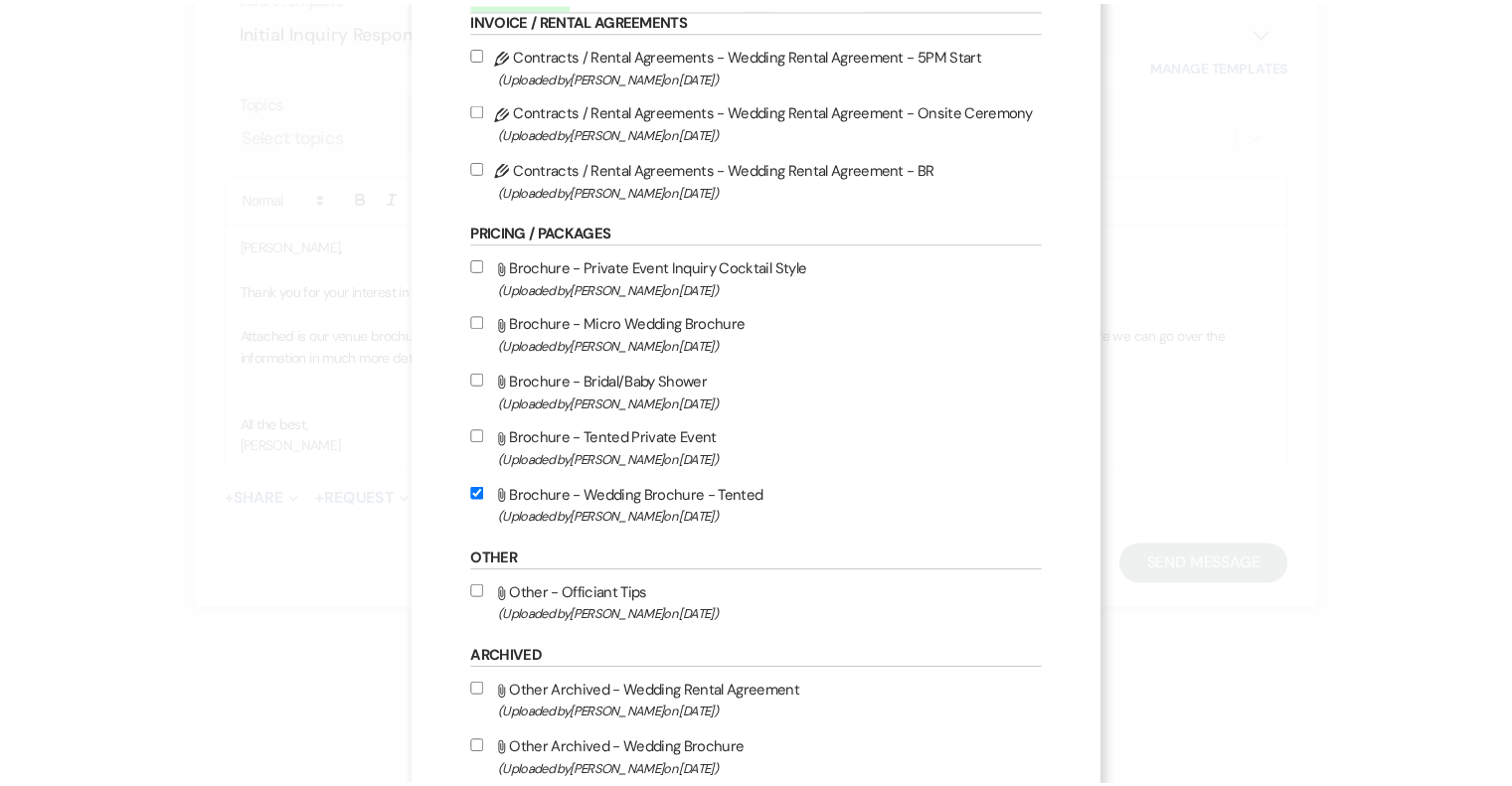scroll, scrollTop: 270, scrollLeft: 0, axis: vertical 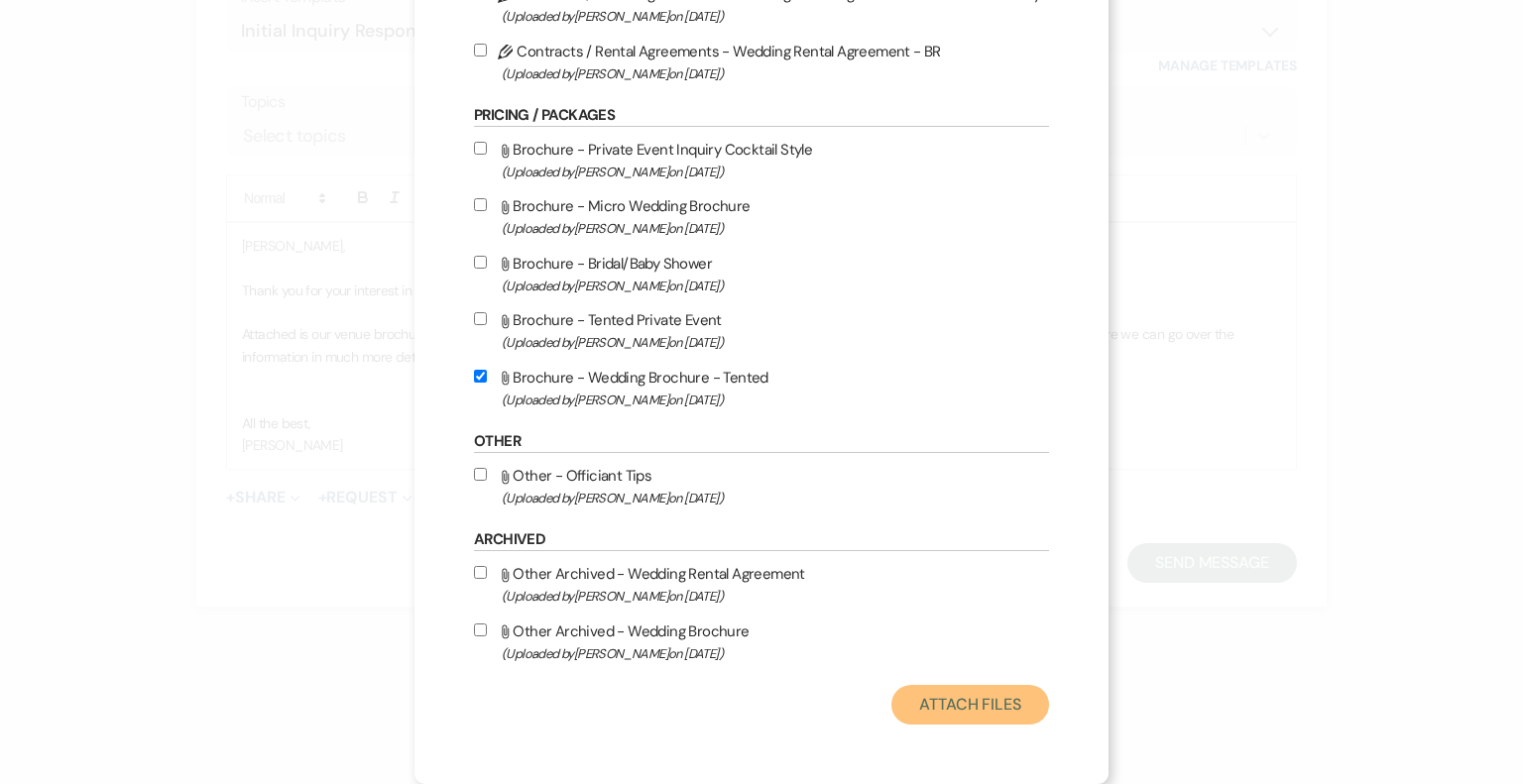 click on "Attach Files" at bounding box center (970, 705) 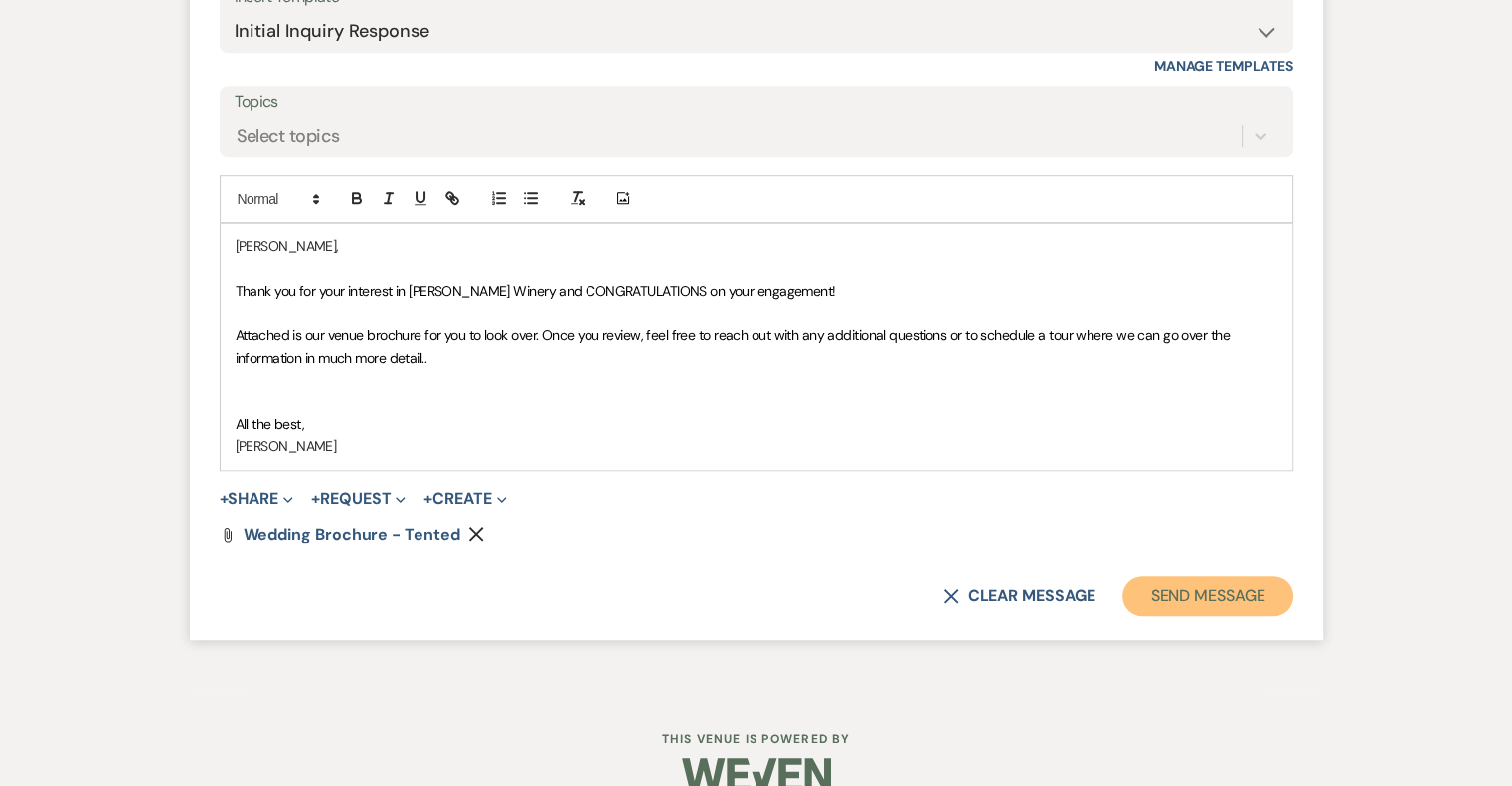 click on "Send Message" at bounding box center (1207, 596) 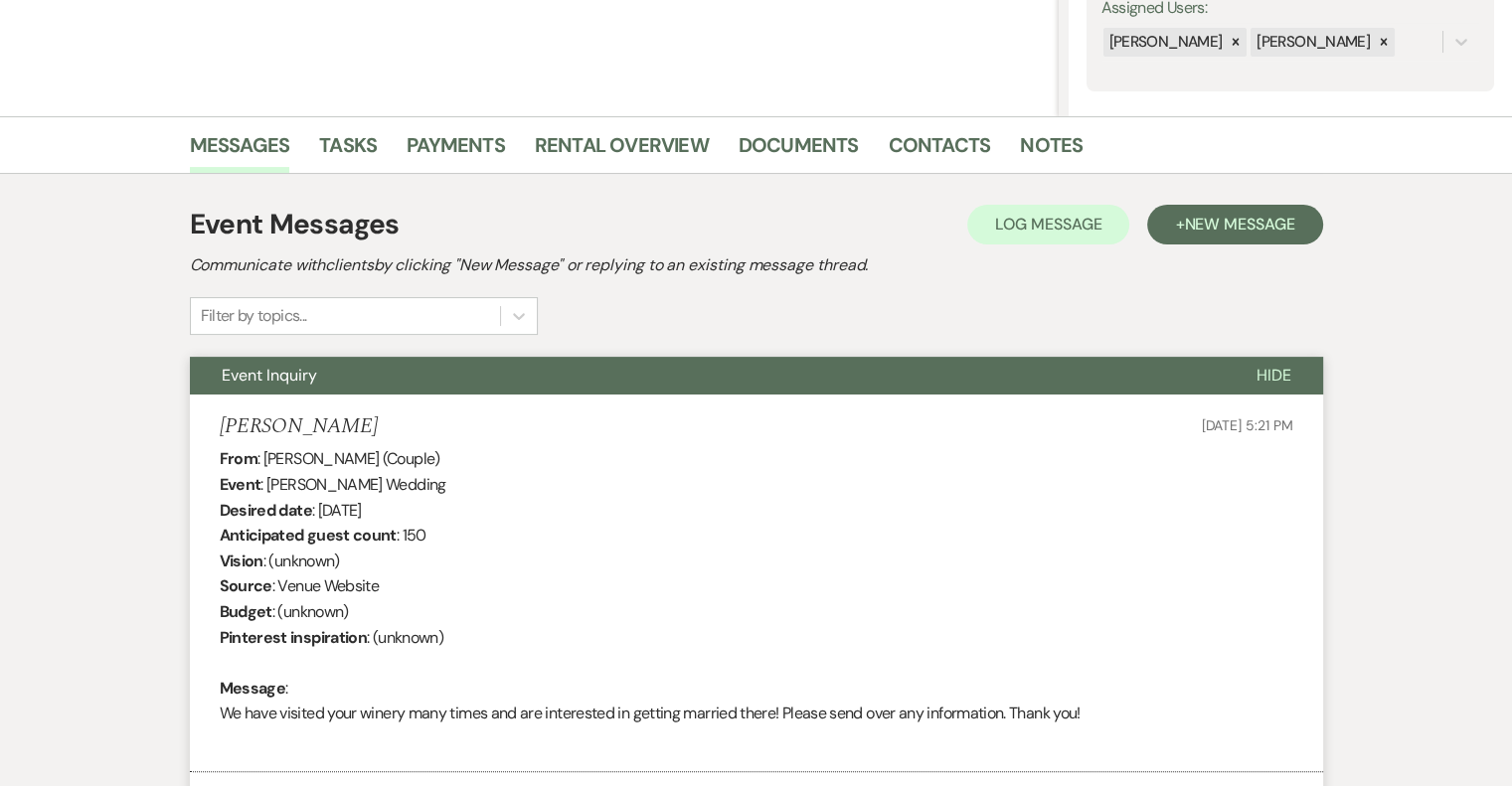 scroll, scrollTop: 0, scrollLeft: 0, axis: both 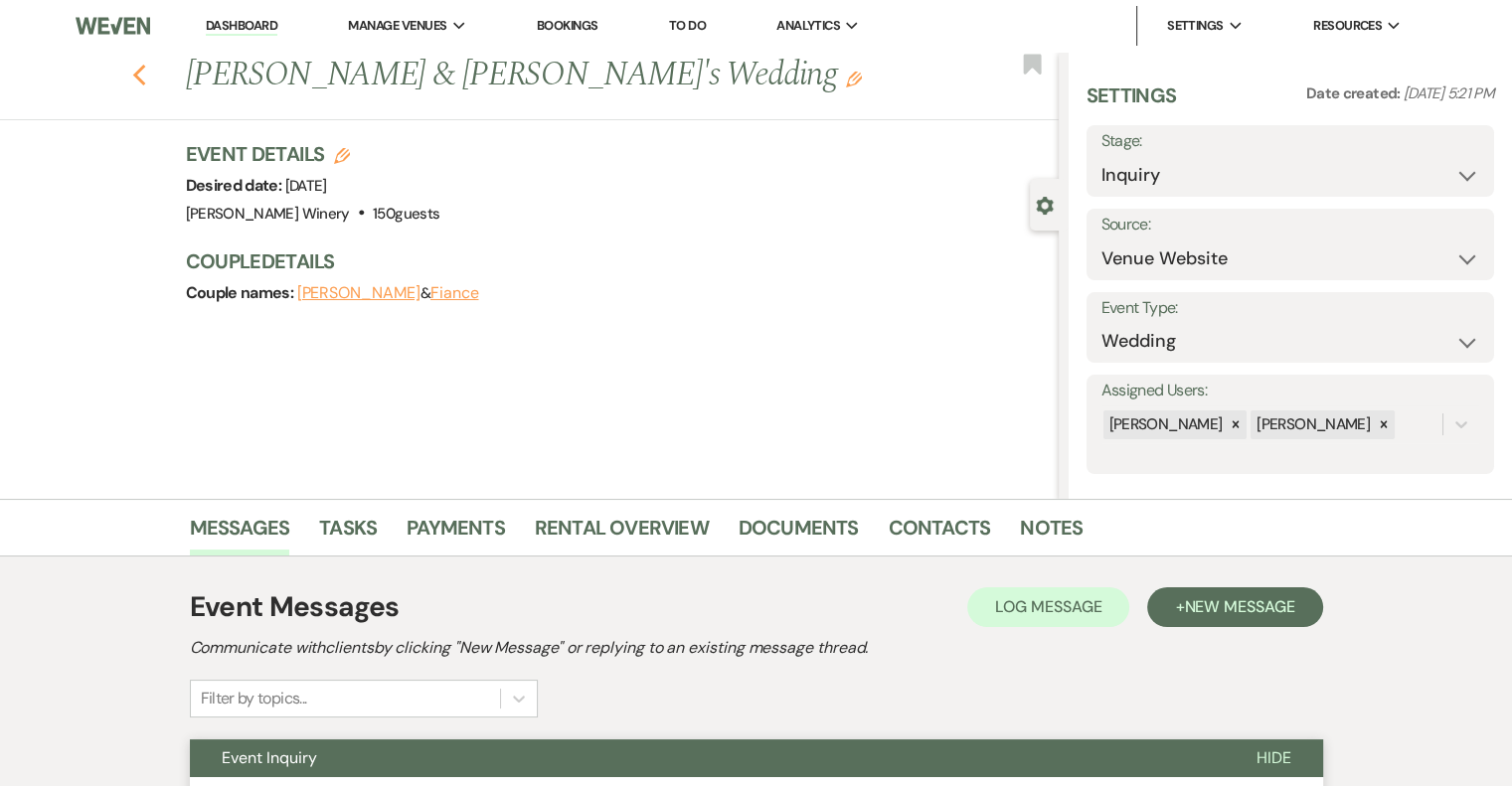 click on "Previous" 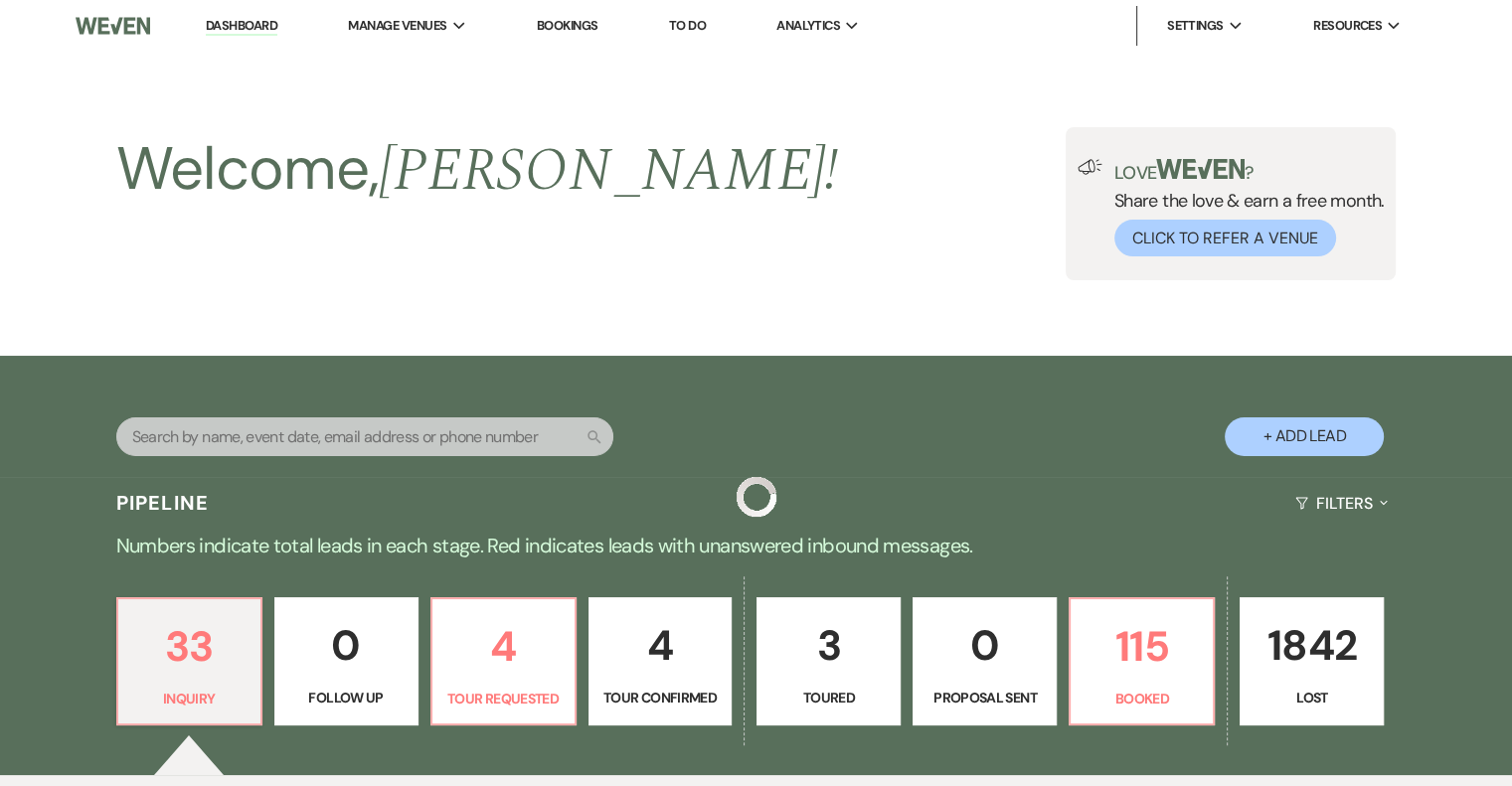 scroll, scrollTop: 1590, scrollLeft: 0, axis: vertical 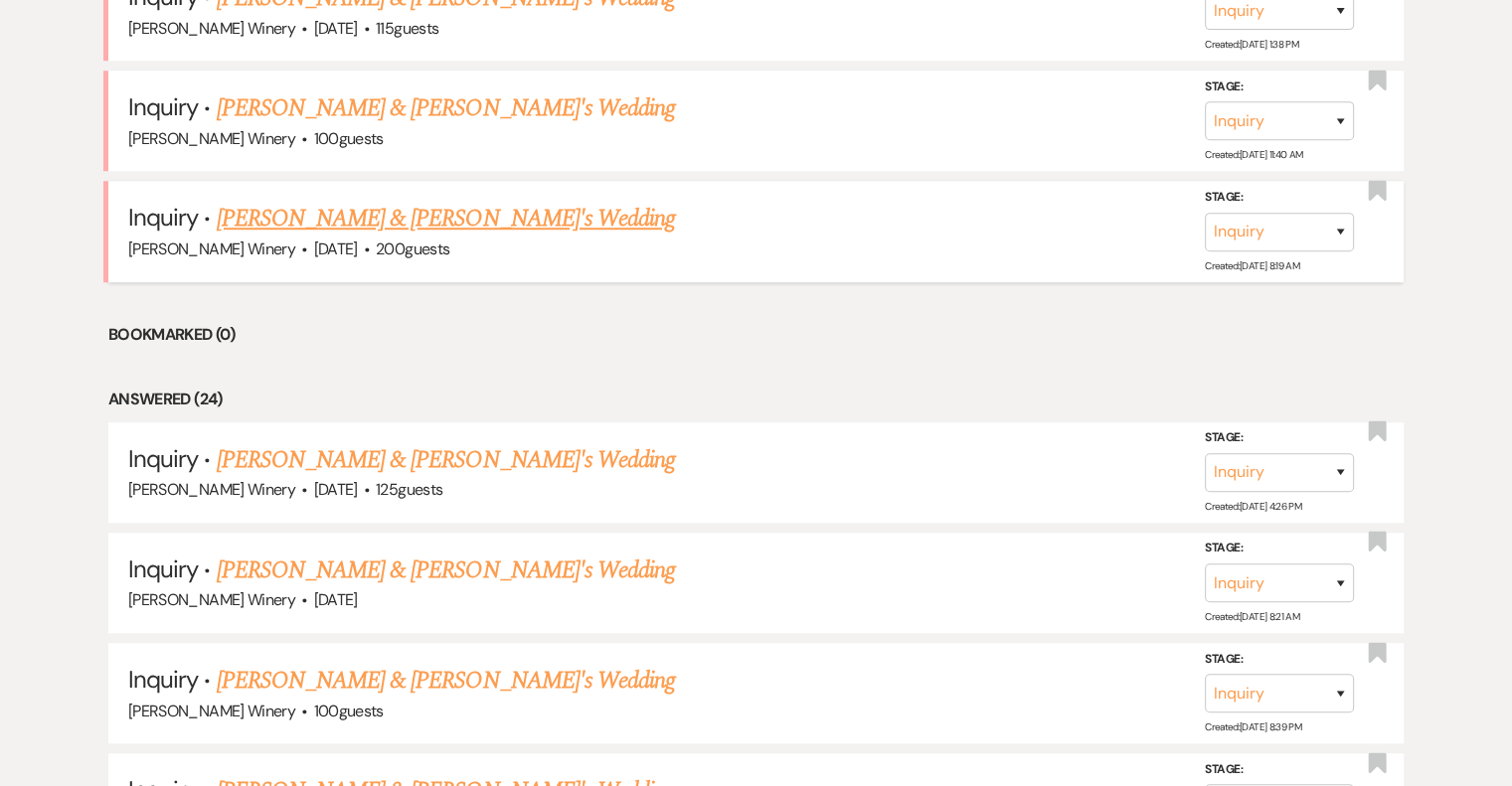 click on "[PERSON_NAME] & [PERSON_NAME]'s Wedding" at bounding box center [446, 219] 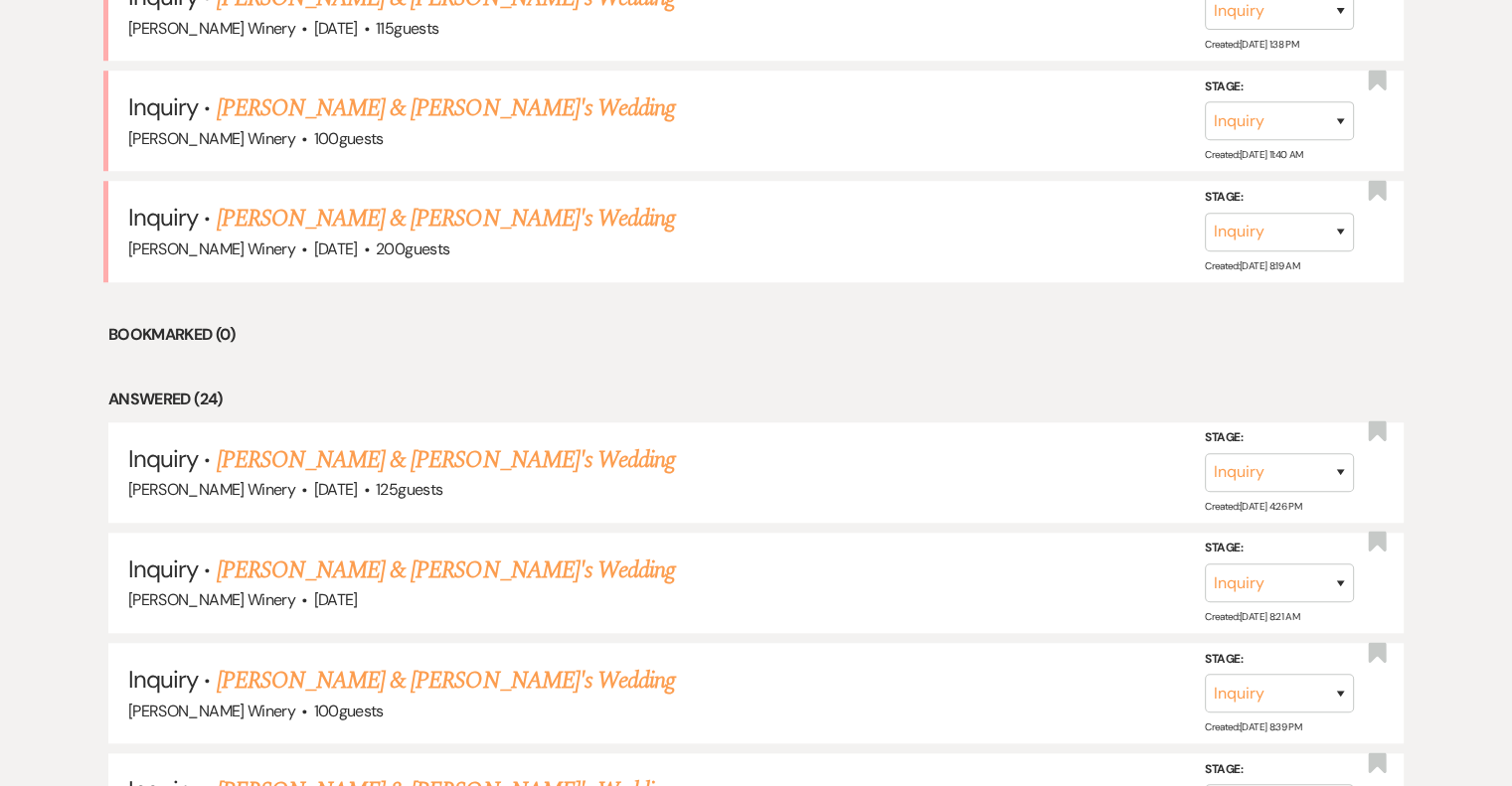 scroll, scrollTop: 0, scrollLeft: 0, axis: both 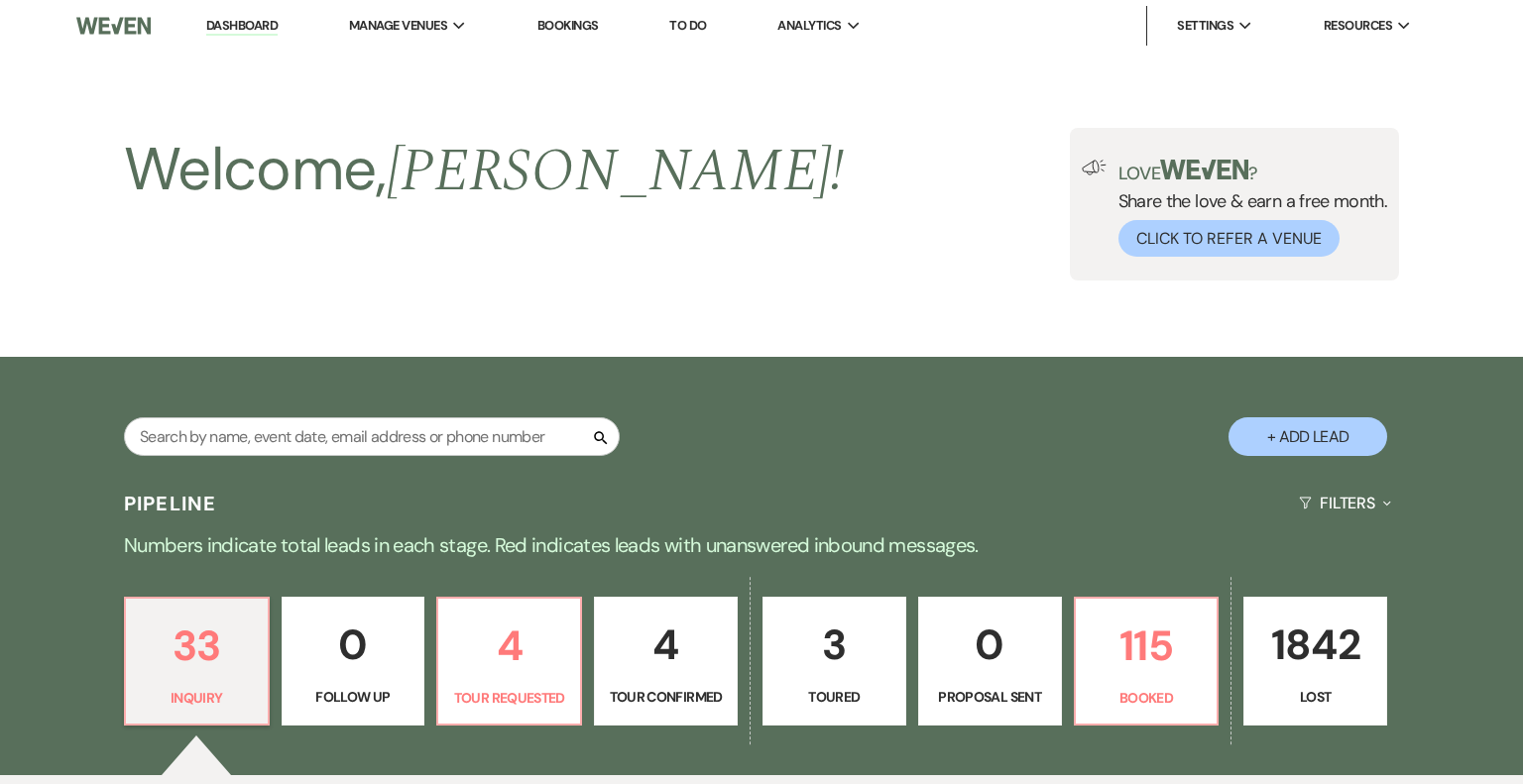 select on "5" 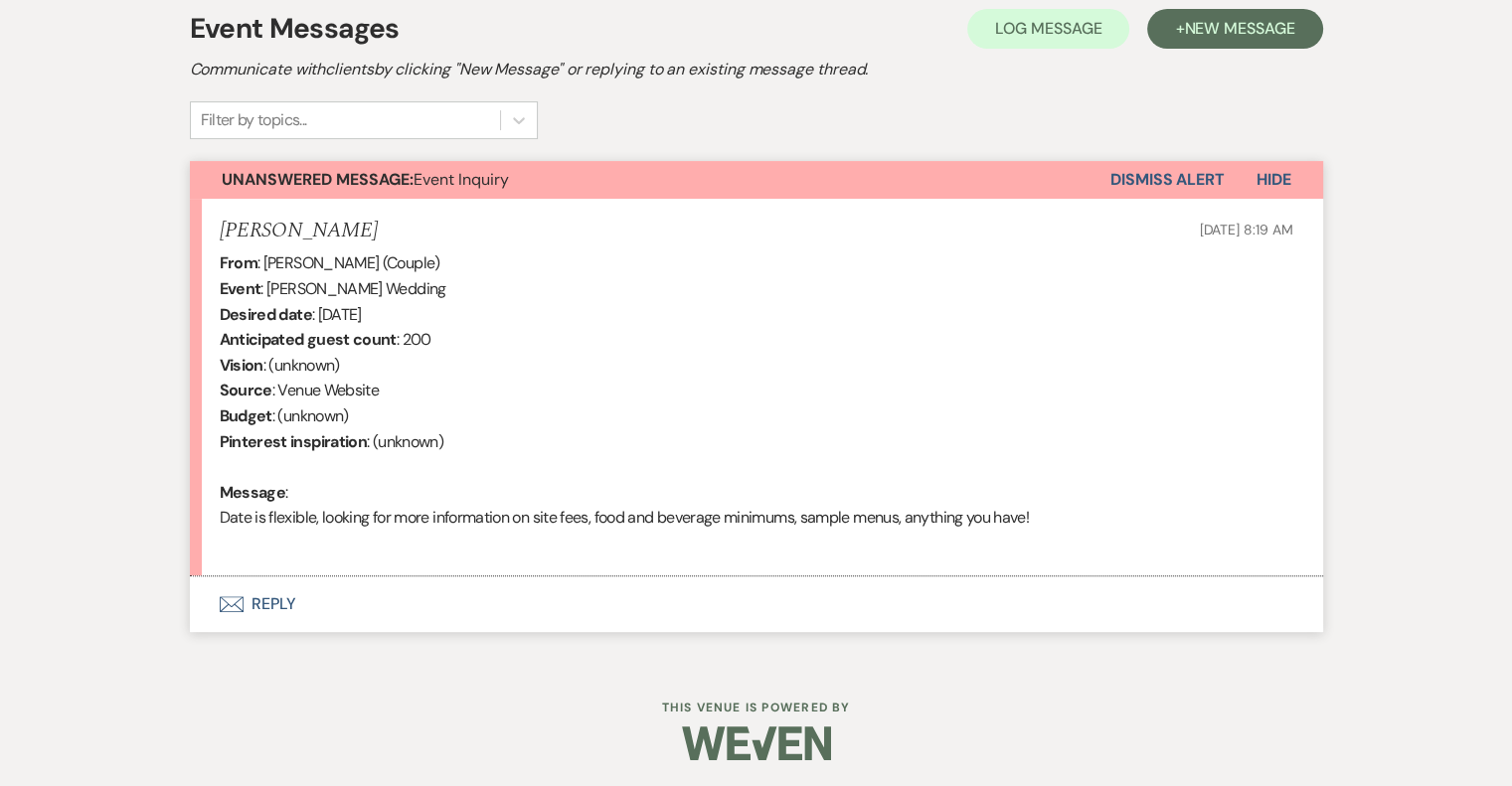 scroll, scrollTop: 580, scrollLeft: 0, axis: vertical 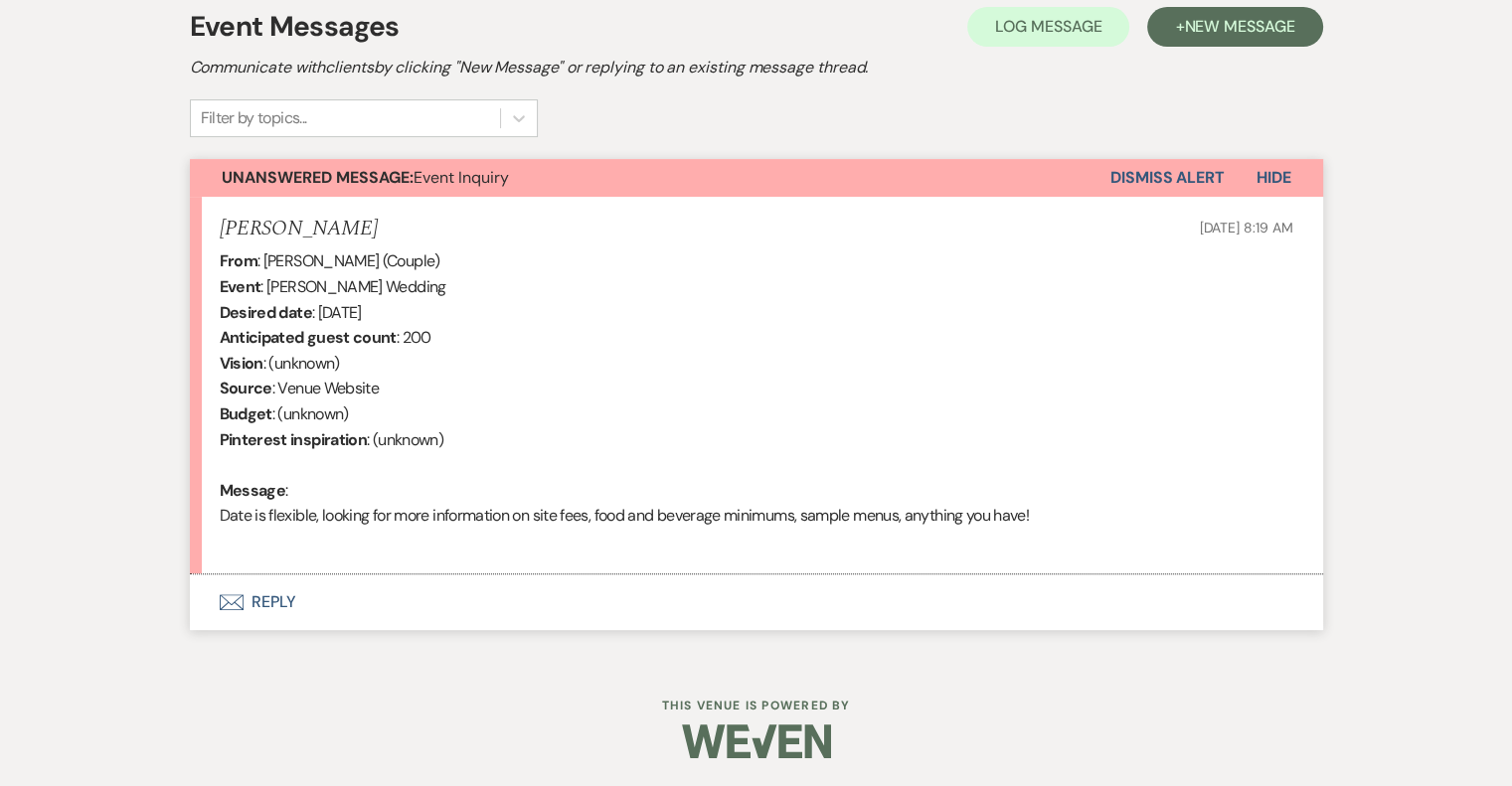 click on "Envelope Reply" at bounding box center (756, 602) 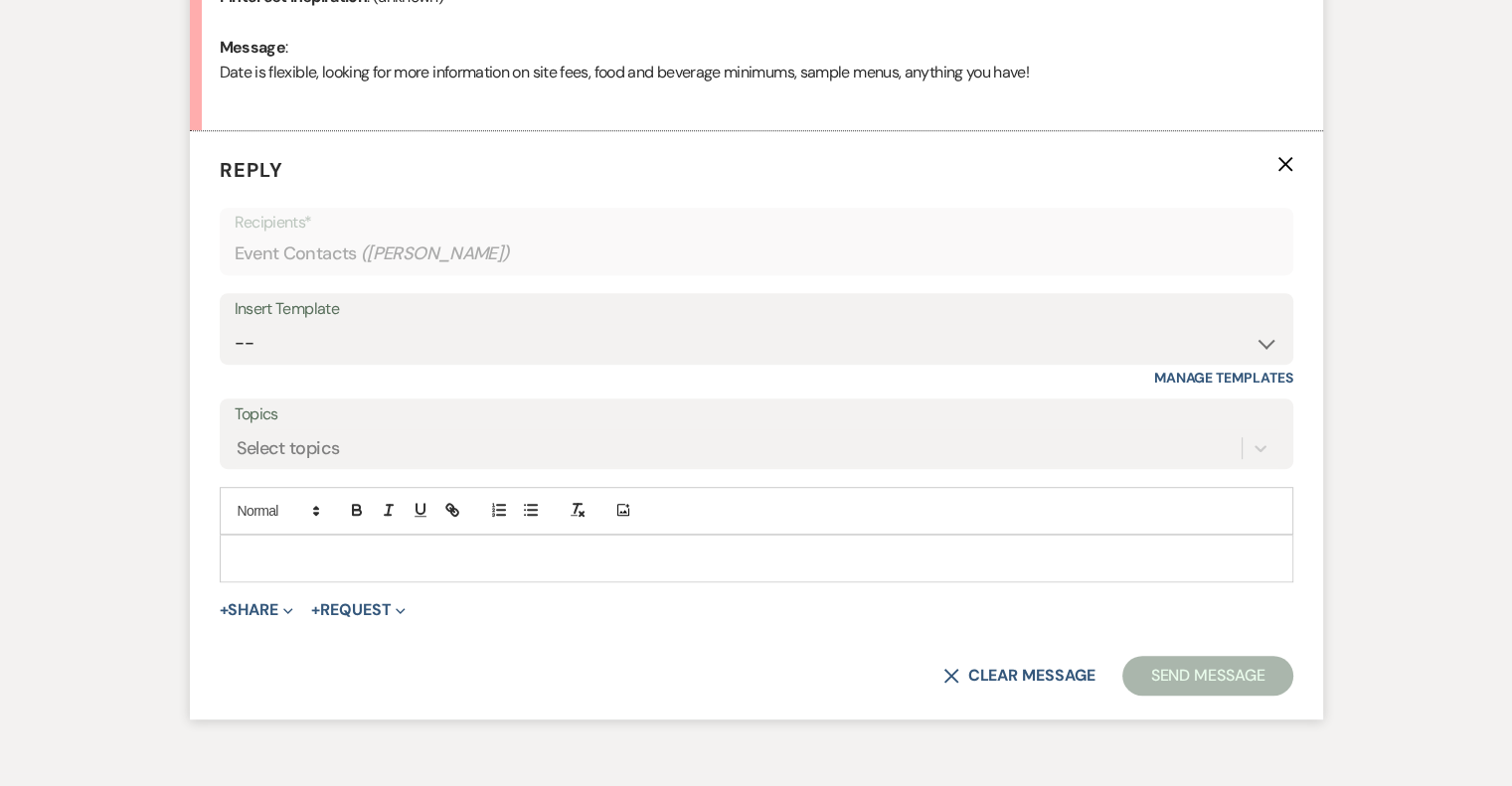 scroll, scrollTop: 1054, scrollLeft: 0, axis: vertical 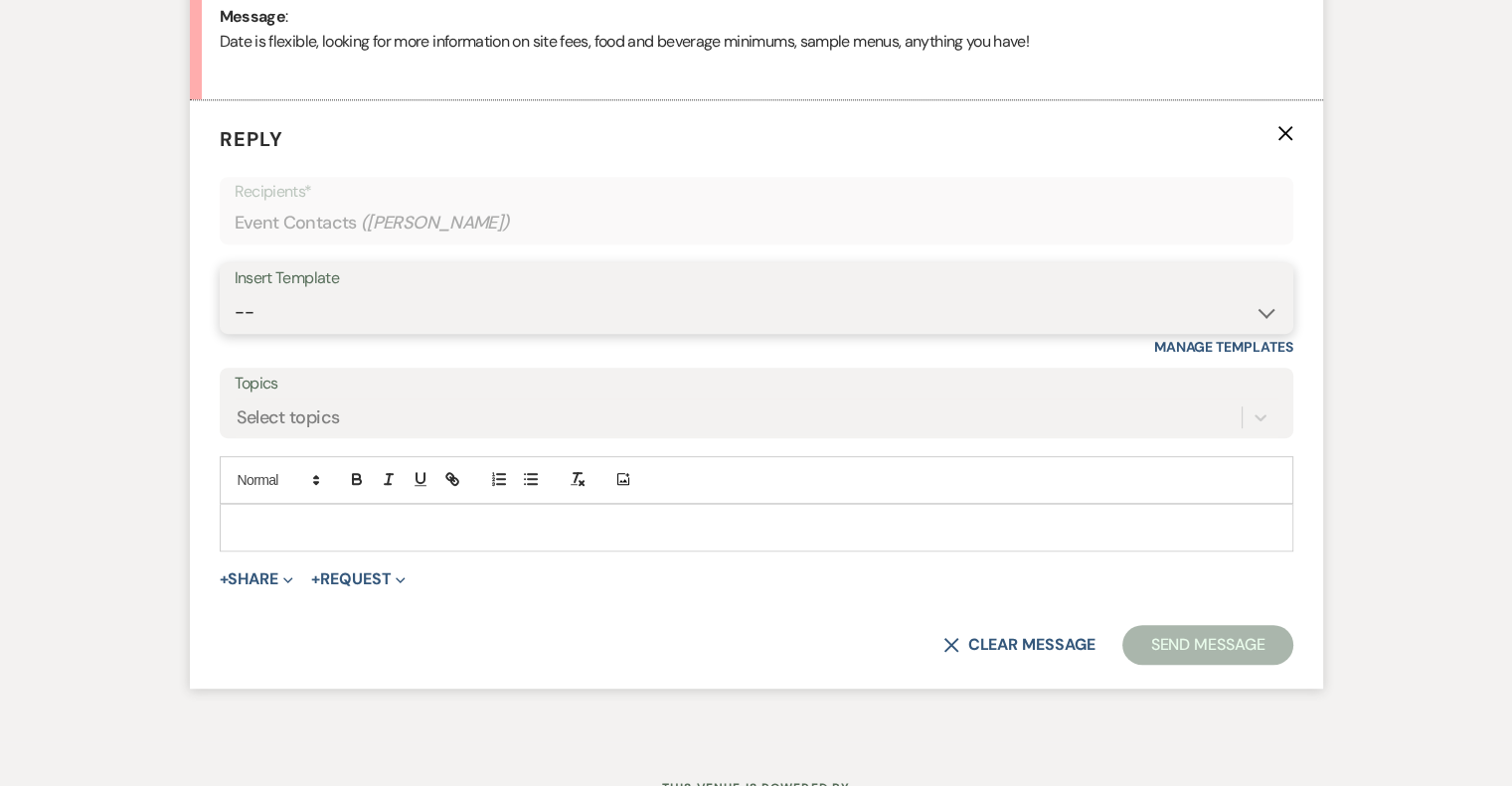 click on "-- Weven Planning Portal Introduction (Booked Events) Tour Request Response Follow Up  Initial Inquiry Response  Vendor List Contract (Pre-Booked Leads) [PERSON_NAME]- introduction email Tasting/Meeting Follow Up 2023 Luxury Loo Pricing Before the Tasting/Meeting" at bounding box center [756, 312] 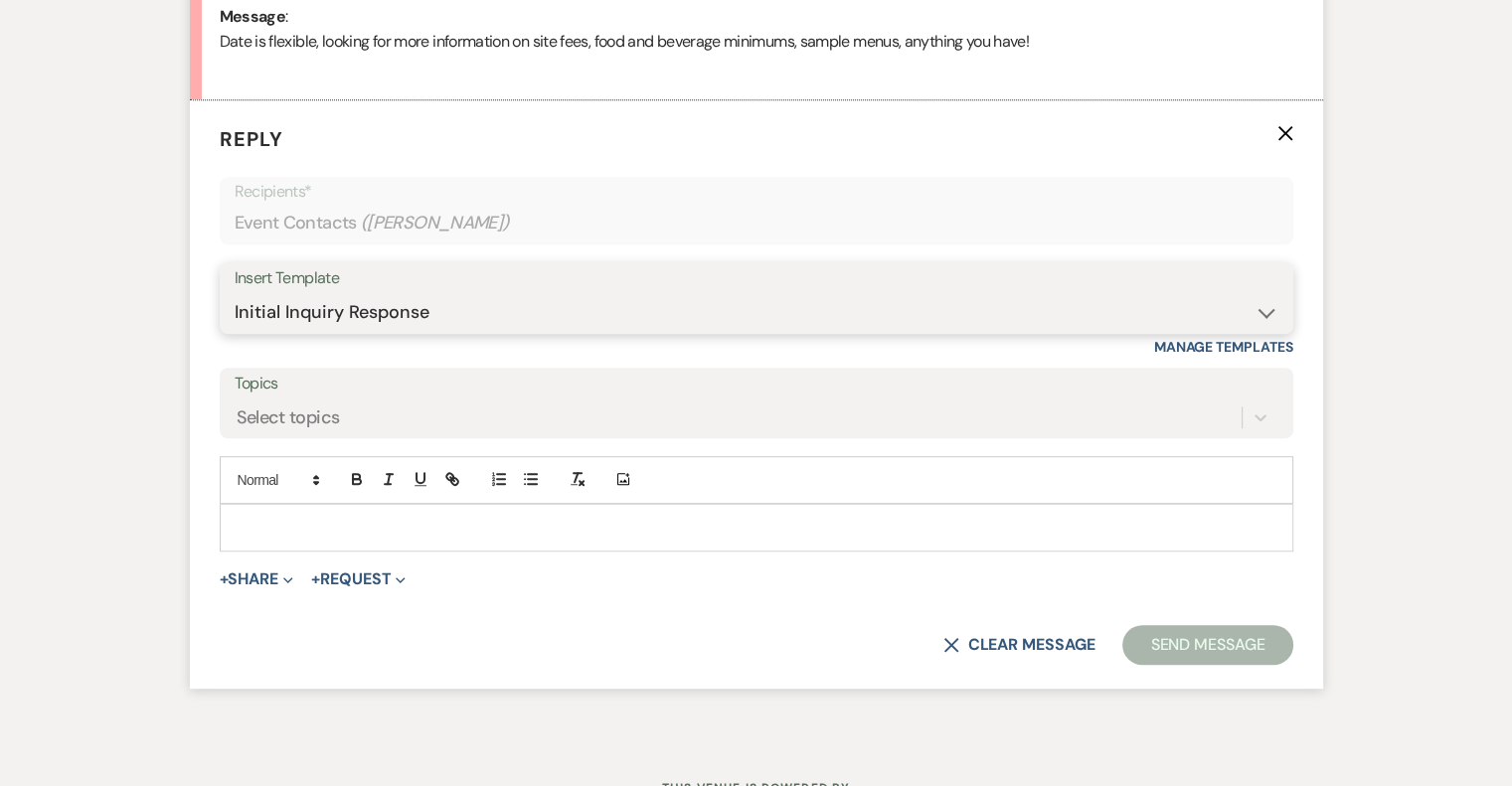 click on "-- Weven Planning Portal Introduction (Booked Events) Tour Request Response Follow Up  Initial Inquiry Response  Vendor List Contract (Pre-Booked Leads) [PERSON_NAME]- introduction email Tasting/Meeting Follow Up 2023 Luxury Loo Pricing Before the Tasting/Meeting" at bounding box center [756, 312] 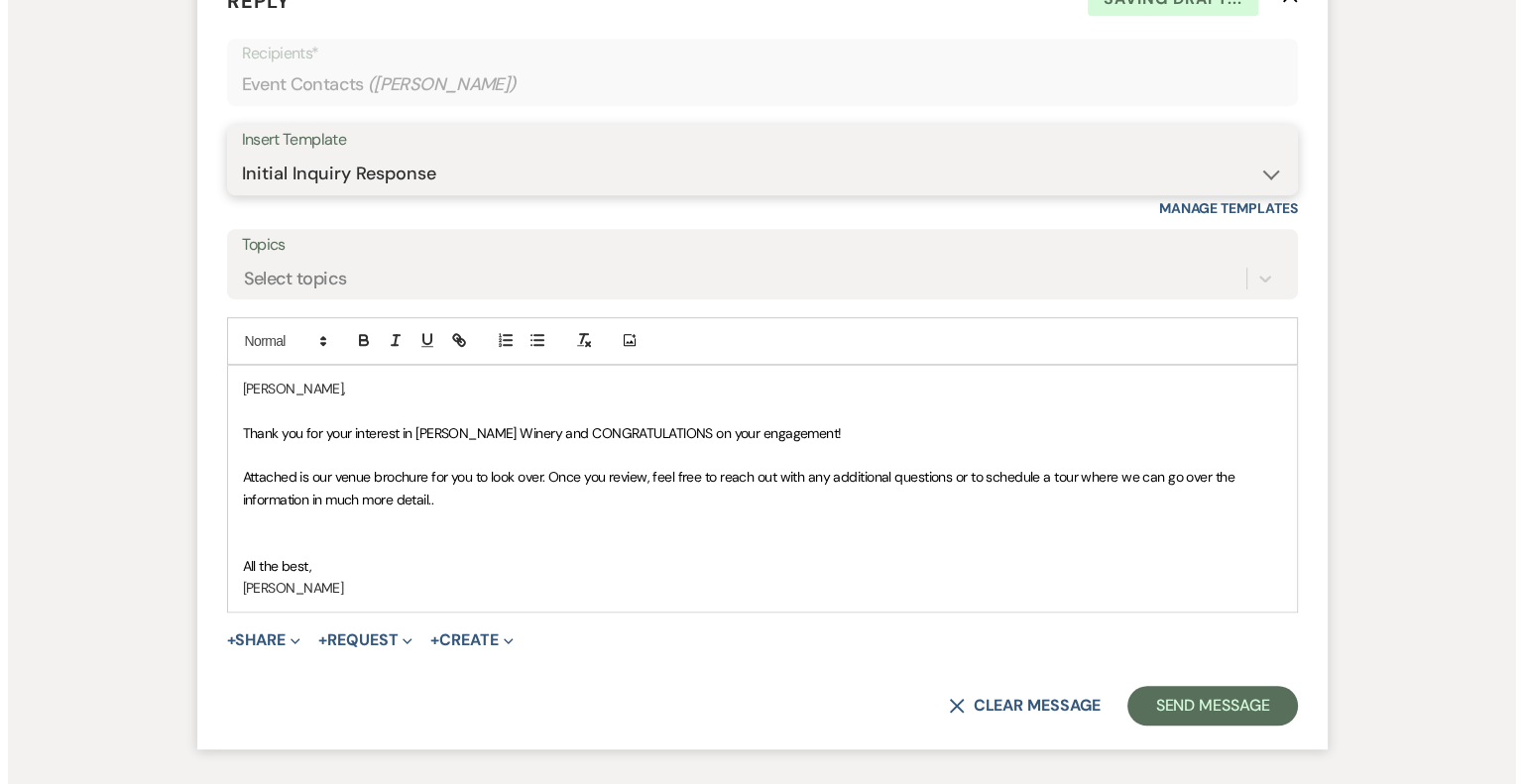 scroll, scrollTop: 1332, scrollLeft: 0, axis: vertical 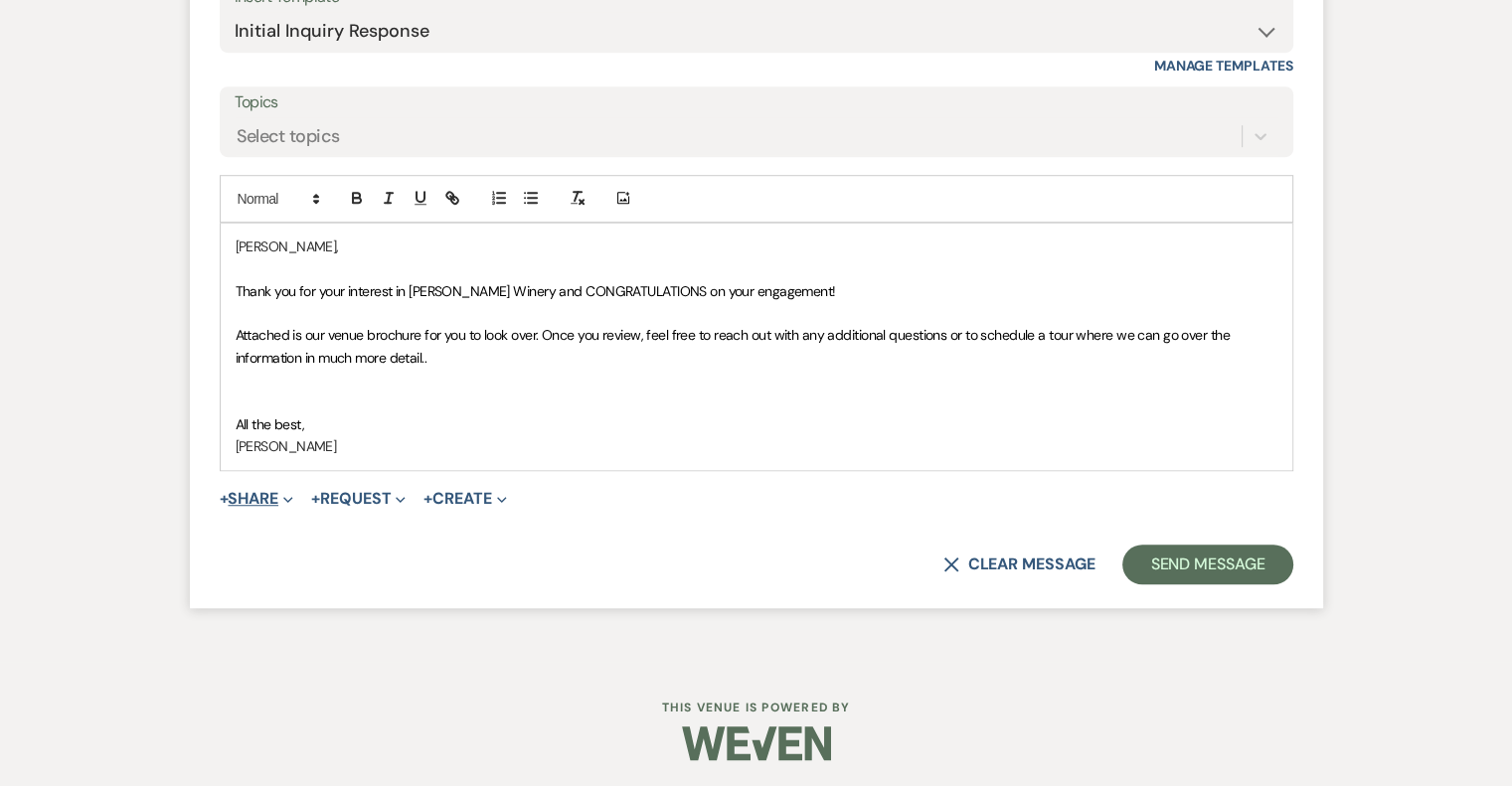 click on "+  Share Expand" at bounding box center (256, 499) 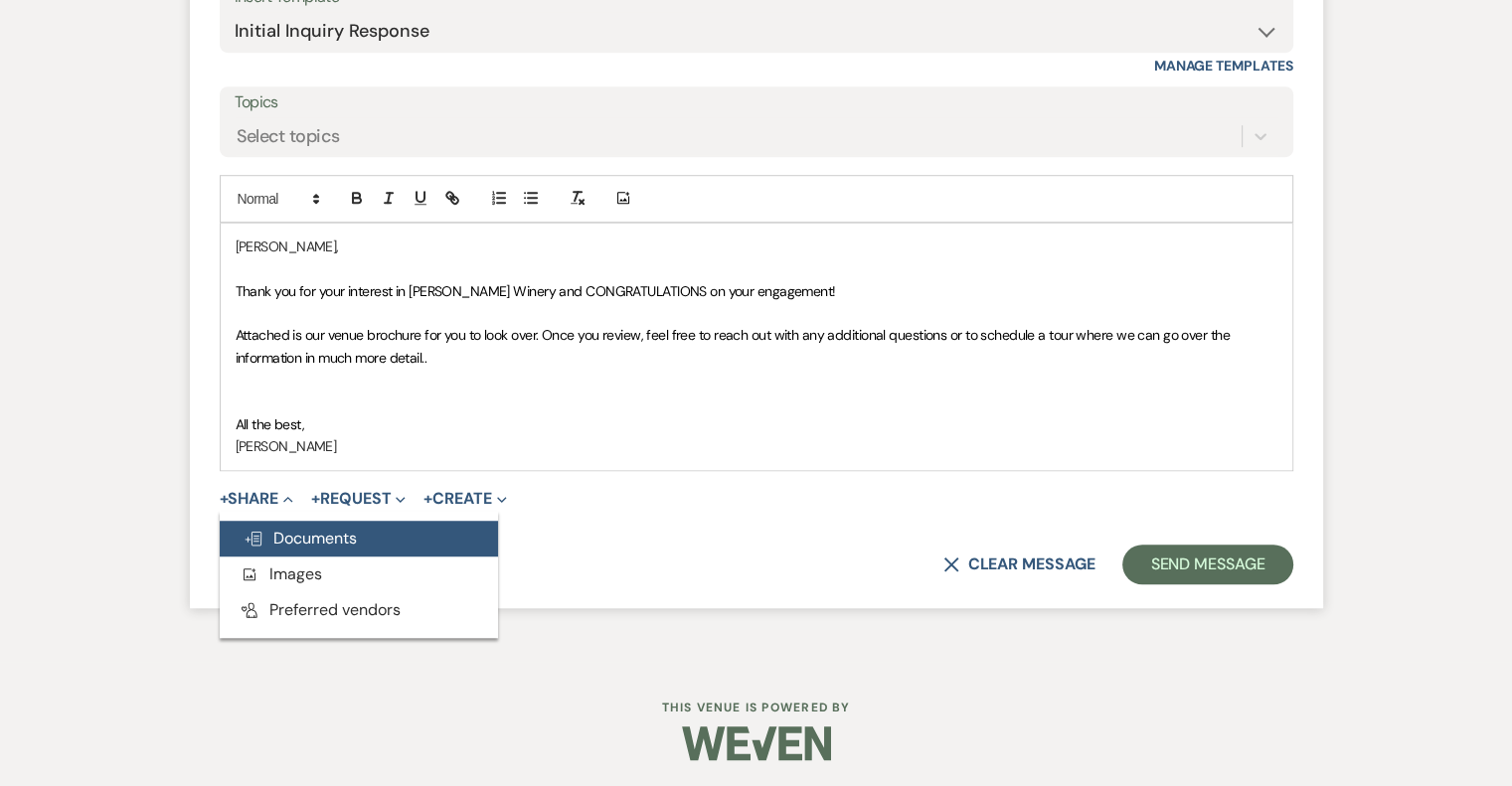 click on "Doc Upload Documents" at bounding box center [300, 538] 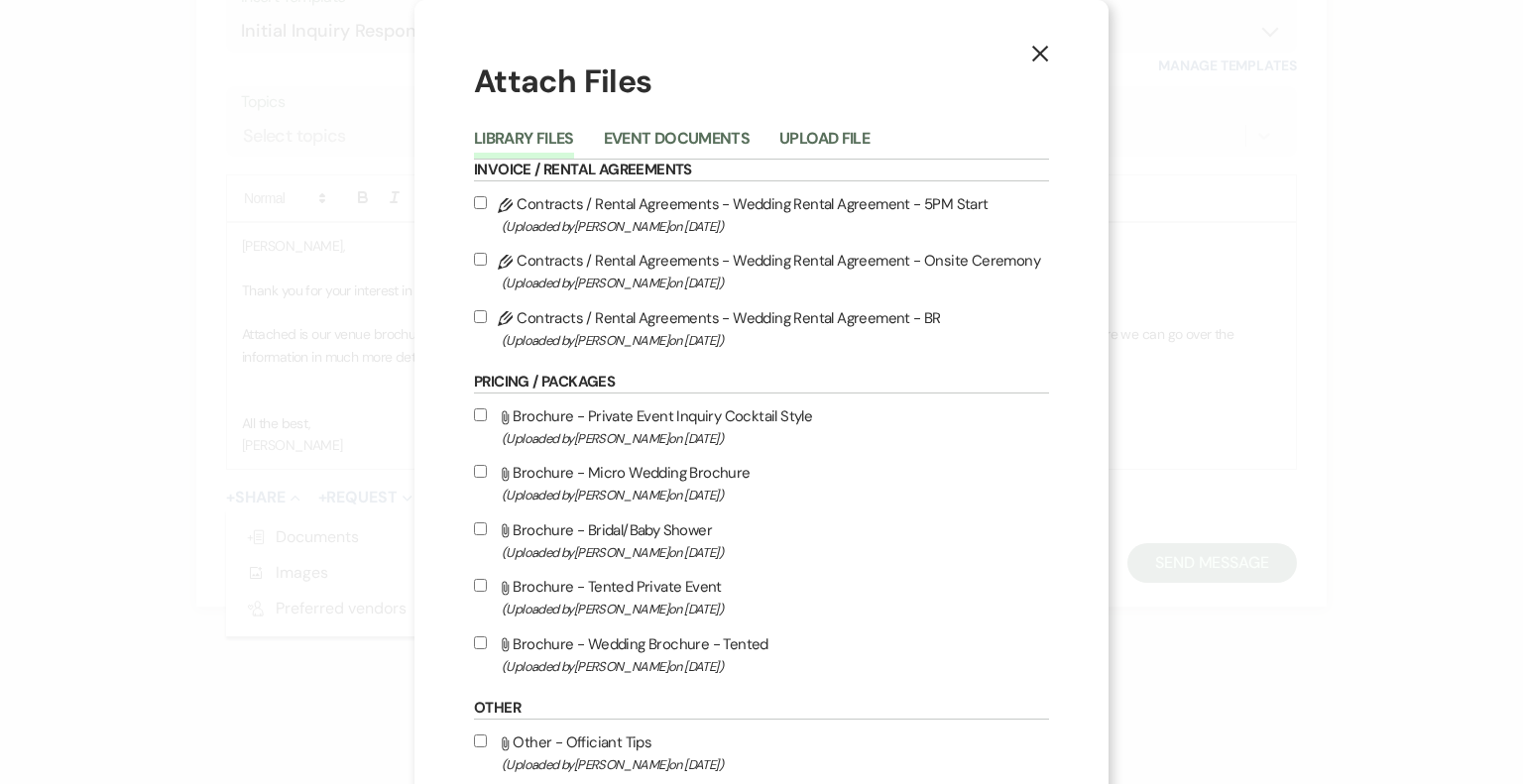 click on "(Uploaded by  [PERSON_NAME]  on   [DATE] )" at bounding box center (775, 609) 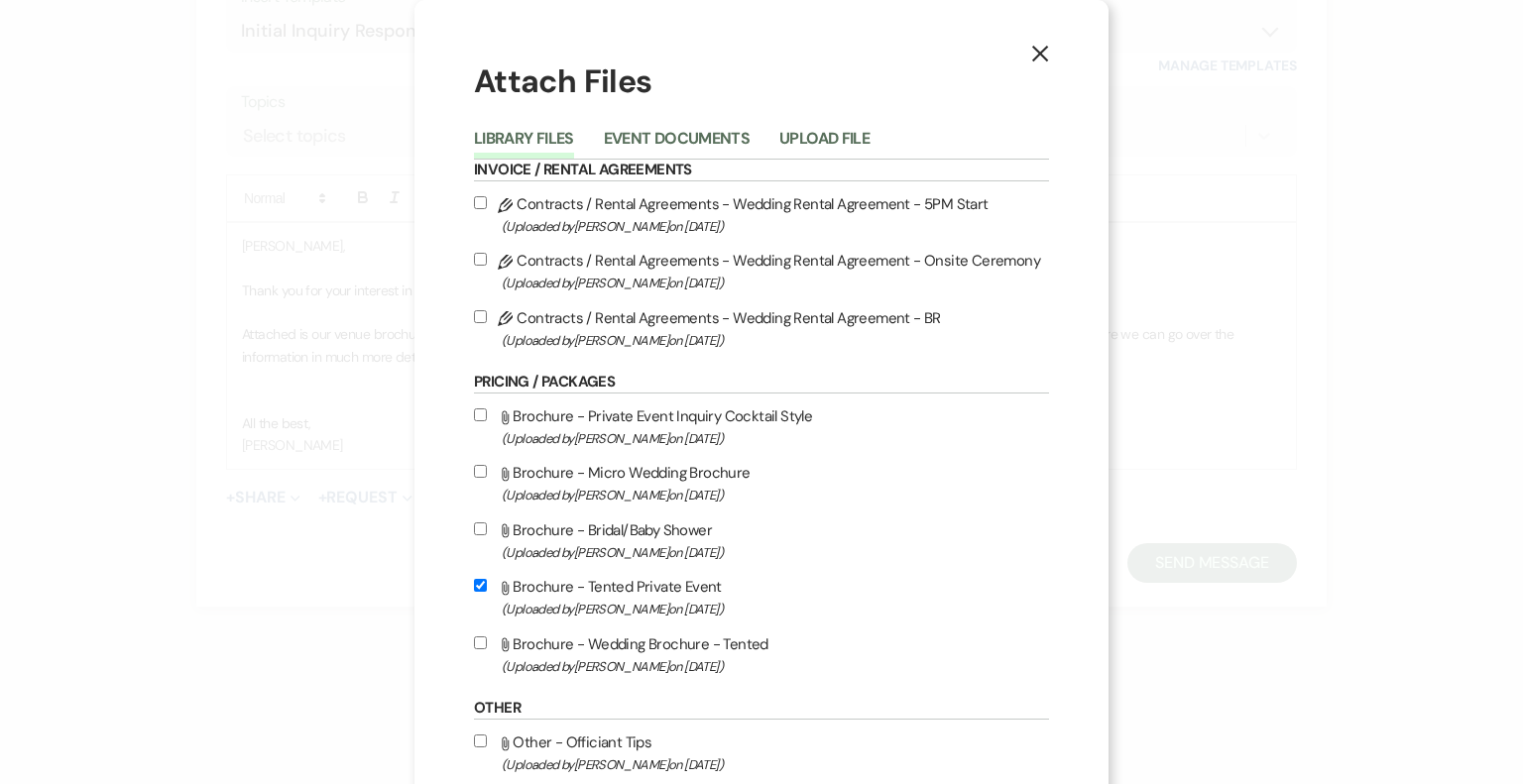 click on "Attach File Brochure - Tented Private Event (Uploaded by  [PERSON_NAME]  on   [DATE] )" at bounding box center (762, 597) 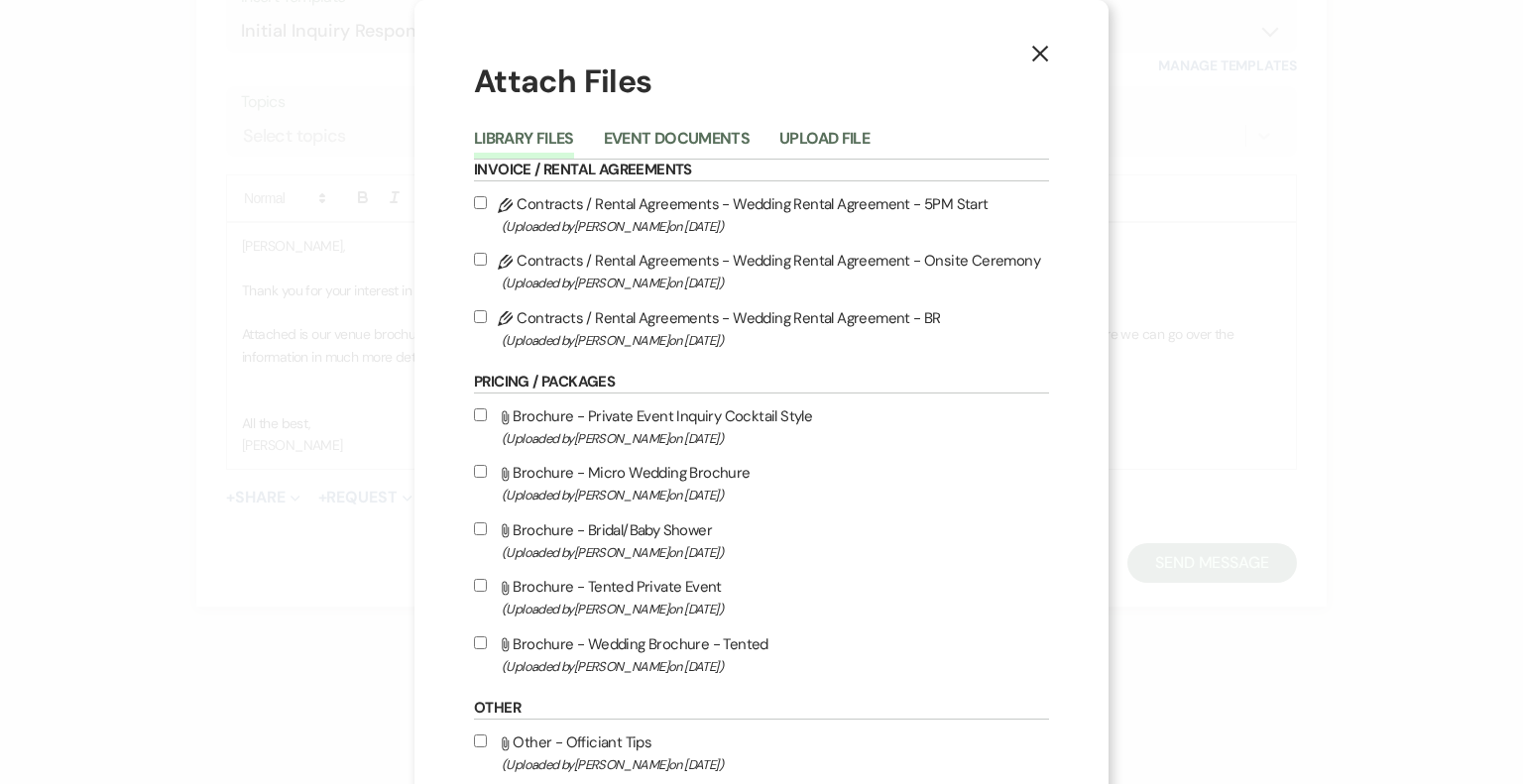 click on "(Uploaded by  [PERSON_NAME]  on   [DATE] )" at bounding box center [775, 666] 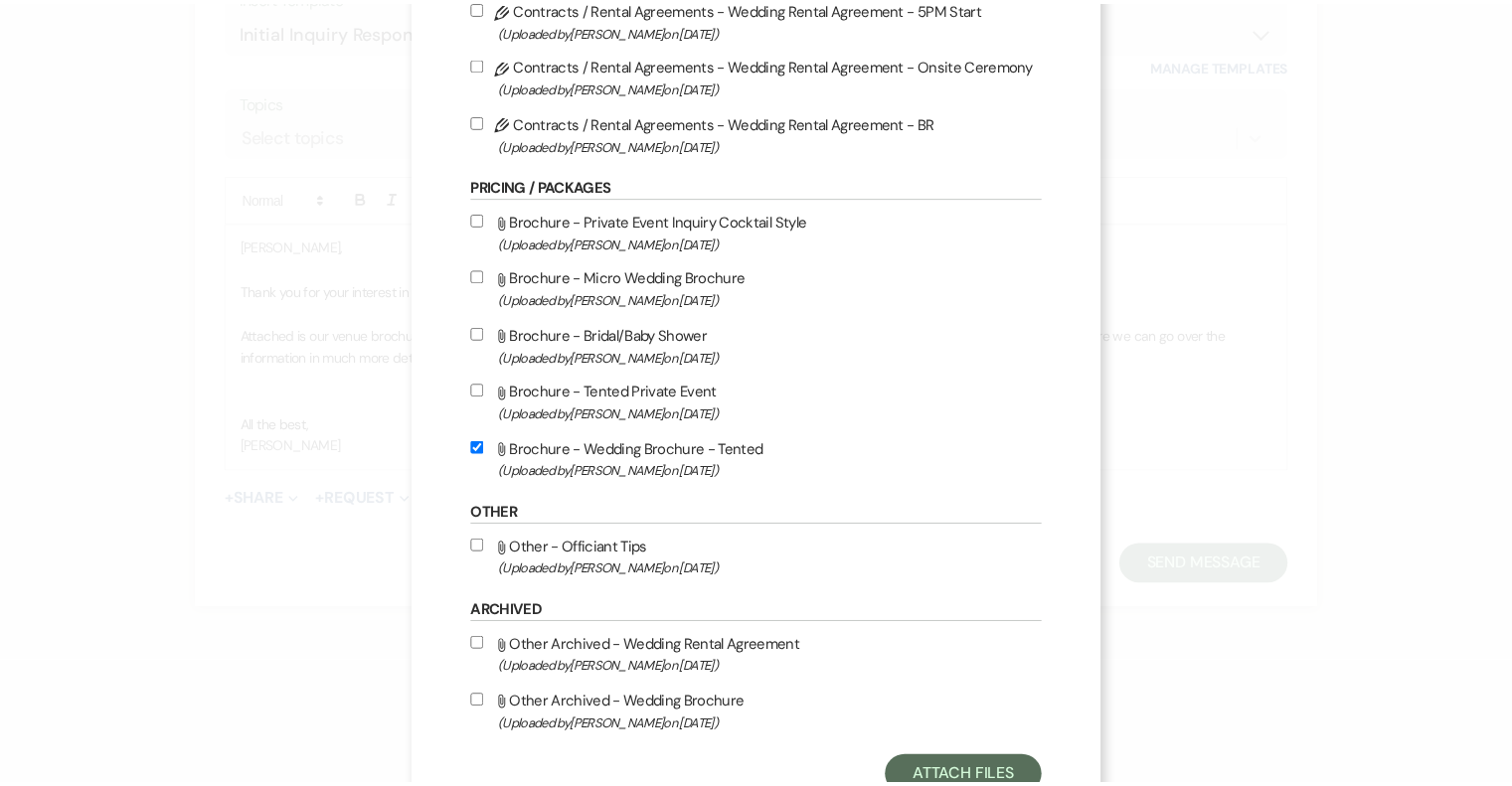 scroll, scrollTop: 270, scrollLeft: 0, axis: vertical 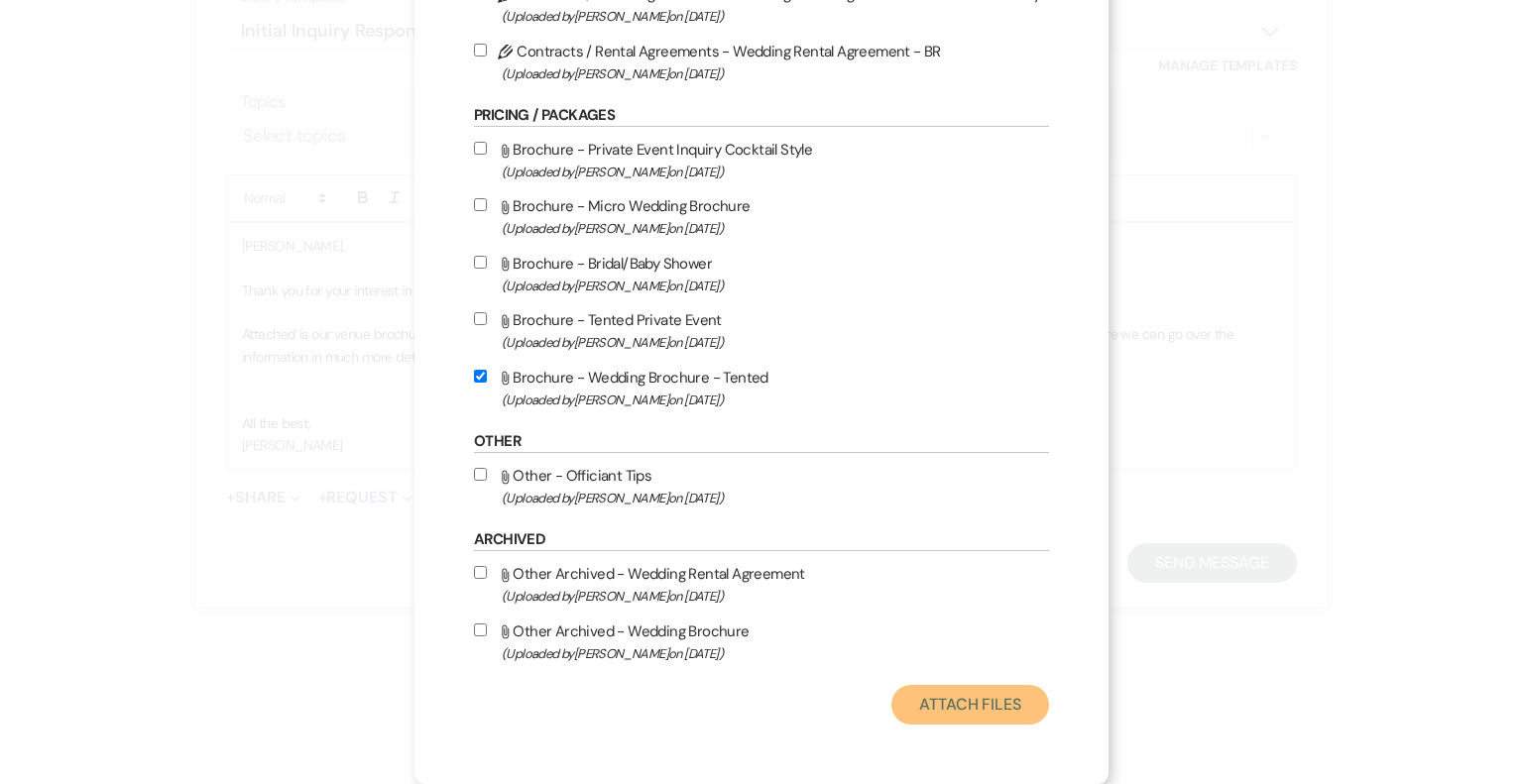 click on "Attach Files" at bounding box center (970, 705) 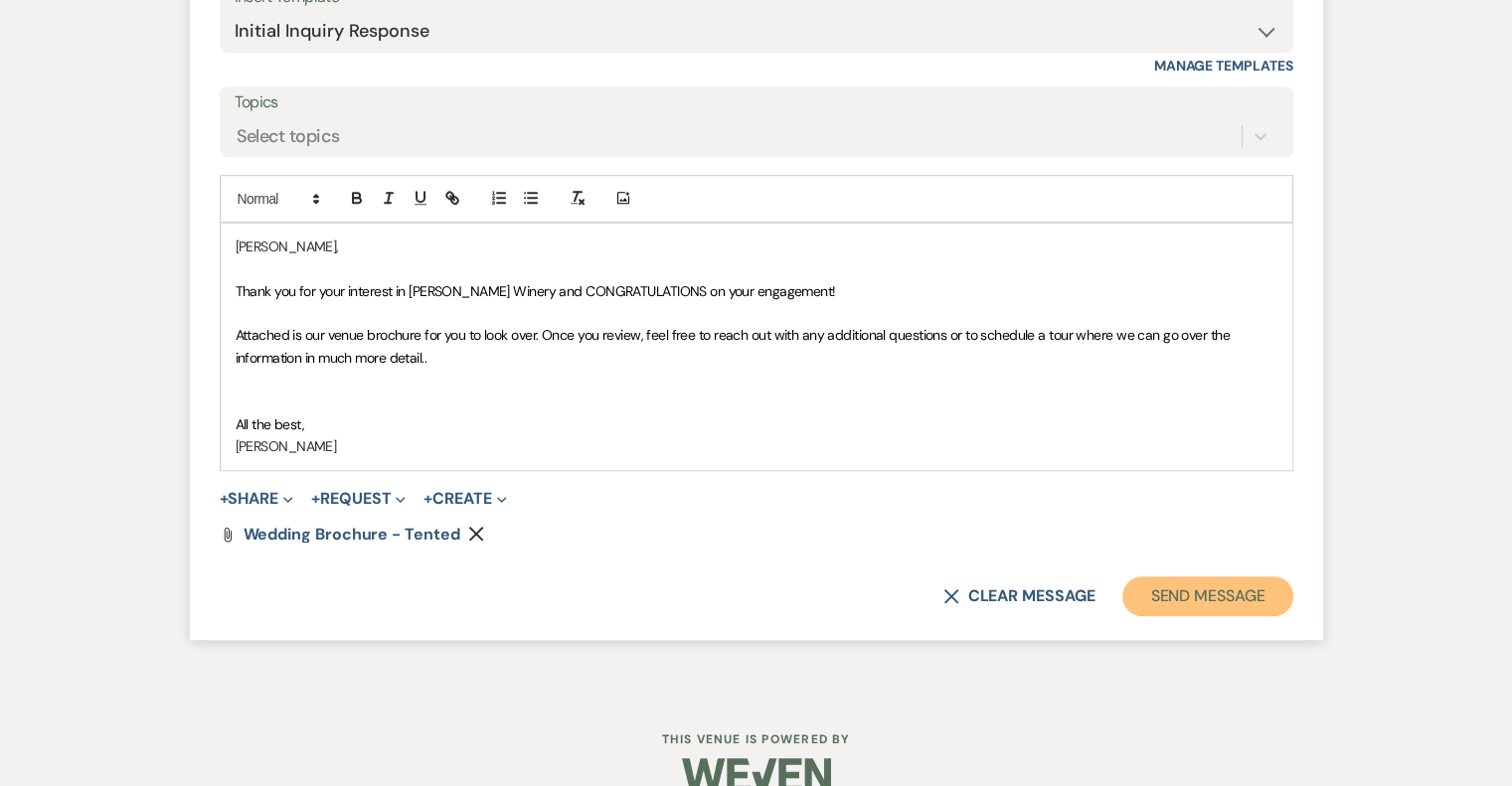 click on "Send Message" at bounding box center (1207, 596) 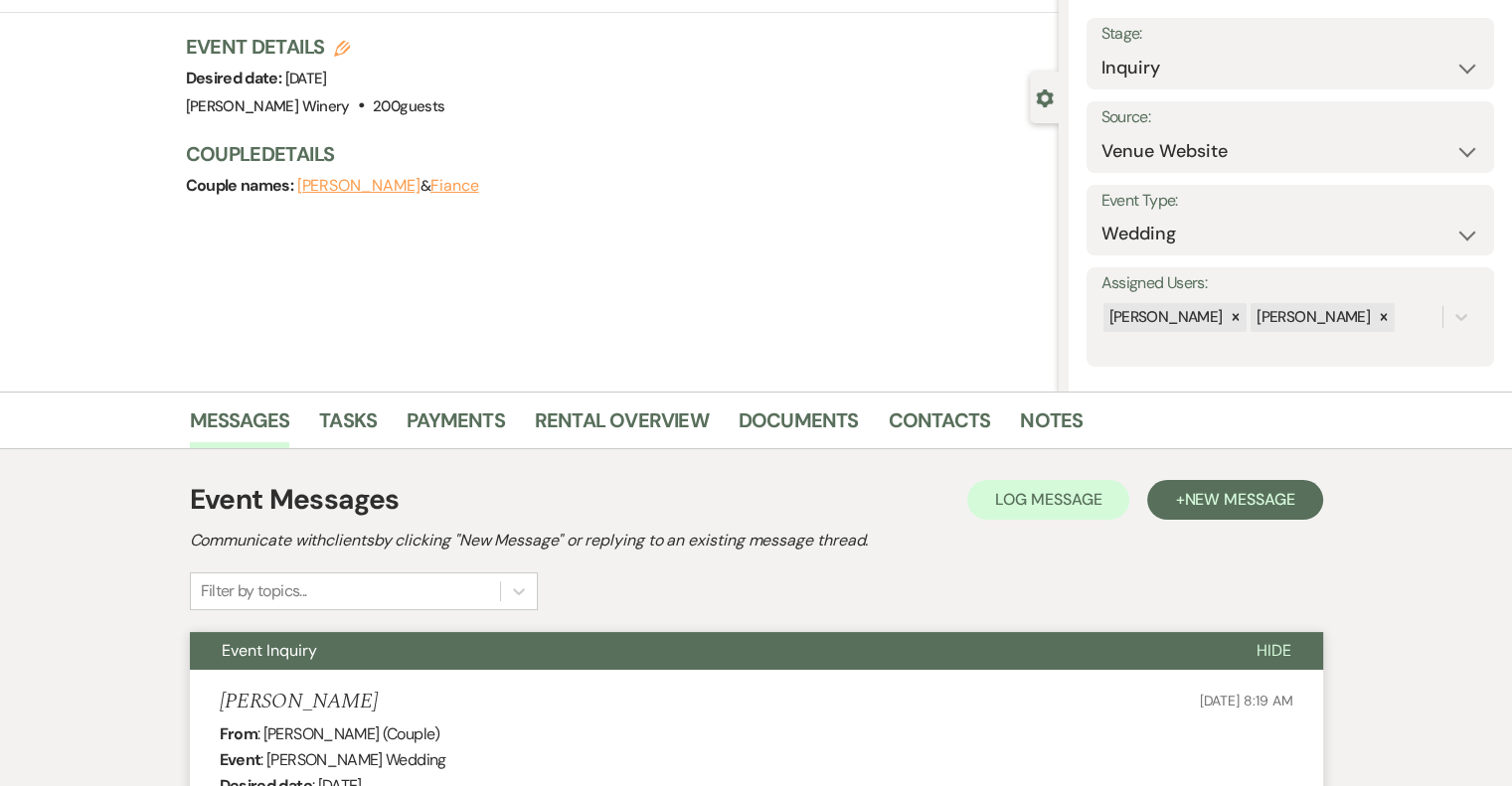 scroll, scrollTop: 0, scrollLeft: 0, axis: both 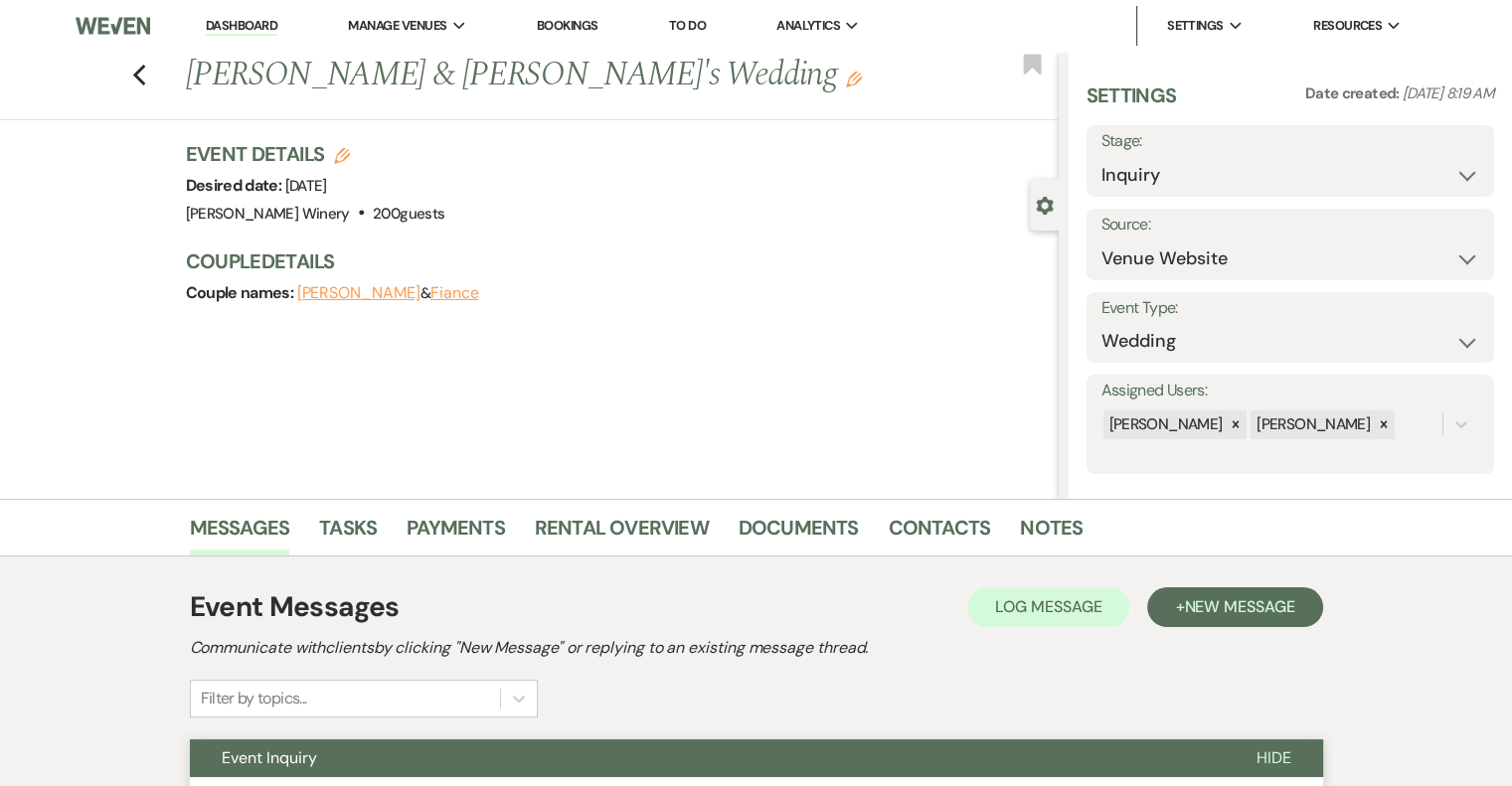 click on "Dashboard" at bounding box center (242, 26) 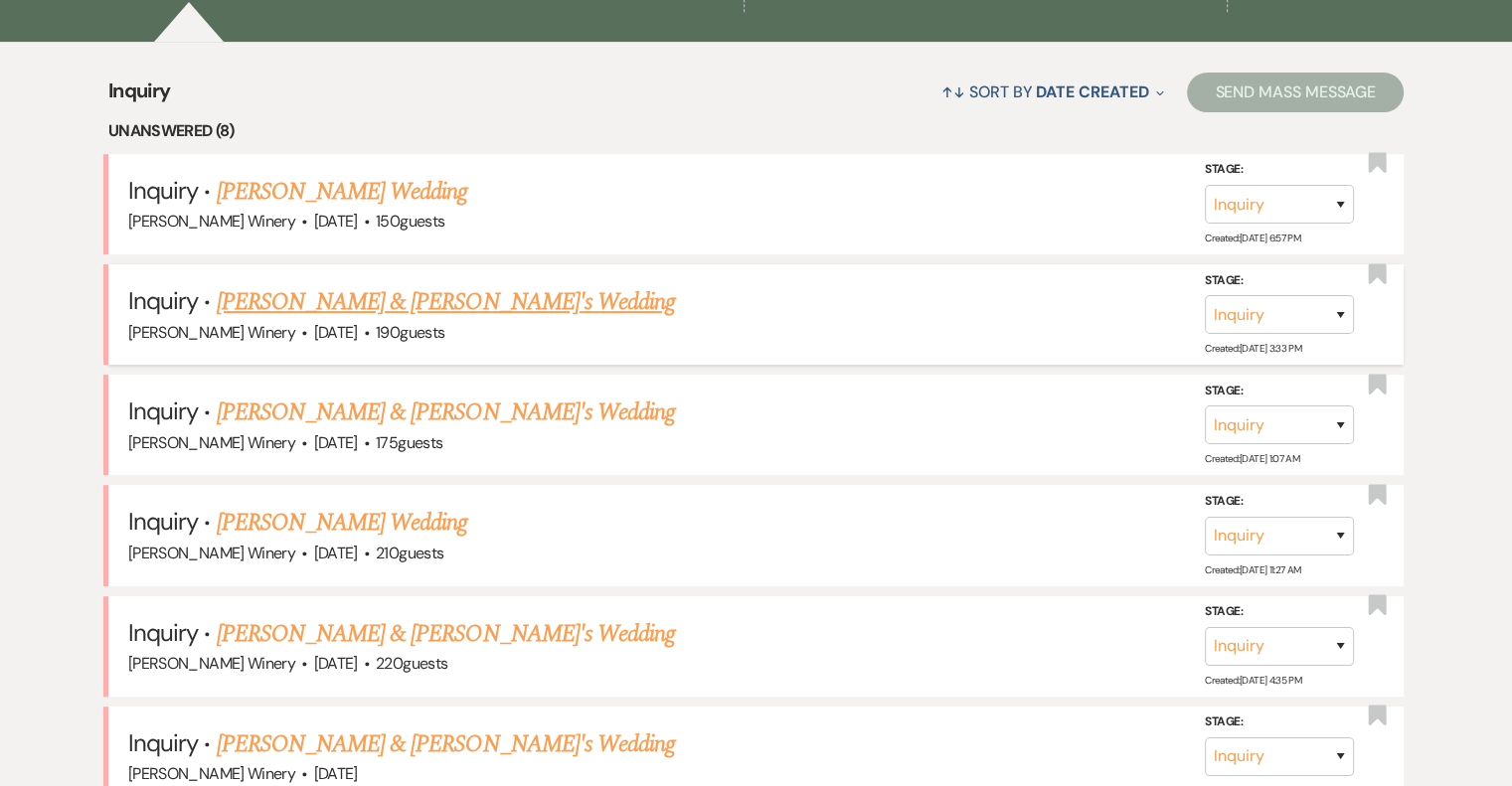 scroll, scrollTop: 795, scrollLeft: 0, axis: vertical 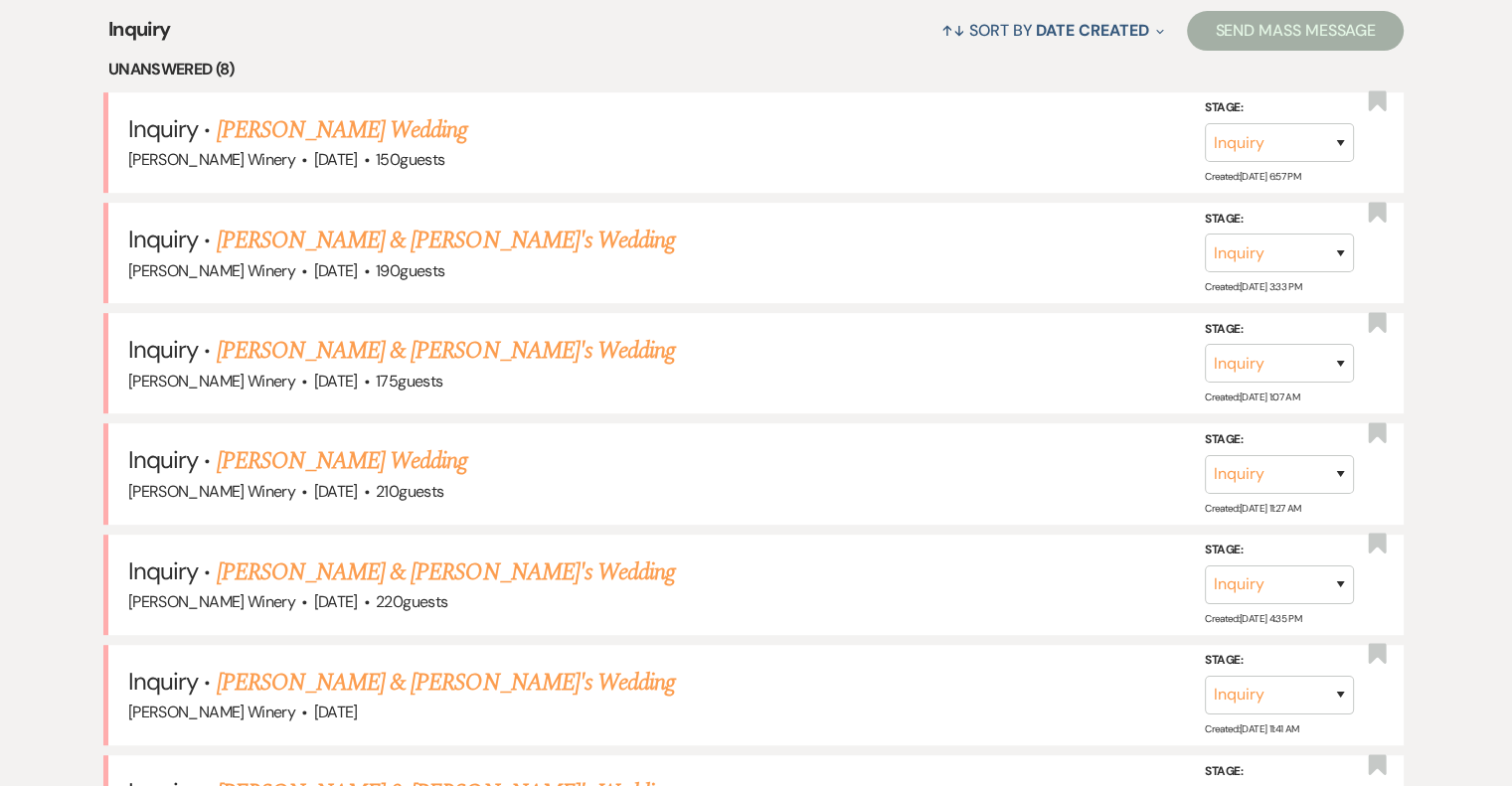 click on "[PERSON_NAME] Wedding" at bounding box center [342, 130] 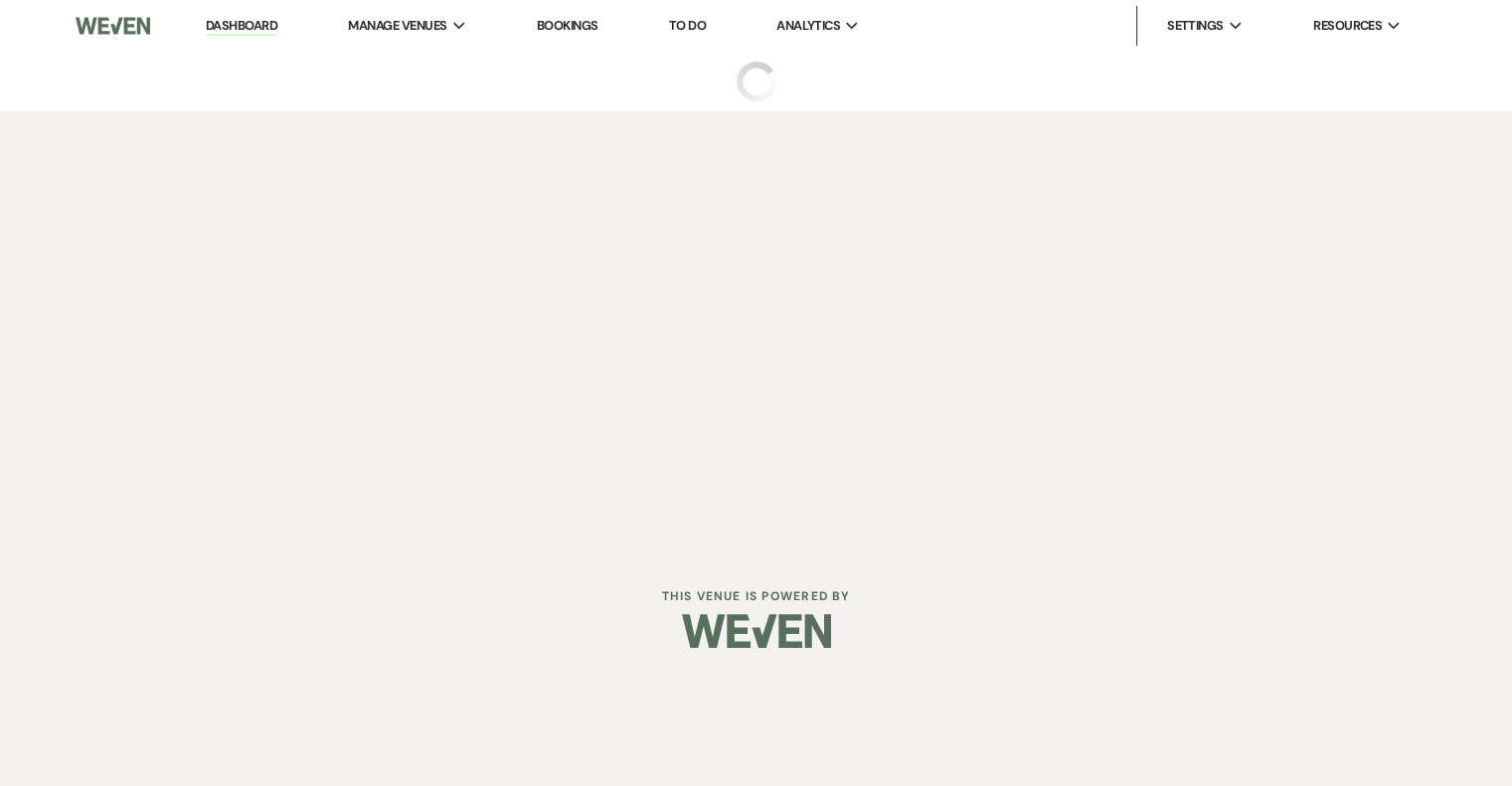 scroll, scrollTop: 0, scrollLeft: 0, axis: both 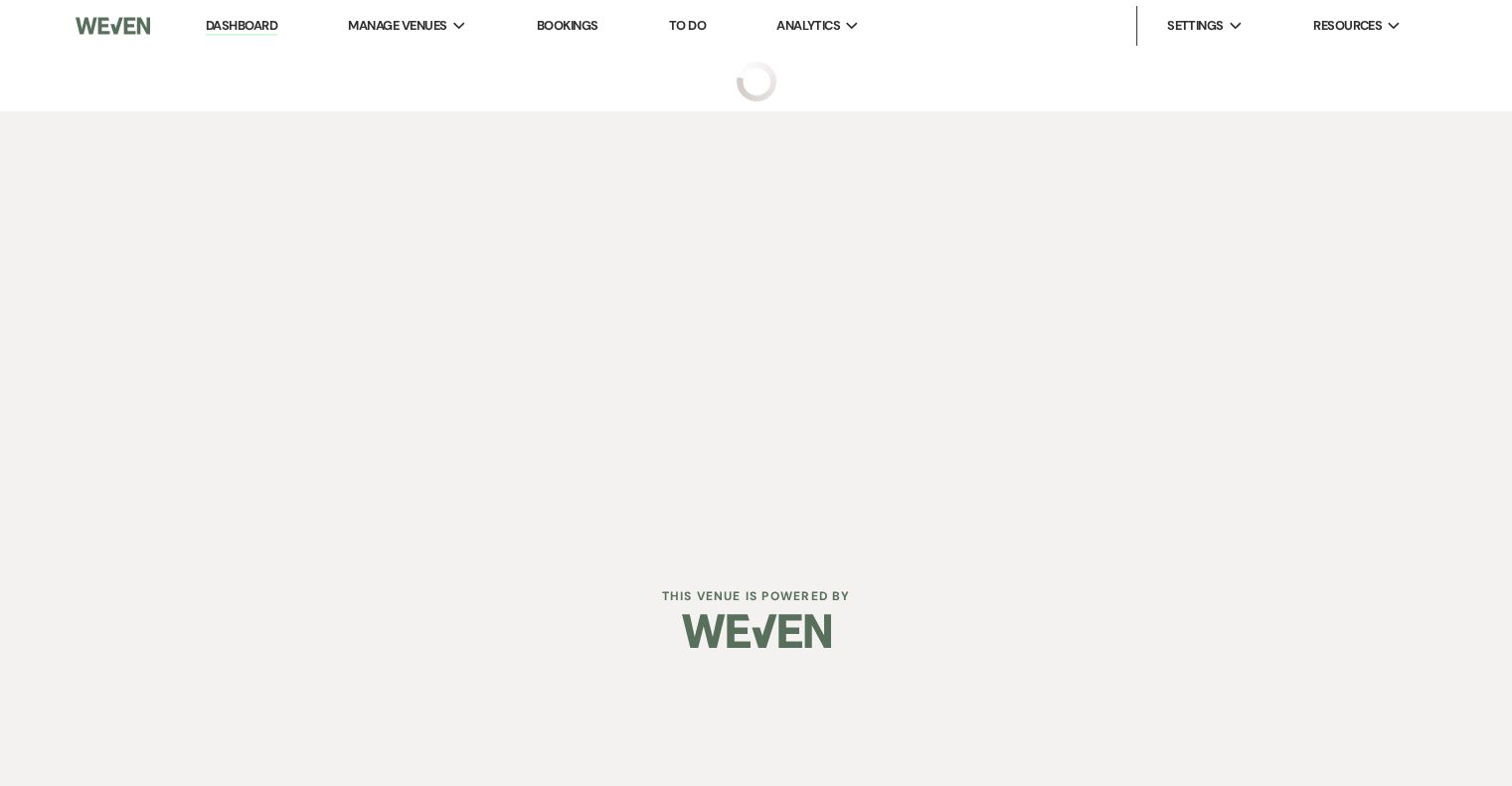 select on "5" 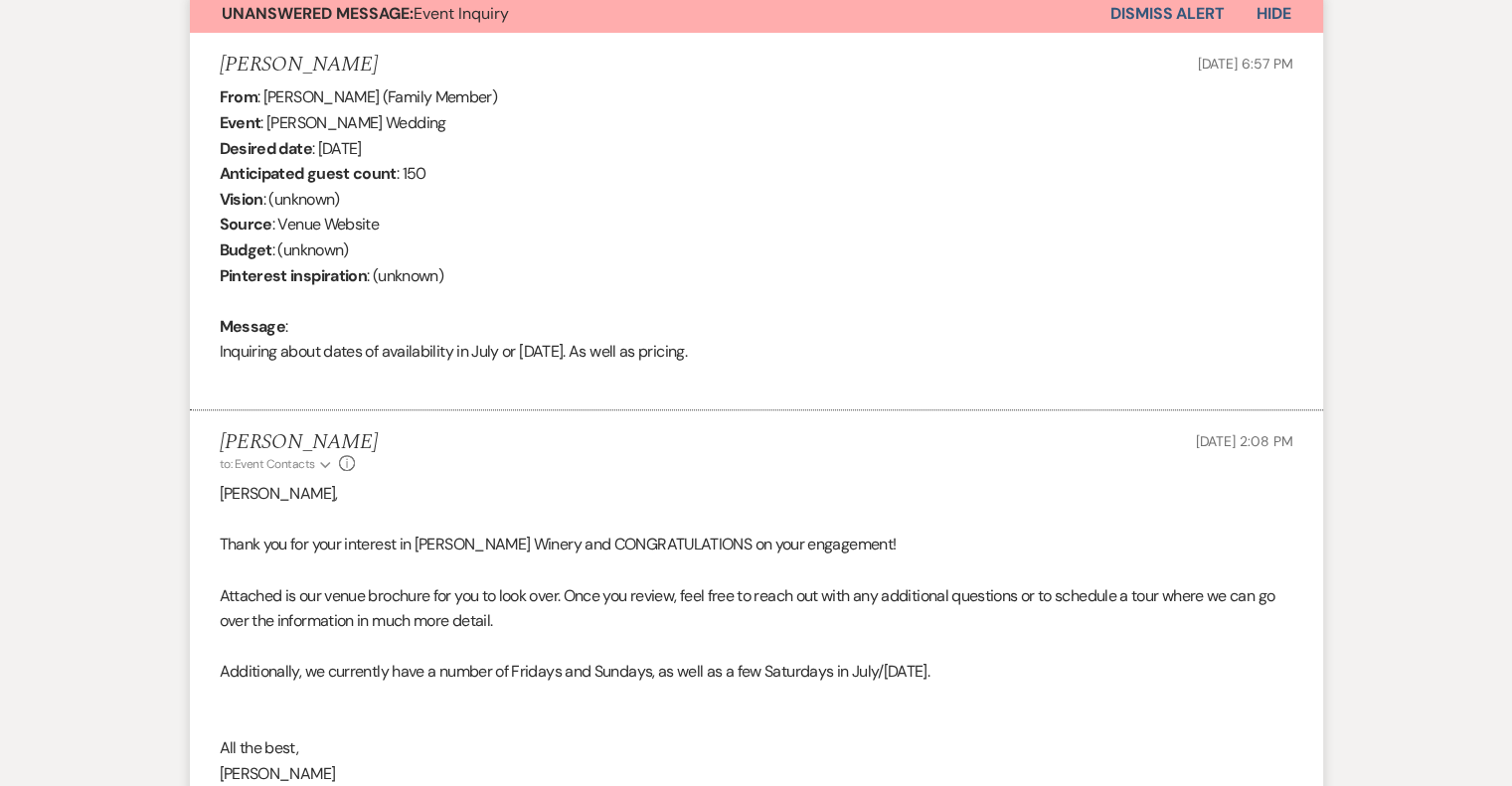 scroll, scrollTop: 994, scrollLeft: 0, axis: vertical 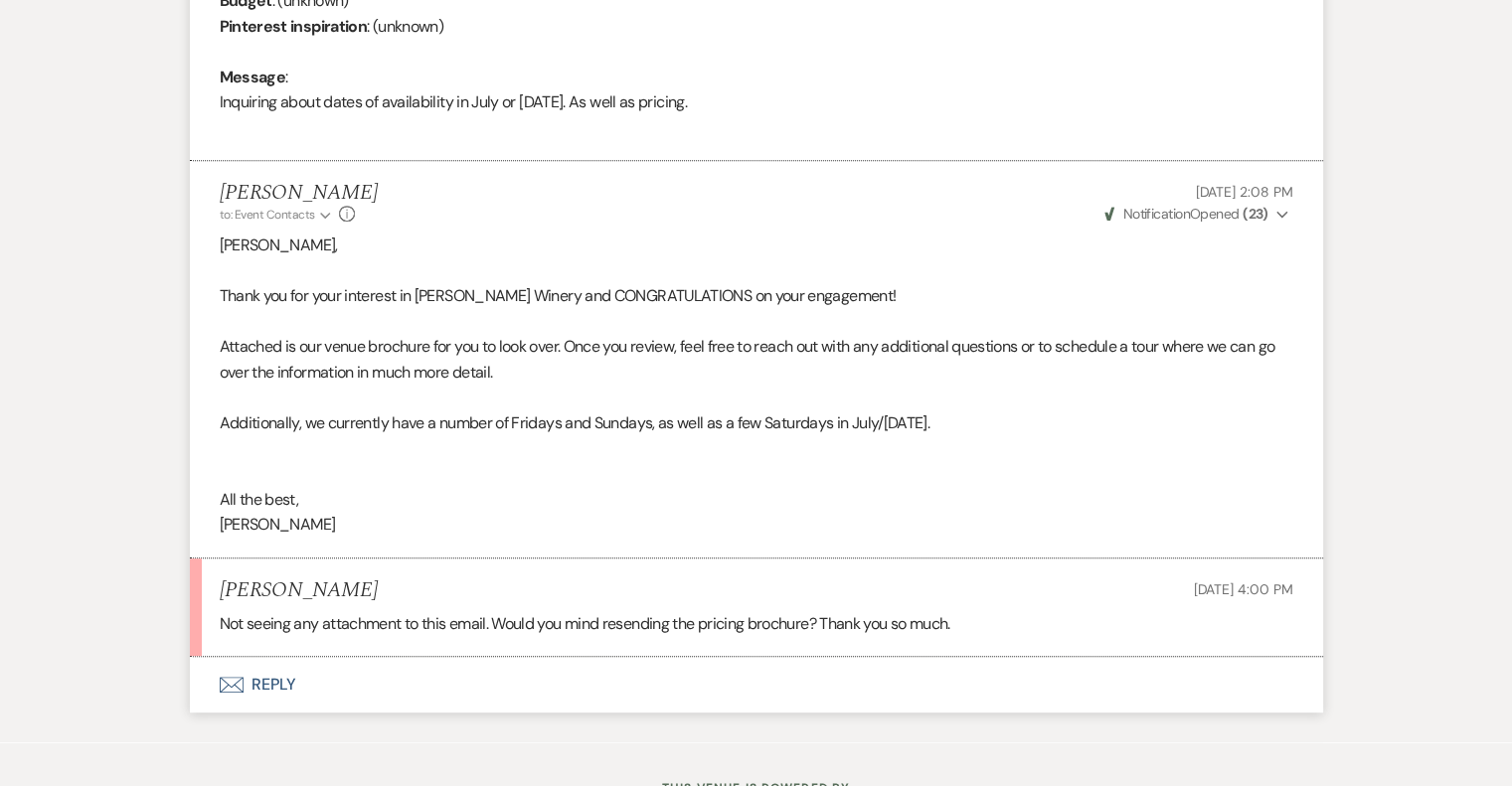 click on "Envelope Reply" at bounding box center [756, 685] 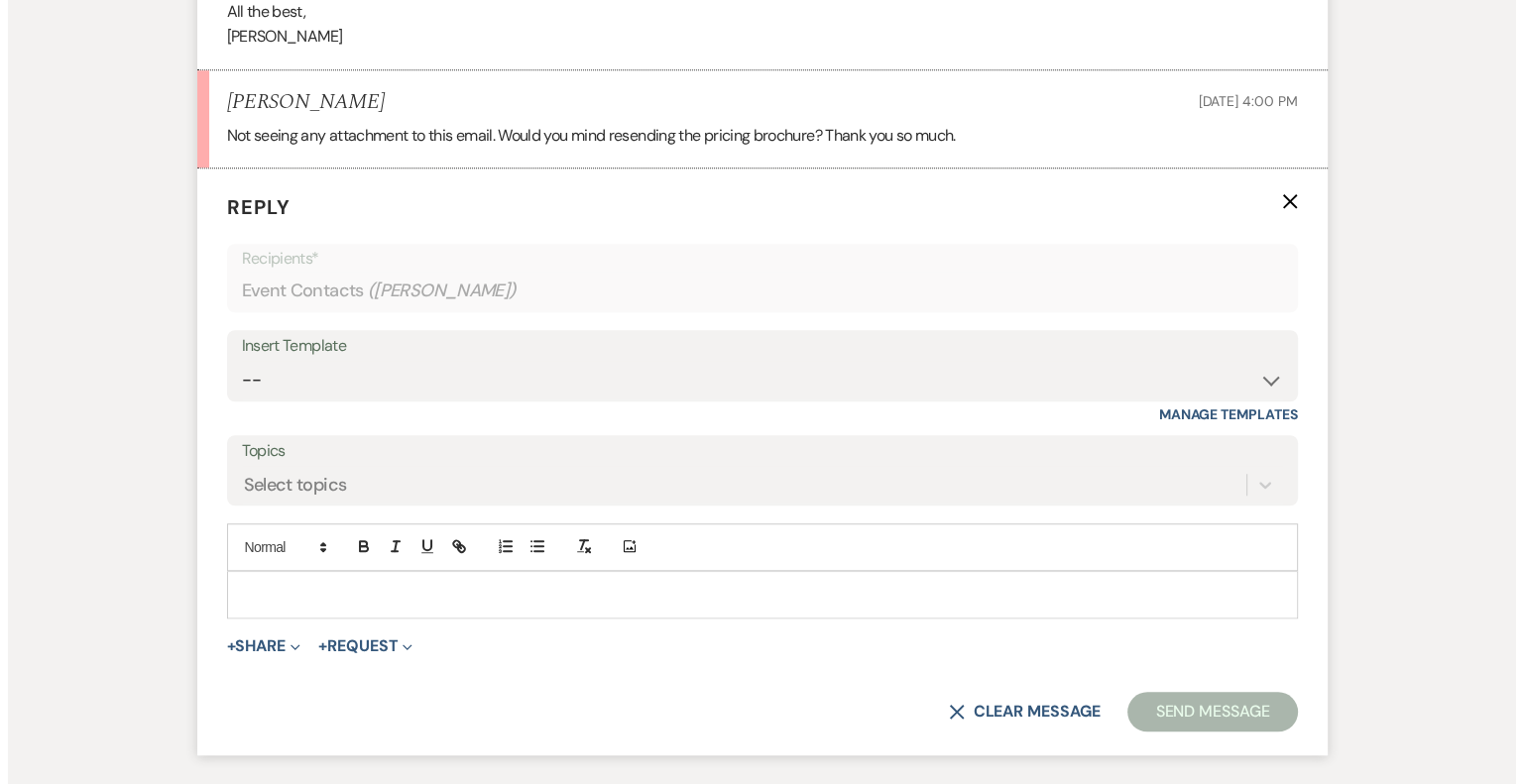 scroll, scrollTop: 1546, scrollLeft: 0, axis: vertical 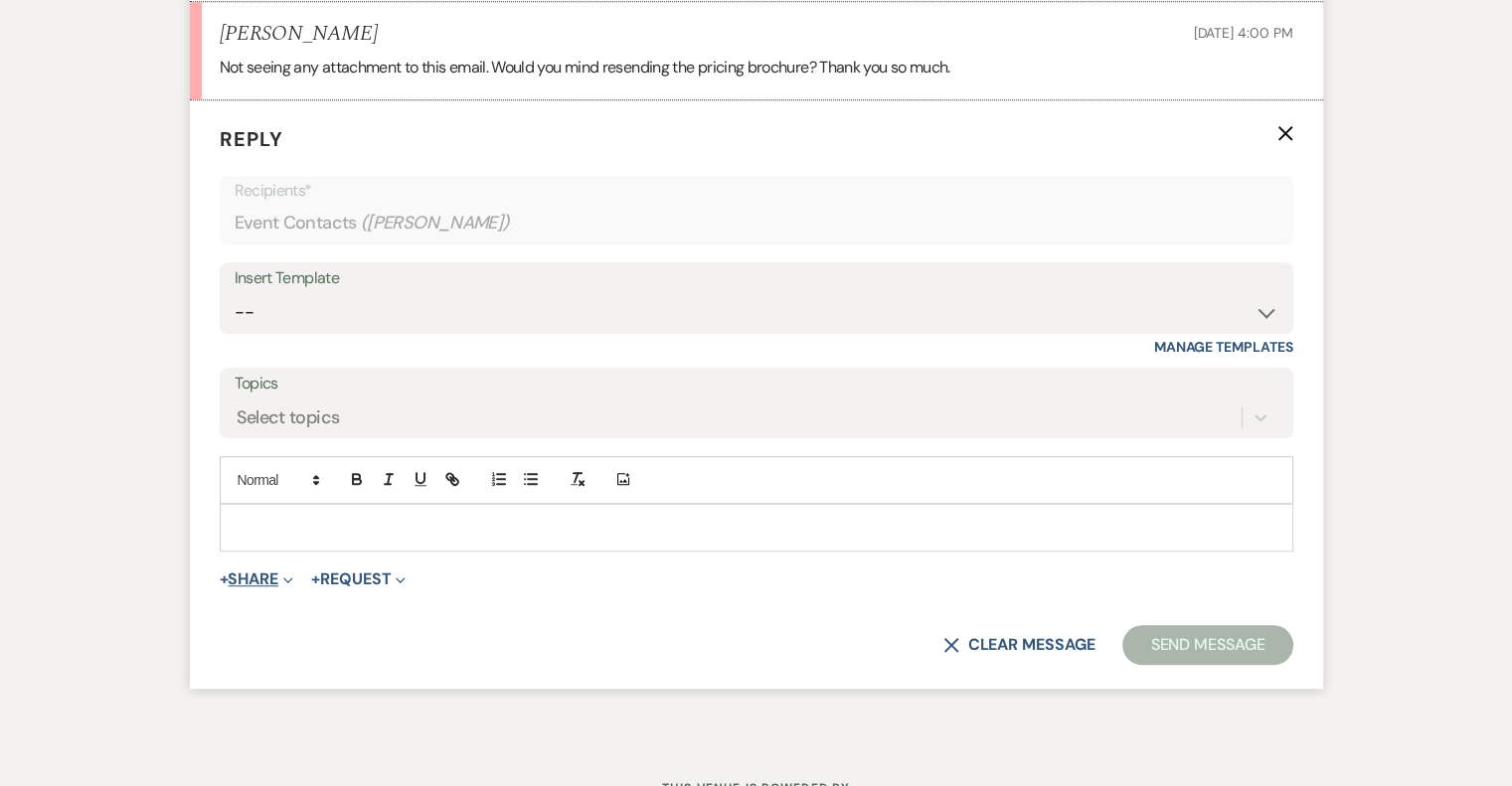 click on "+  Share Expand" at bounding box center (256, 579) 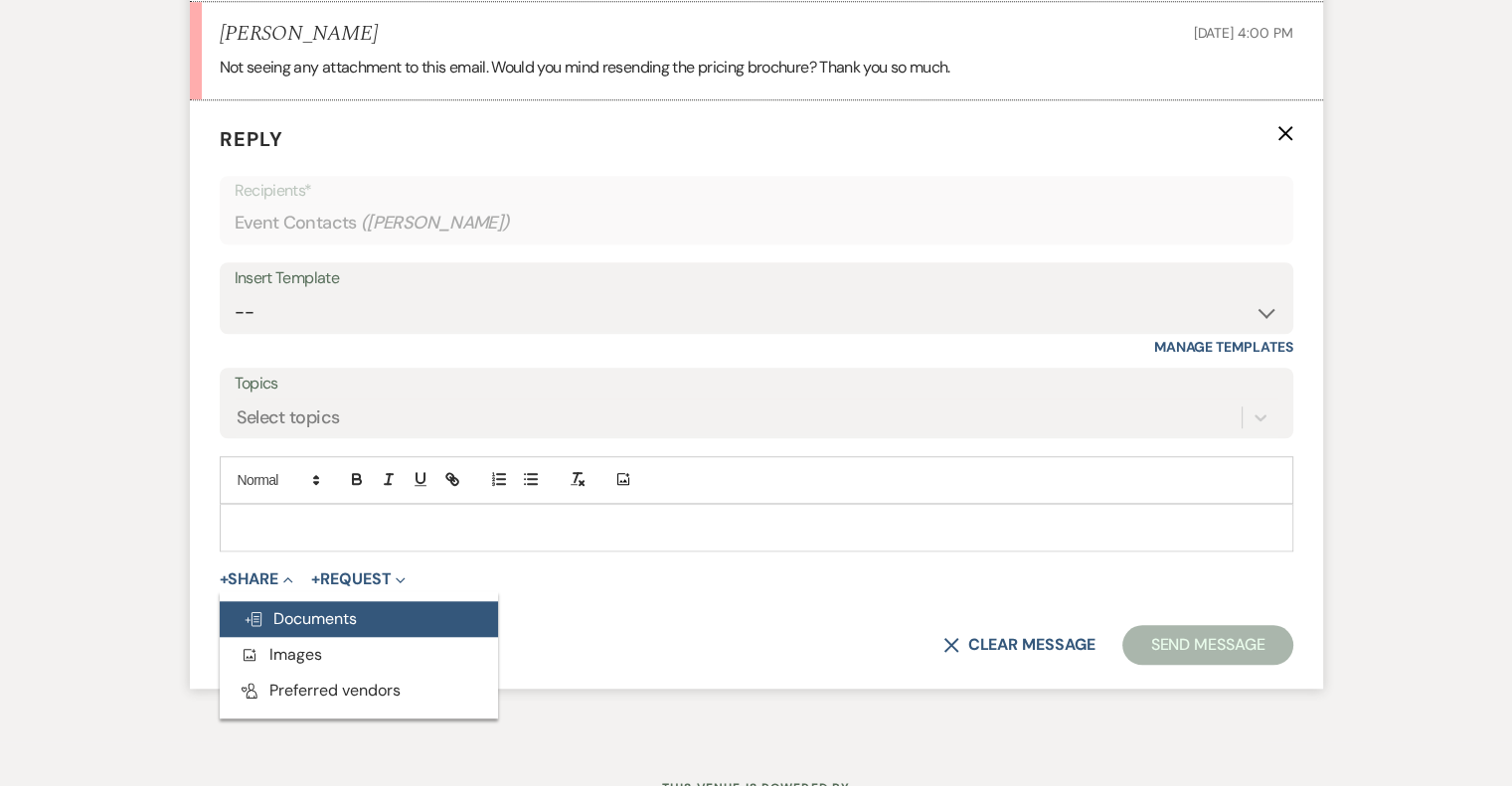 click on "Doc Upload Documents" at bounding box center (300, 618) 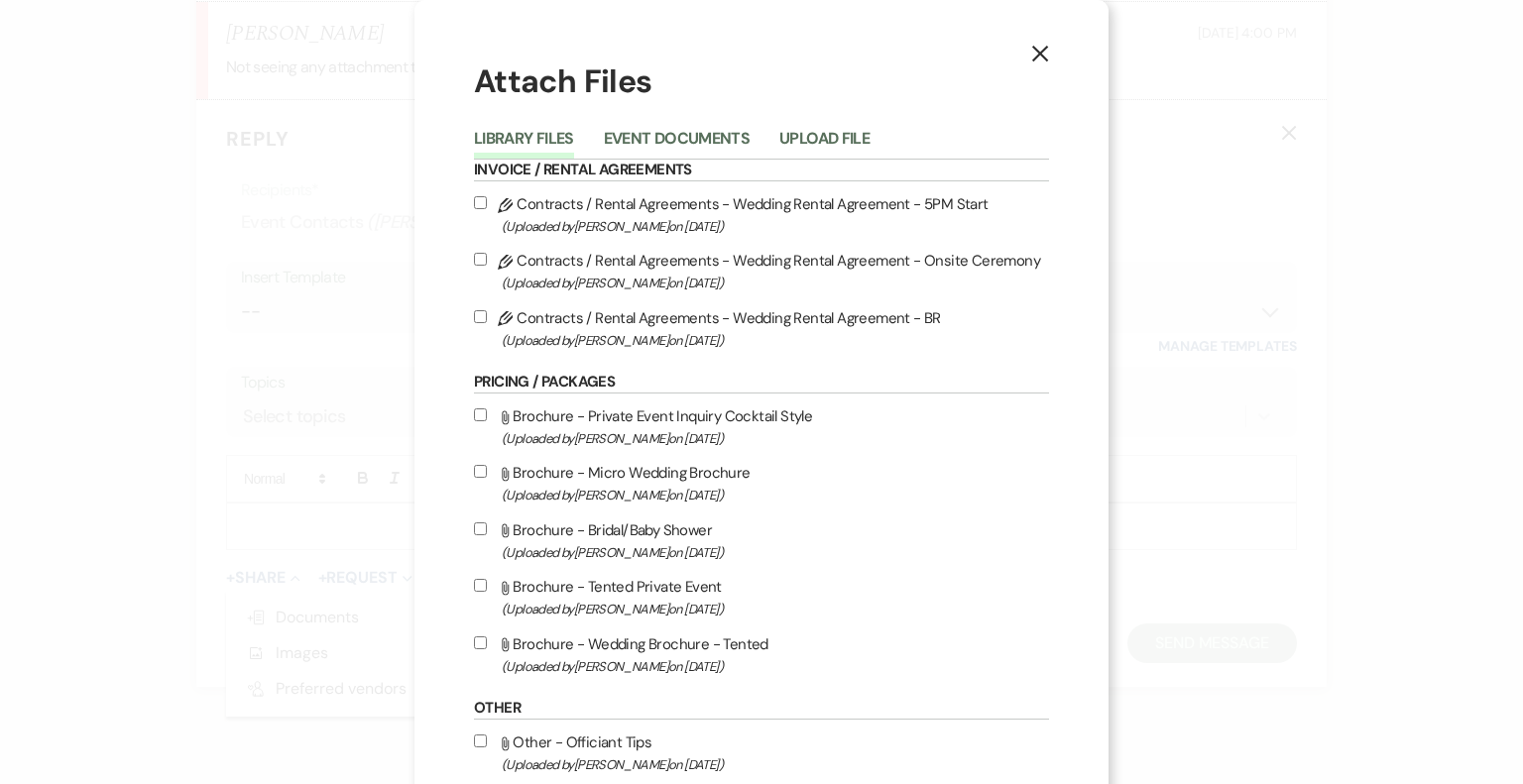 click on "(Uploaded by  [PERSON_NAME]  on   [DATE] )" at bounding box center (775, 666) 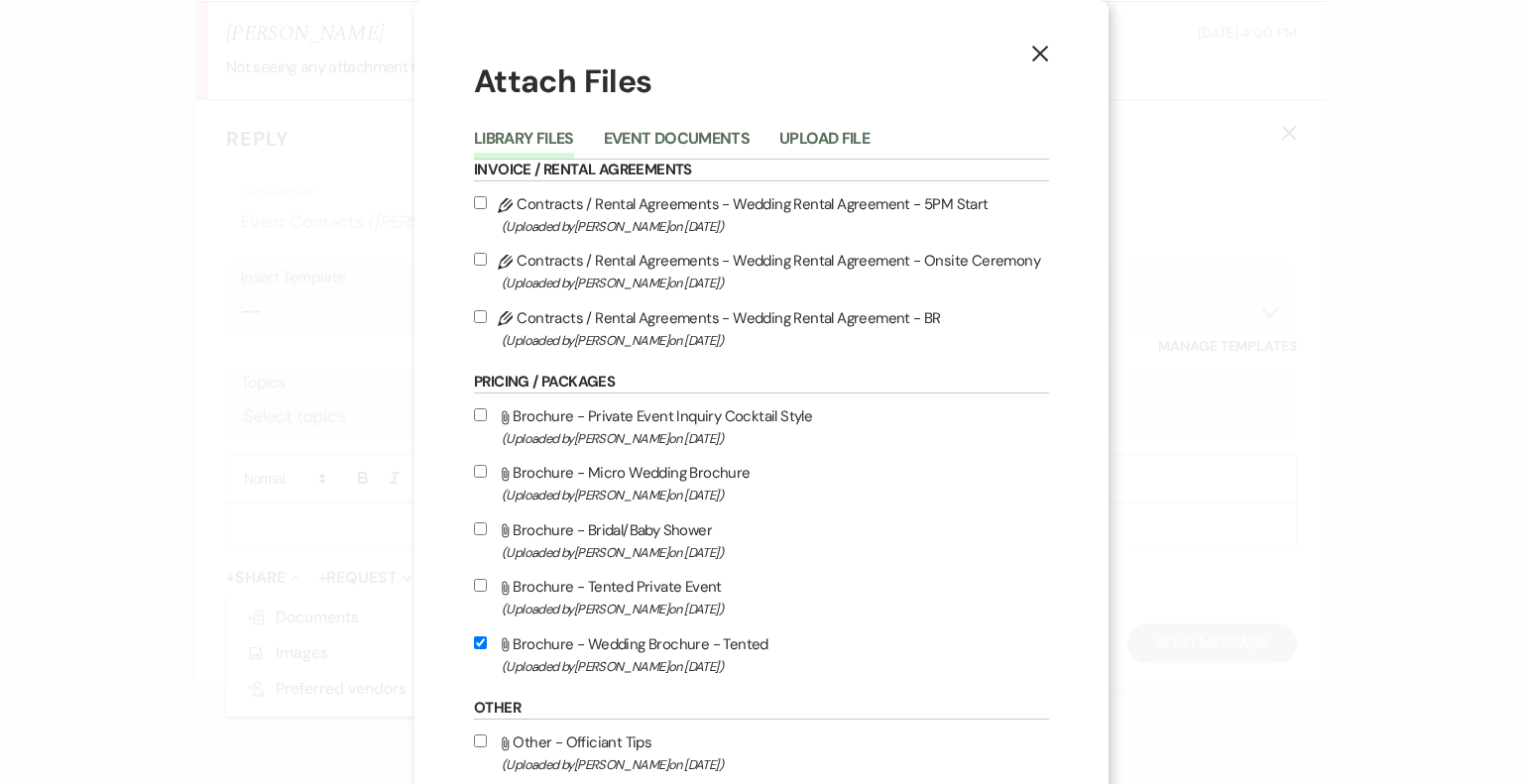 checkbox on "true" 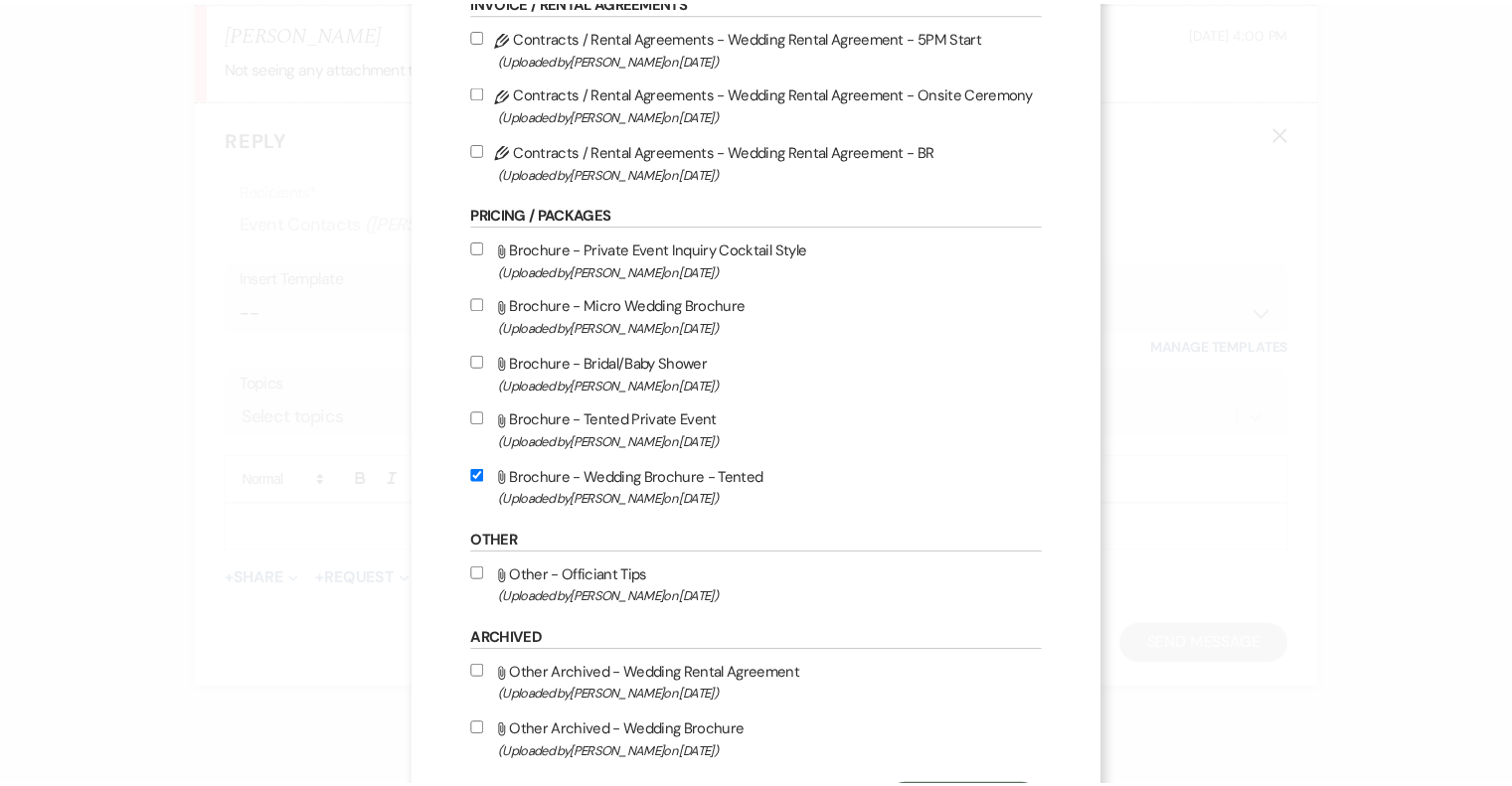 scroll, scrollTop: 270, scrollLeft: 0, axis: vertical 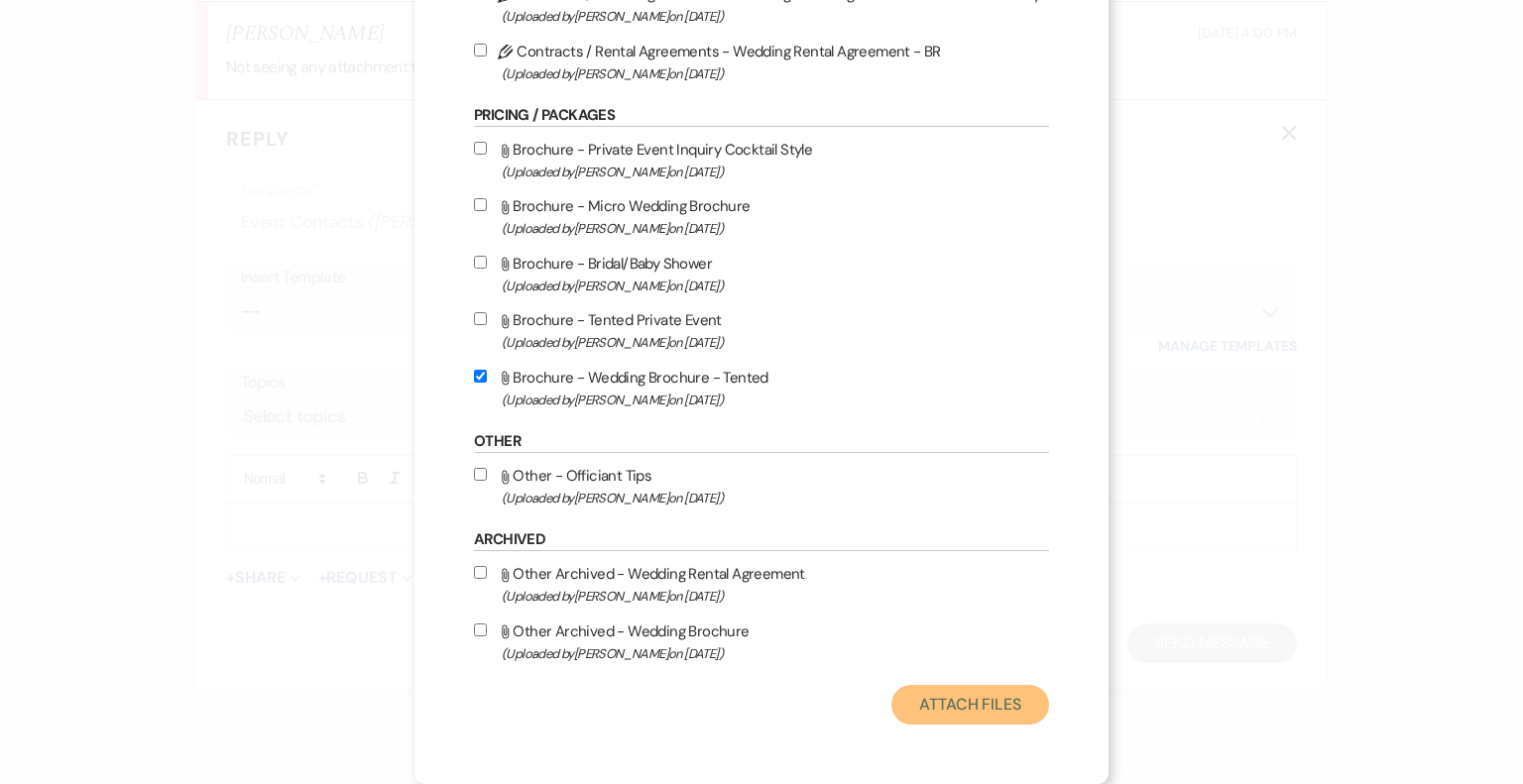 click on "Attach Files" at bounding box center (970, 705) 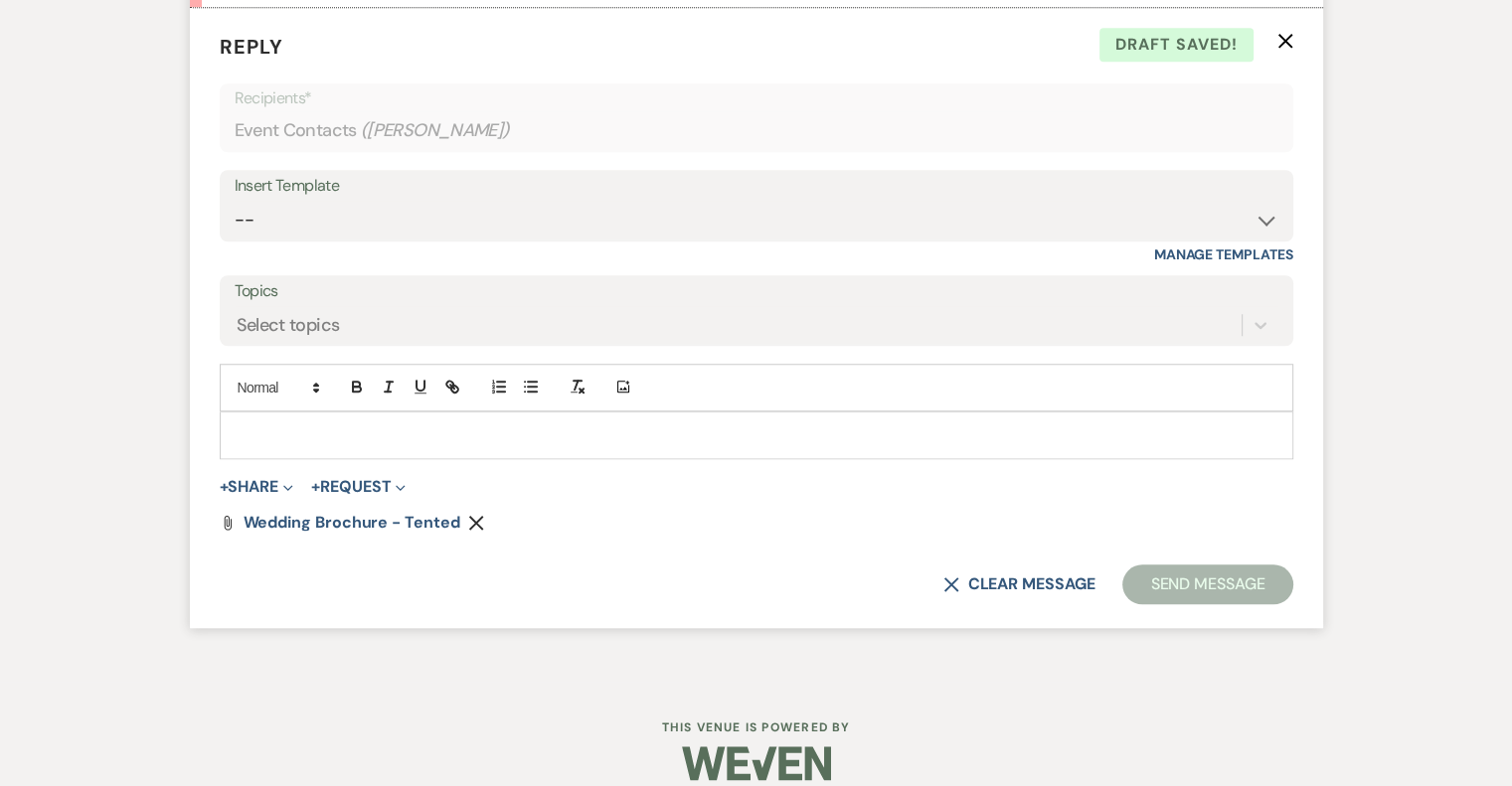 scroll, scrollTop: 1650, scrollLeft: 0, axis: vertical 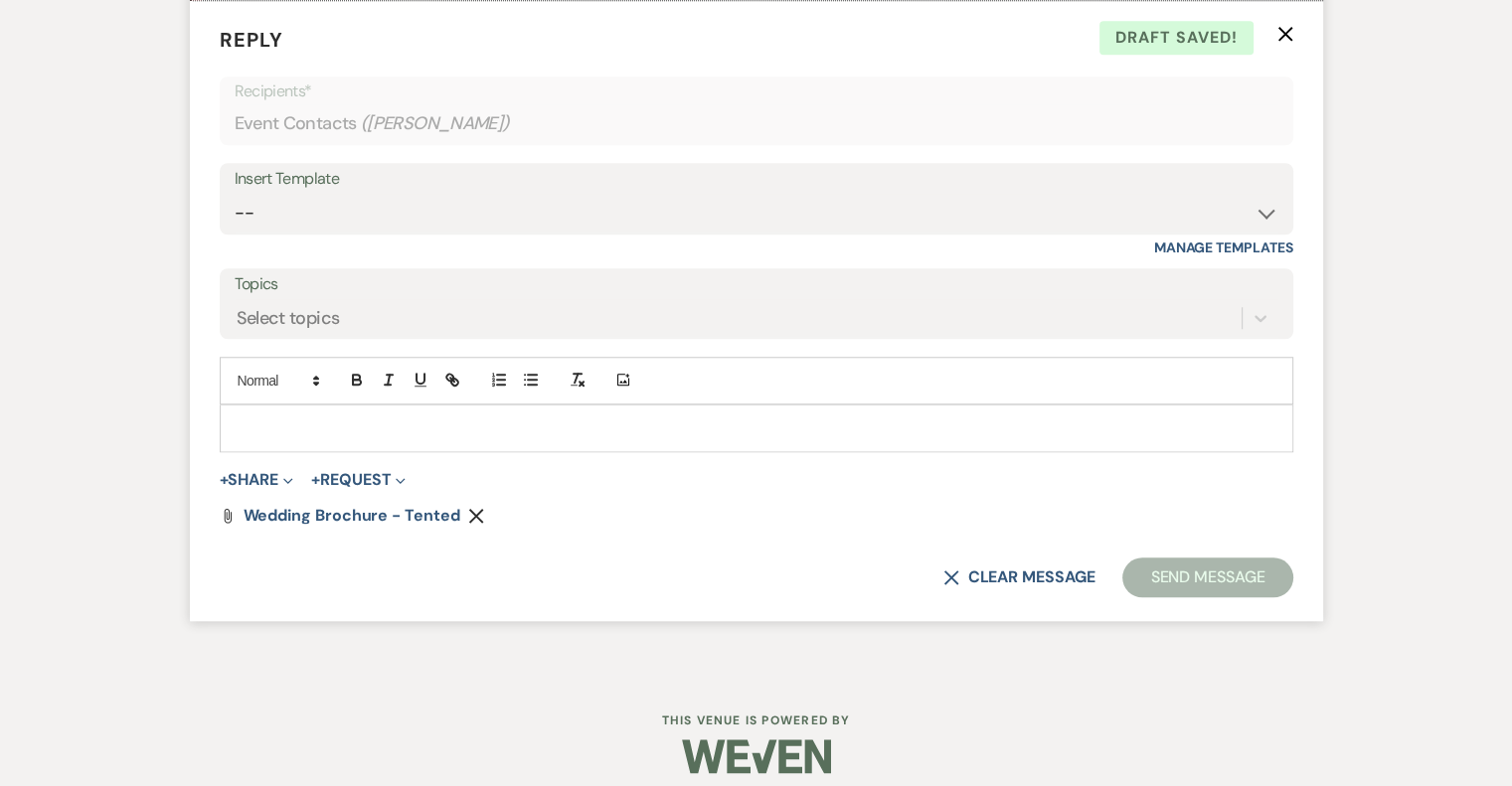 click at bounding box center (756, 428) 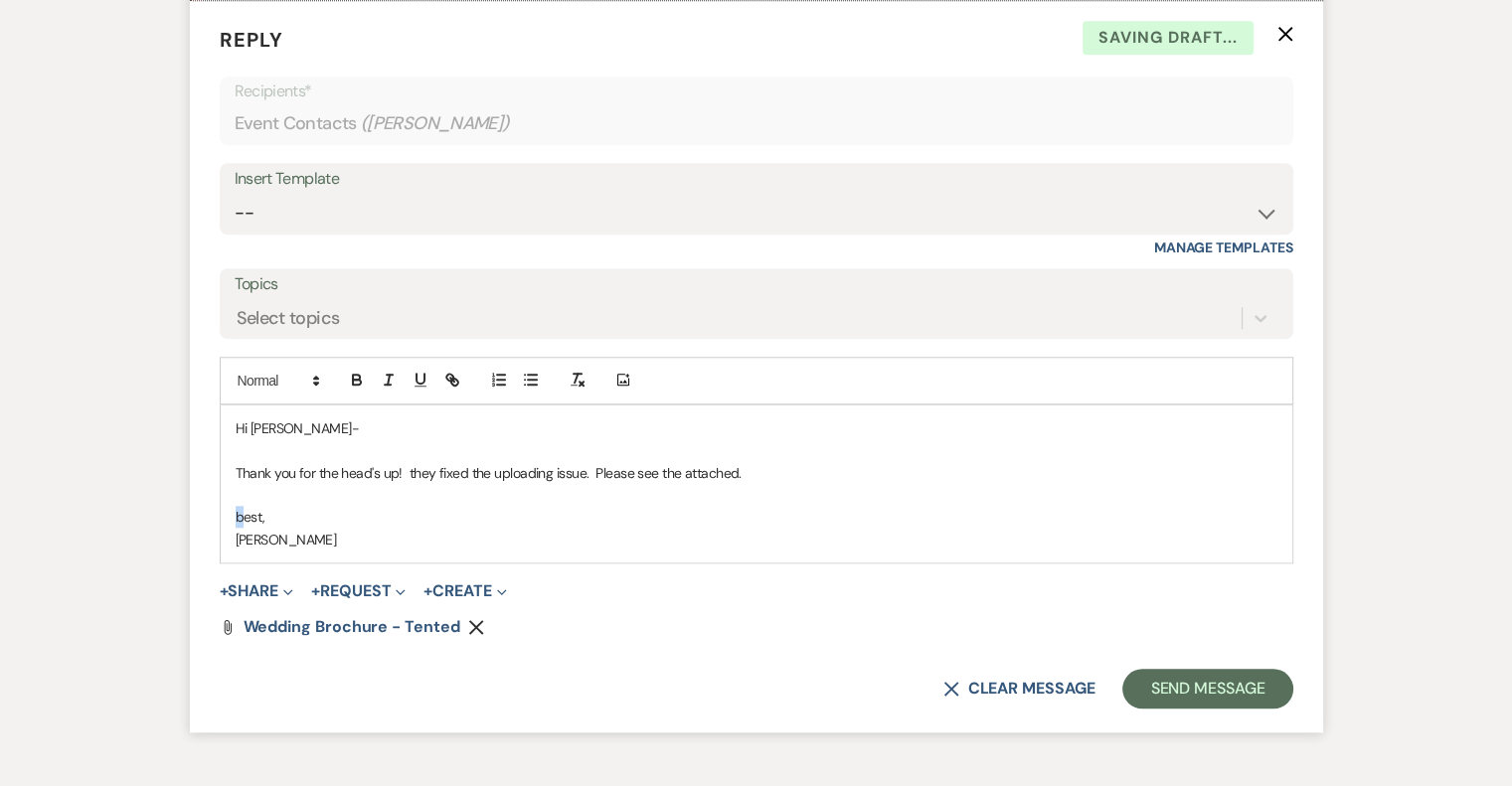 drag, startPoint x: 242, startPoint y: 510, endPoint x: 233, endPoint y: 504, distance: 10.816654 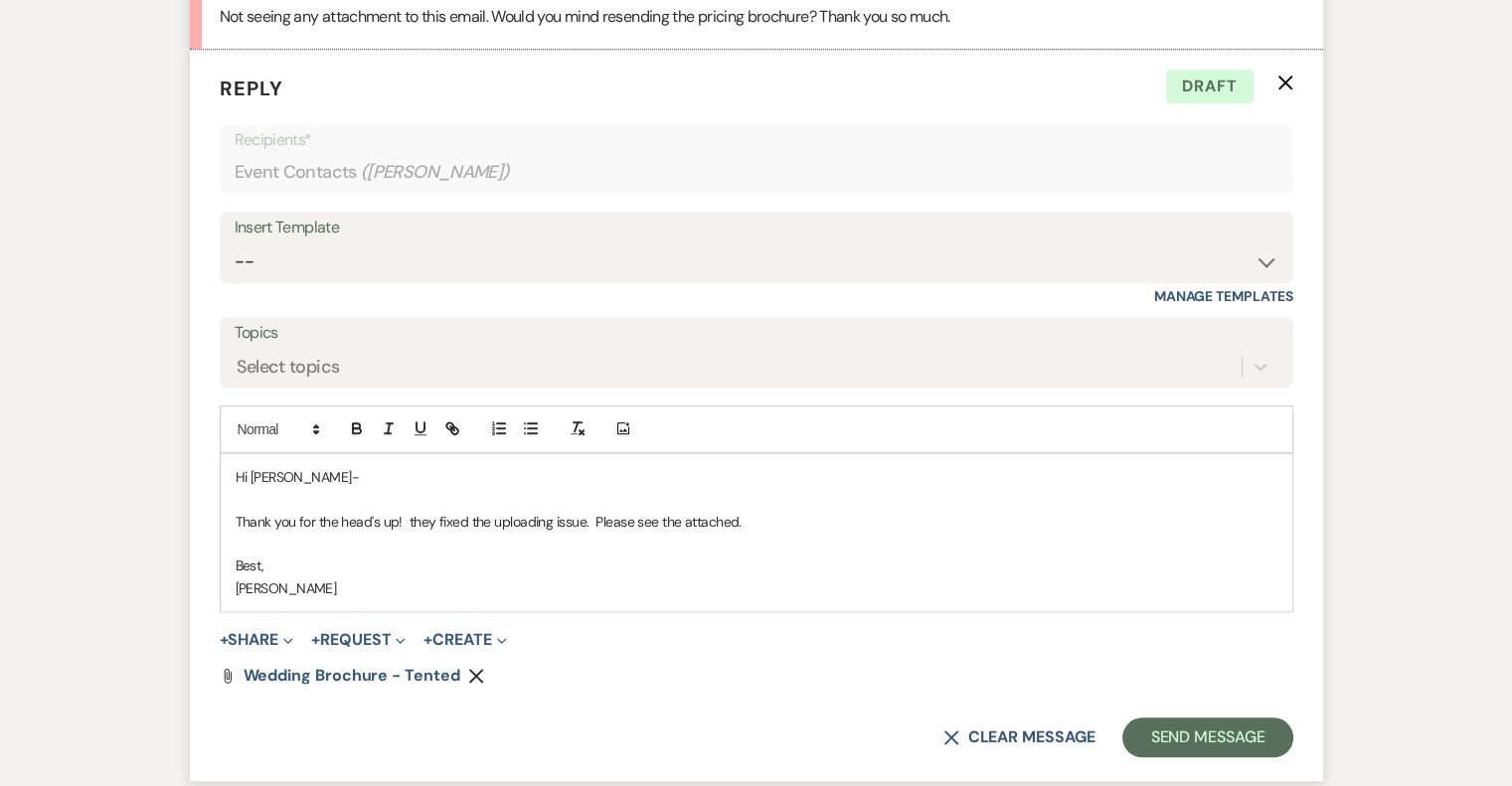 scroll, scrollTop: 1650, scrollLeft: 0, axis: vertical 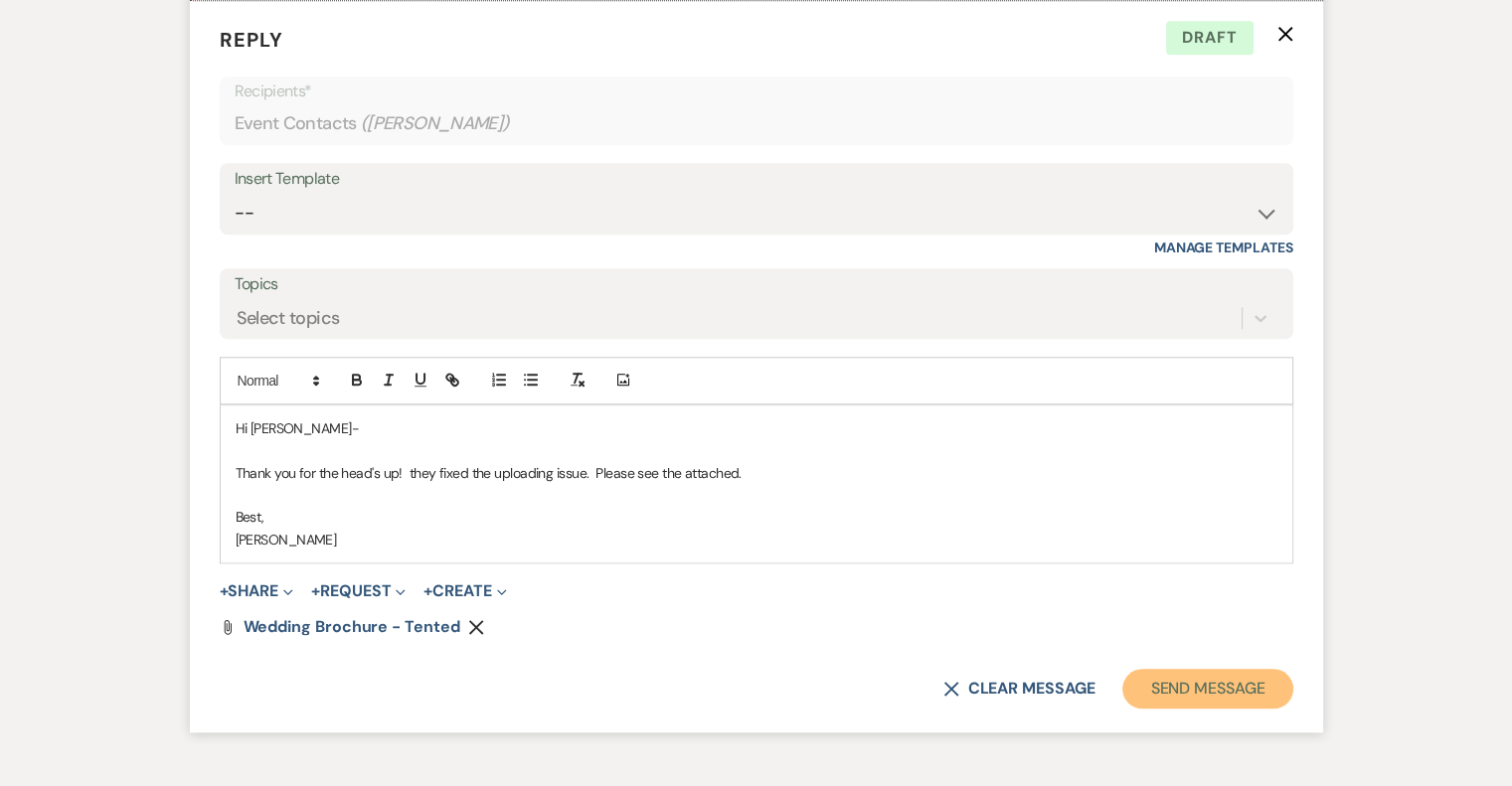 click on "Send Message" at bounding box center (1207, 689) 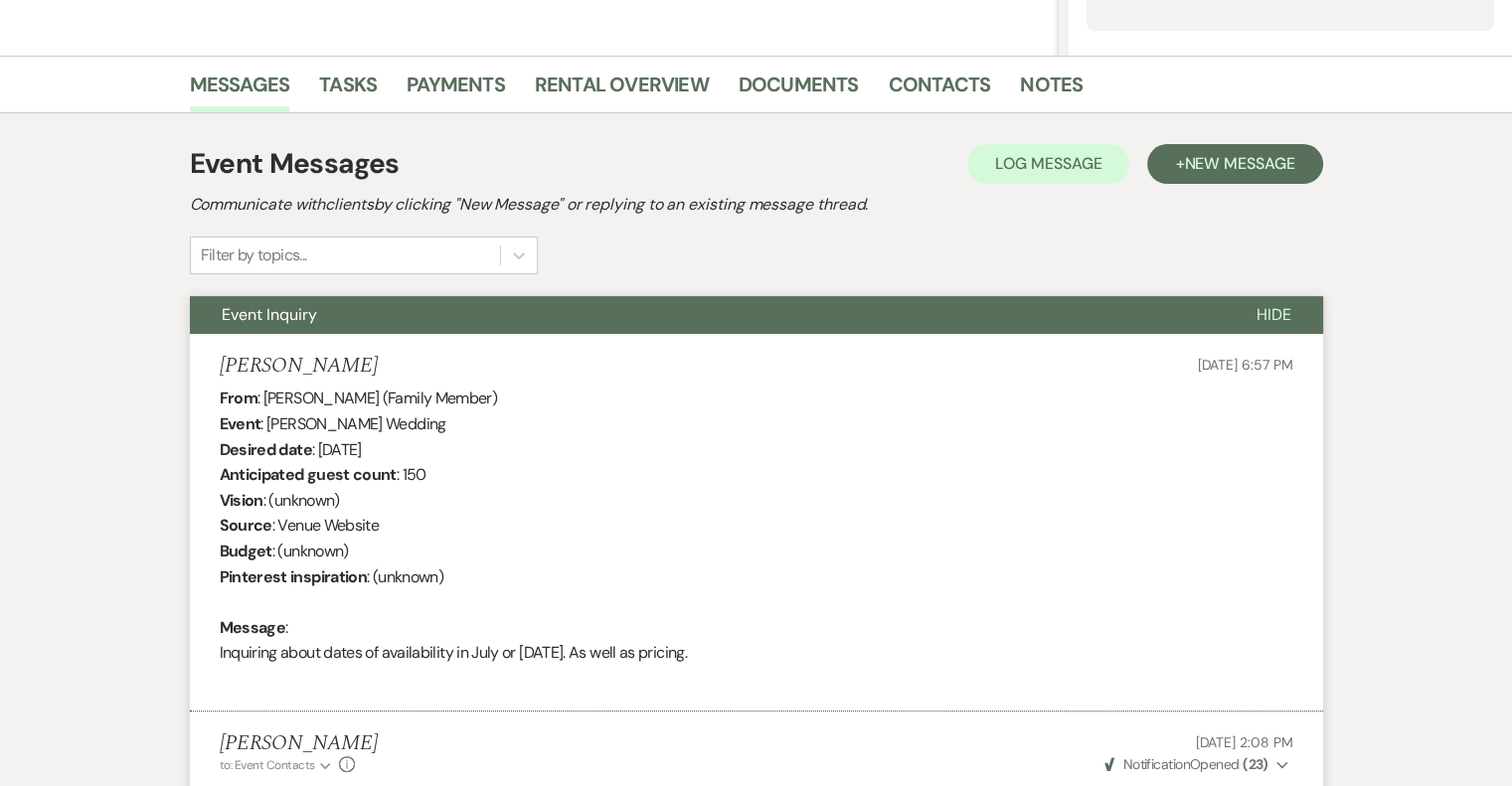scroll, scrollTop: 0, scrollLeft: 0, axis: both 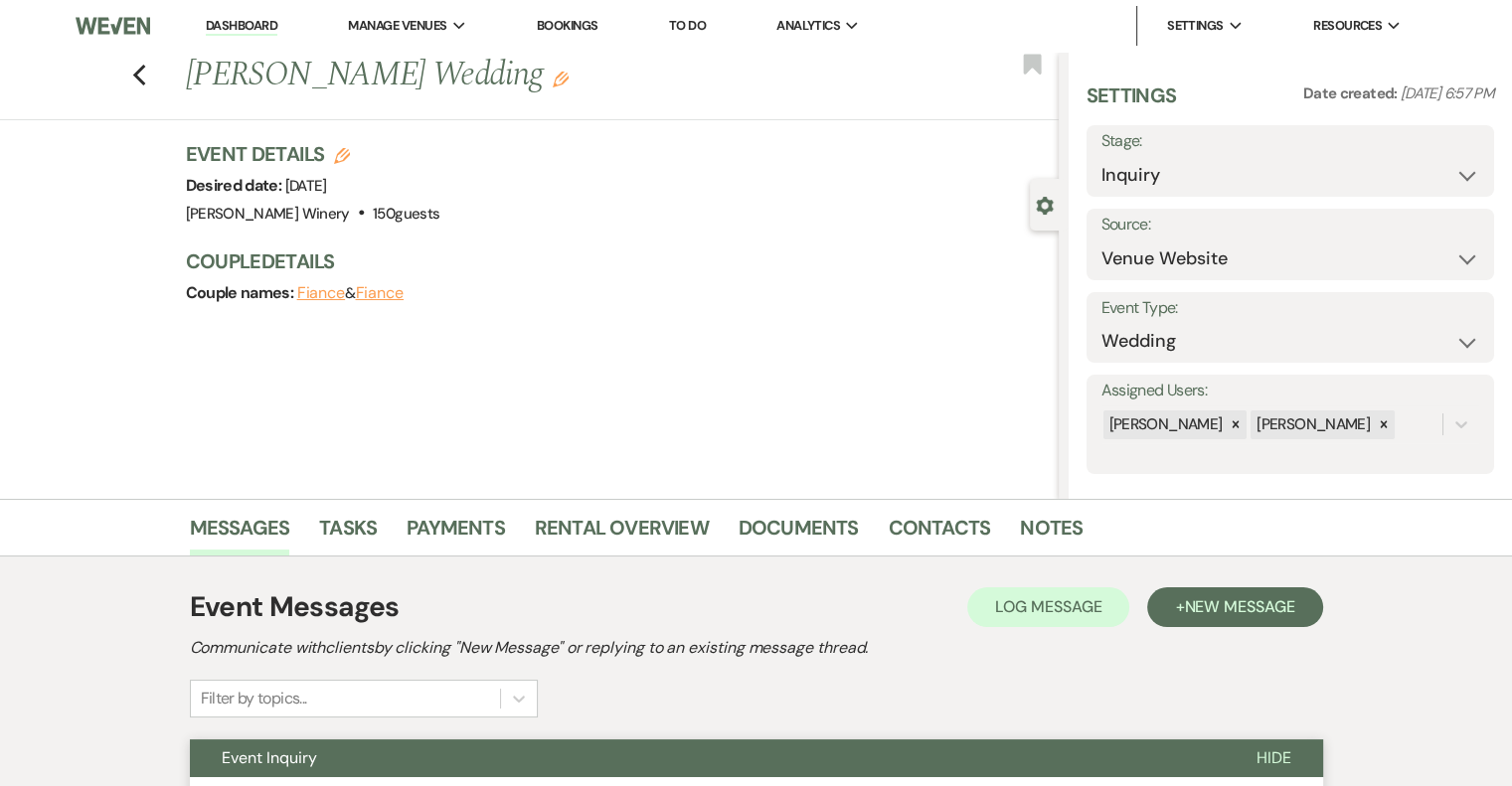 click on "Dashboard" at bounding box center (242, 26) 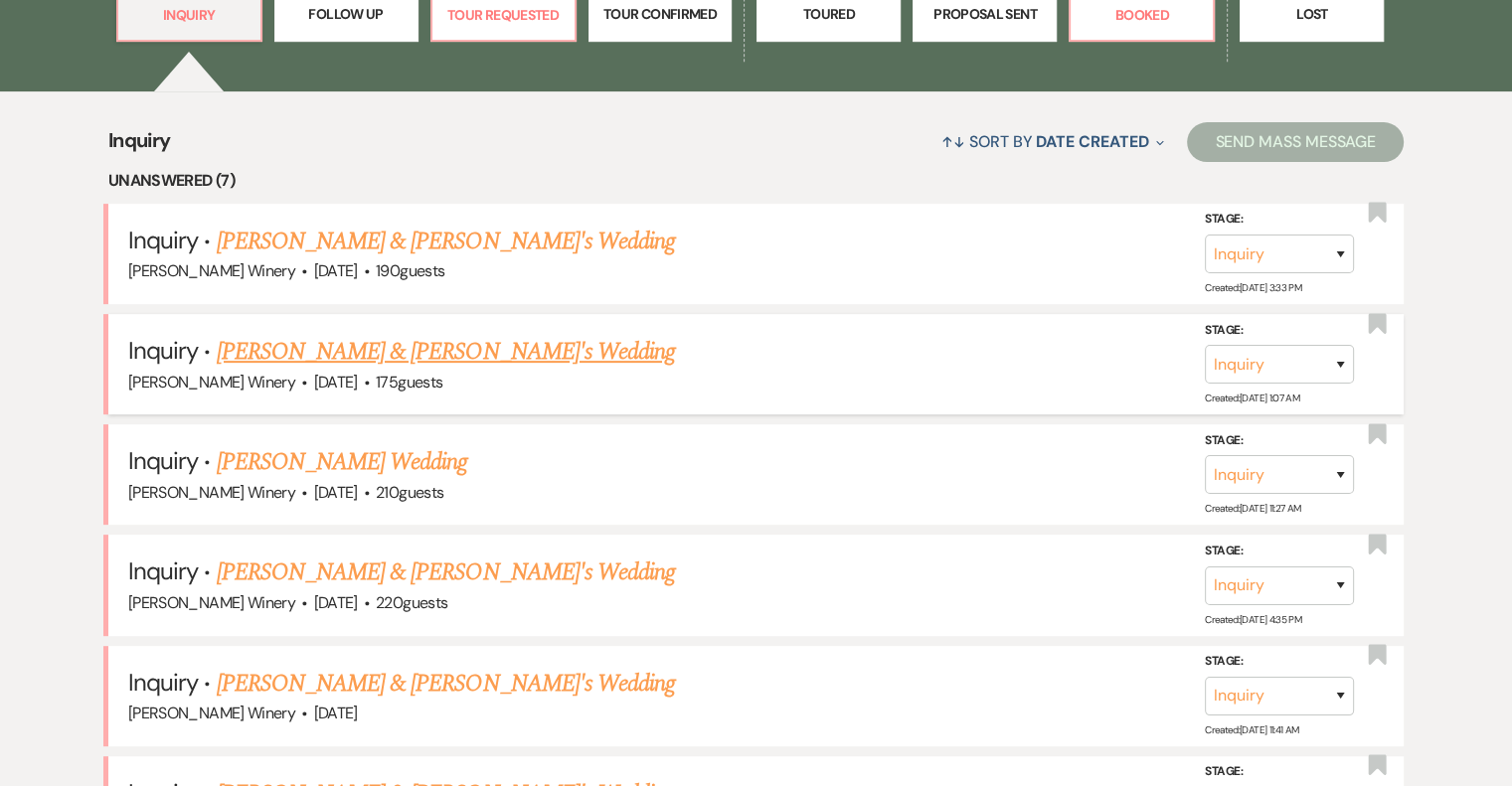 scroll, scrollTop: 696, scrollLeft: 0, axis: vertical 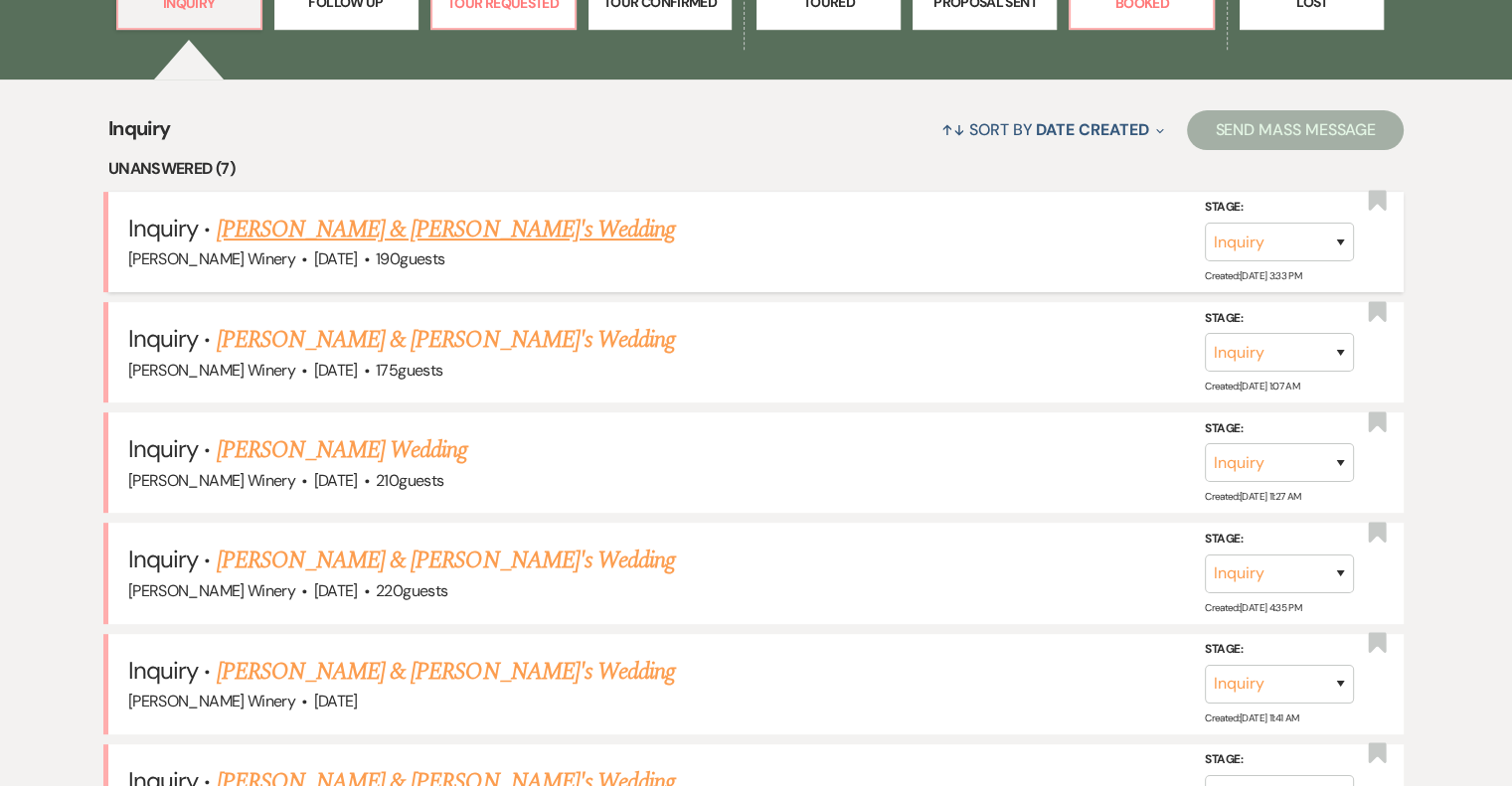 click on "[PERSON_NAME] & [PERSON_NAME]'s Wedding" at bounding box center (446, 230) 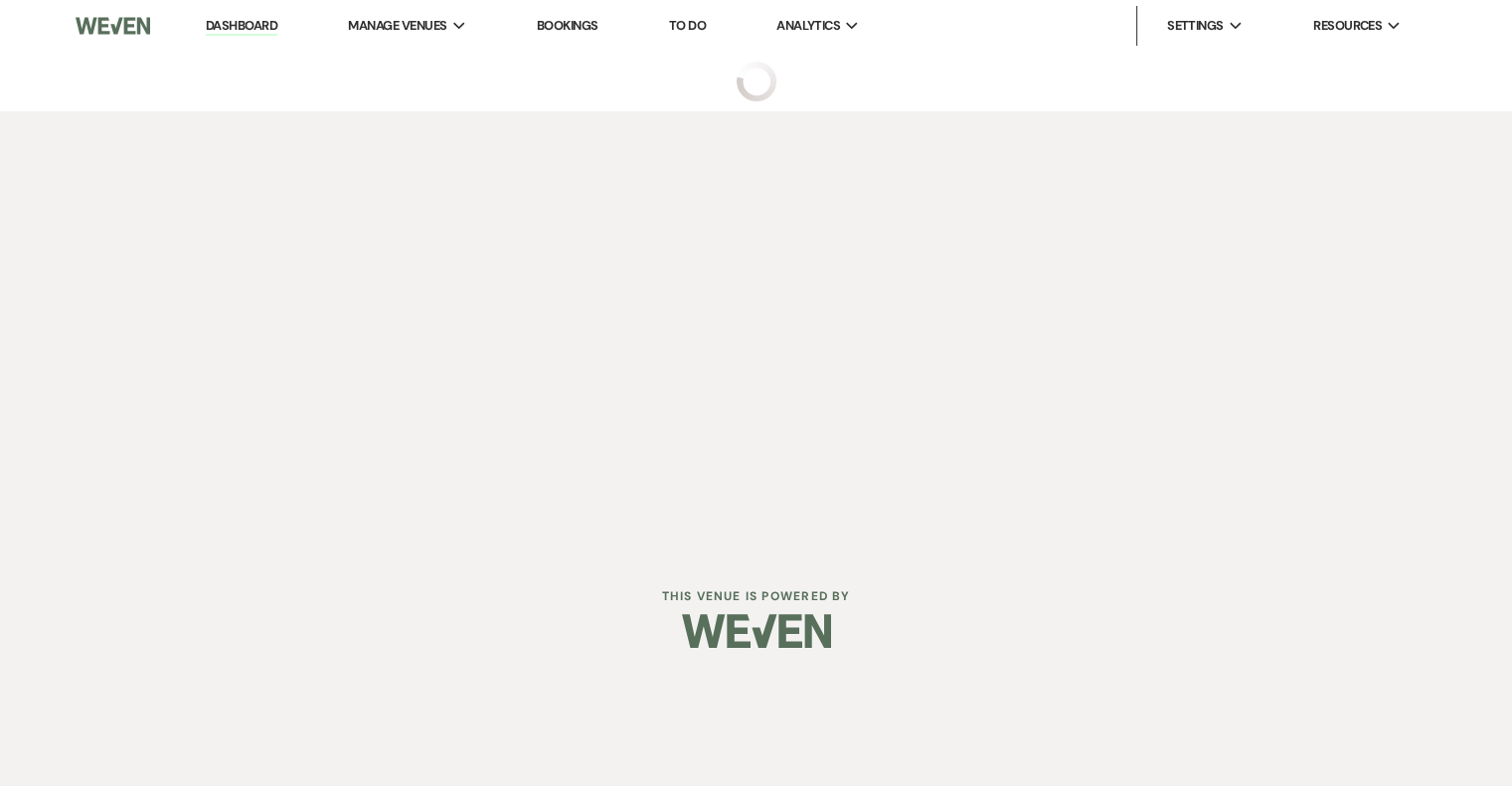 scroll, scrollTop: 0, scrollLeft: 0, axis: both 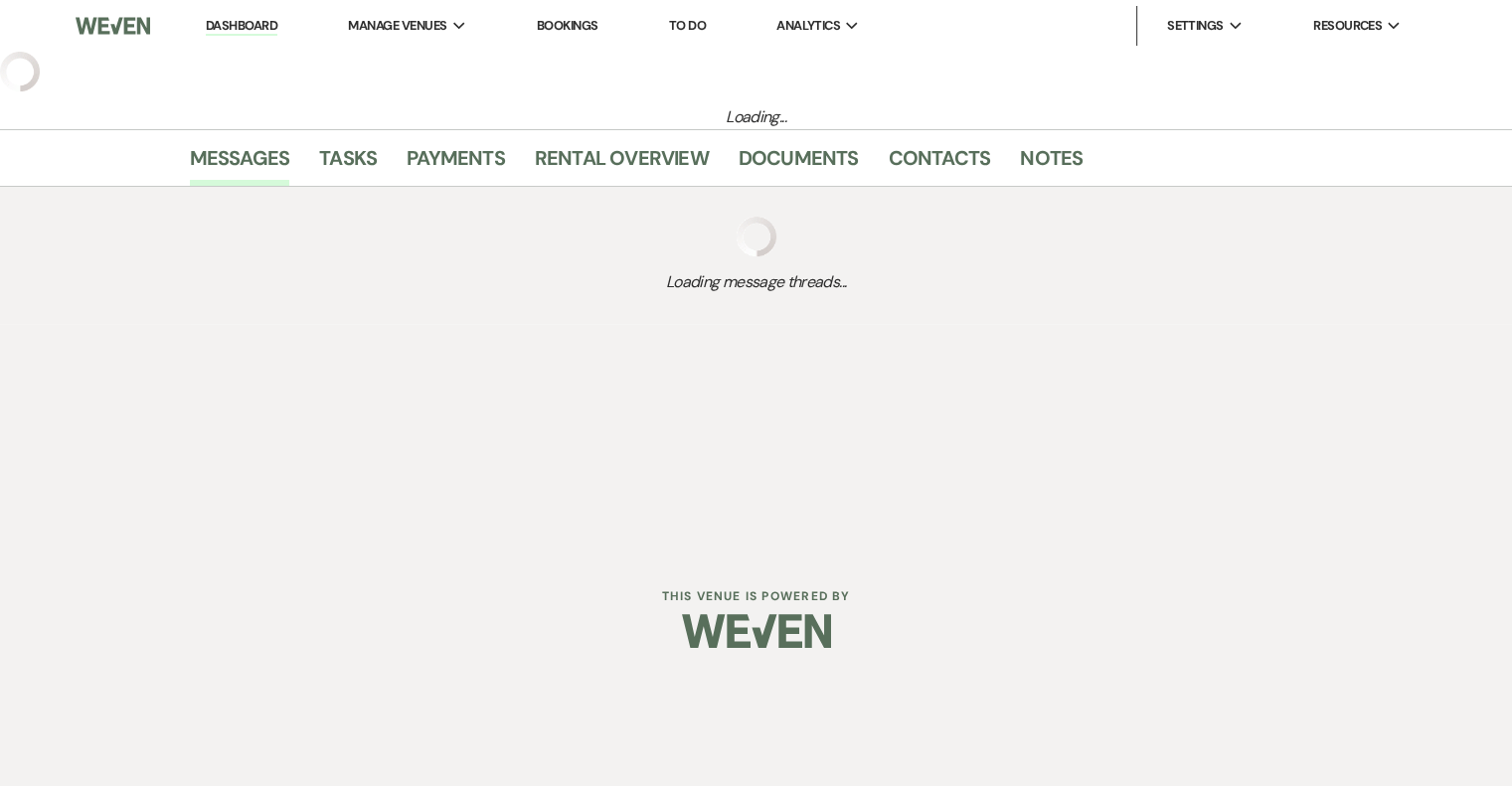 select on "5" 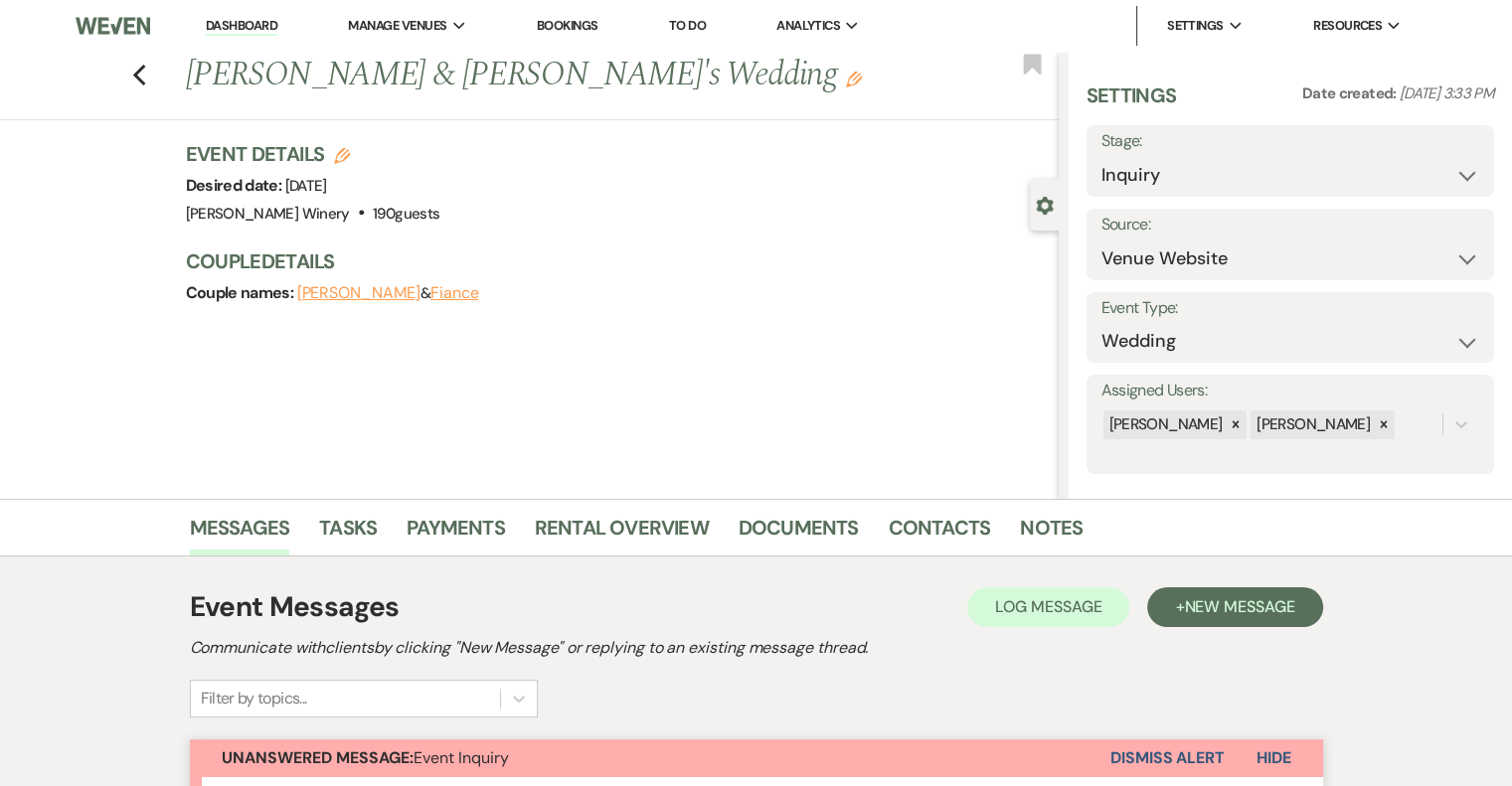 scroll, scrollTop: 683, scrollLeft: 0, axis: vertical 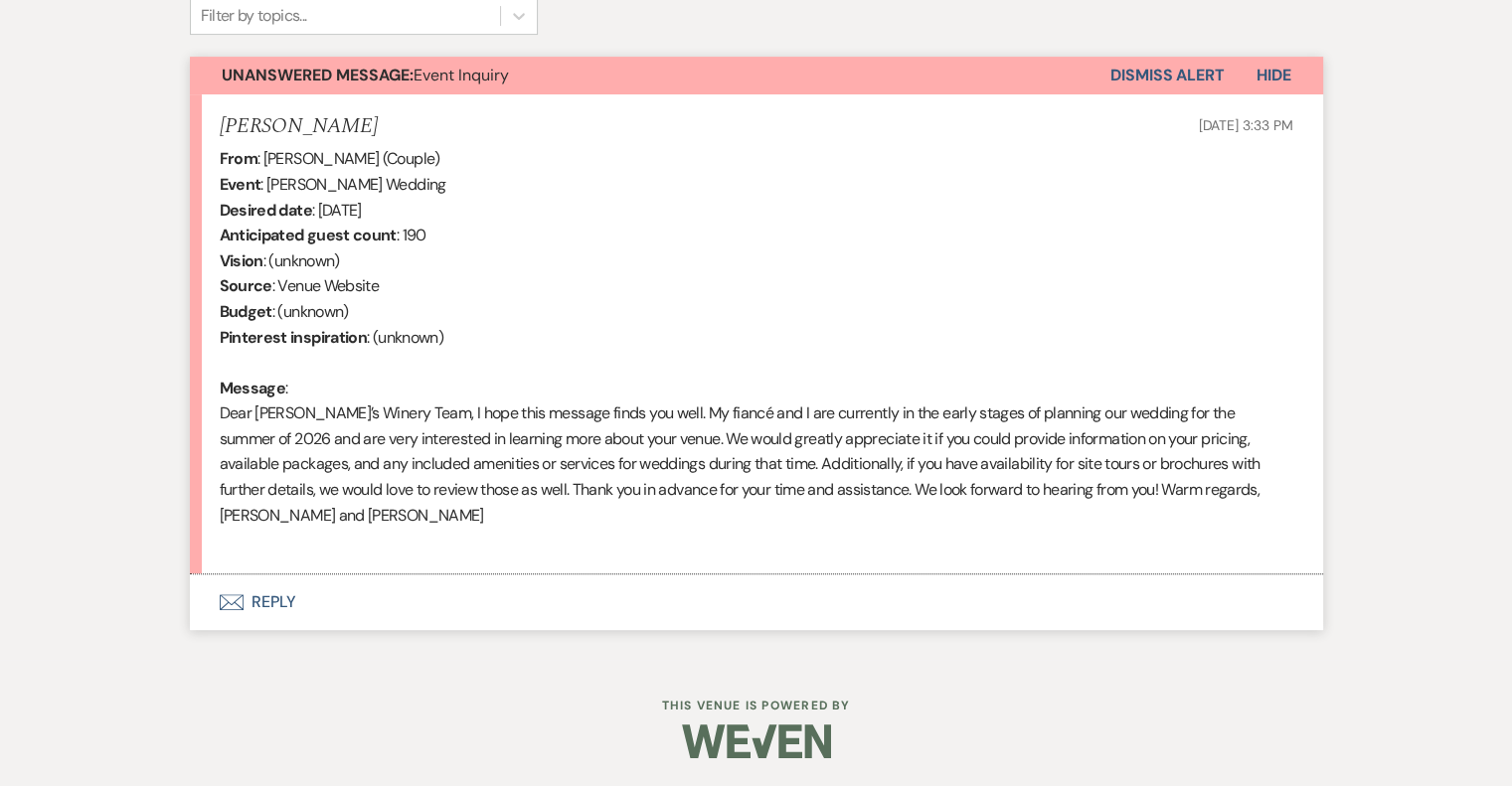 click on "Envelope Reply" at bounding box center (756, 602) 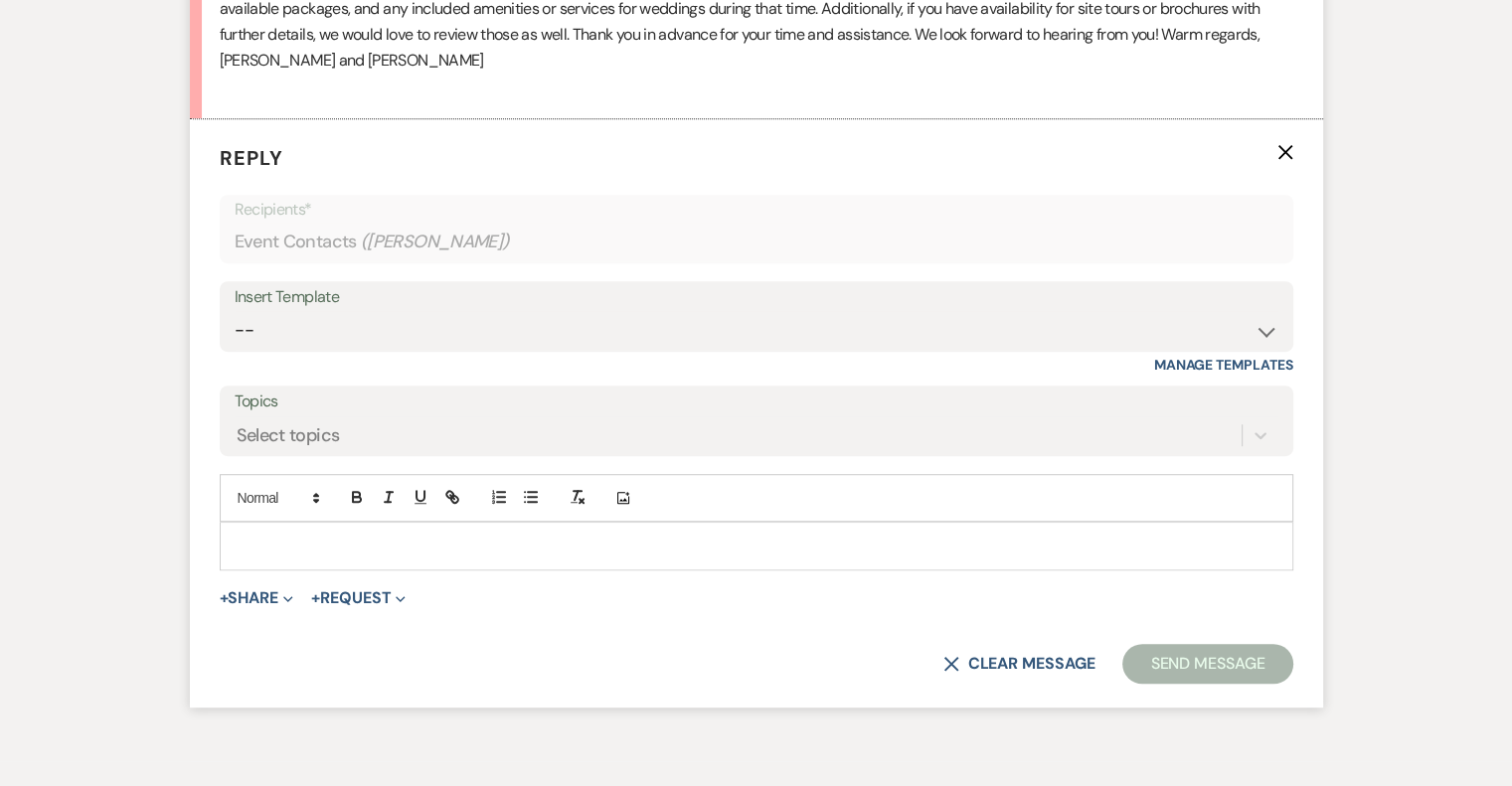 scroll, scrollTop: 1157, scrollLeft: 0, axis: vertical 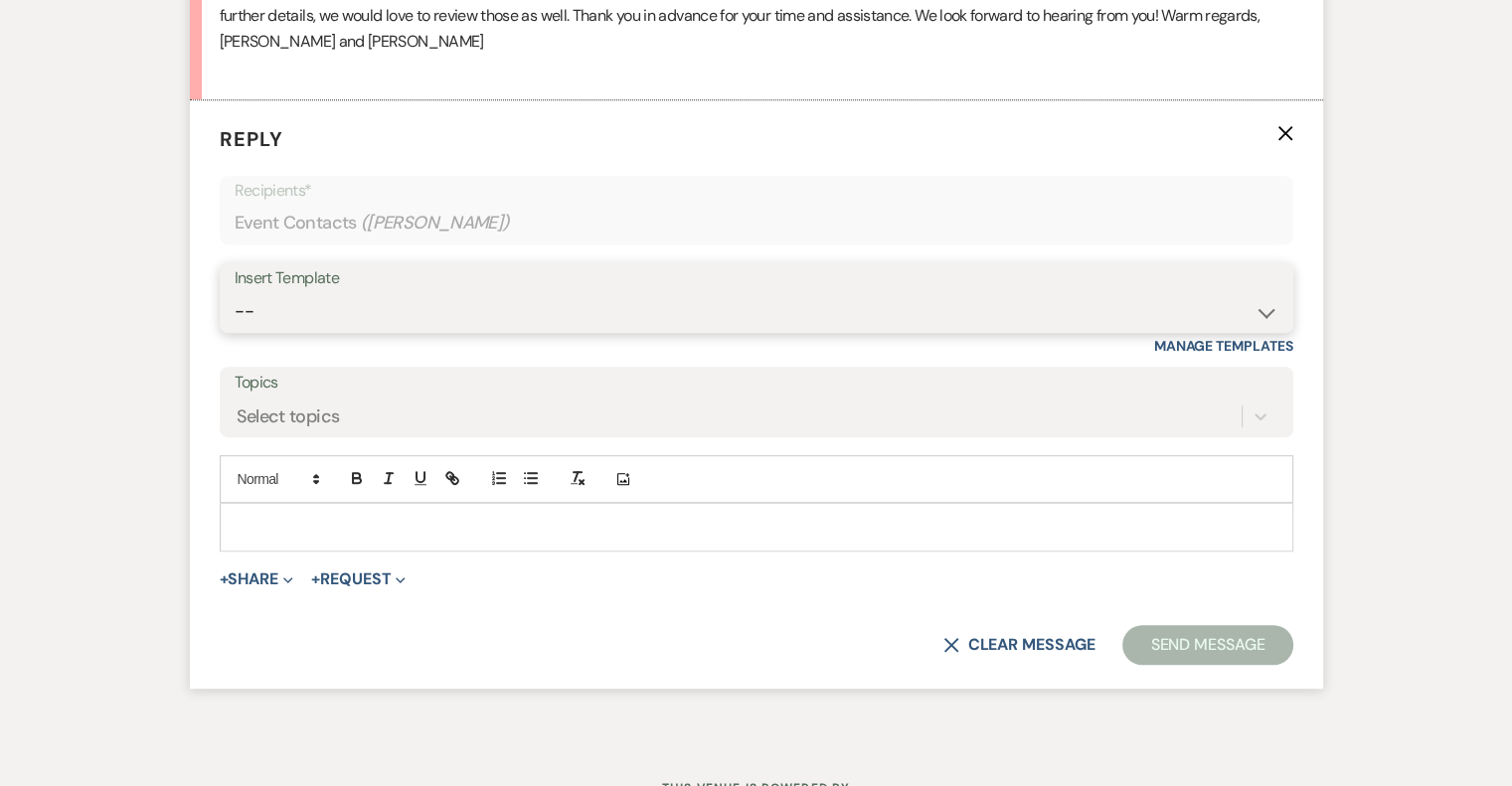 click on "-- Weven Planning Portal Introduction (Booked Events) Tour Request Response Follow Up  Initial Inquiry Response  Vendor List Contract (Pre-Booked Leads) [PERSON_NAME]- introduction email Tasting/Meeting Follow Up 2023 Luxury Loo Pricing Before the Tasting/Meeting" at bounding box center (756, 311) 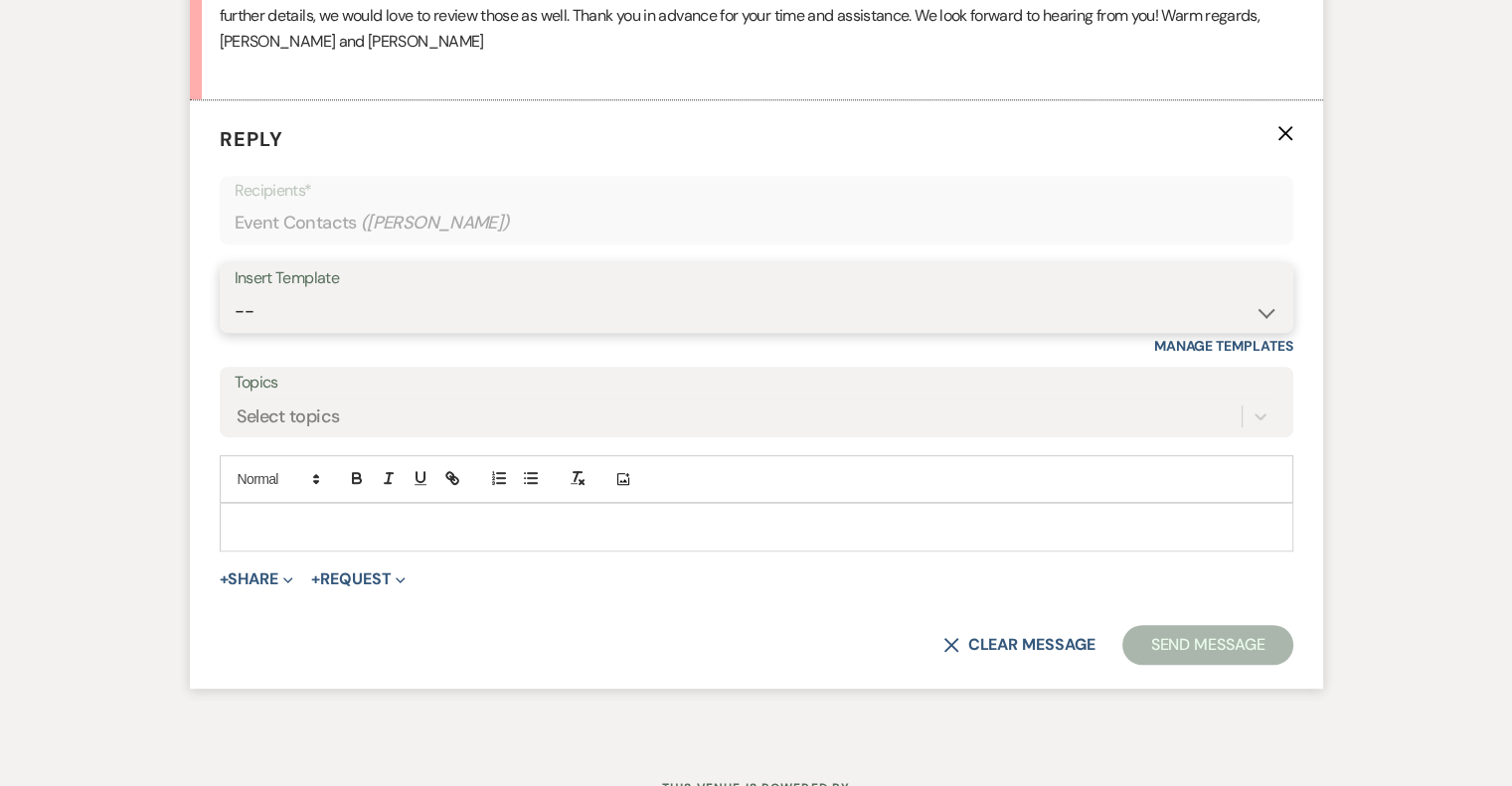 select on "403" 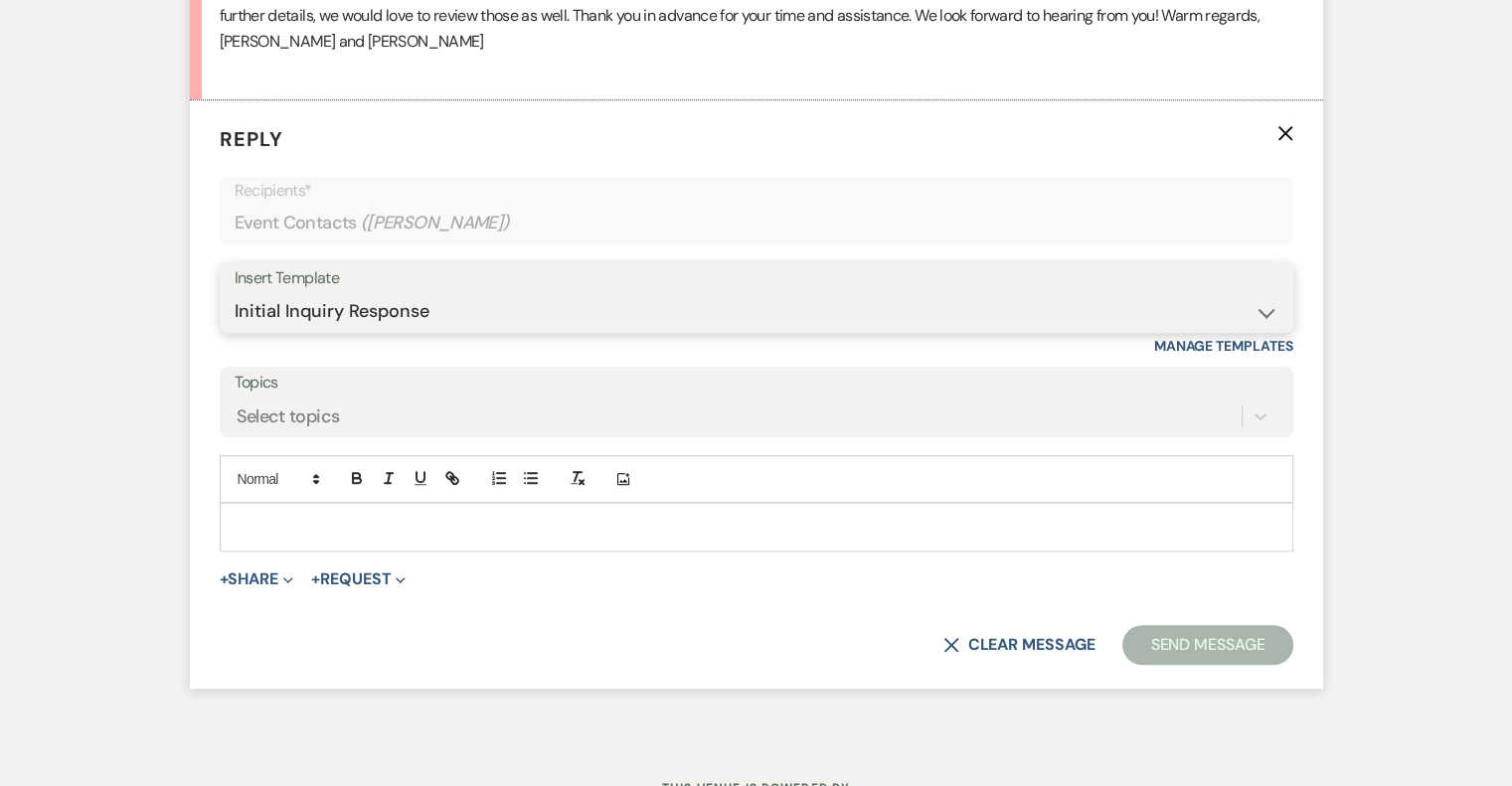 click on "-- Weven Planning Portal Introduction (Booked Events) Tour Request Response Follow Up  Initial Inquiry Response  Vendor List Contract (Pre-Booked Leads) [PERSON_NAME]- introduction email Tasting/Meeting Follow Up 2023 Luxury Loo Pricing Before the Tasting/Meeting" at bounding box center [756, 311] 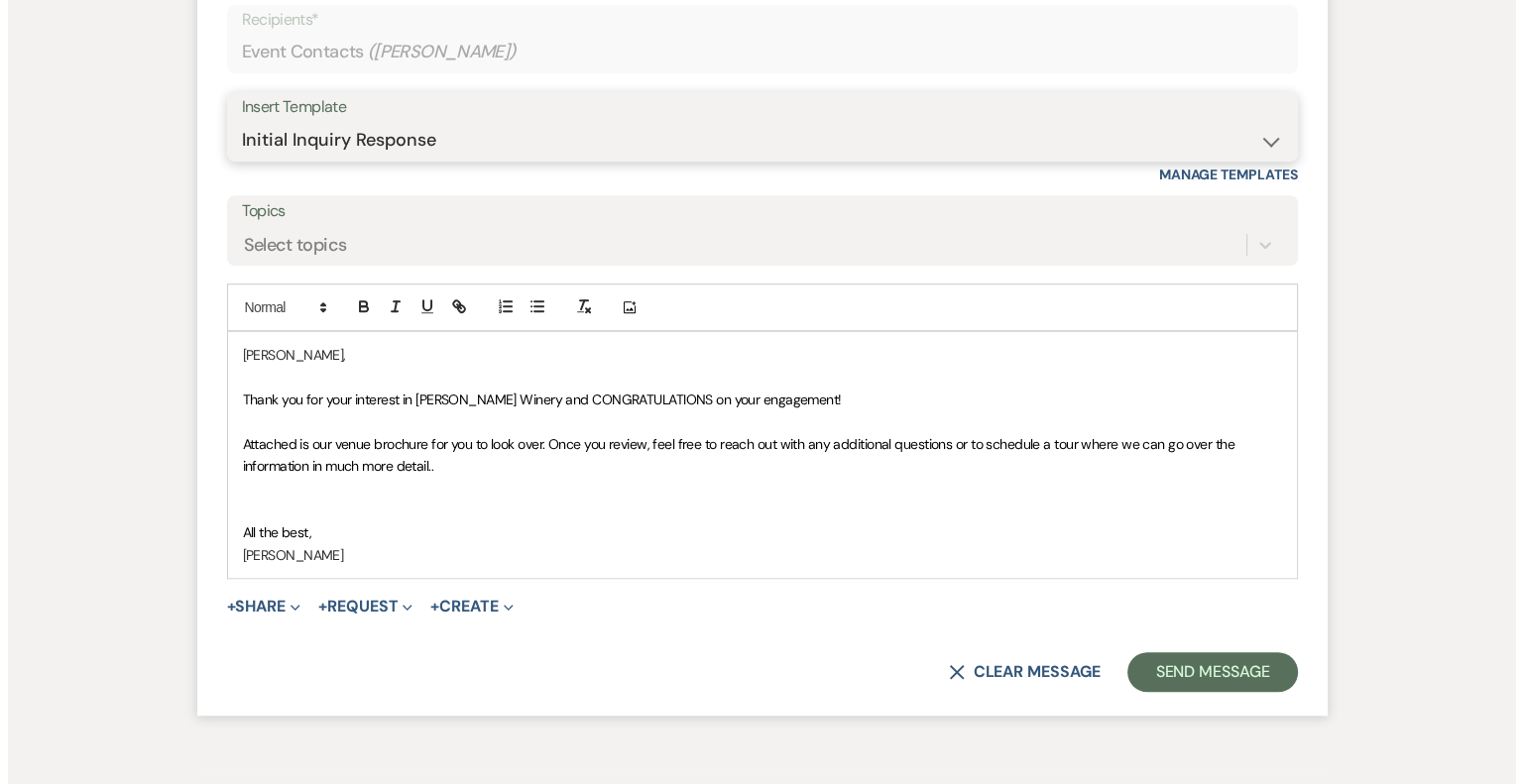 scroll, scrollTop: 1434, scrollLeft: 0, axis: vertical 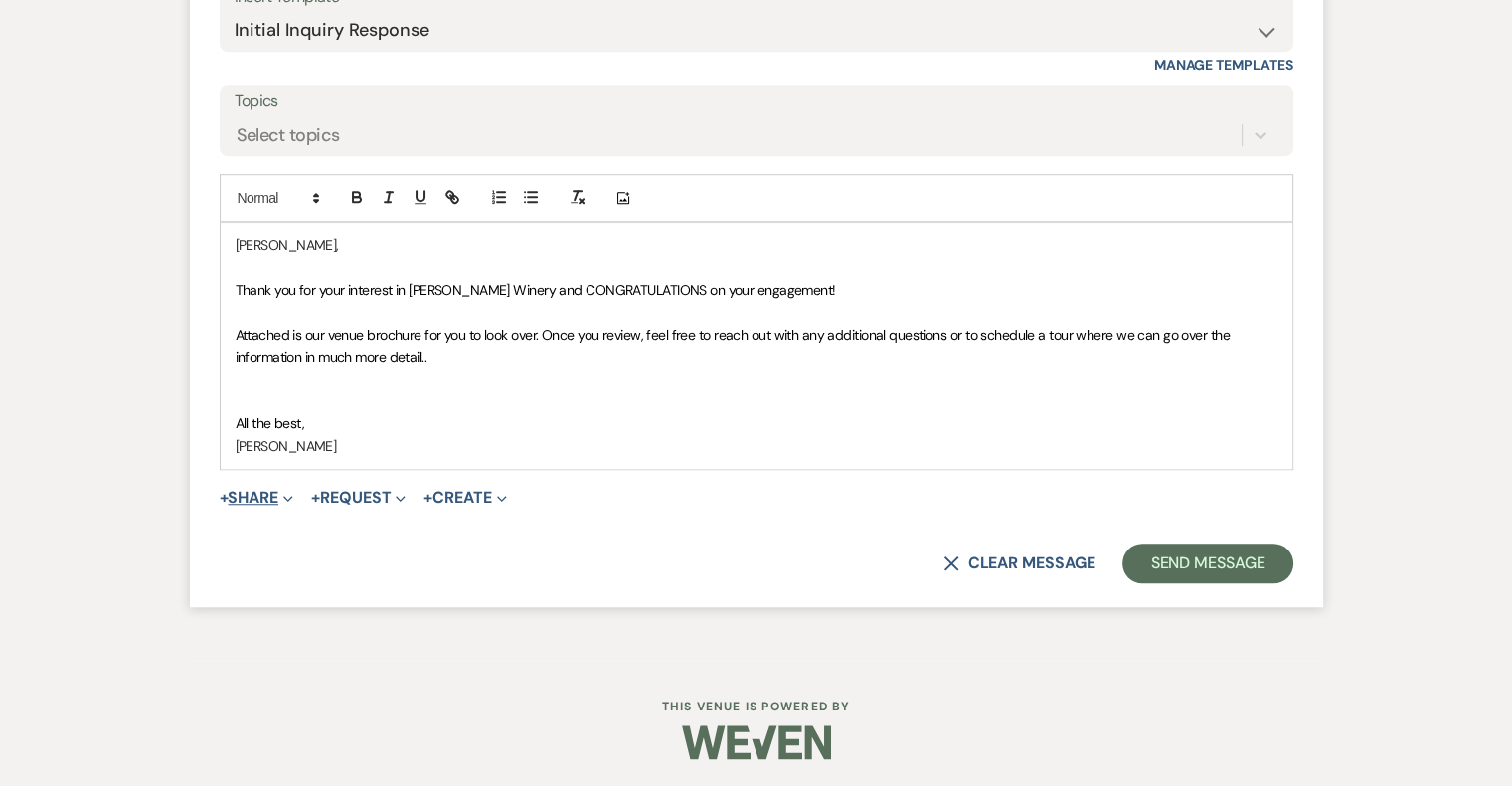 click on "+  Share Expand" at bounding box center (256, 498) 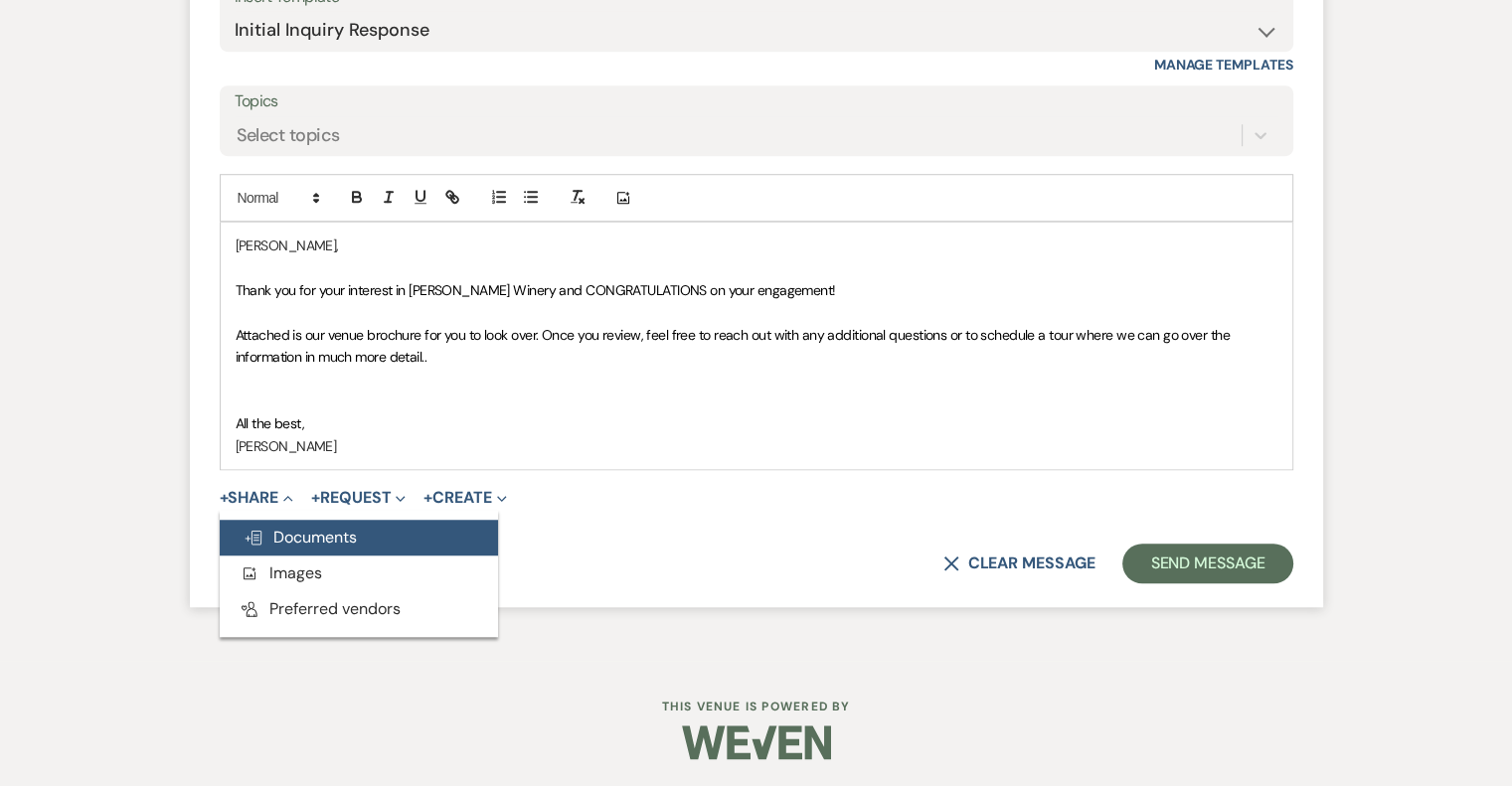 click on "Doc Upload Documents" at bounding box center (300, 537) 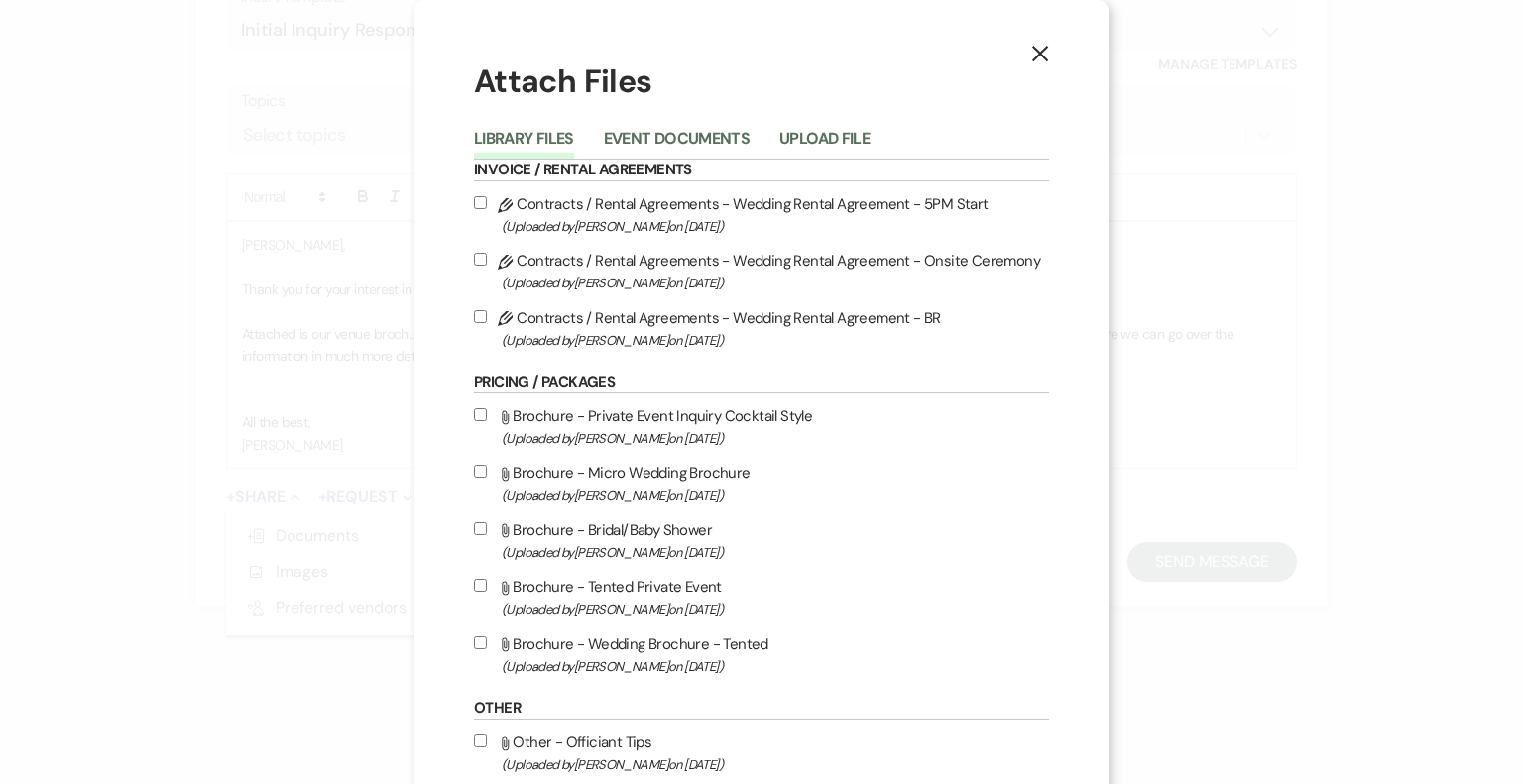 click on "Attach File Brochure - Wedding Brochure - Tented (Uploaded by  [PERSON_NAME]  on   [DATE] )" at bounding box center [762, 654] 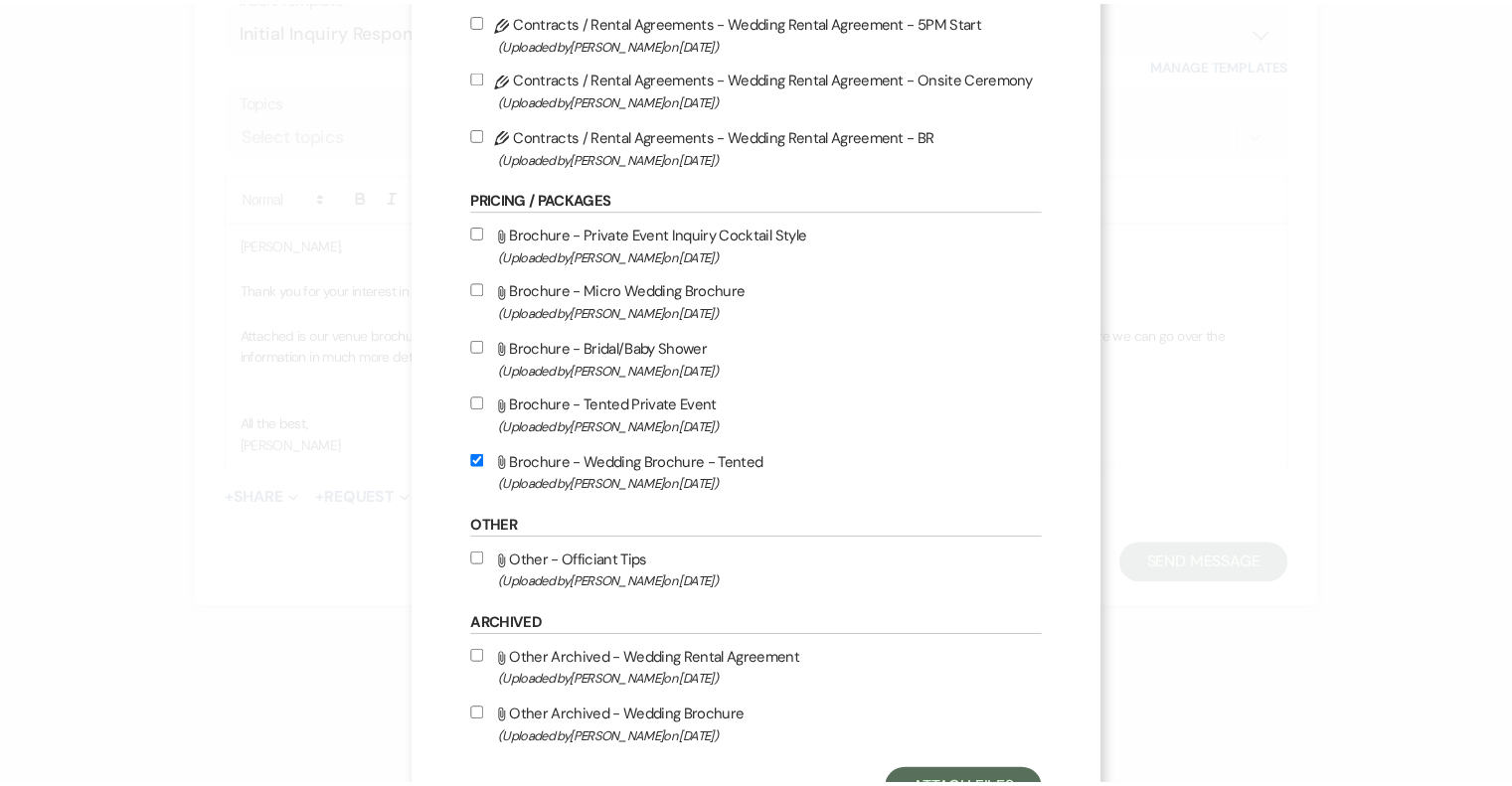scroll, scrollTop: 270, scrollLeft: 0, axis: vertical 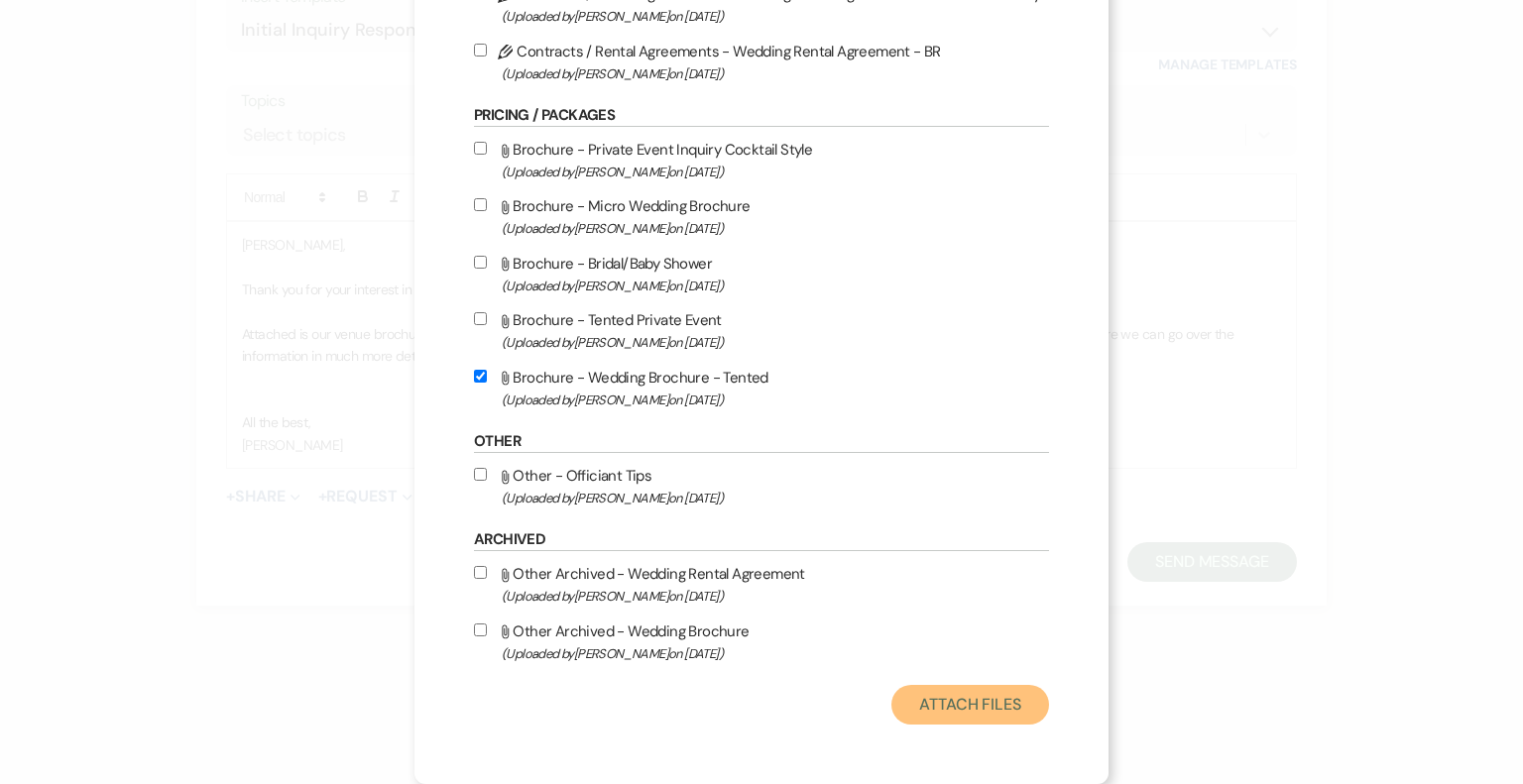 click on "Attach Files" at bounding box center (970, 705) 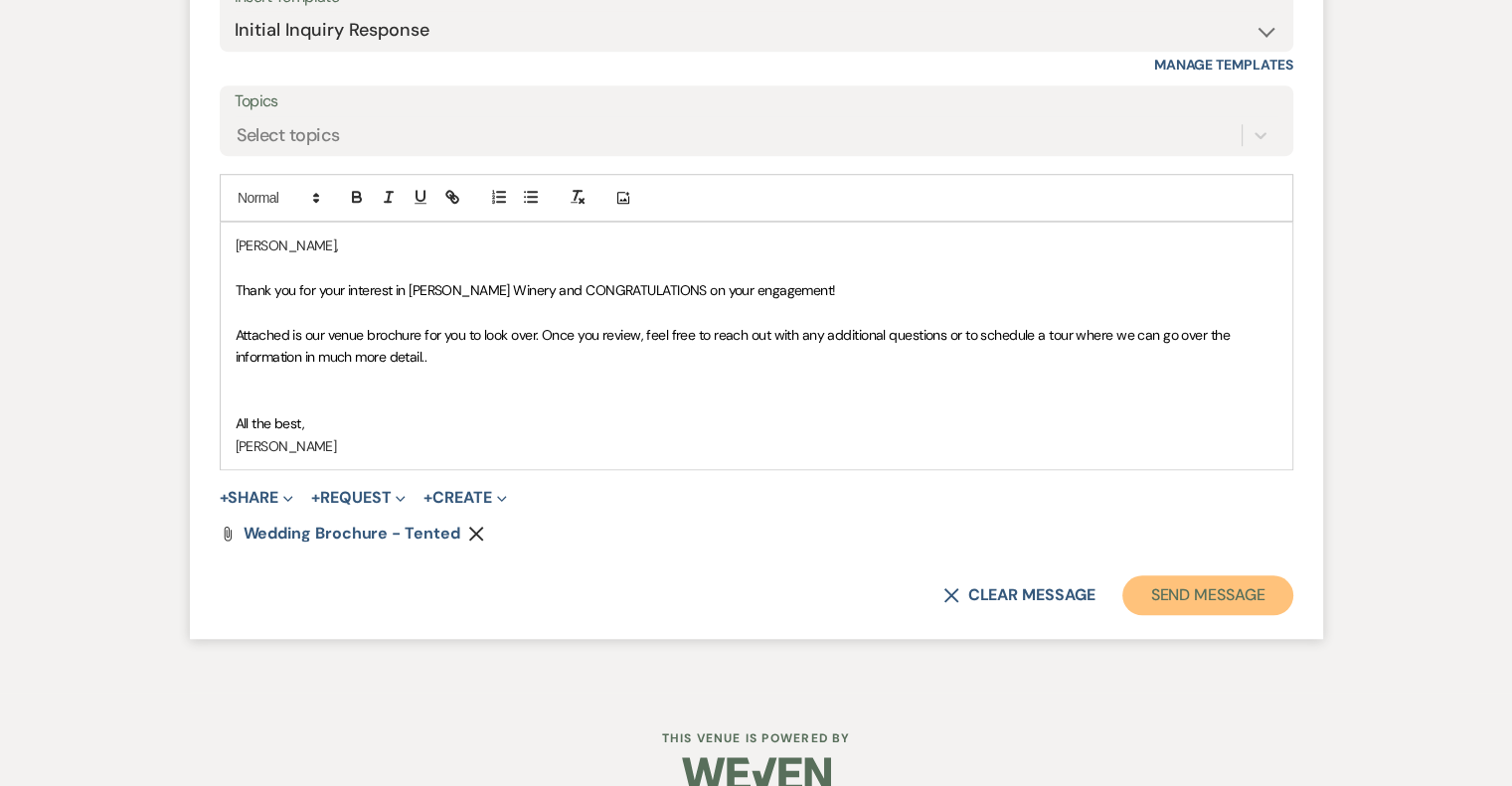 click on "Send Message" at bounding box center (1207, 595) 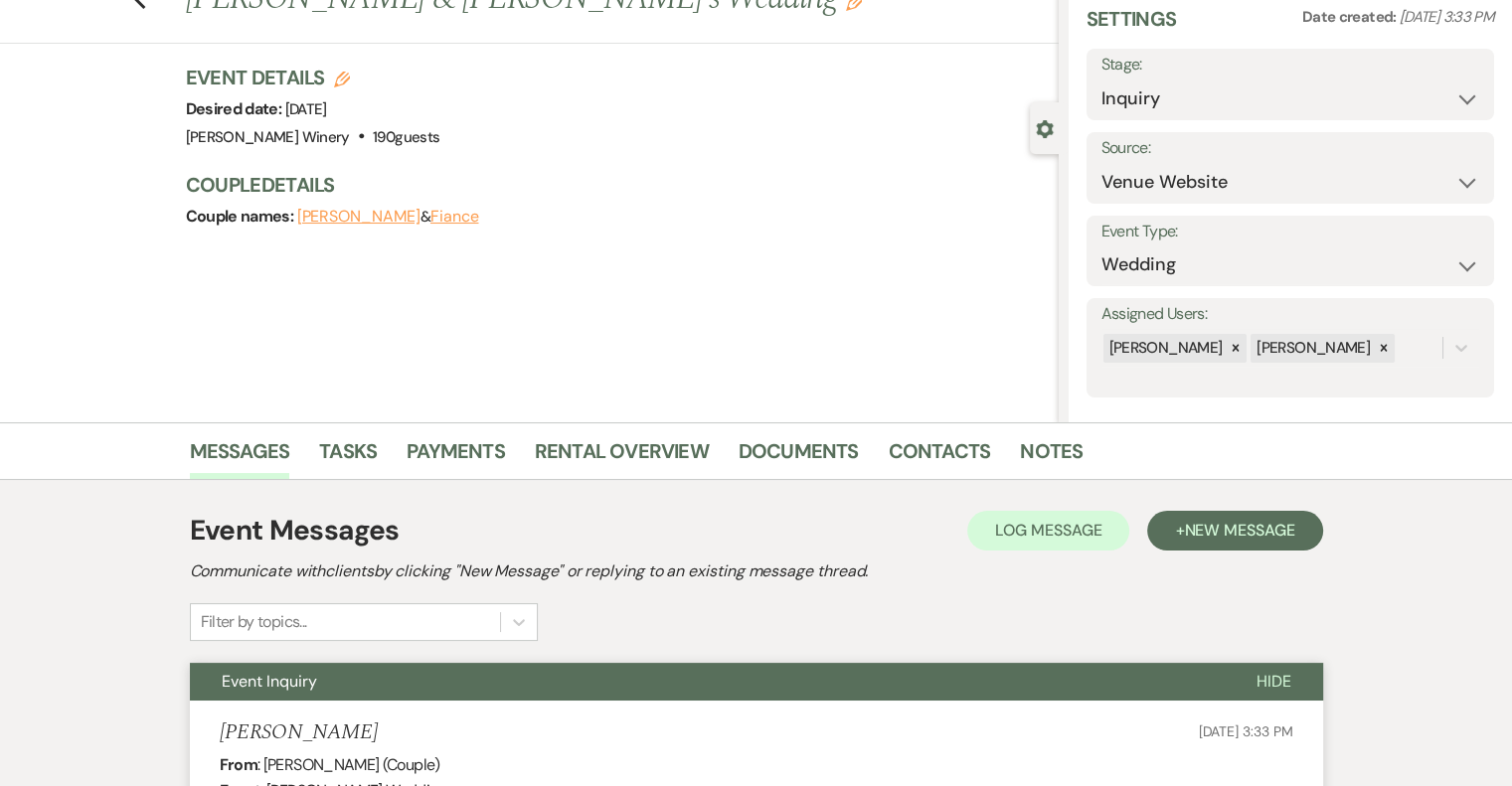 scroll, scrollTop: 0, scrollLeft: 0, axis: both 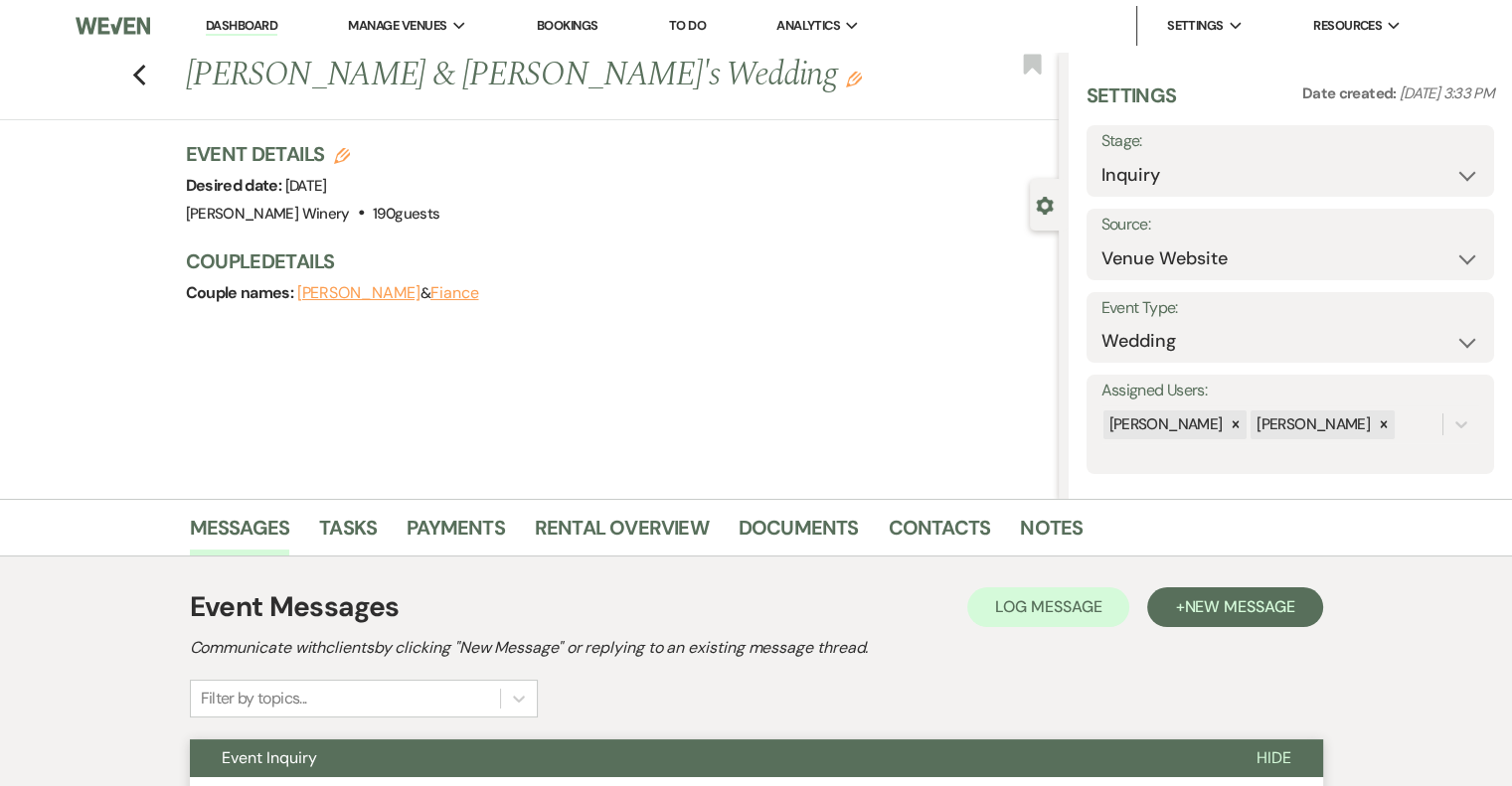 click on "Dashboard" at bounding box center [242, 26] 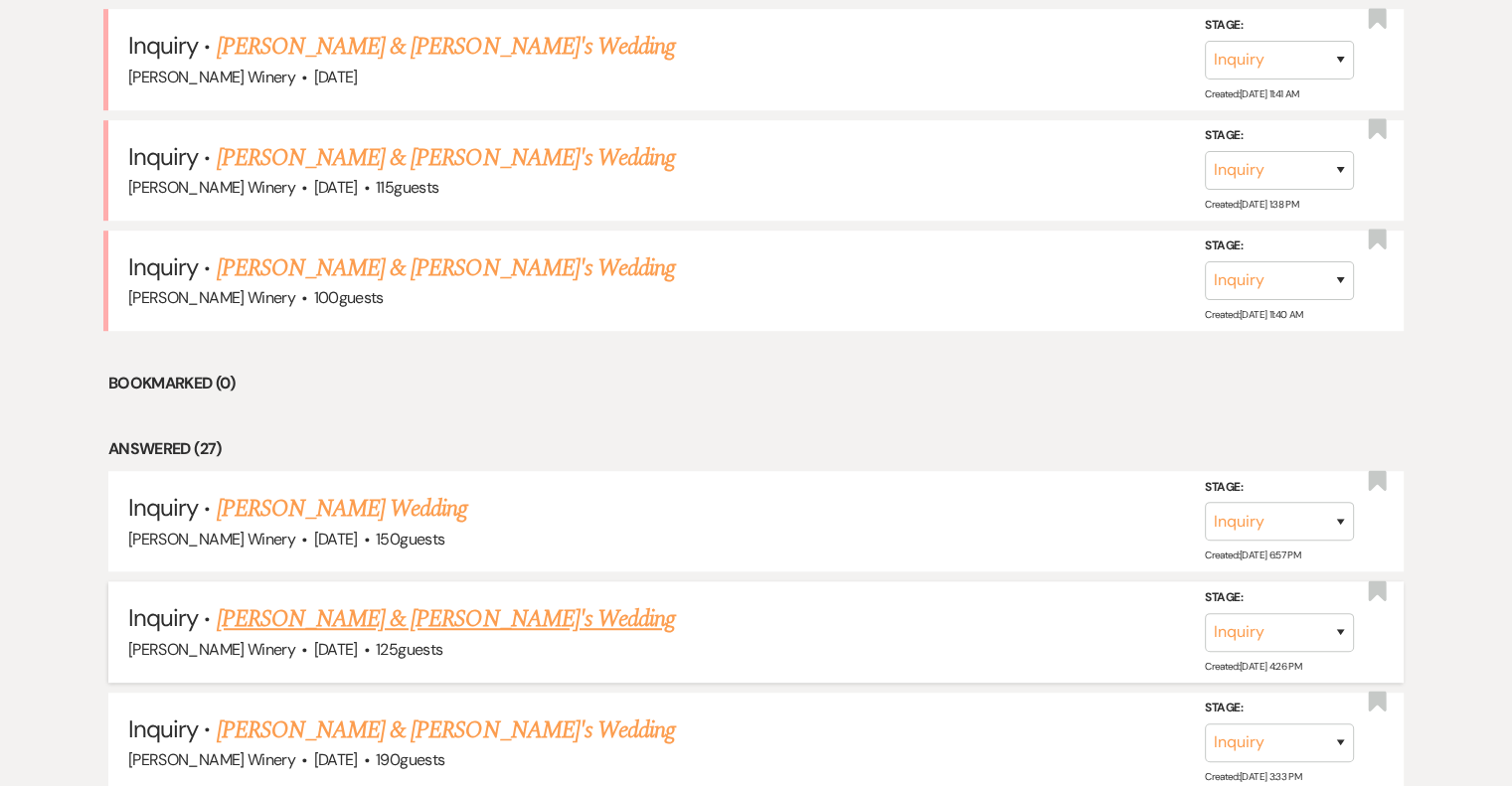 scroll, scrollTop: 894, scrollLeft: 0, axis: vertical 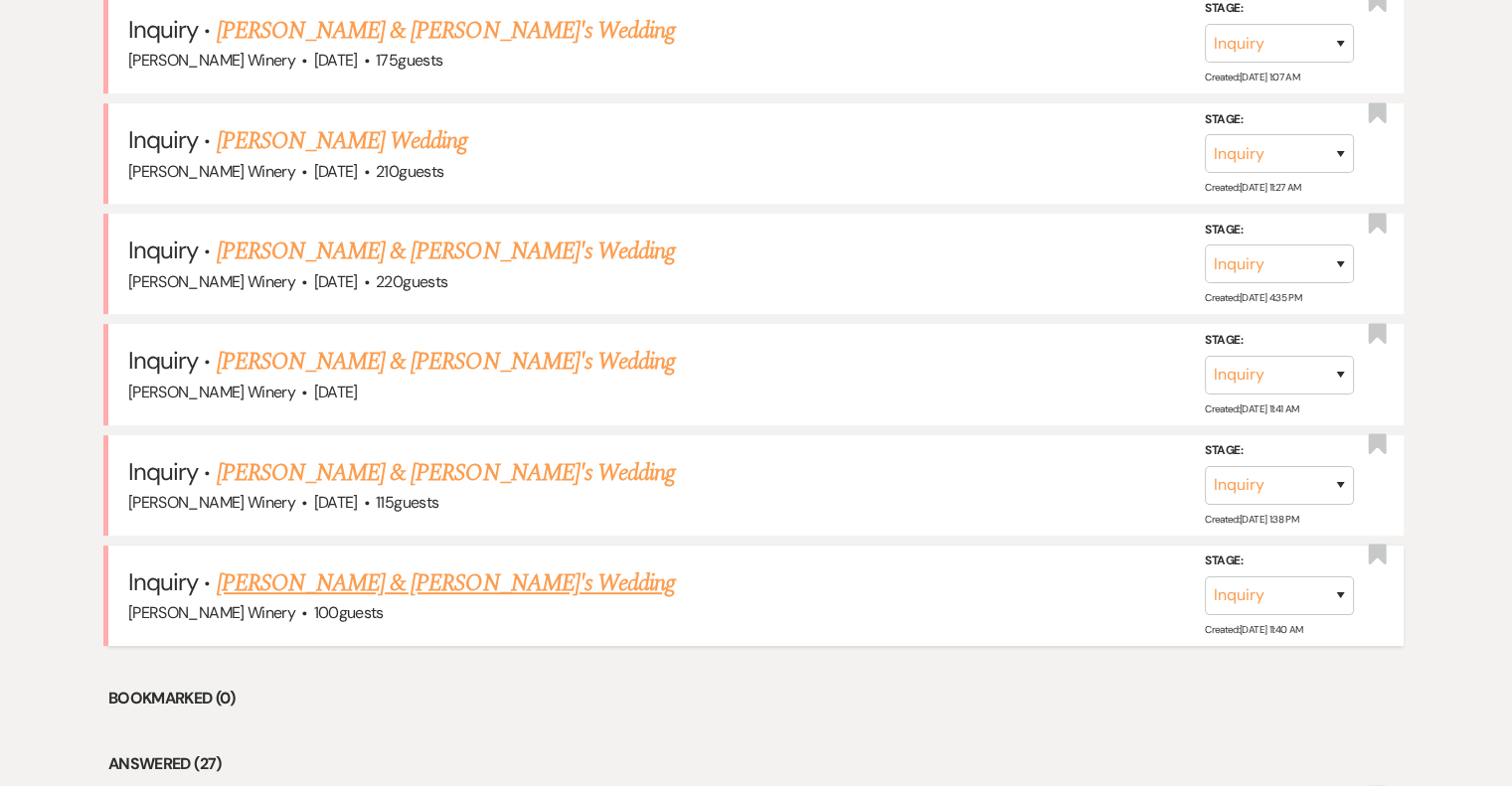 click on "[PERSON_NAME] & [PERSON_NAME]'s Wedding" at bounding box center [446, 583] 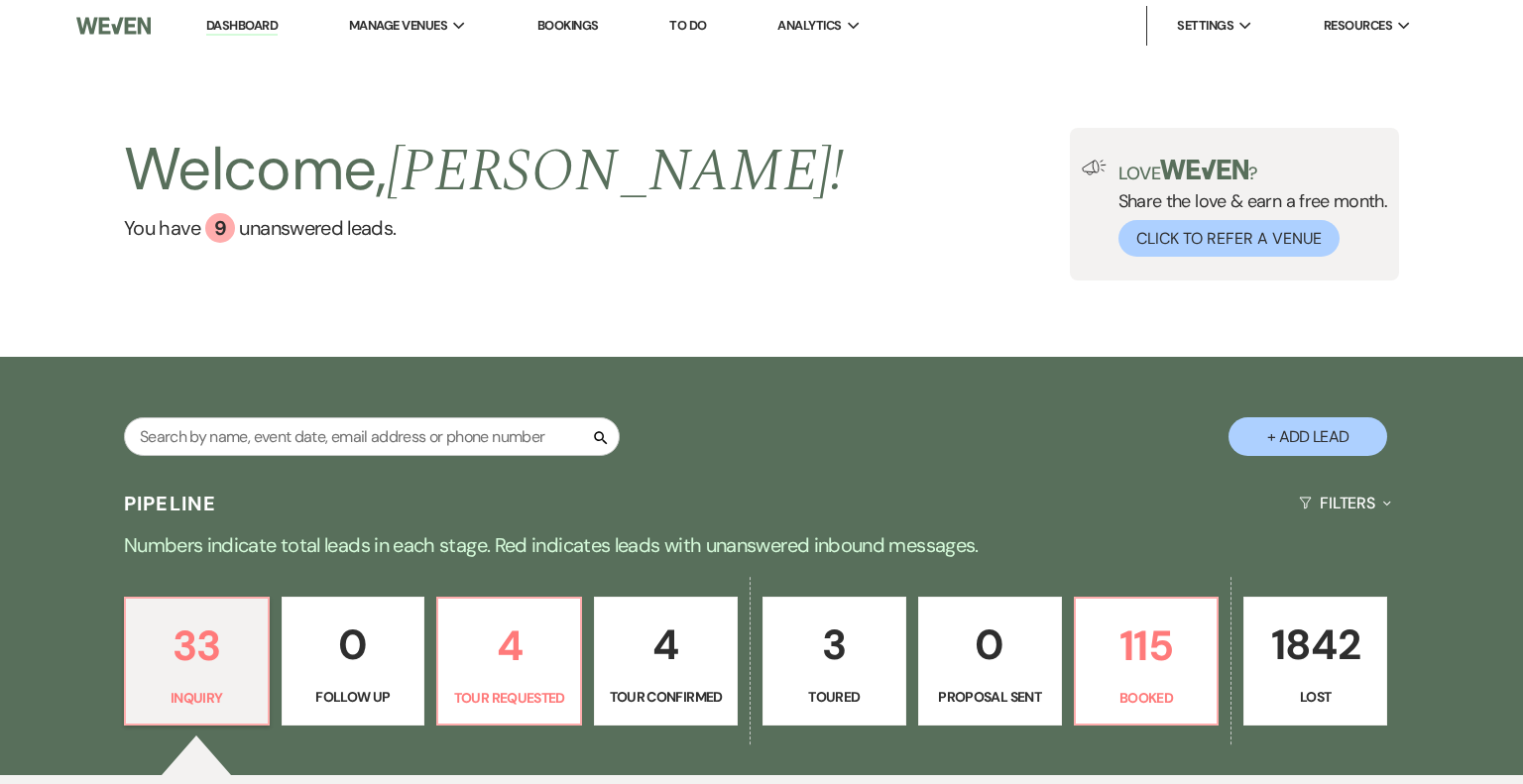 select on "5" 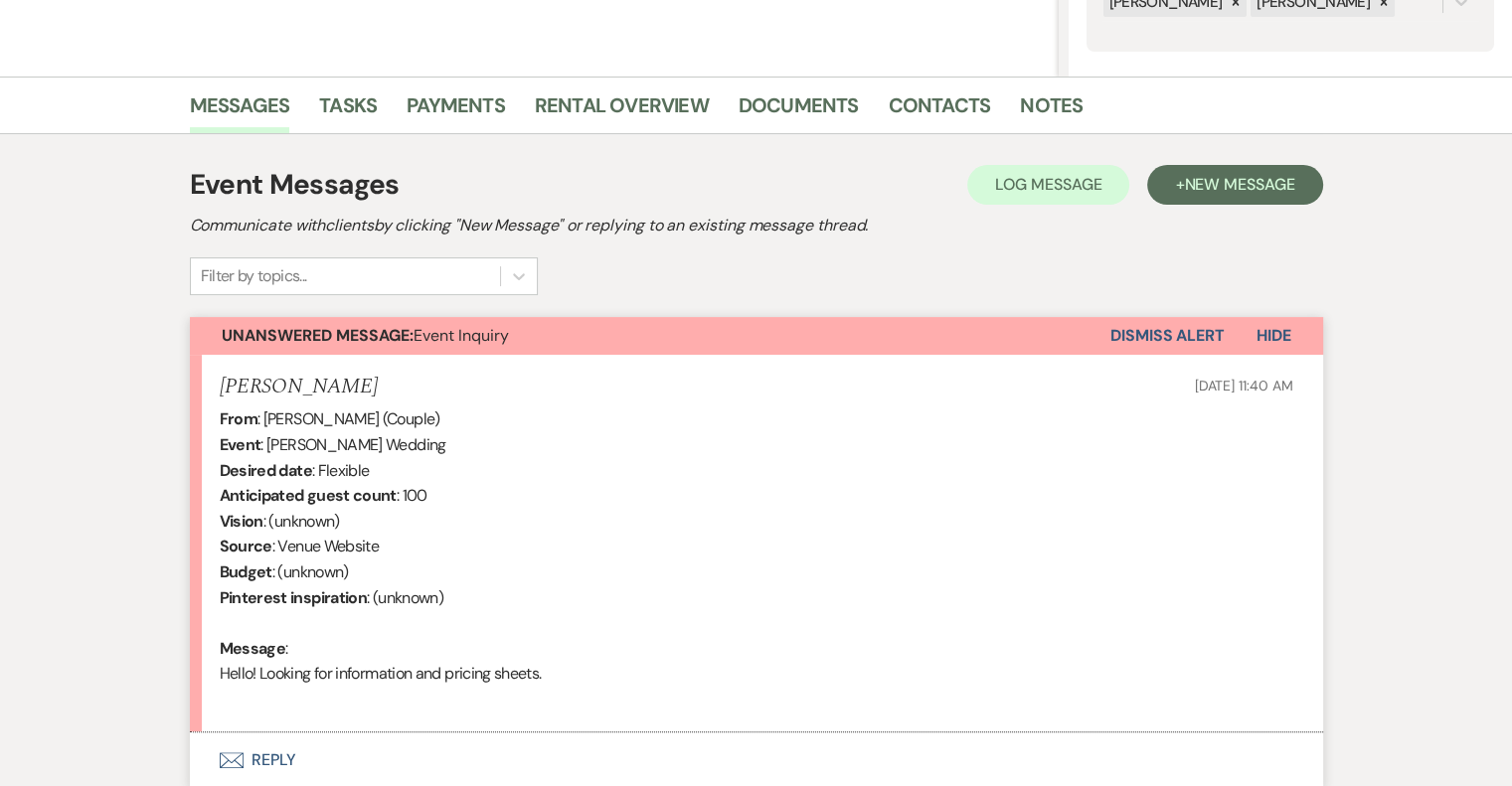 scroll, scrollTop: 580, scrollLeft: 0, axis: vertical 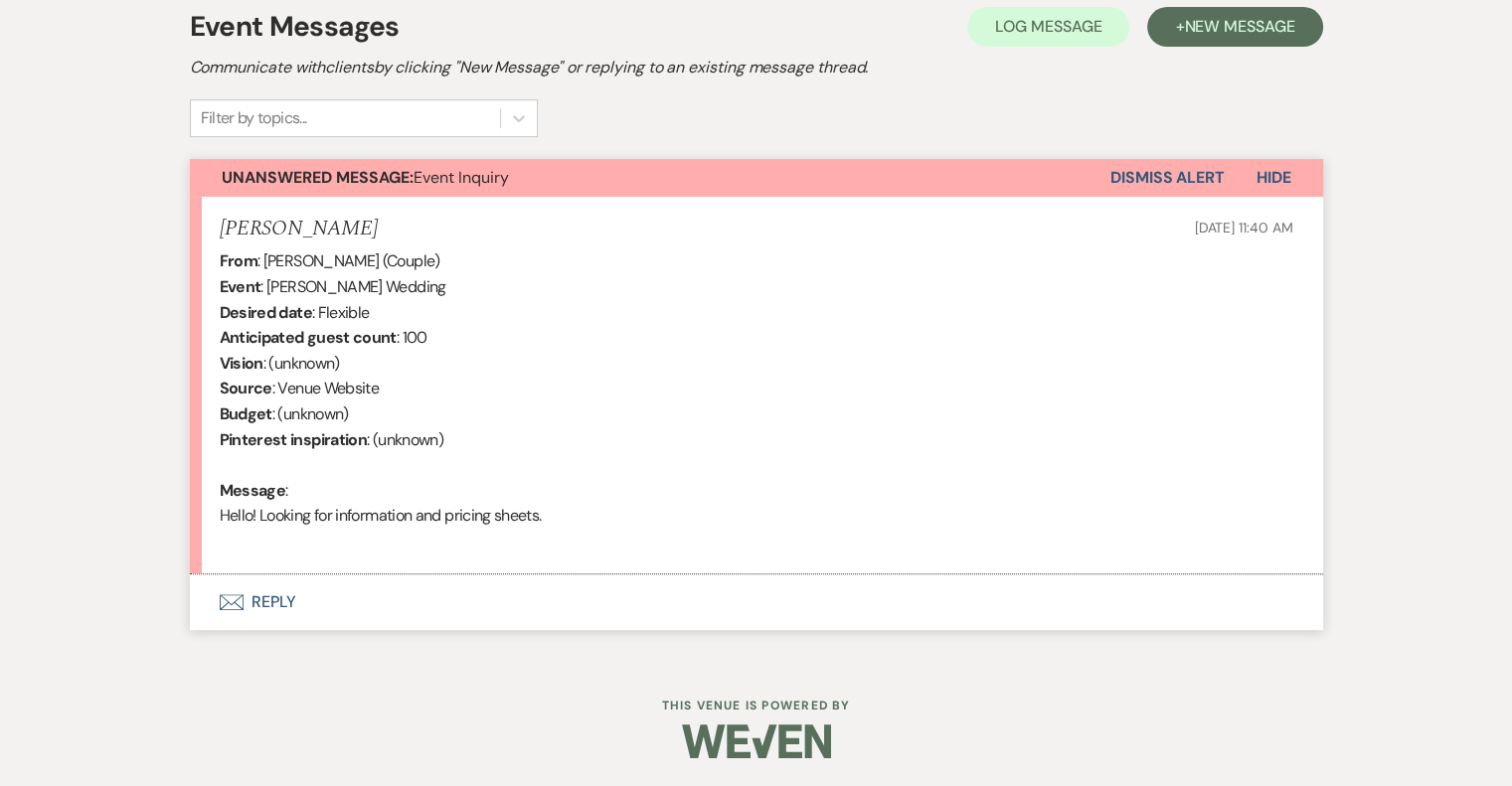 click on "Envelope Reply" at bounding box center (756, 602) 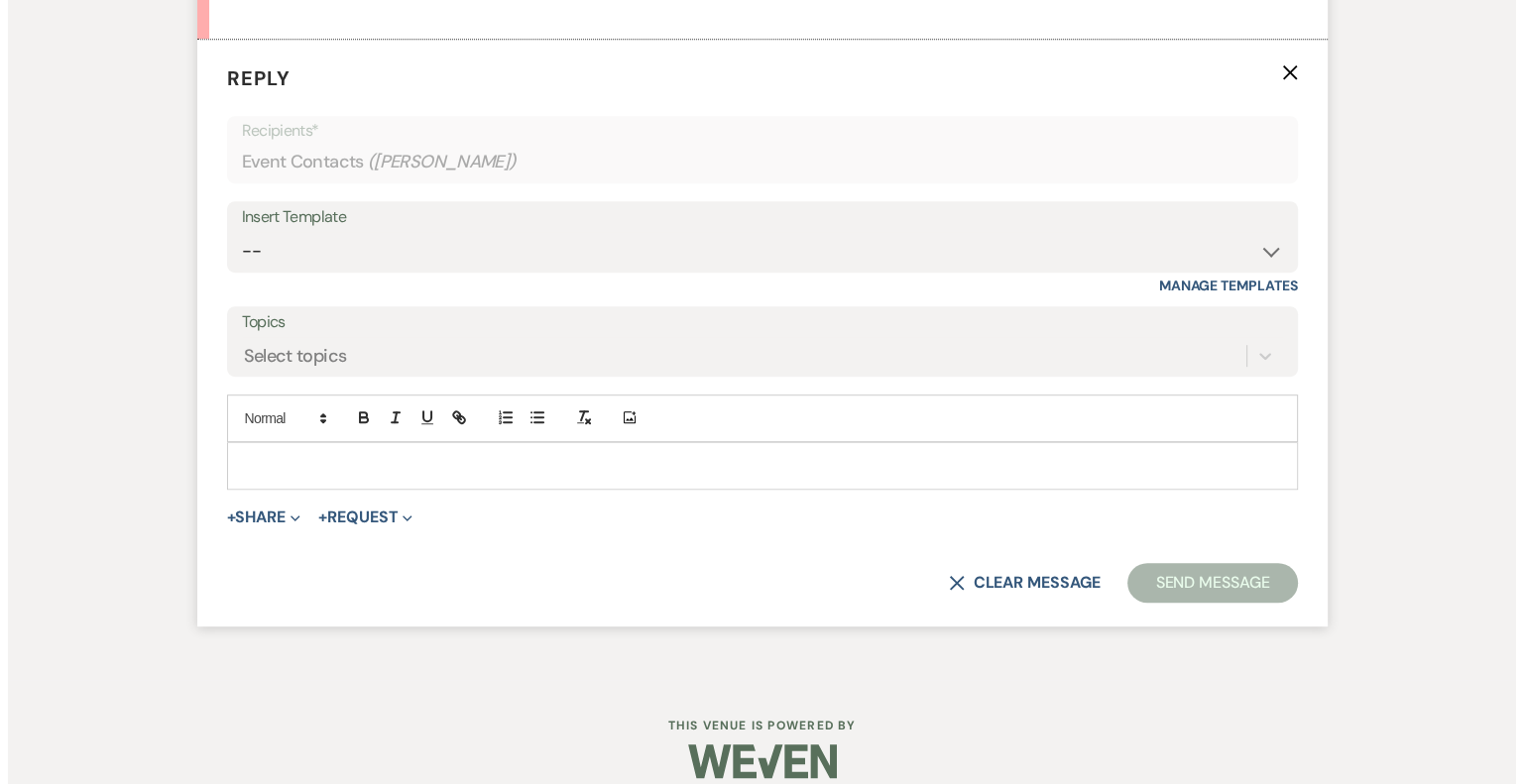 scroll, scrollTop: 1133, scrollLeft: 0, axis: vertical 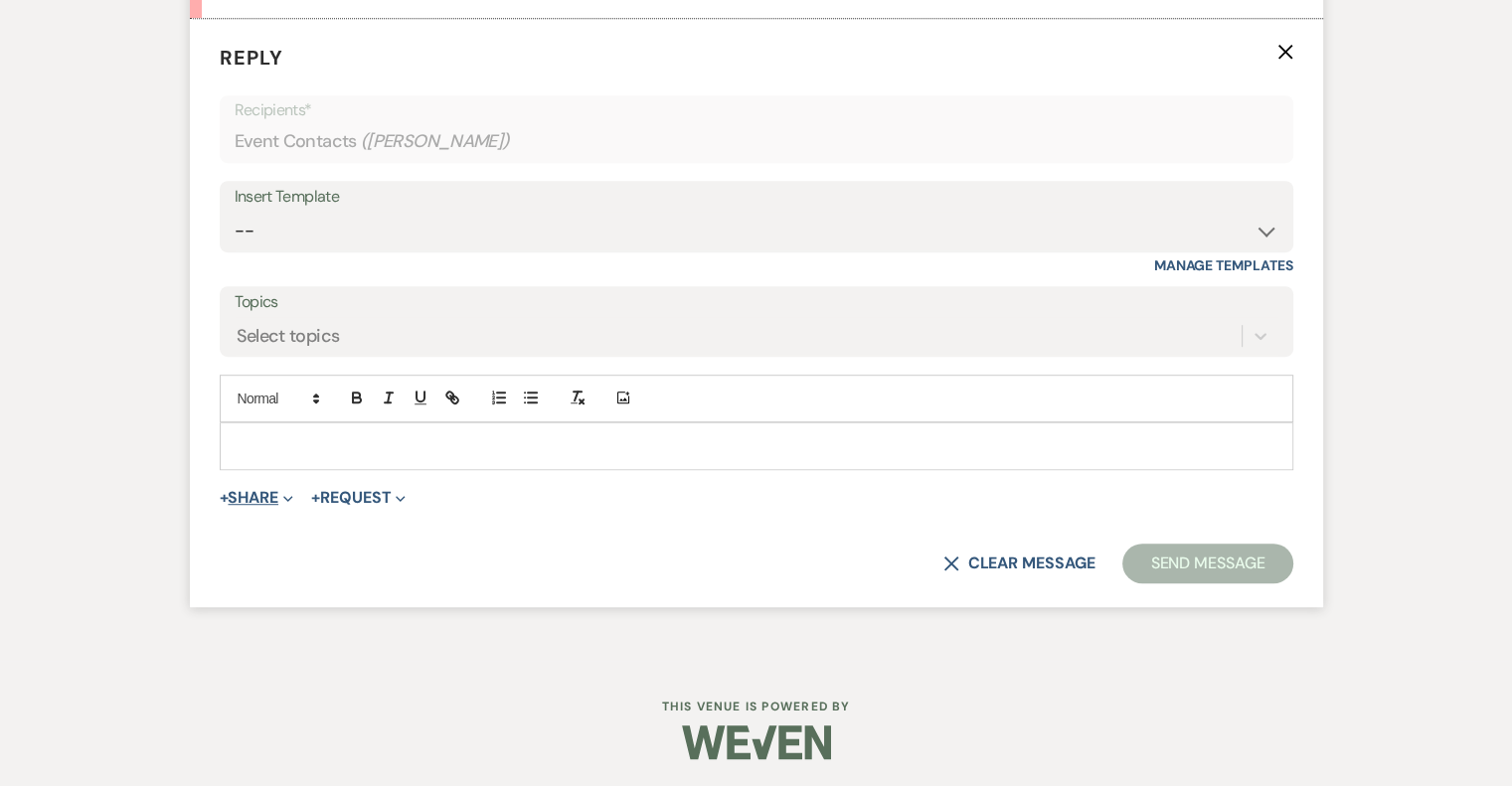 click on "+  Share Expand" at bounding box center [256, 498] 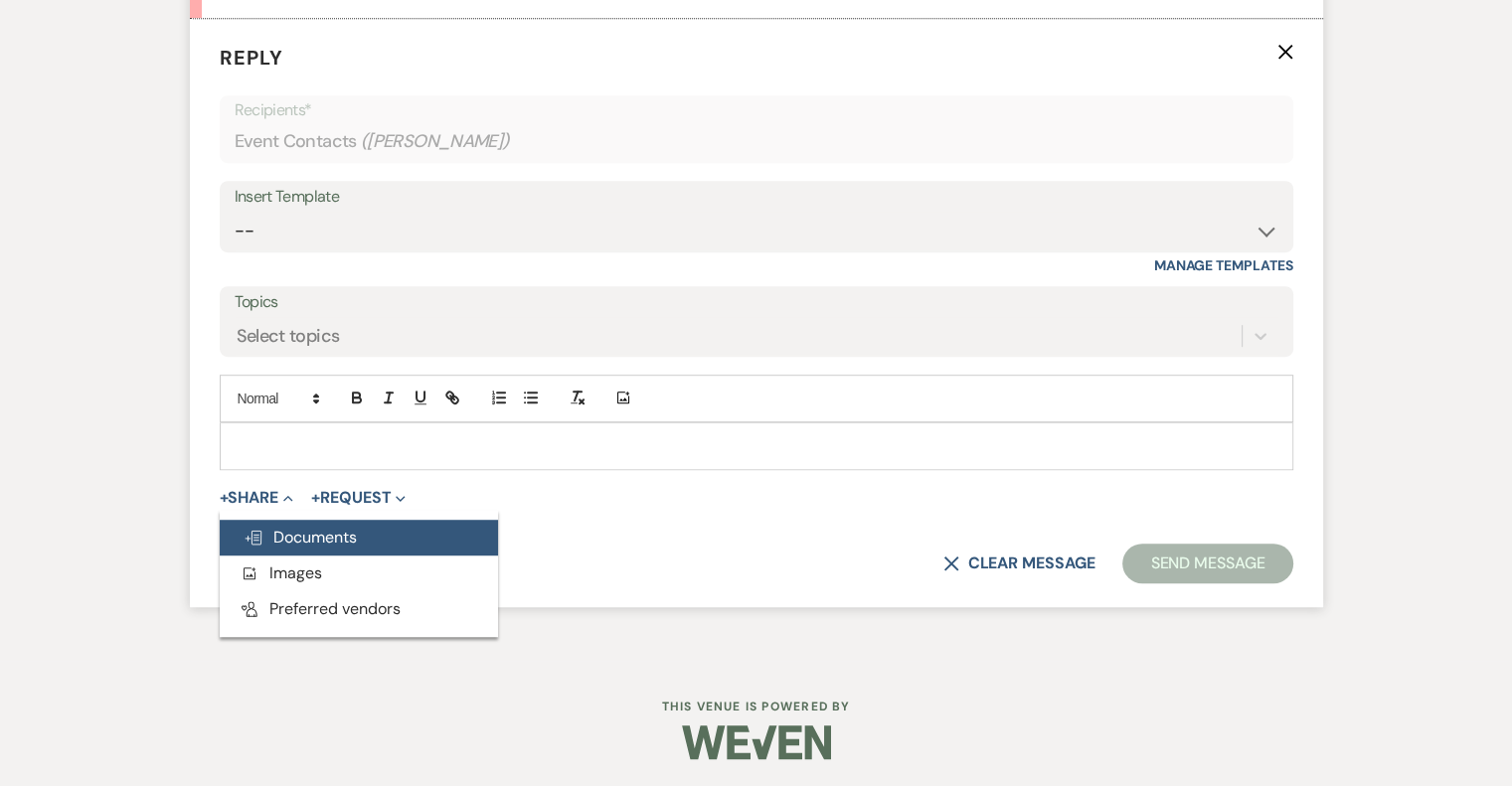 click on "Doc Upload Documents" at bounding box center [300, 537] 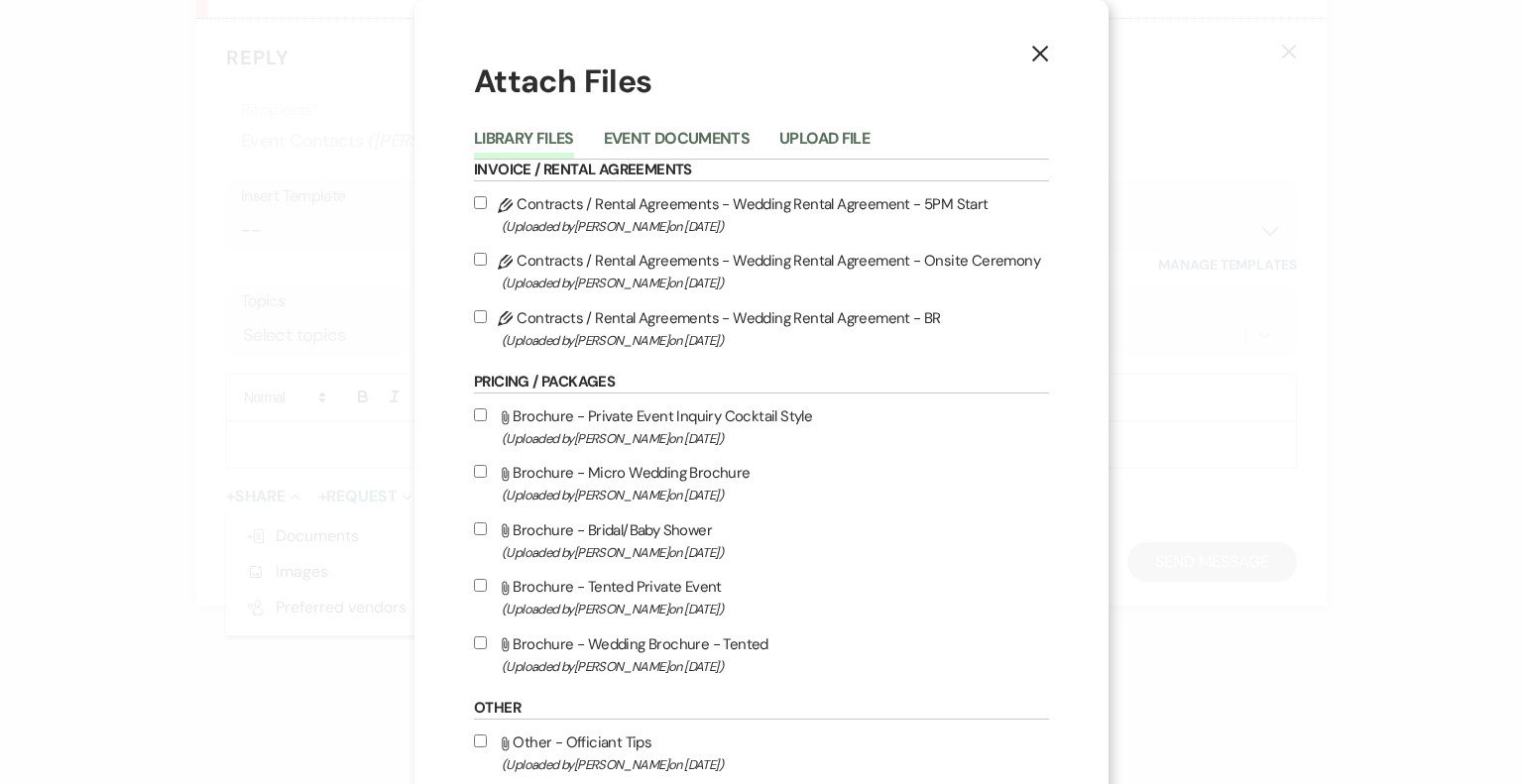drag, startPoint x: 673, startPoint y: 658, endPoint x: 771, endPoint y: 607, distance: 110.47624 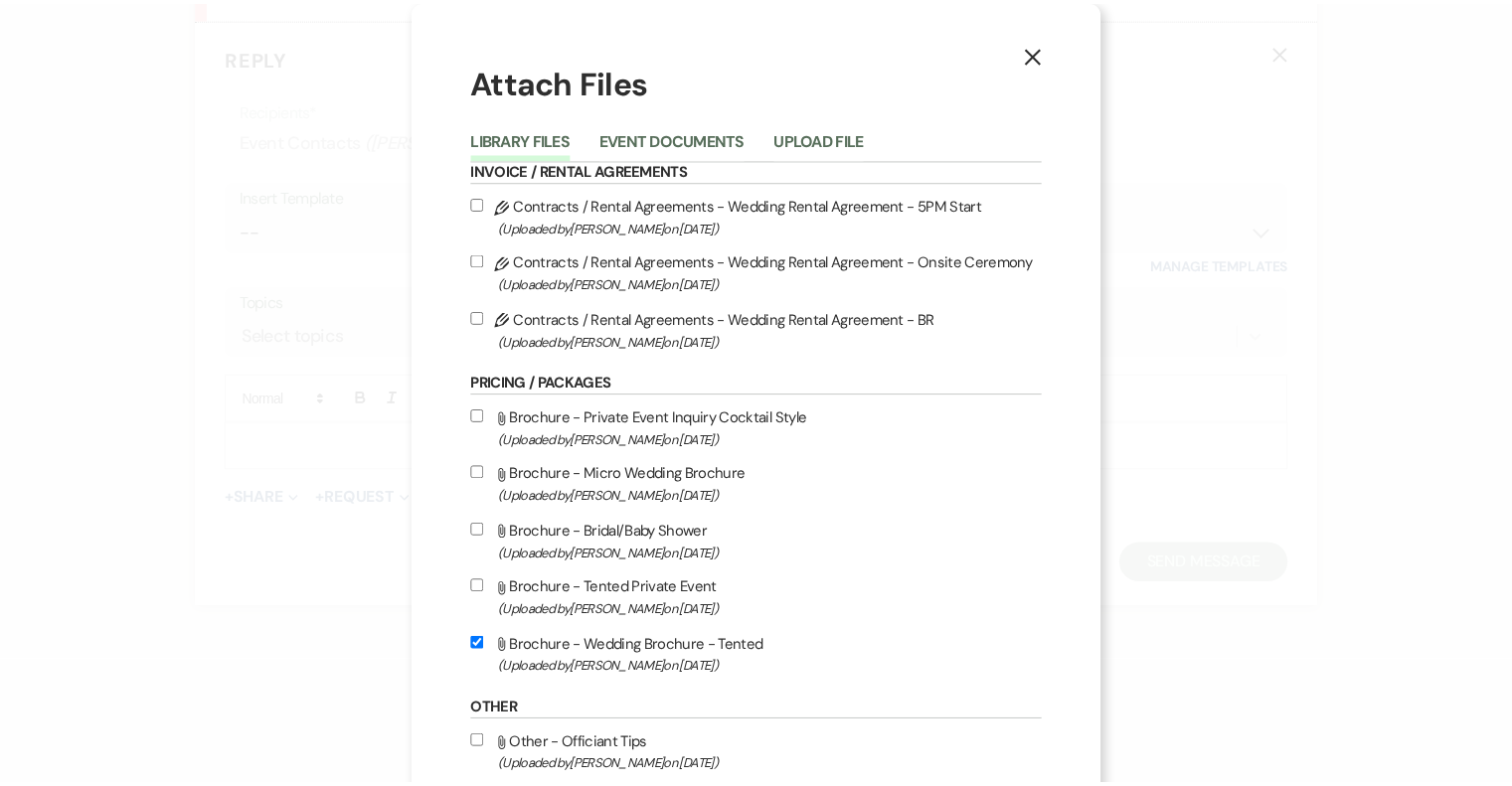 scroll, scrollTop: 270, scrollLeft: 0, axis: vertical 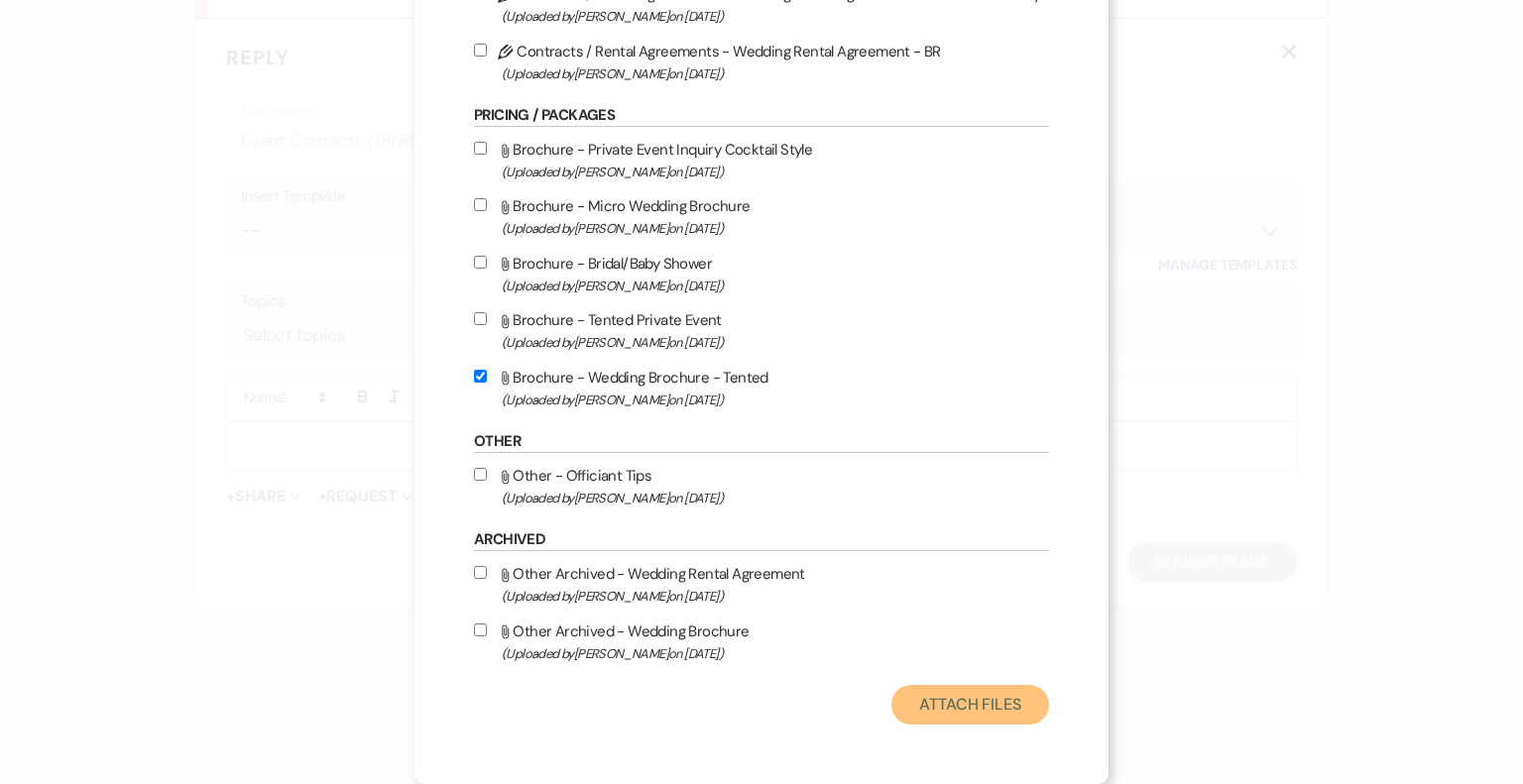 click on "Attach Files" at bounding box center [970, 705] 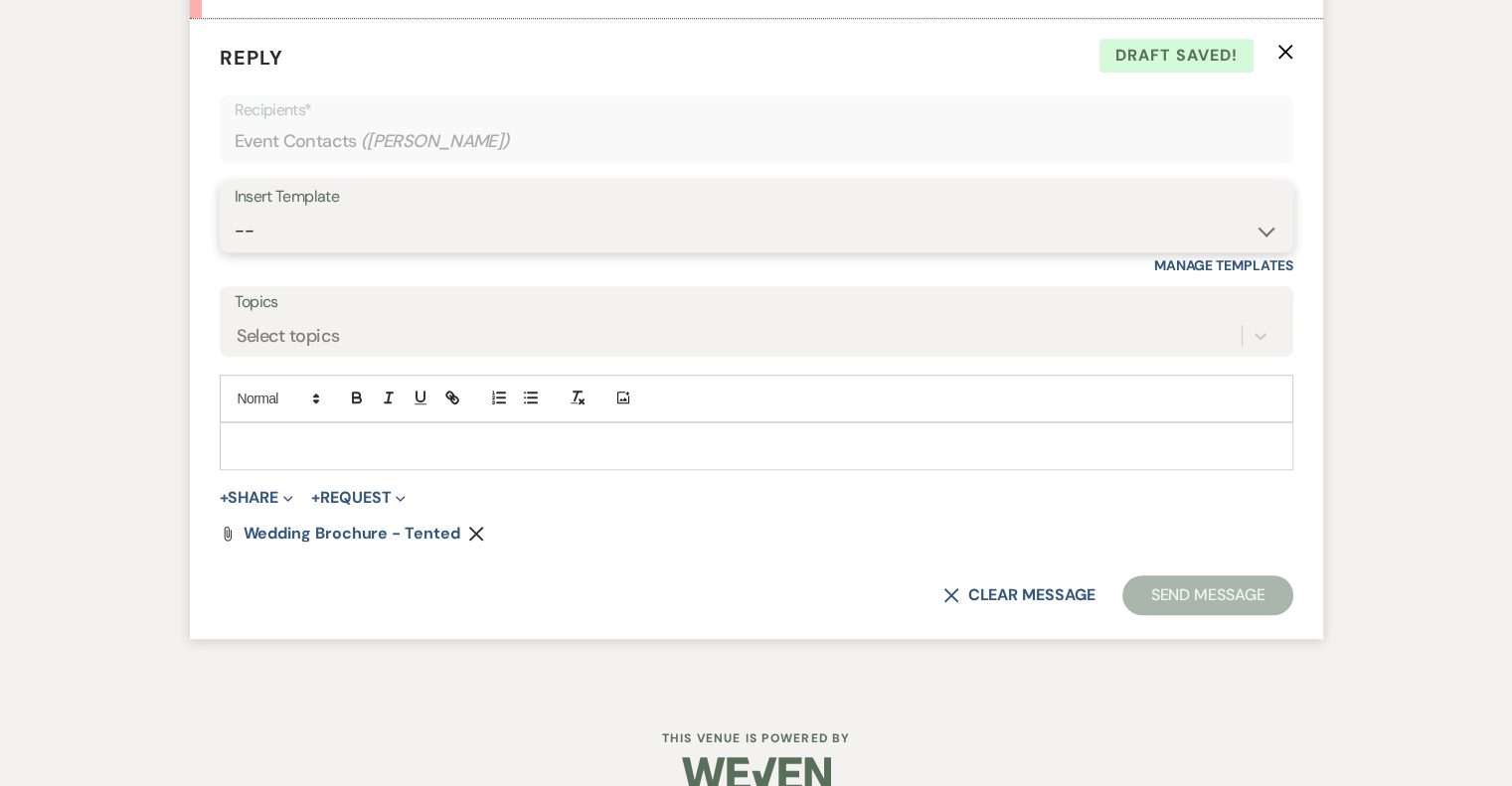 click on "-- Weven Planning Portal Introduction (Booked Events) Tour Request Response Follow Up  Initial Inquiry Response  Vendor List Contract (Pre-Booked Leads) [PERSON_NAME]- introduction email Tasting/Meeting Follow Up 2023 Luxury Loo Pricing Before the Tasting/Meeting" at bounding box center (756, 231) 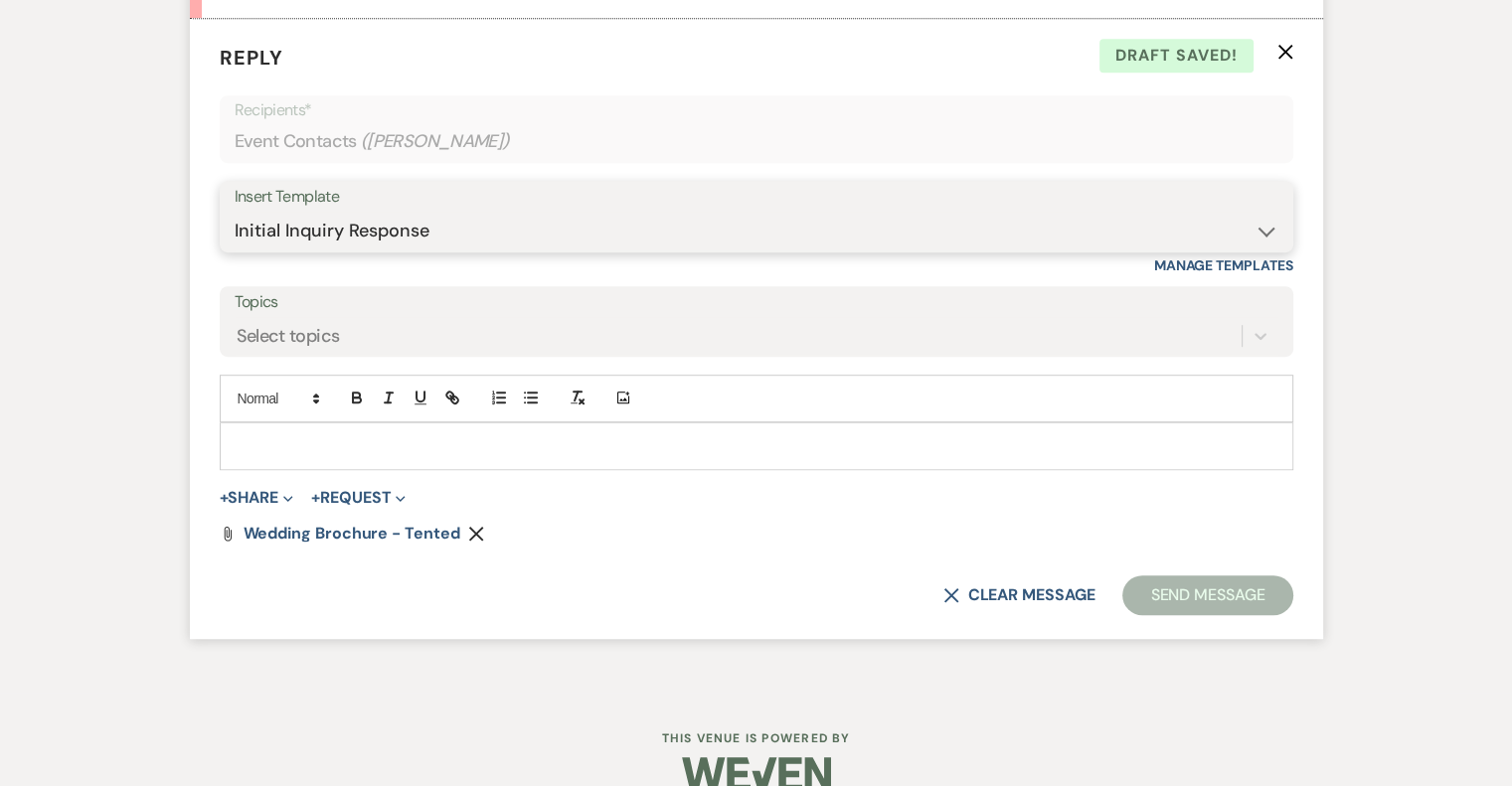 click on "-- Weven Planning Portal Introduction (Booked Events) Tour Request Response Follow Up  Initial Inquiry Response  Vendor List Contract (Pre-Booked Leads) [PERSON_NAME]- introduction email Tasting/Meeting Follow Up 2023 Luxury Loo Pricing Before the Tasting/Meeting" at bounding box center (756, 231) 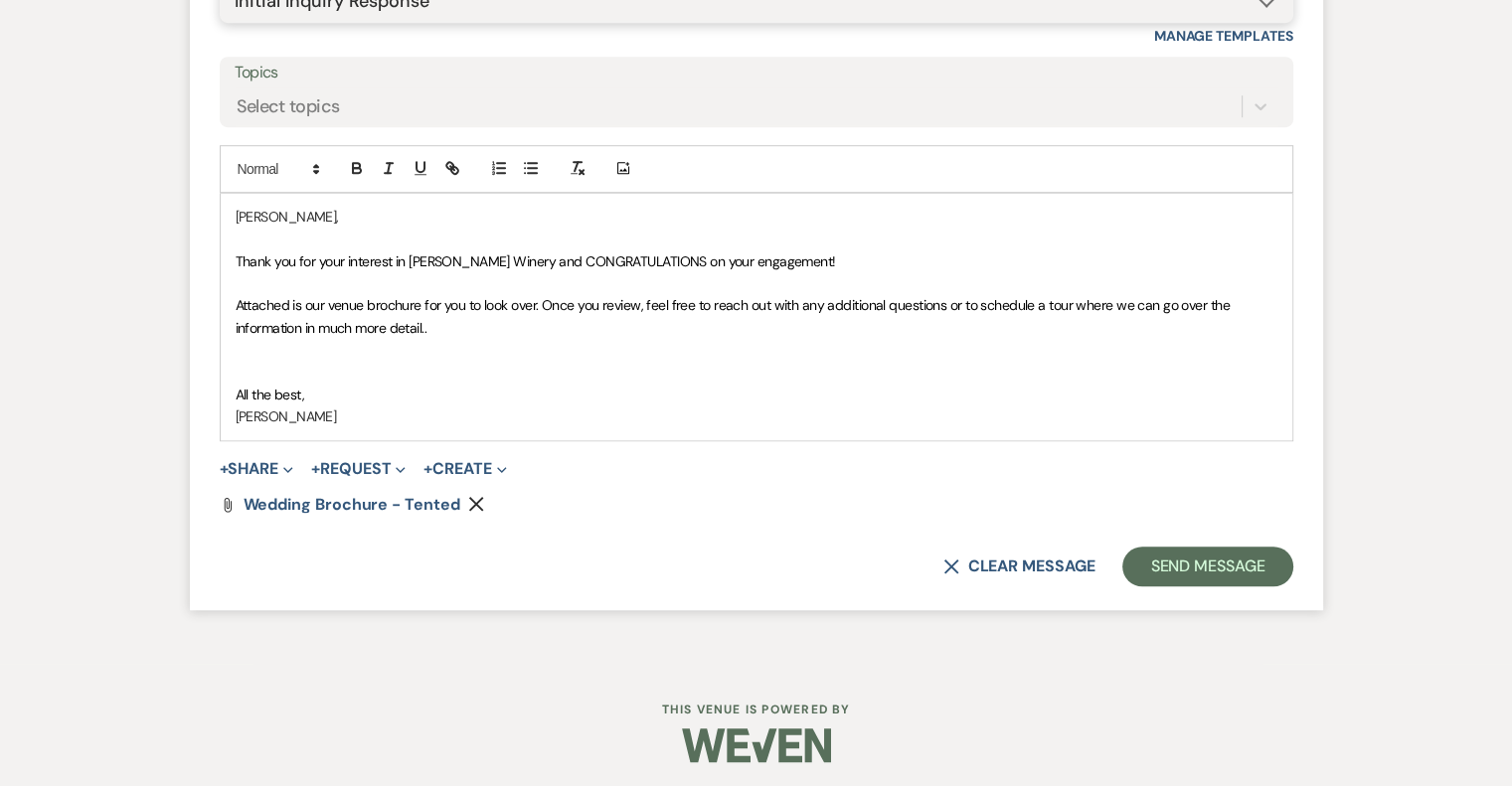 scroll, scrollTop: 1367, scrollLeft: 0, axis: vertical 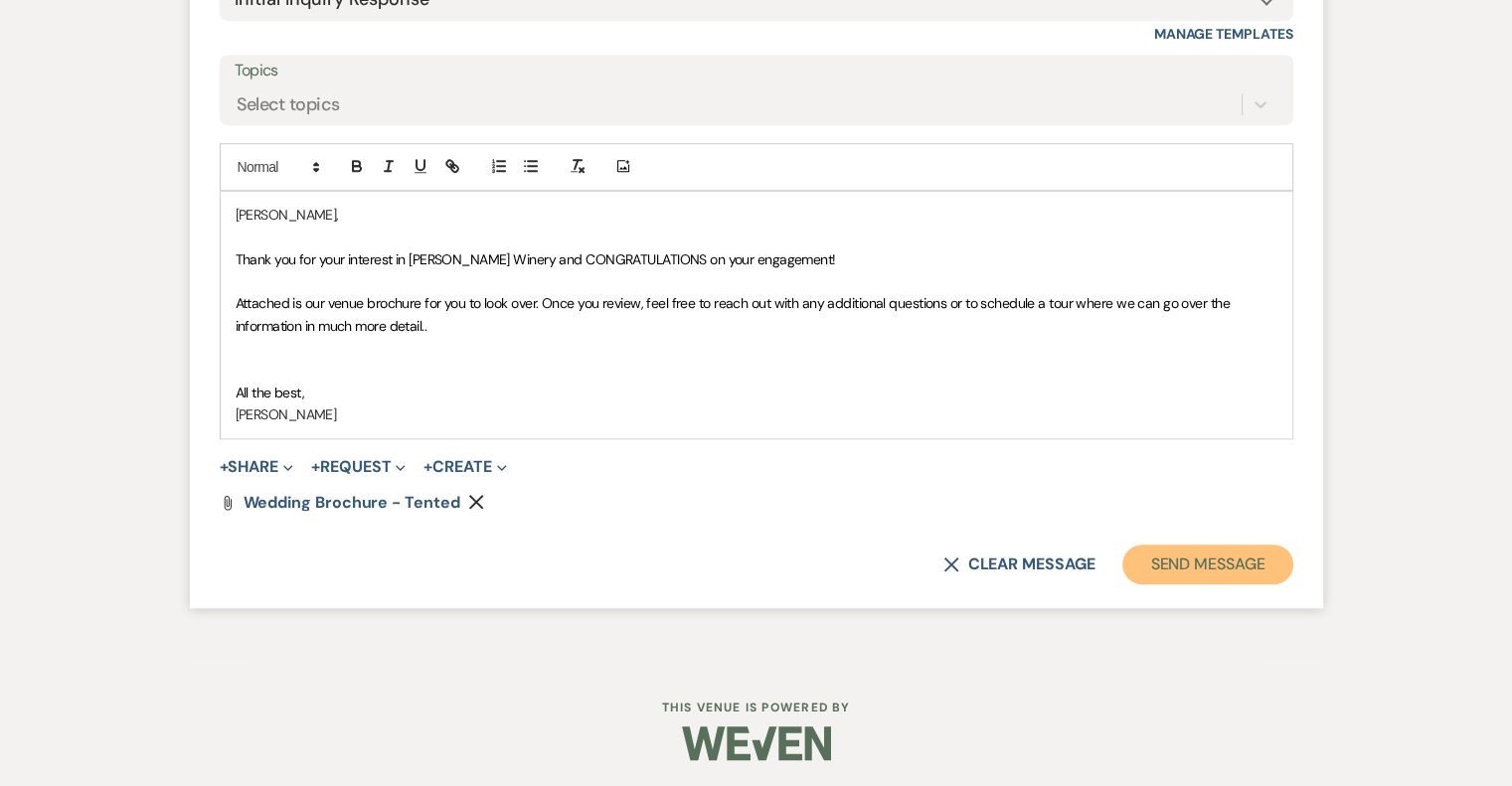 click on "Send Message" at bounding box center [1207, 564] 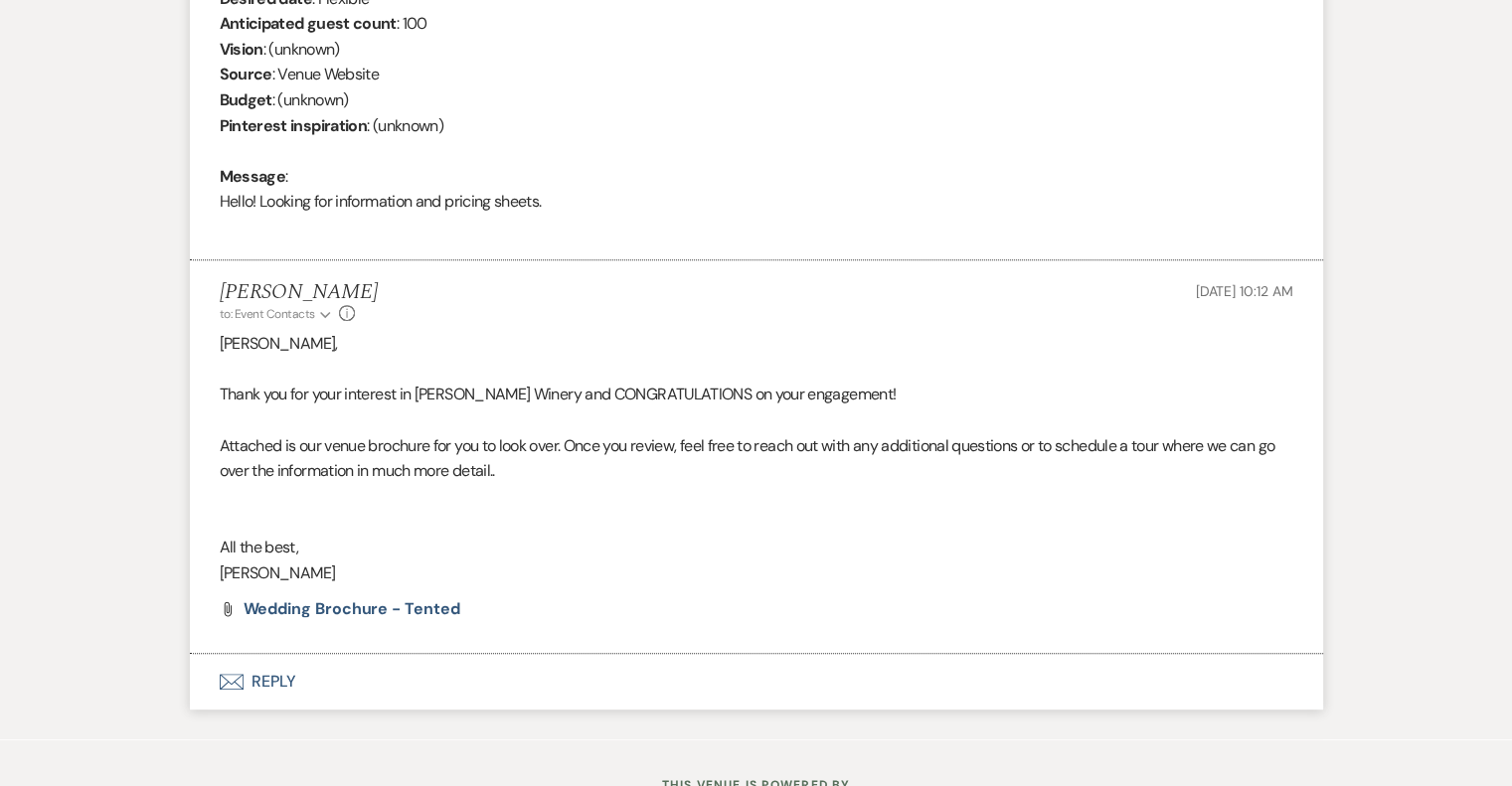 scroll, scrollTop: 0, scrollLeft: 0, axis: both 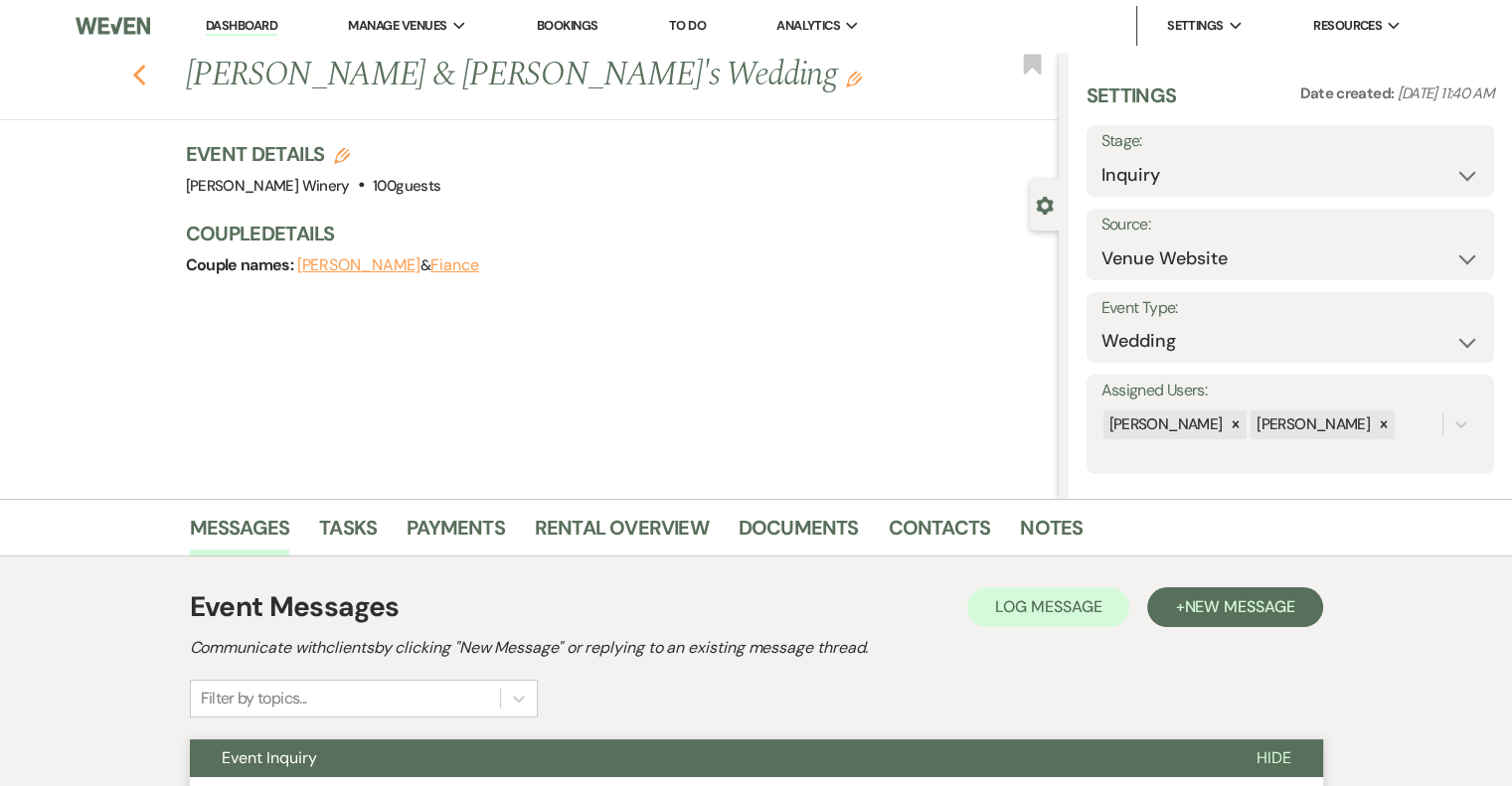 click 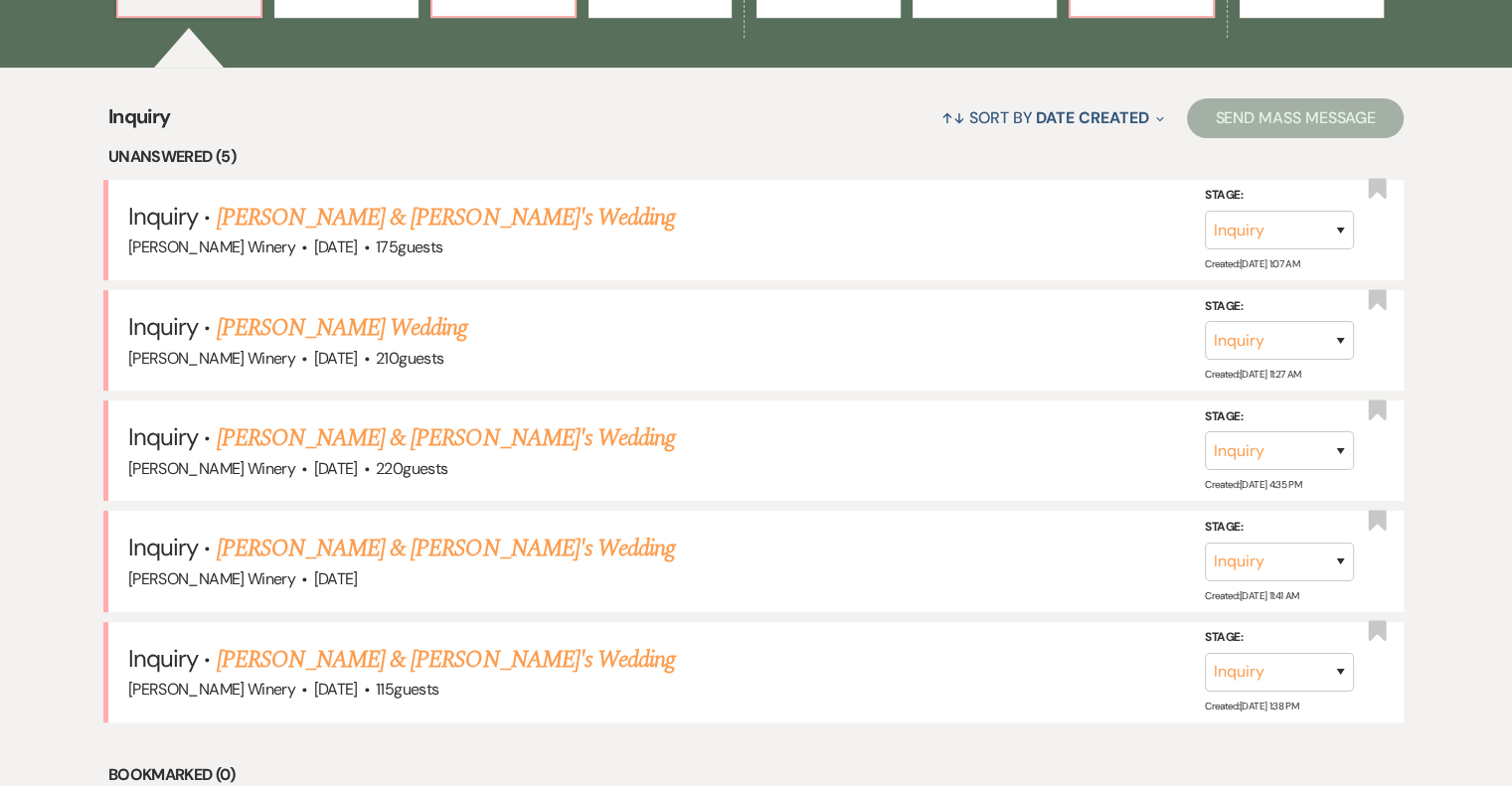 scroll, scrollTop: 696, scrollLeft: 0, axis: vertical 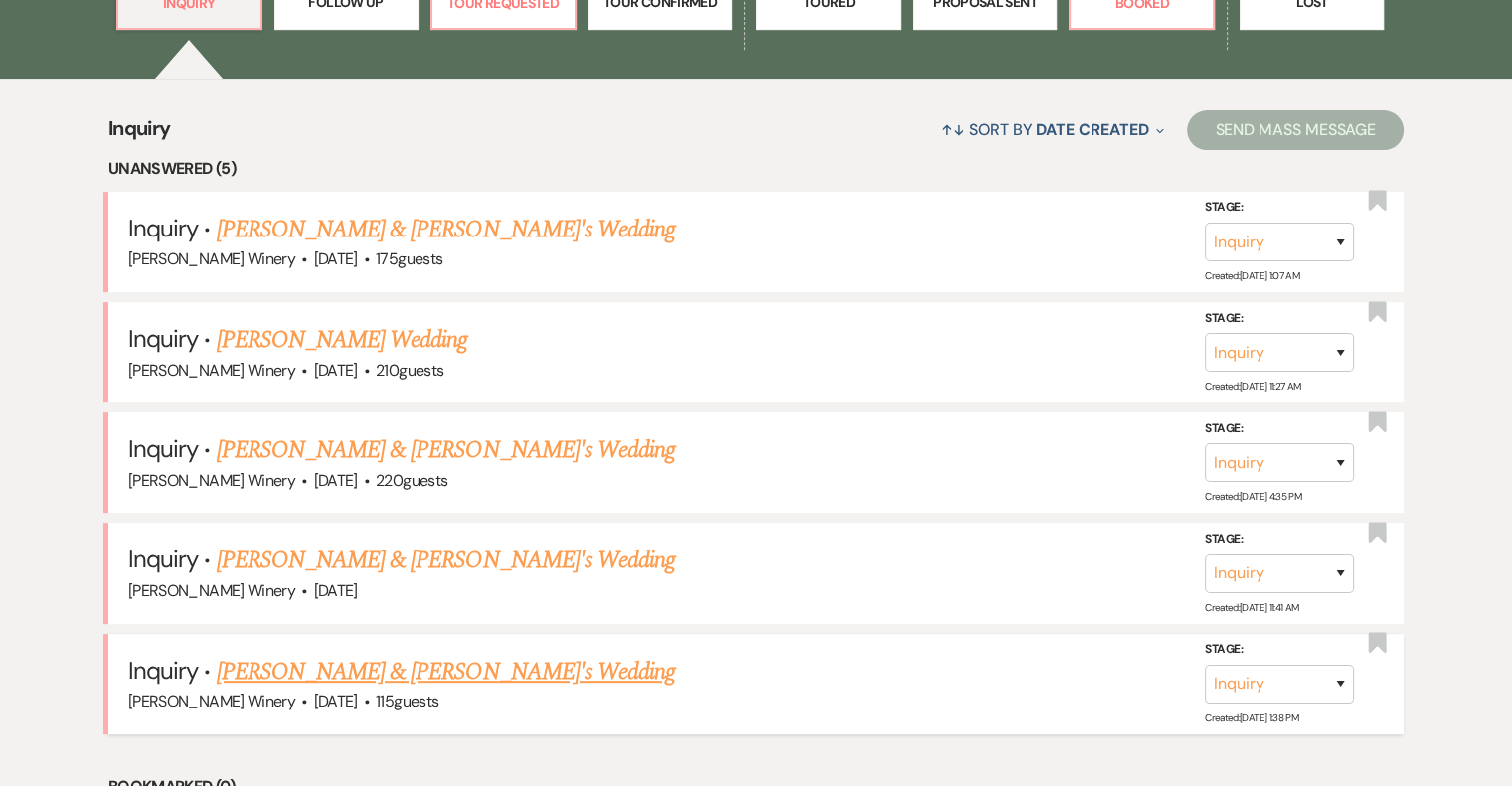 click on "[PERSON_NAME] & [PERSON_NAME]'s Wedding" at bounding box center (446, 672) 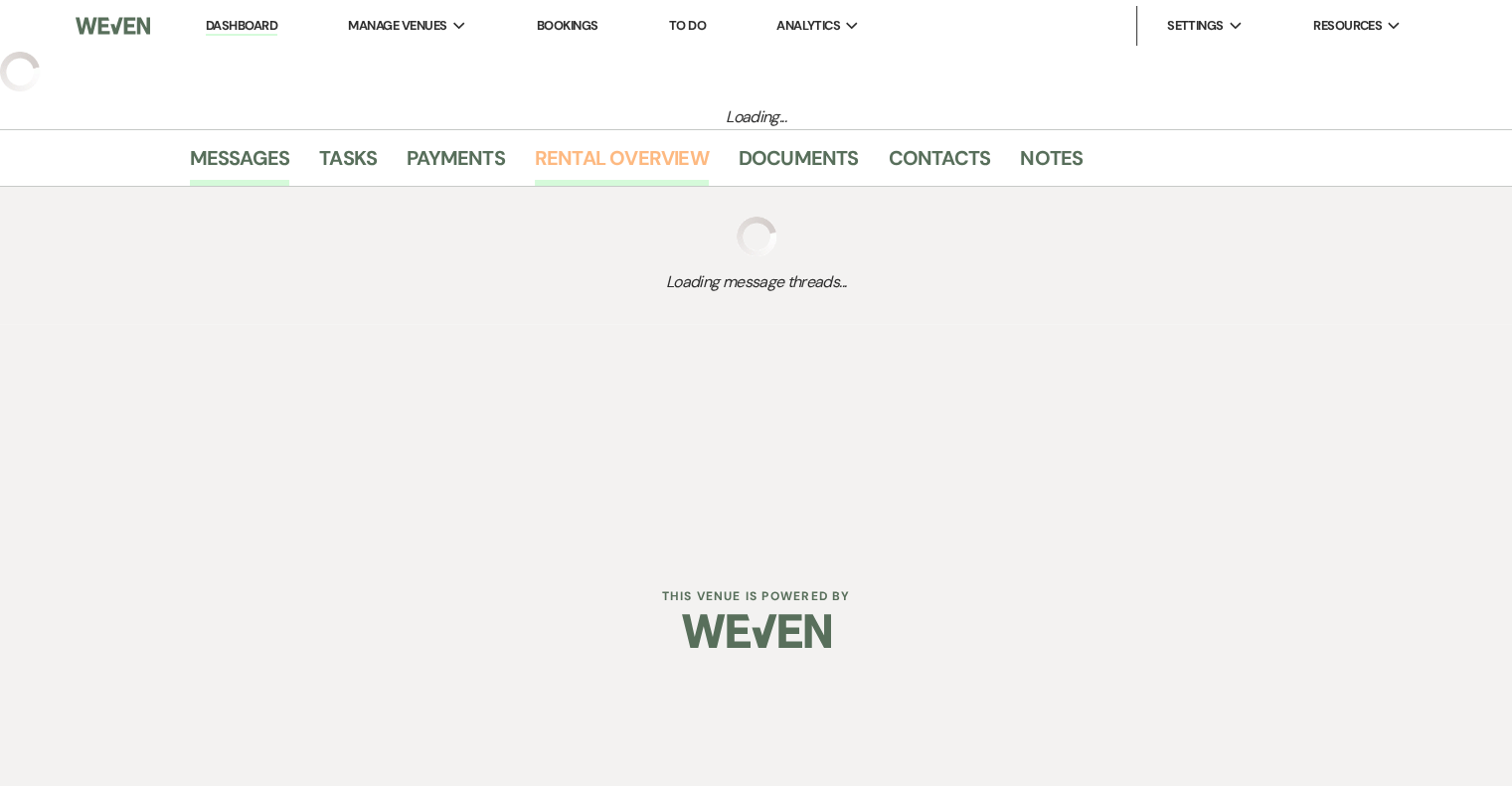scroll, scrollTop: 0, scrollLeft: 0, axis: both 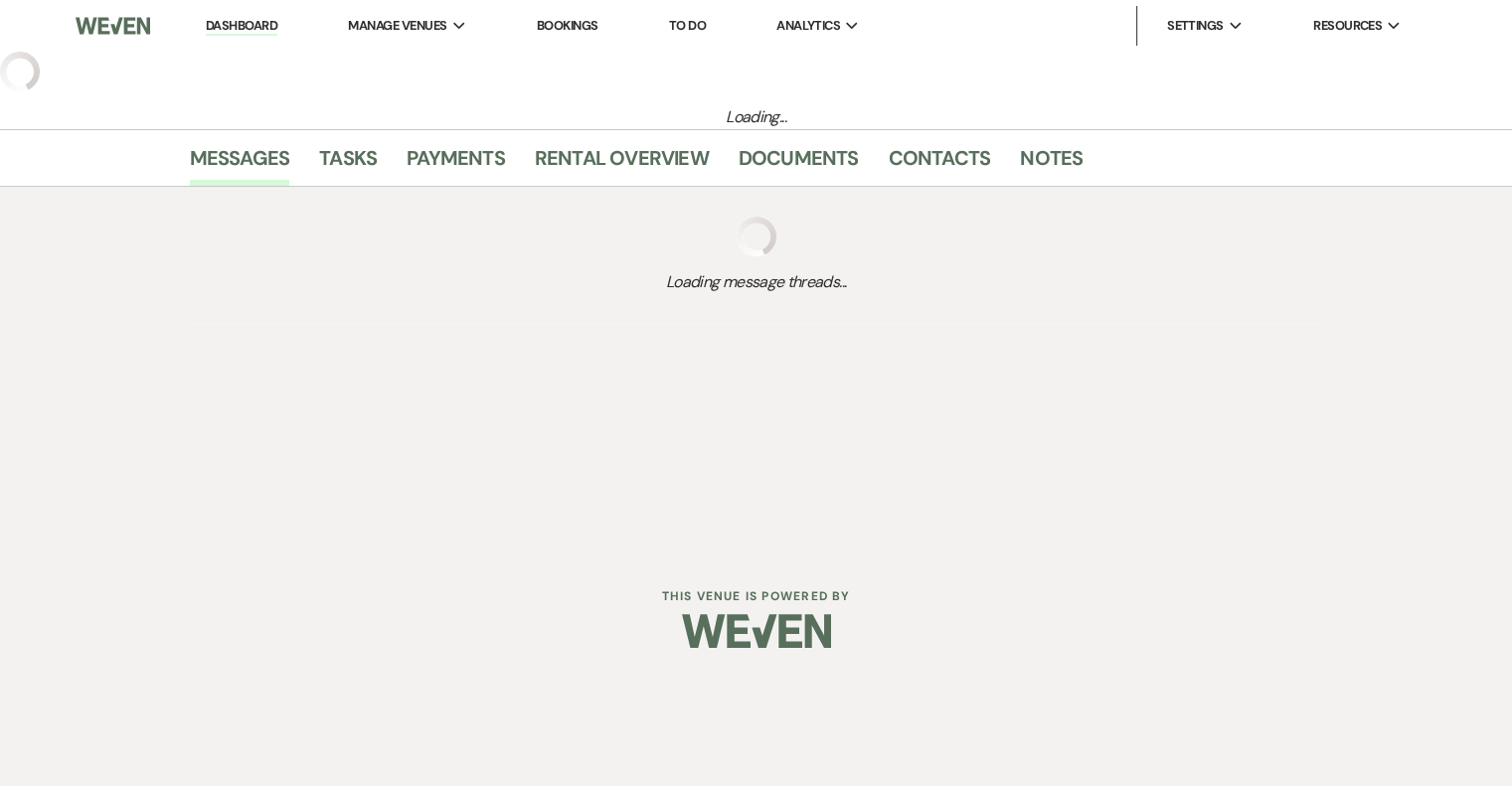 select on "5" 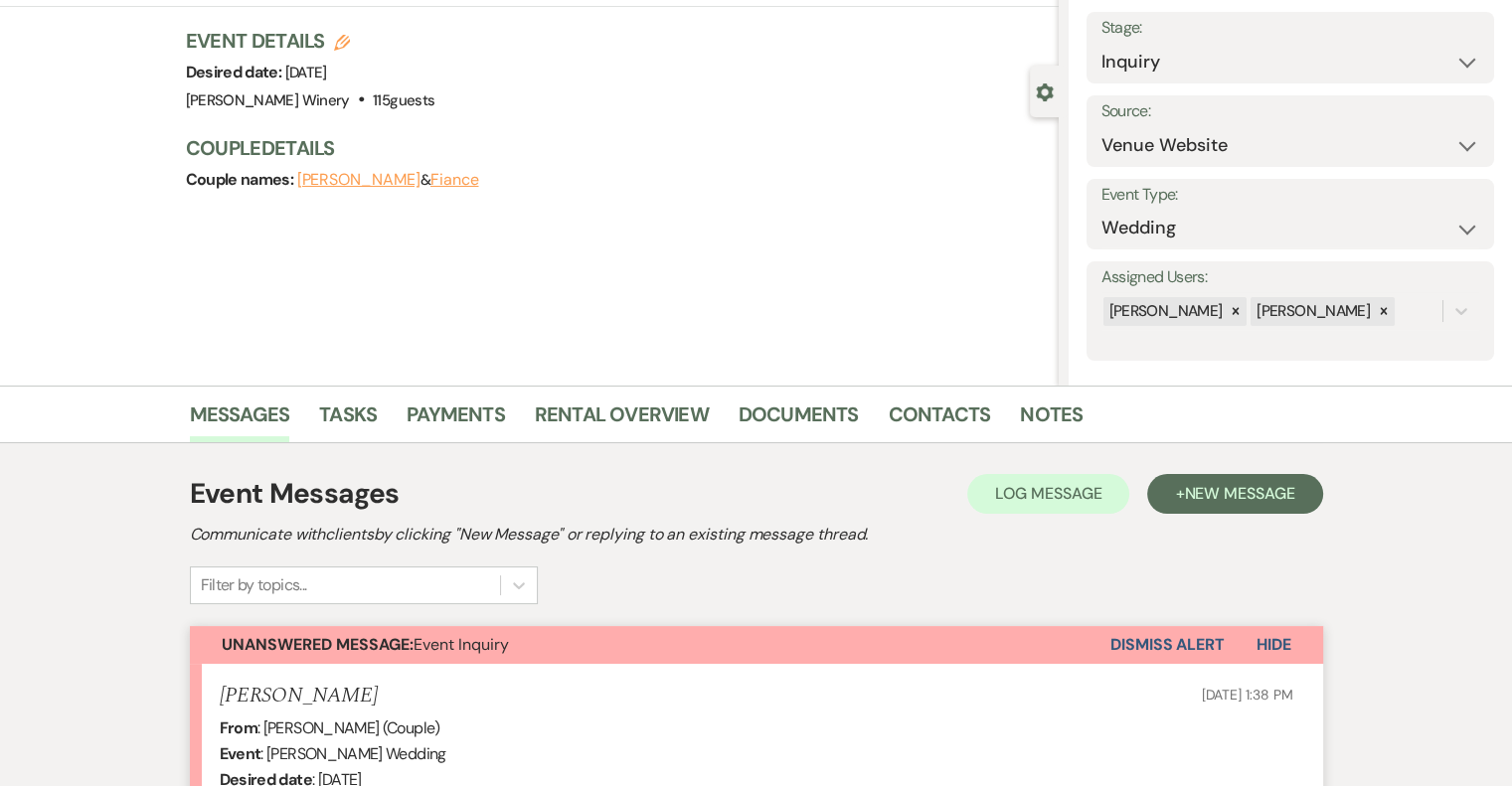 scroll, scrollTop: 580, scrollLeft: 0, axis: vertical 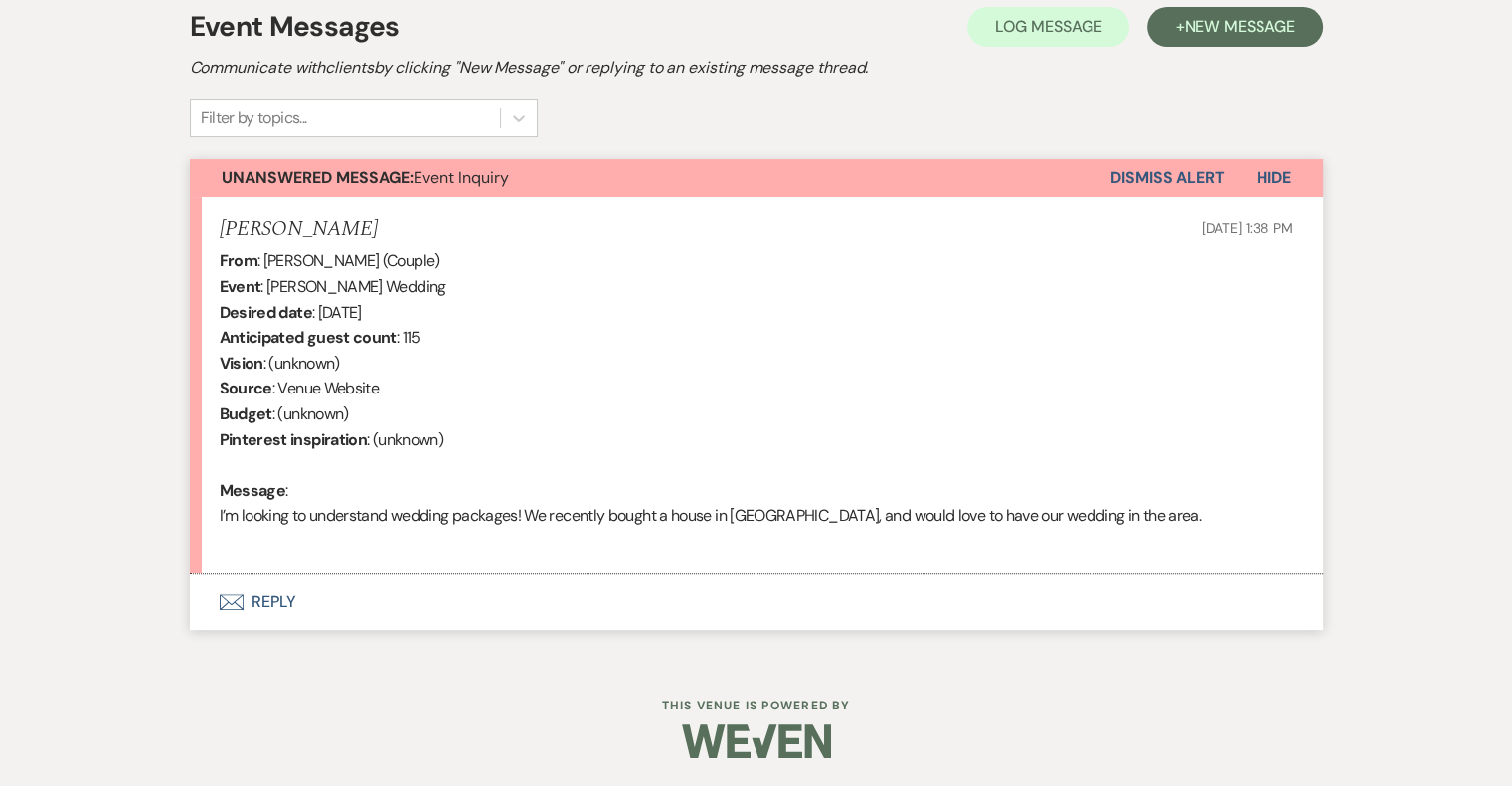 click on "Envelope Reply" at bounding box center [756, 602] 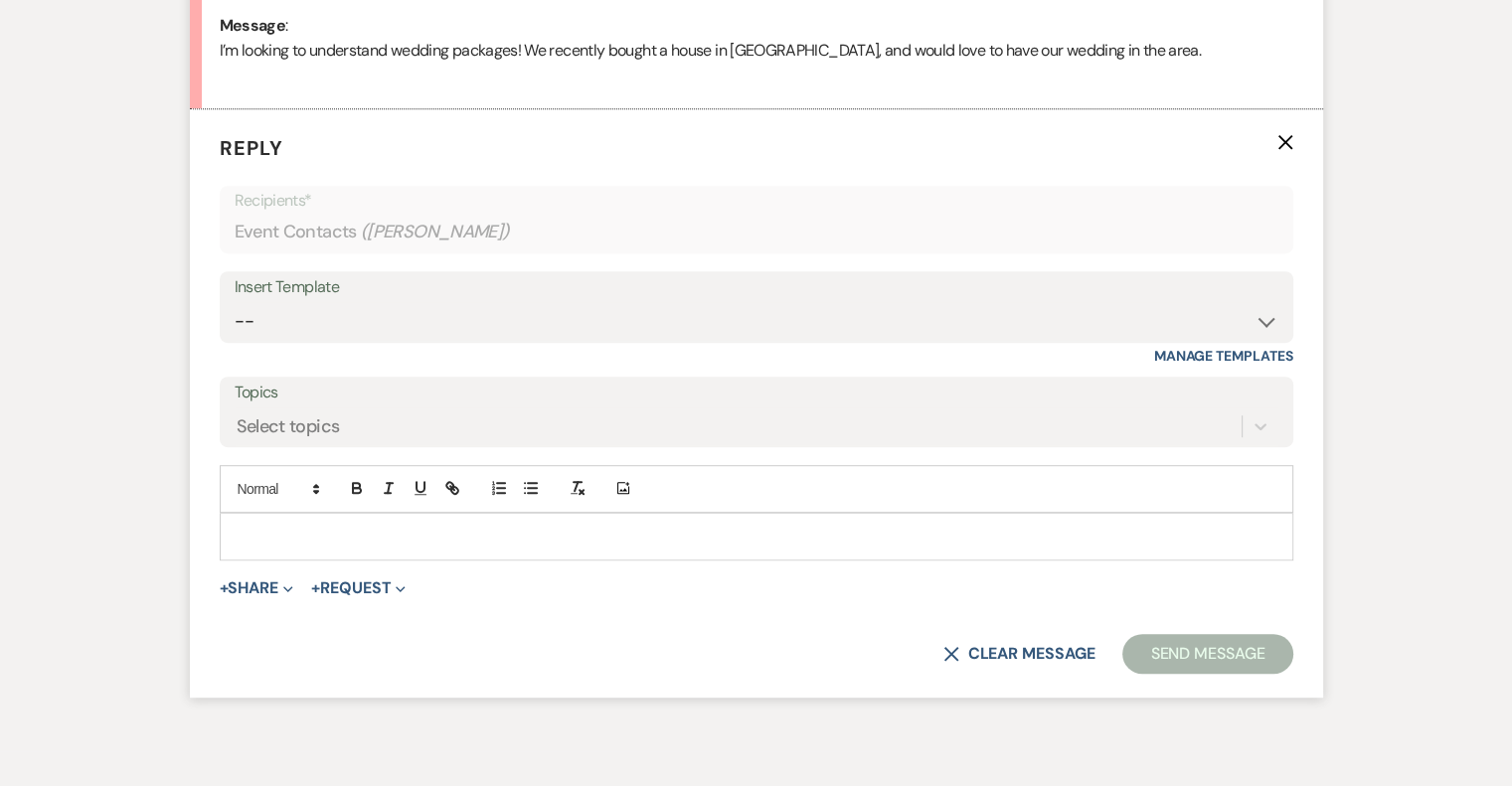 scroll, scrollTop: 1054, scrollLeft: 0, axis: vertical 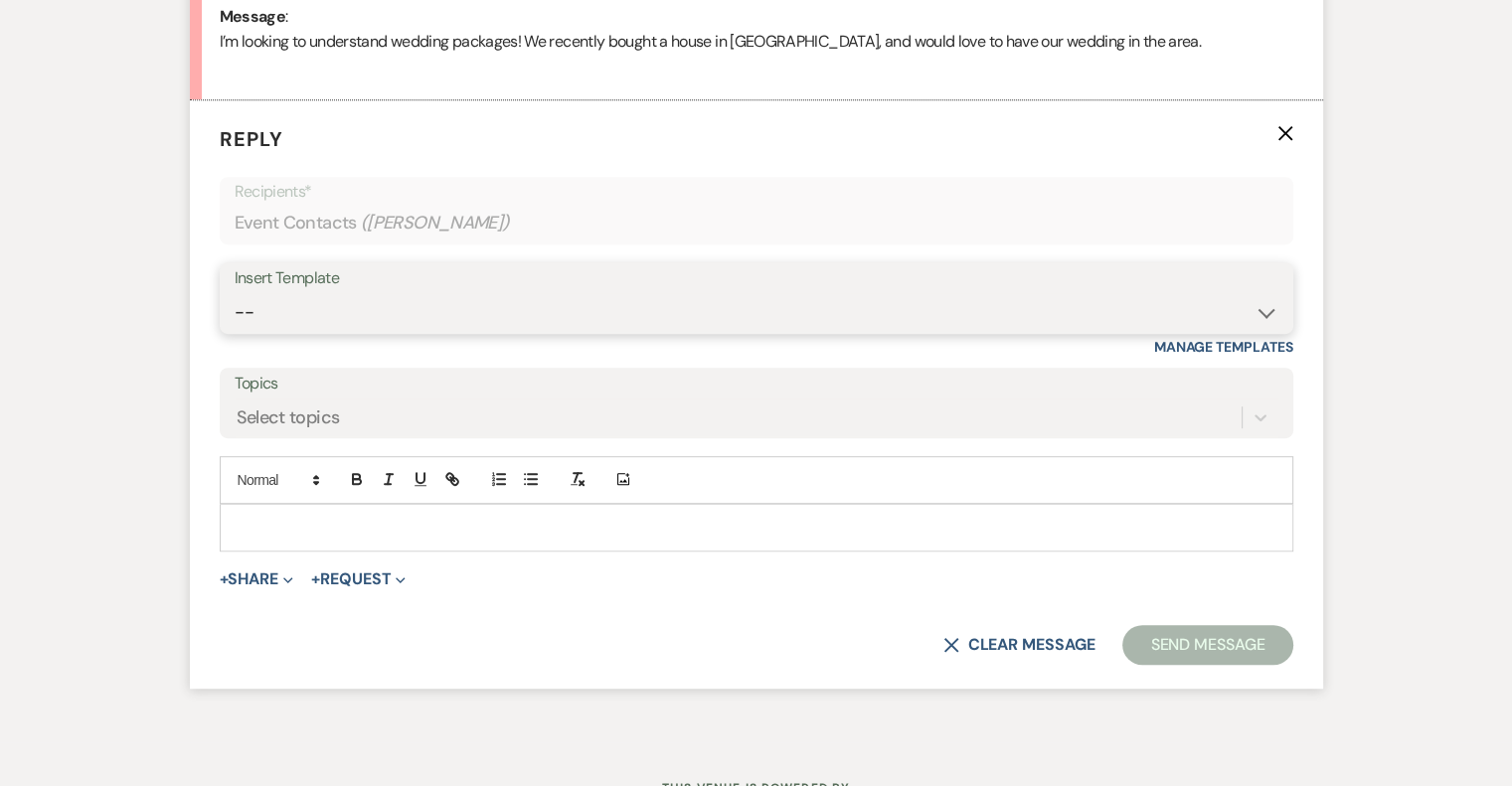 click on "-- Weven Planning Portal Introduction (Booked Events) Tour Request Response Follow Up  Initial Inquiry Response  Vendor List Contract (Pre-Booked Leads) [PERSON_NAME]- introduction email Tasting/Meeting Follow Up 2023 Luxury Loo Pricing Before the Tasting/Meeting" at bounding box center (756, 312) 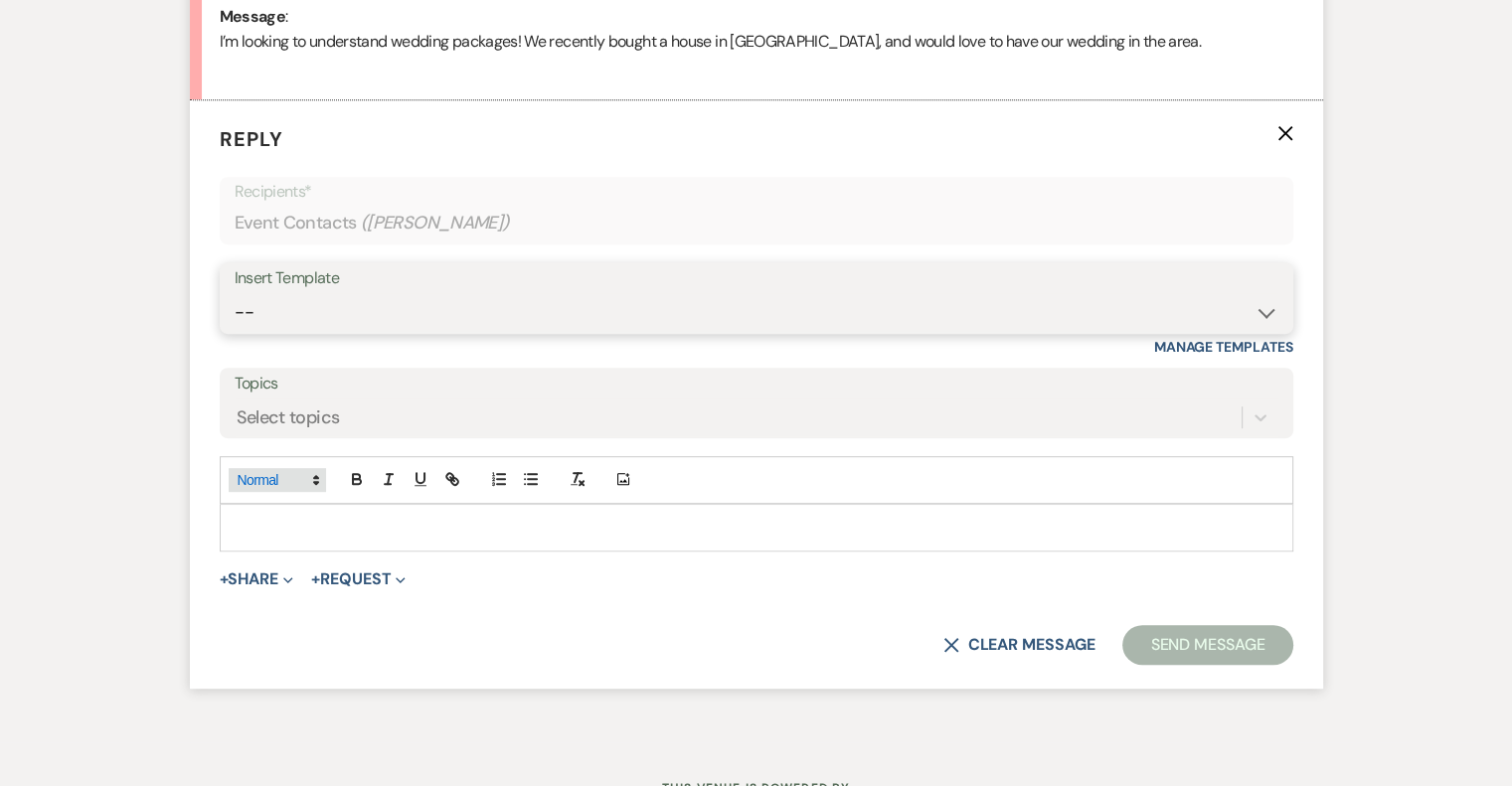 select on "403" 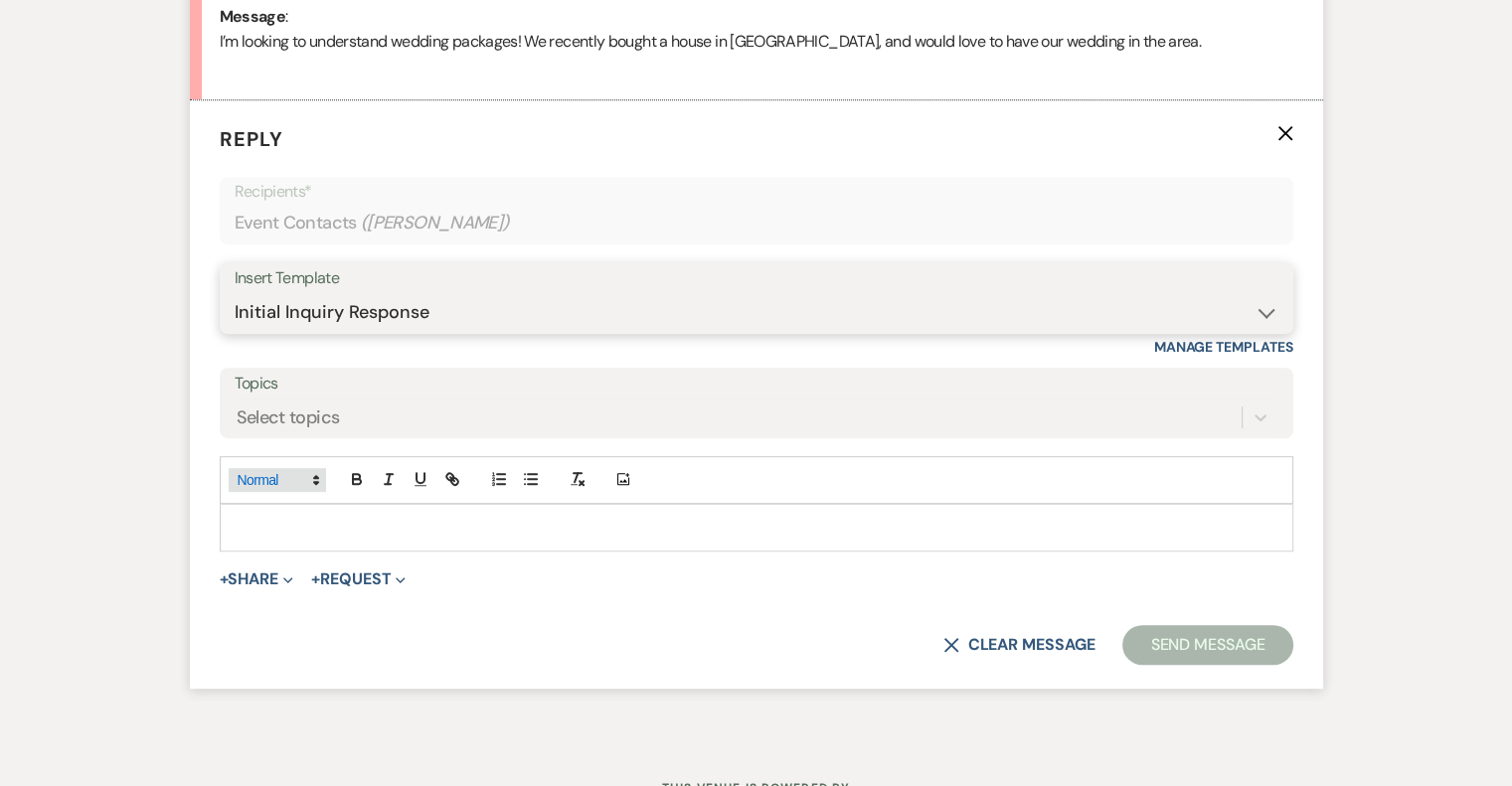 click on "-- Weven Planning Portal Introduction (Booked Events) Tour Request Response Follow Up  Initial Inquiry Response  Vendor List Contract (Pre-Booked Leads) [PERSON_NAME]- introduction email Tasting/Meeting Follow Up 2023 Luxury Loo Pricing Before the Tasting/Meeting" at bounding box center (756, 312) 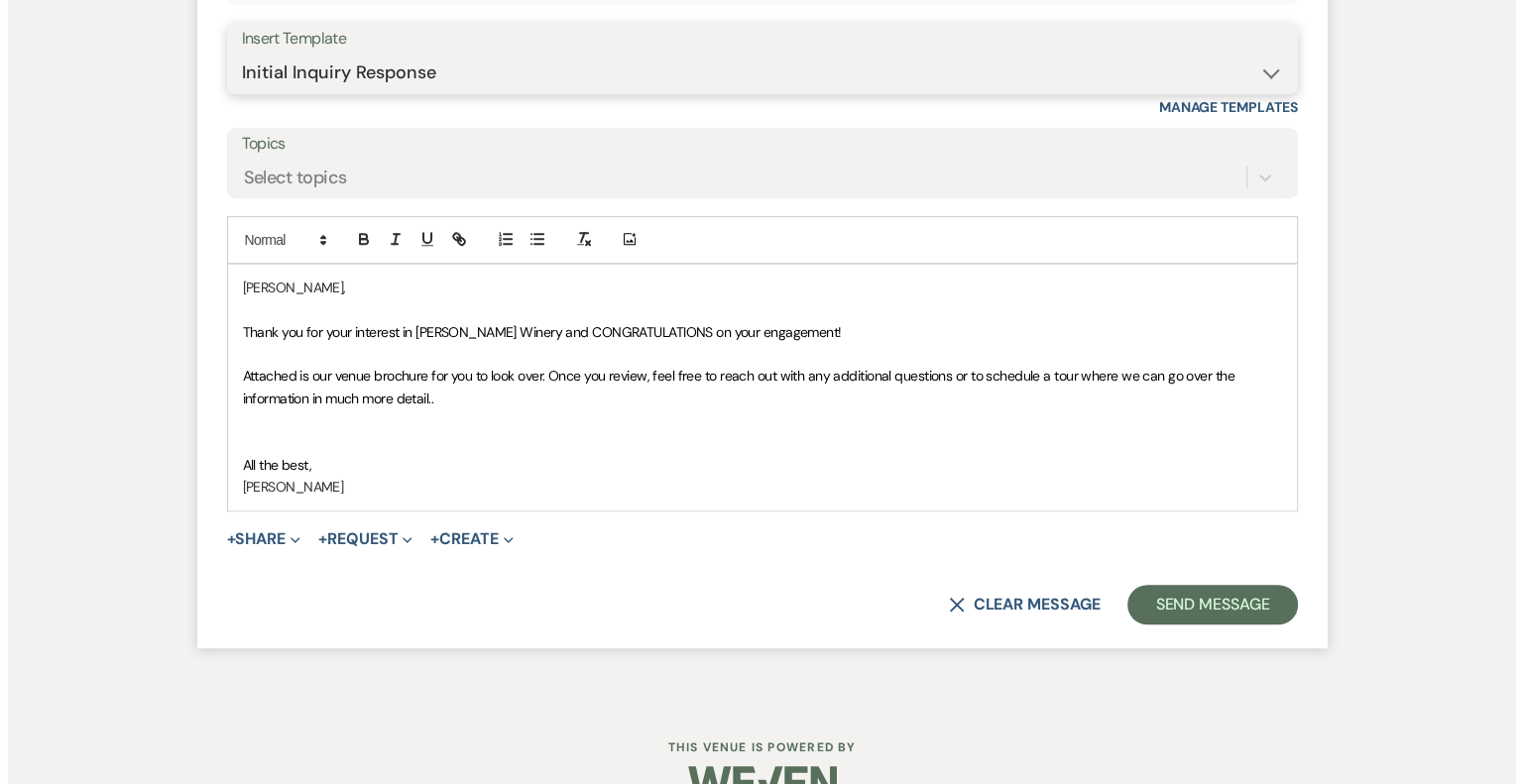 scroll, scrollTop: 1332, scrollLeft: 0, axis: vertical 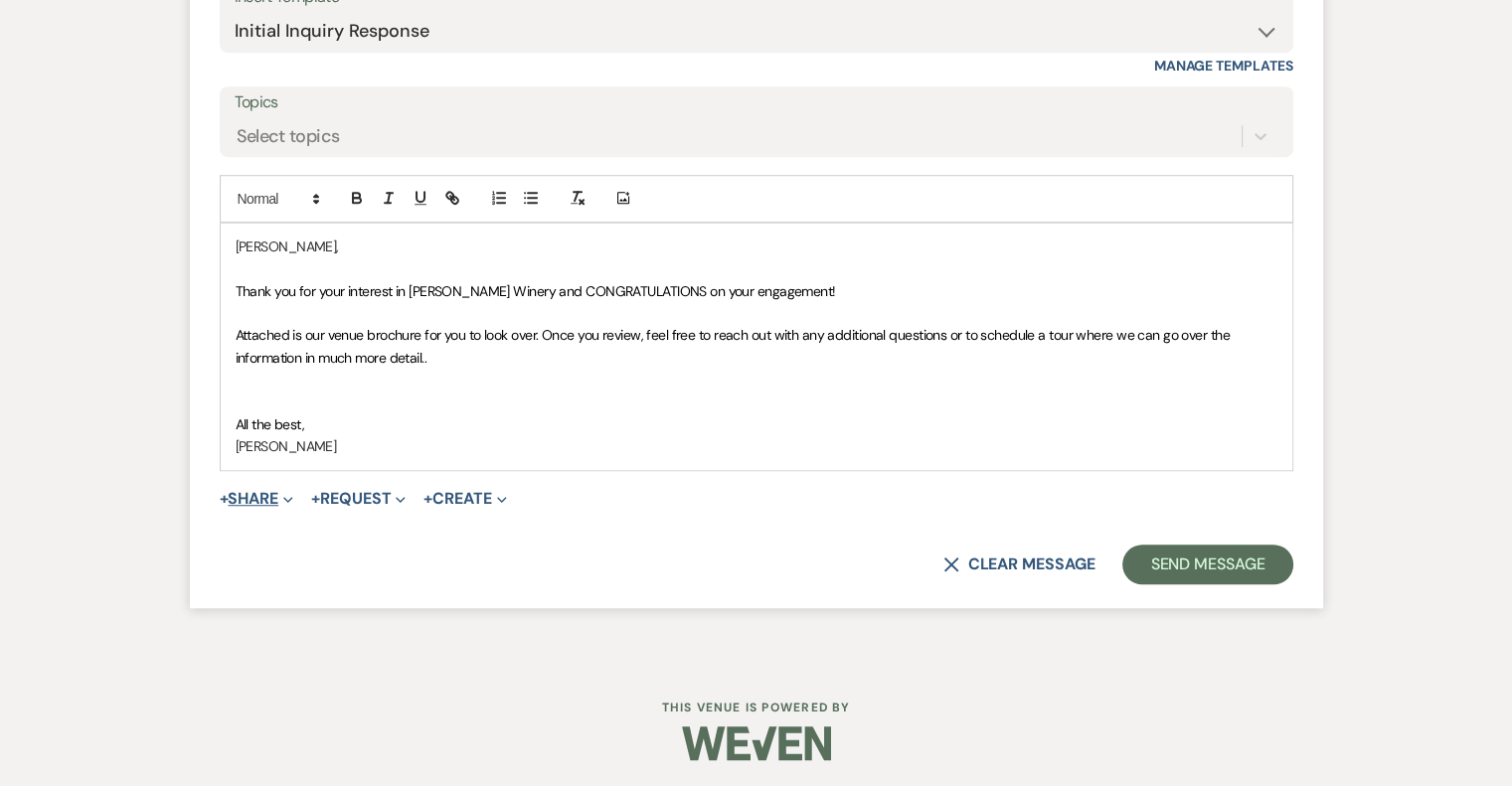 click on "+  Share Expand" at bounding box center [256, 499] 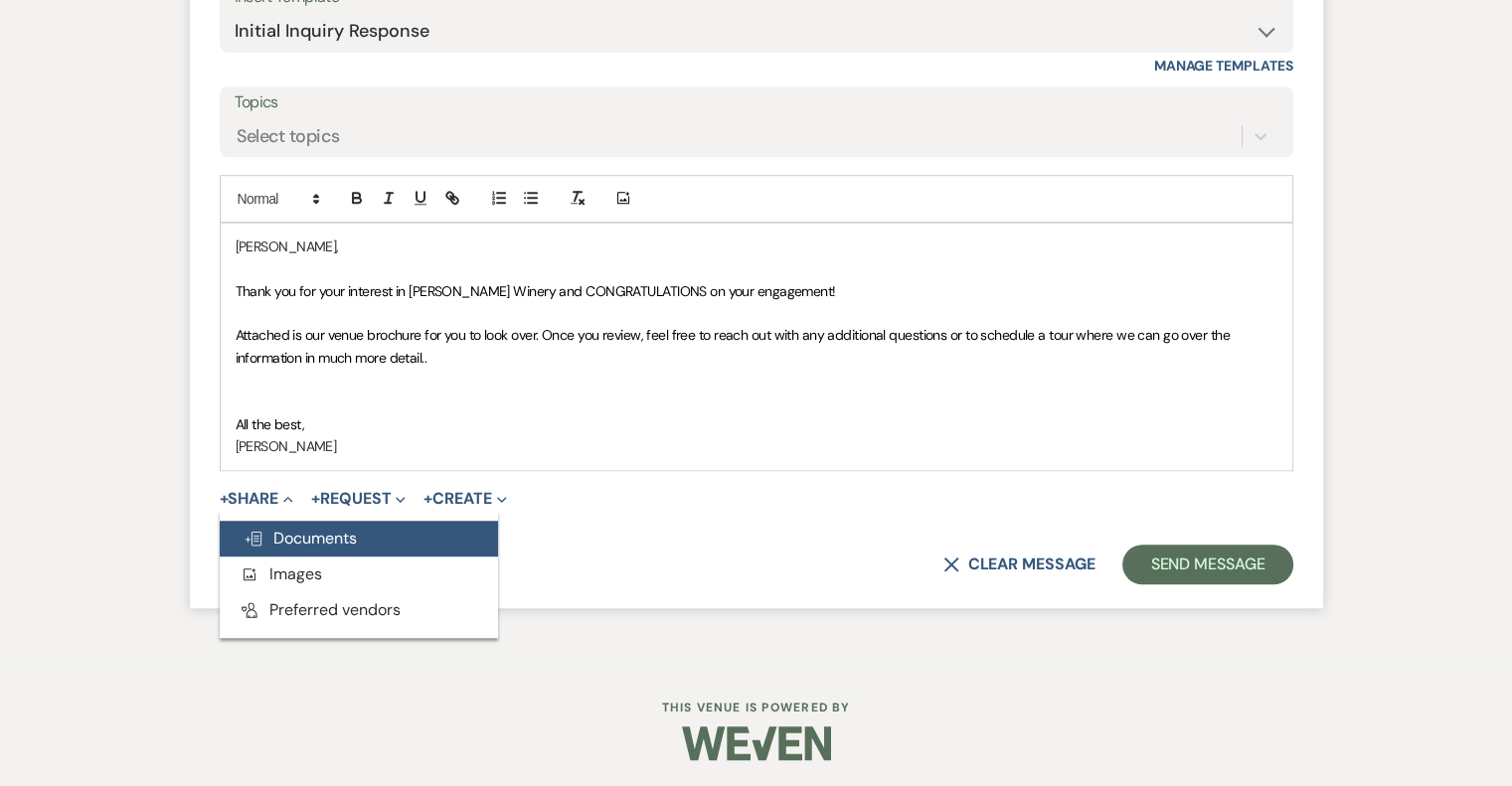 click on "Doc Upload Documents" at bounding box center (300, 538) 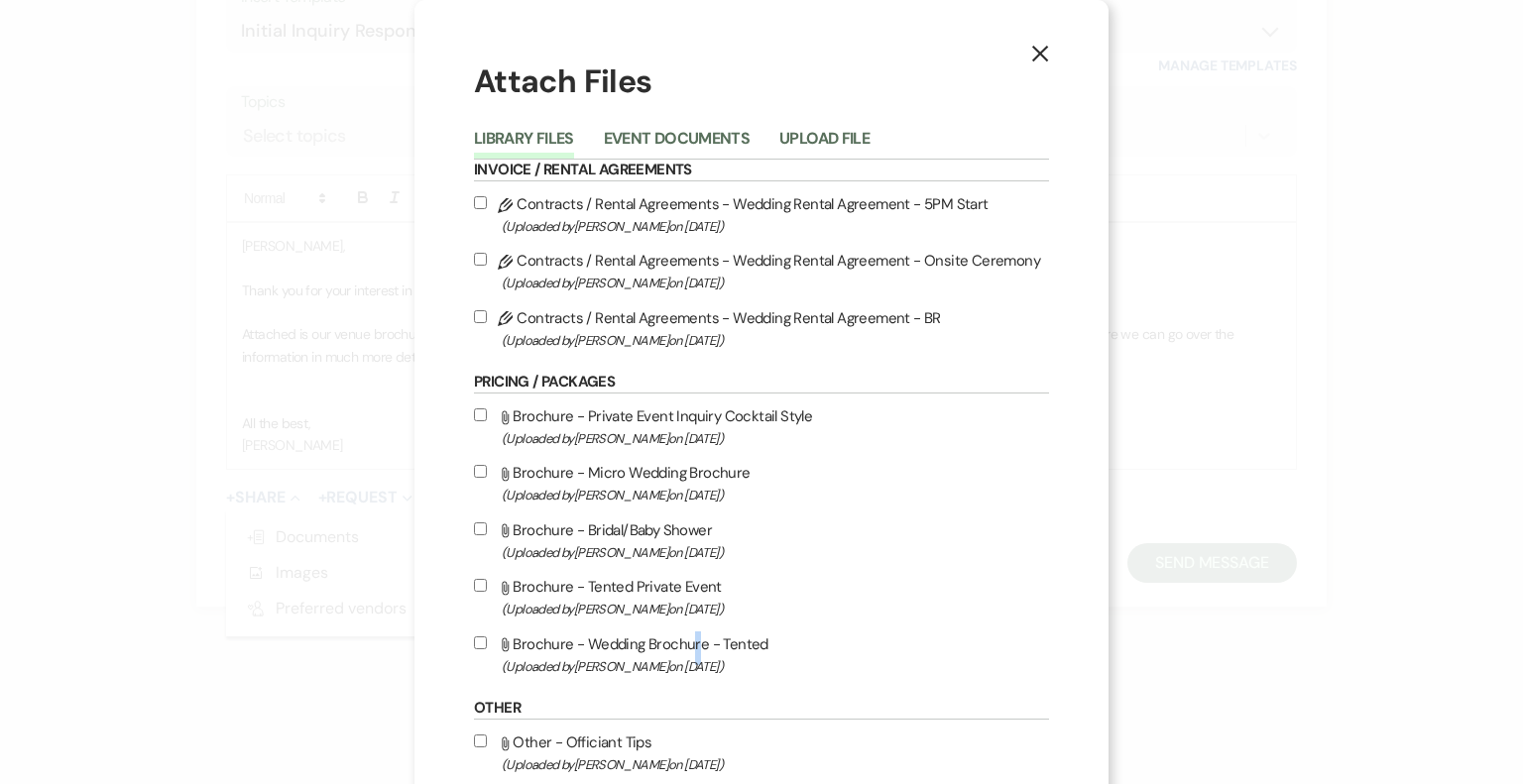drag, startPoint x: 685, startPoint y: 650, endPoint x: 932, endPoint y: 613, distance: 249.7559 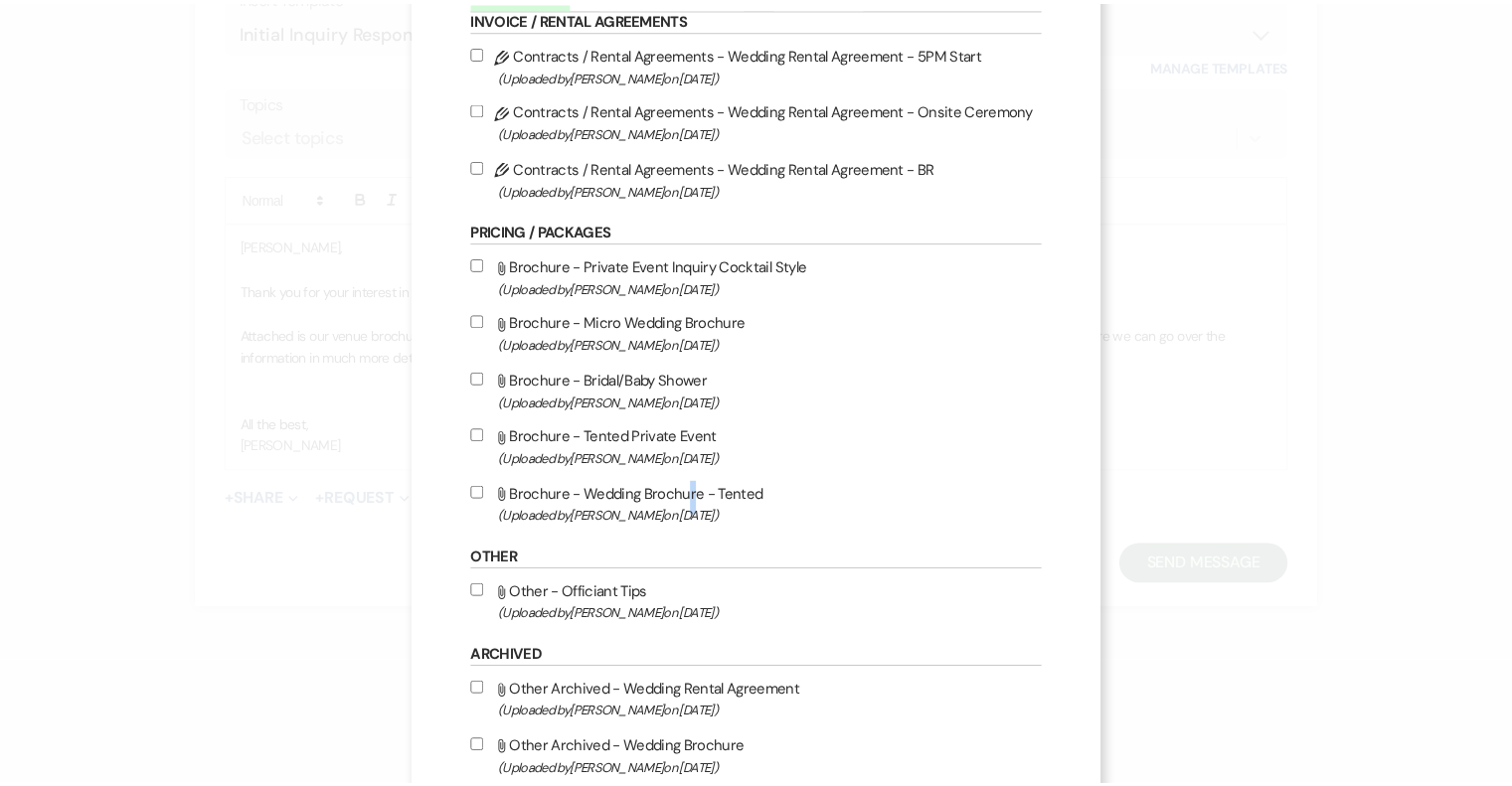 scroll, scrollTop: 270, scrollLeft: 0, axis: vertical 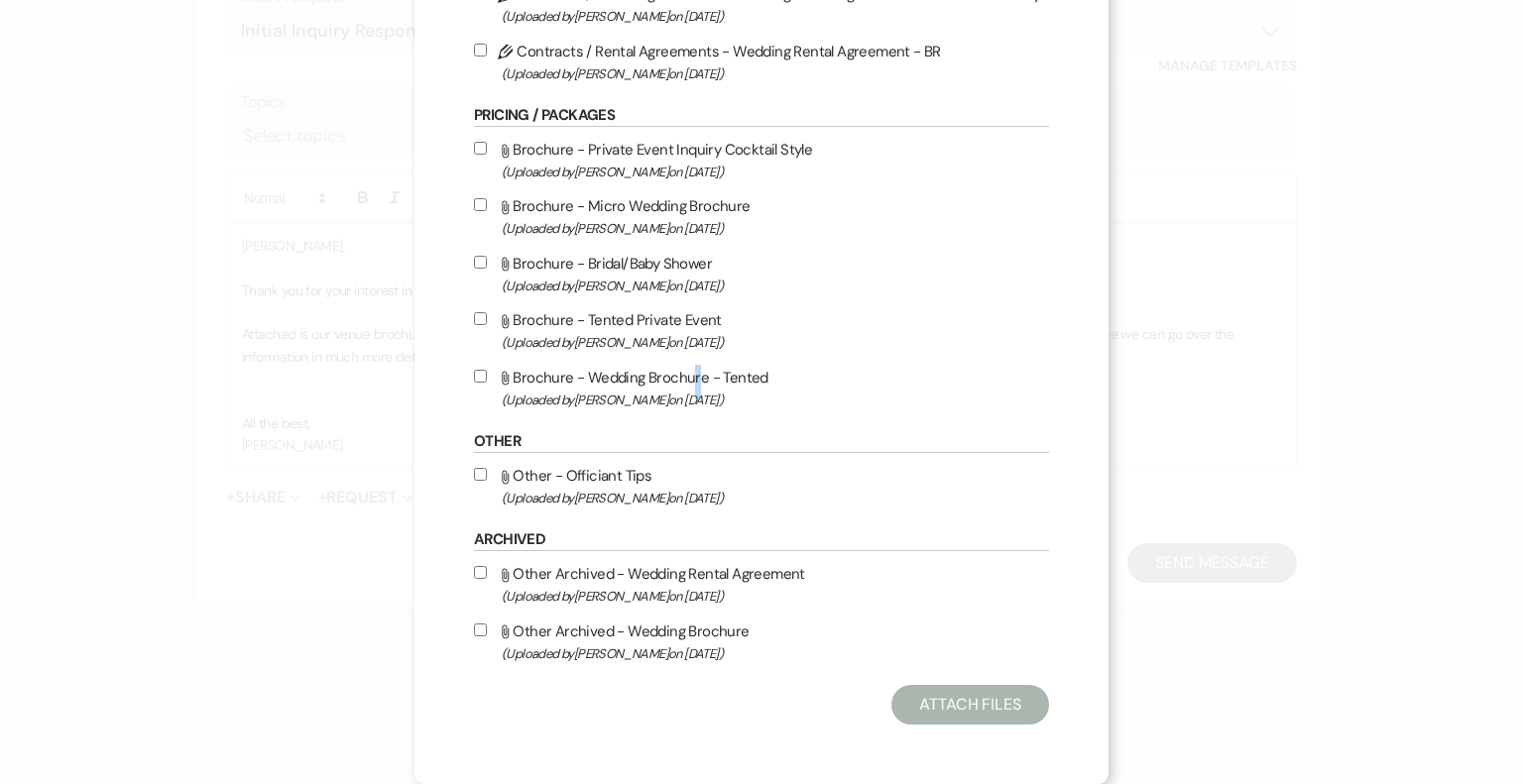 click on "Attach File Brochure - Wedding Brochure - Tented (Uploaded by  [PERSON_NAME]  on   [DATE] )" at bounding box center (480, 376) 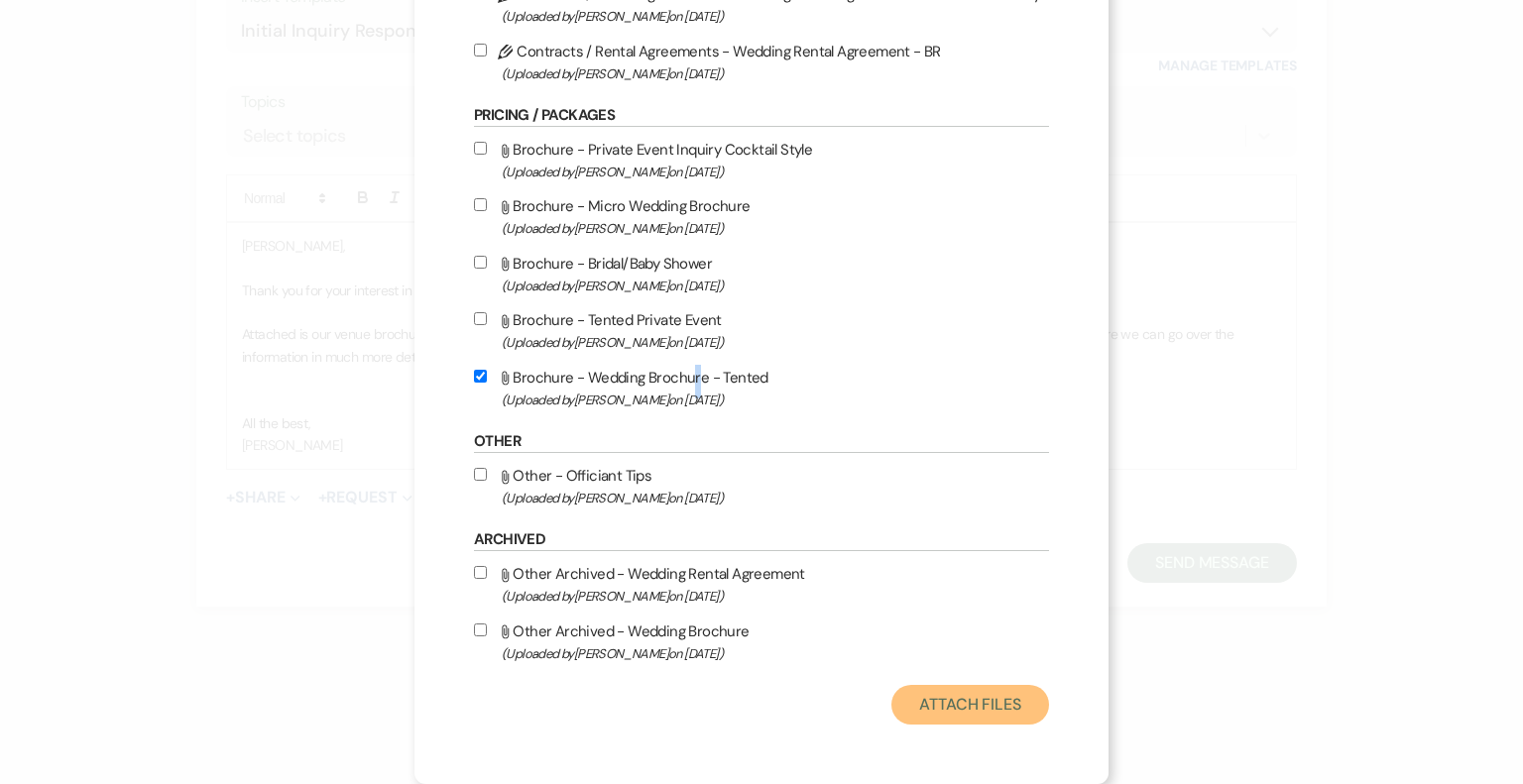click on "Attach Files" at bounding box center [970, 705] 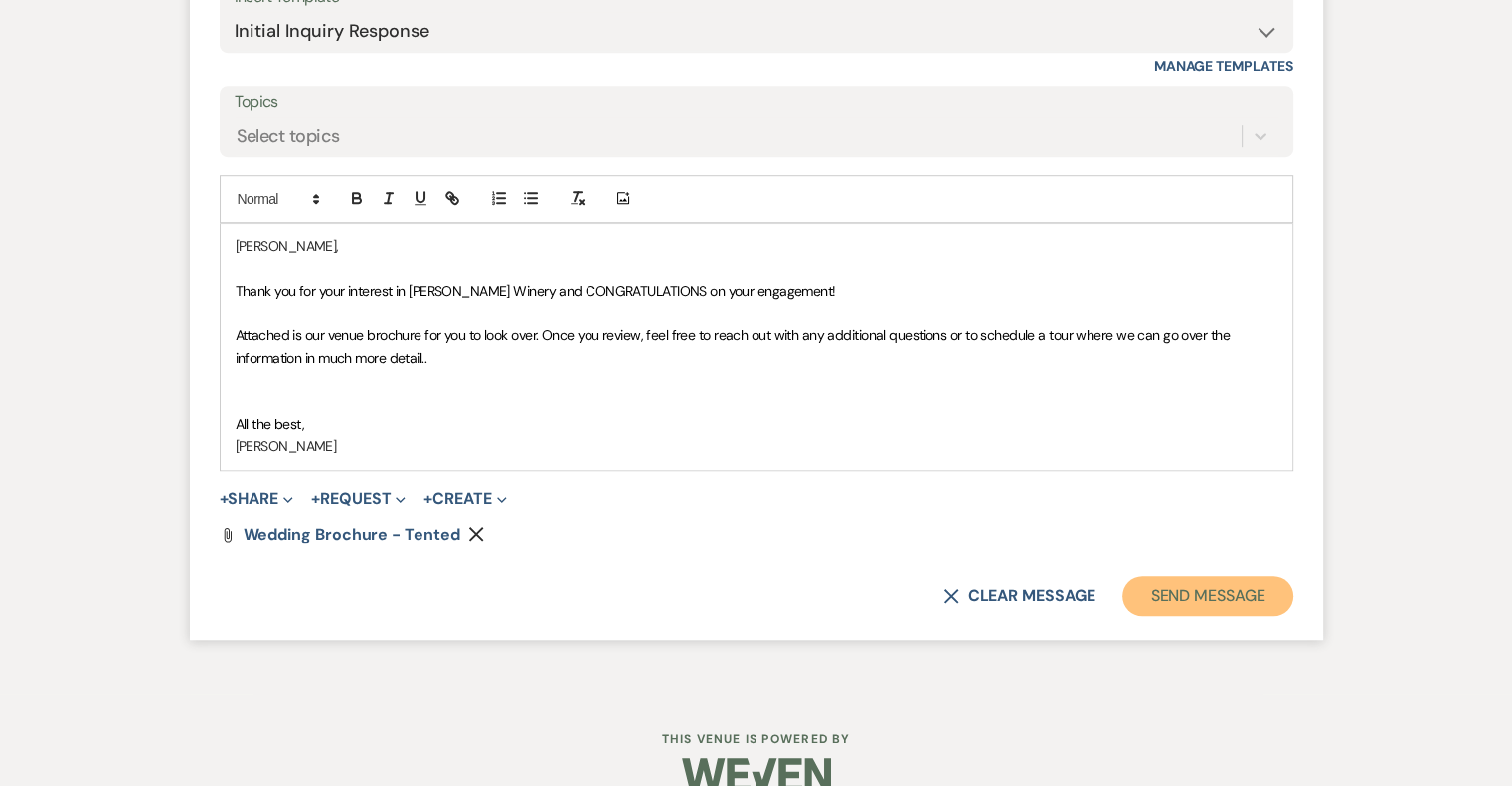 click on "Send Message" at bounding box center (1207, 596) 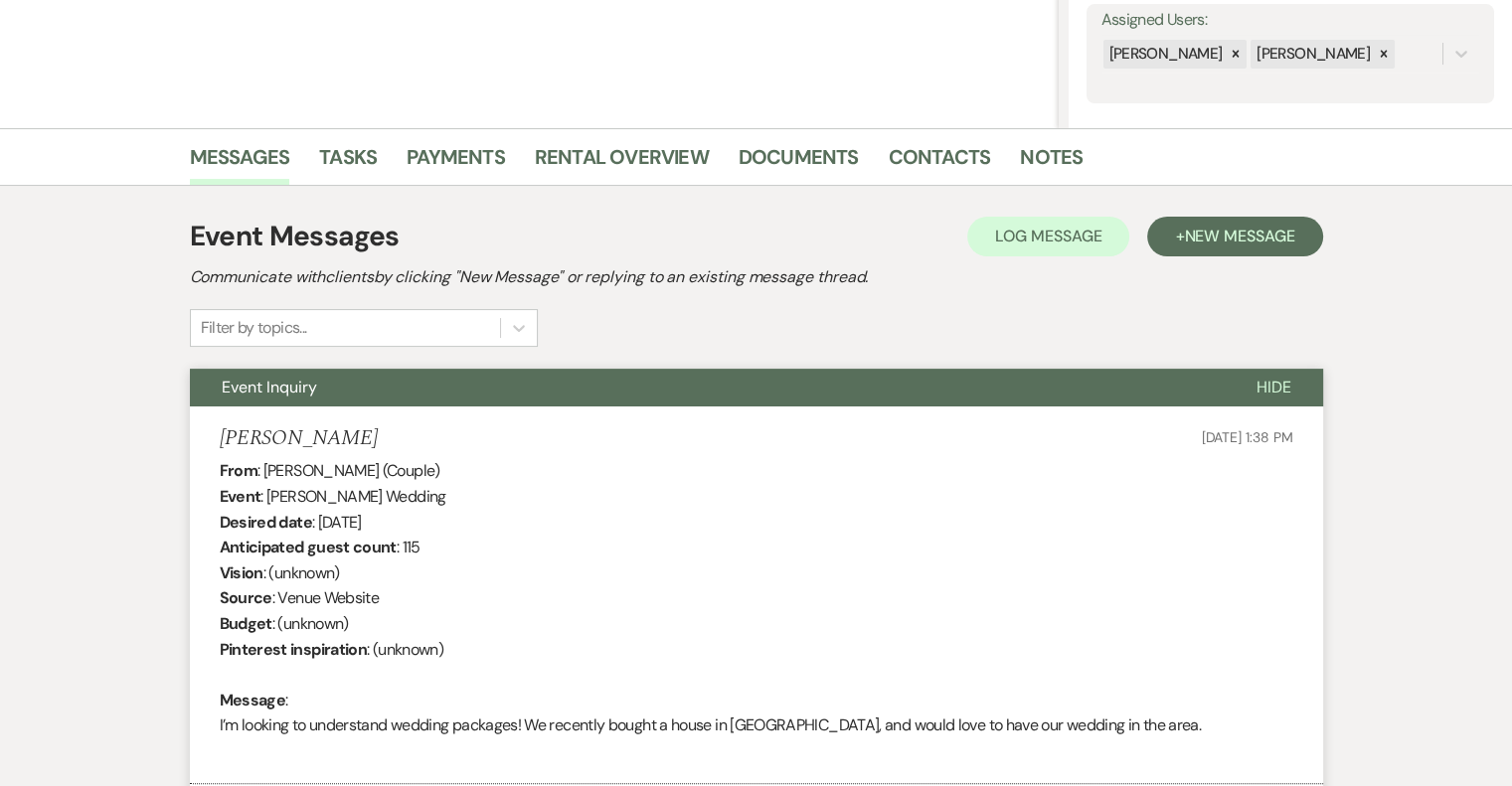 scroll, scrollTop: 0, scrollLeft: 0, axis: both 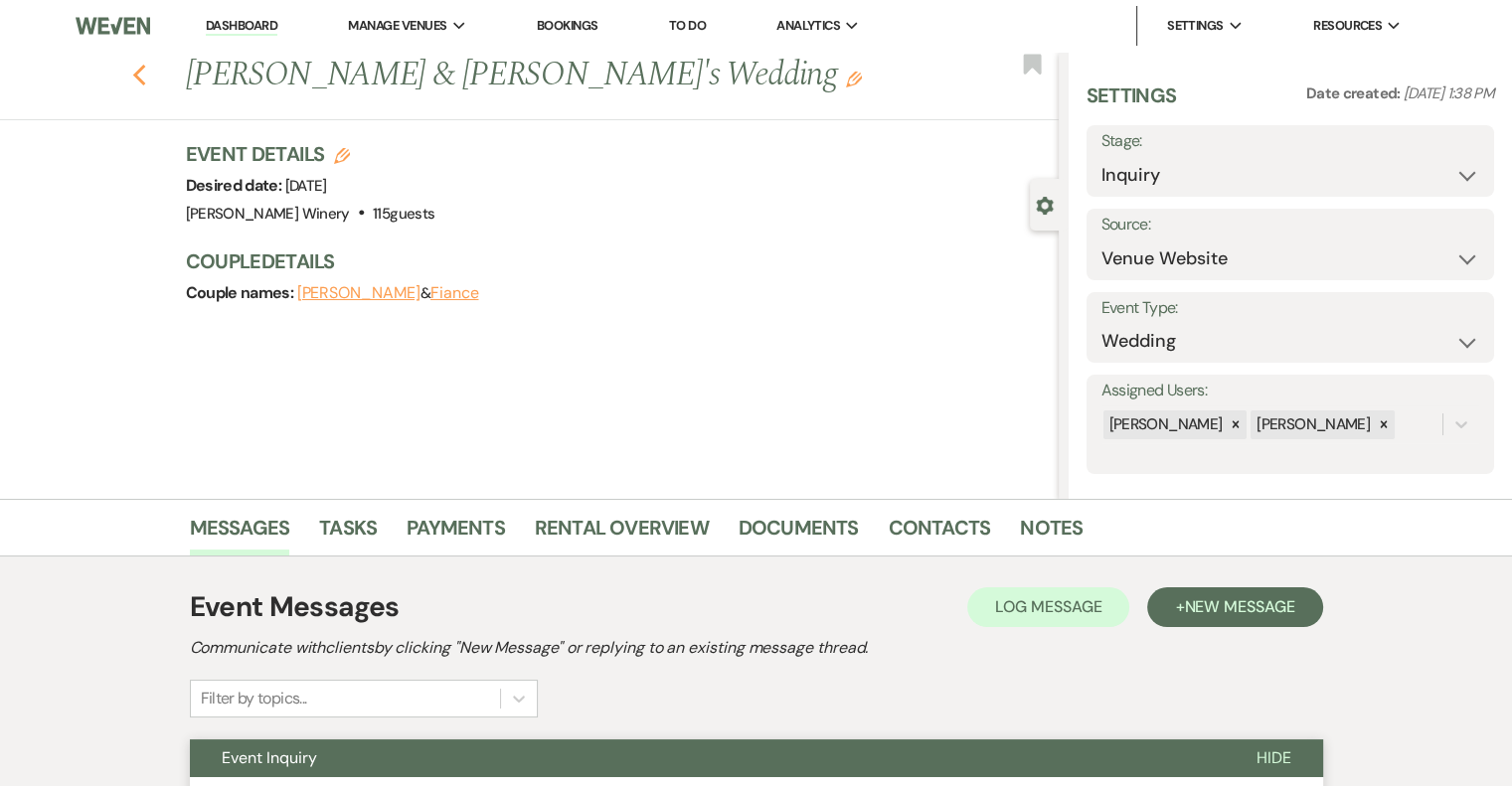 click on "Previous" 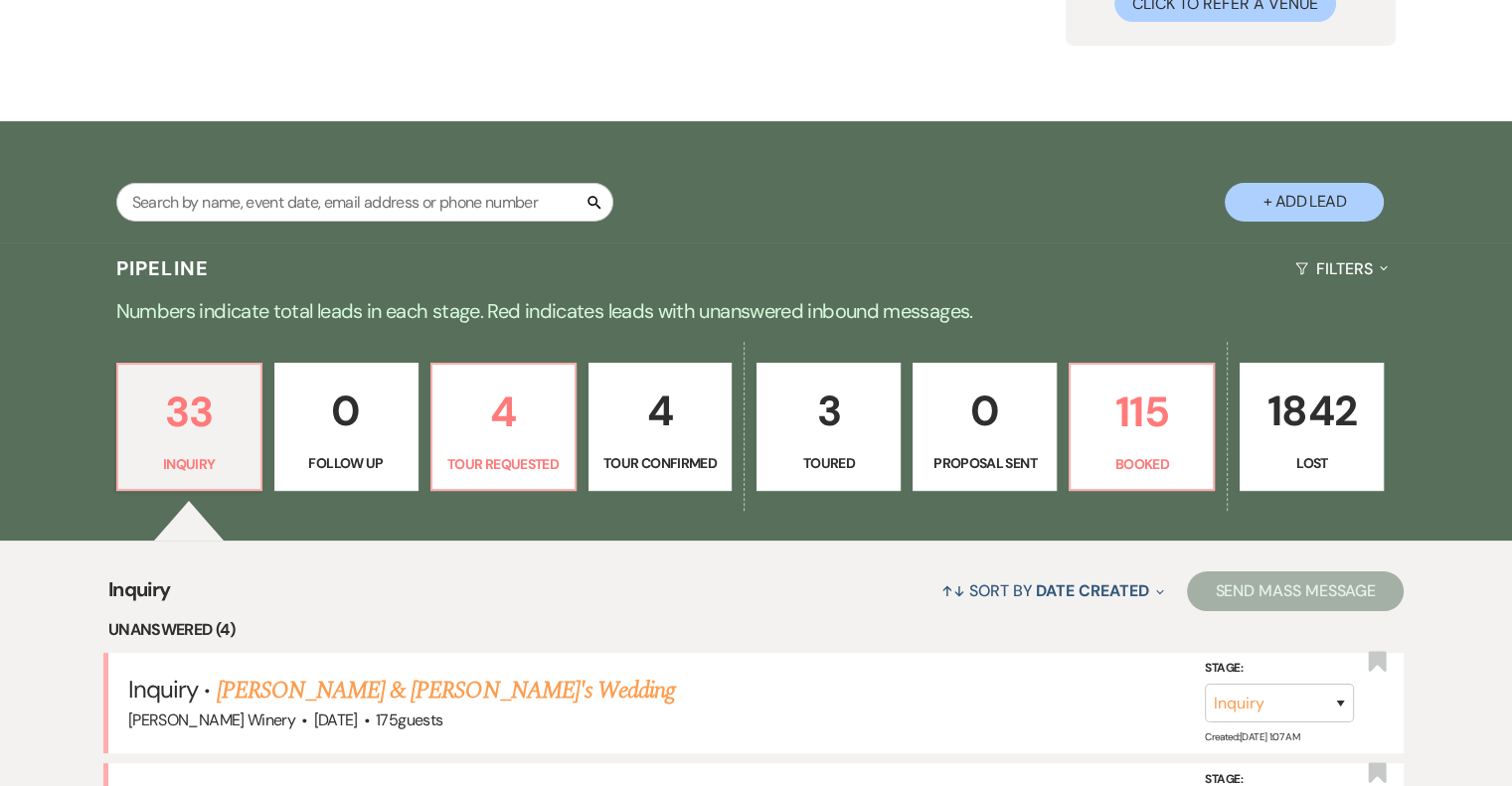 scroll, scrollTop: 0, scrollLeft: 0, axis: both 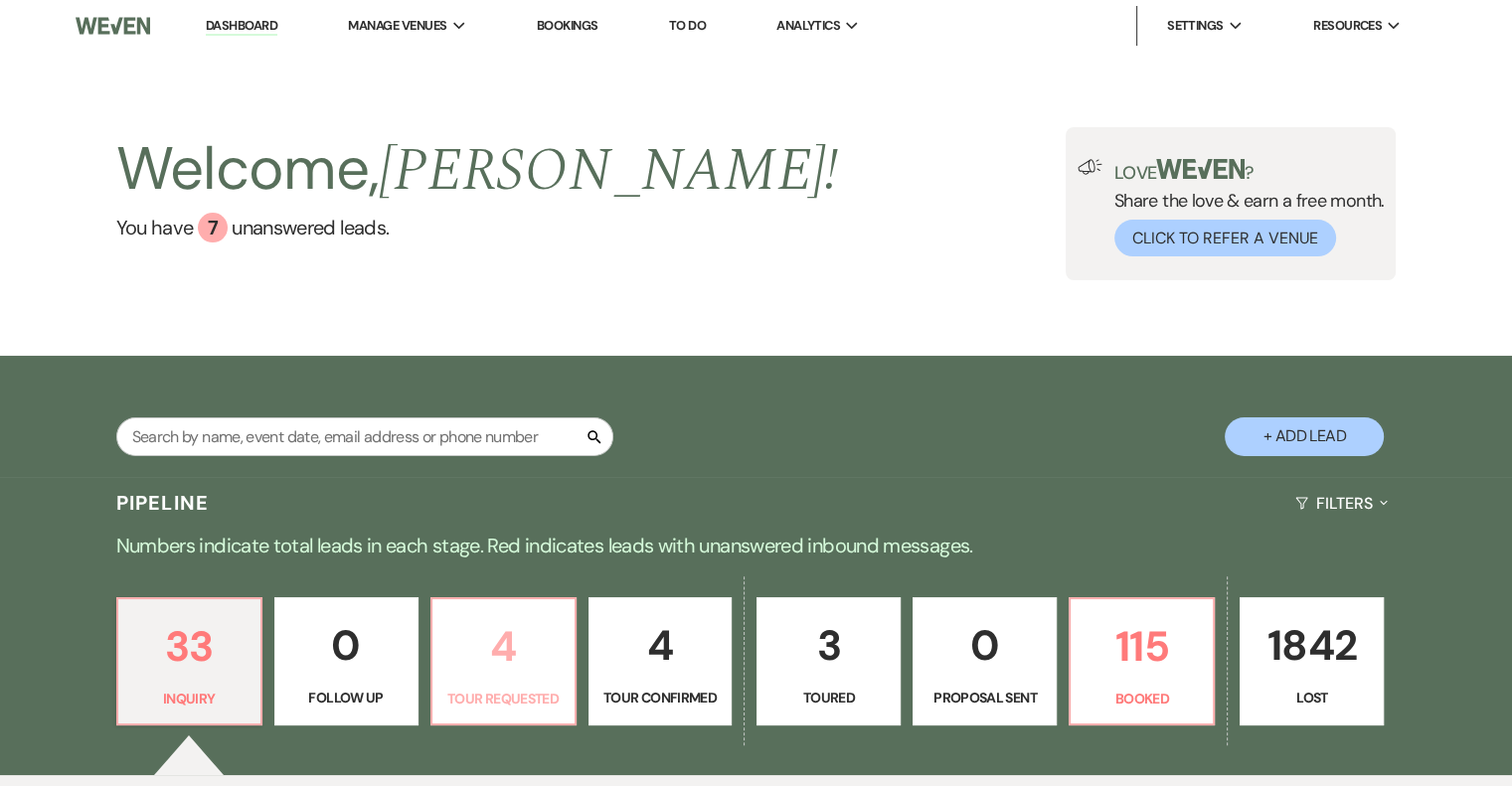 click on "4" at bounding box center (503, 646) 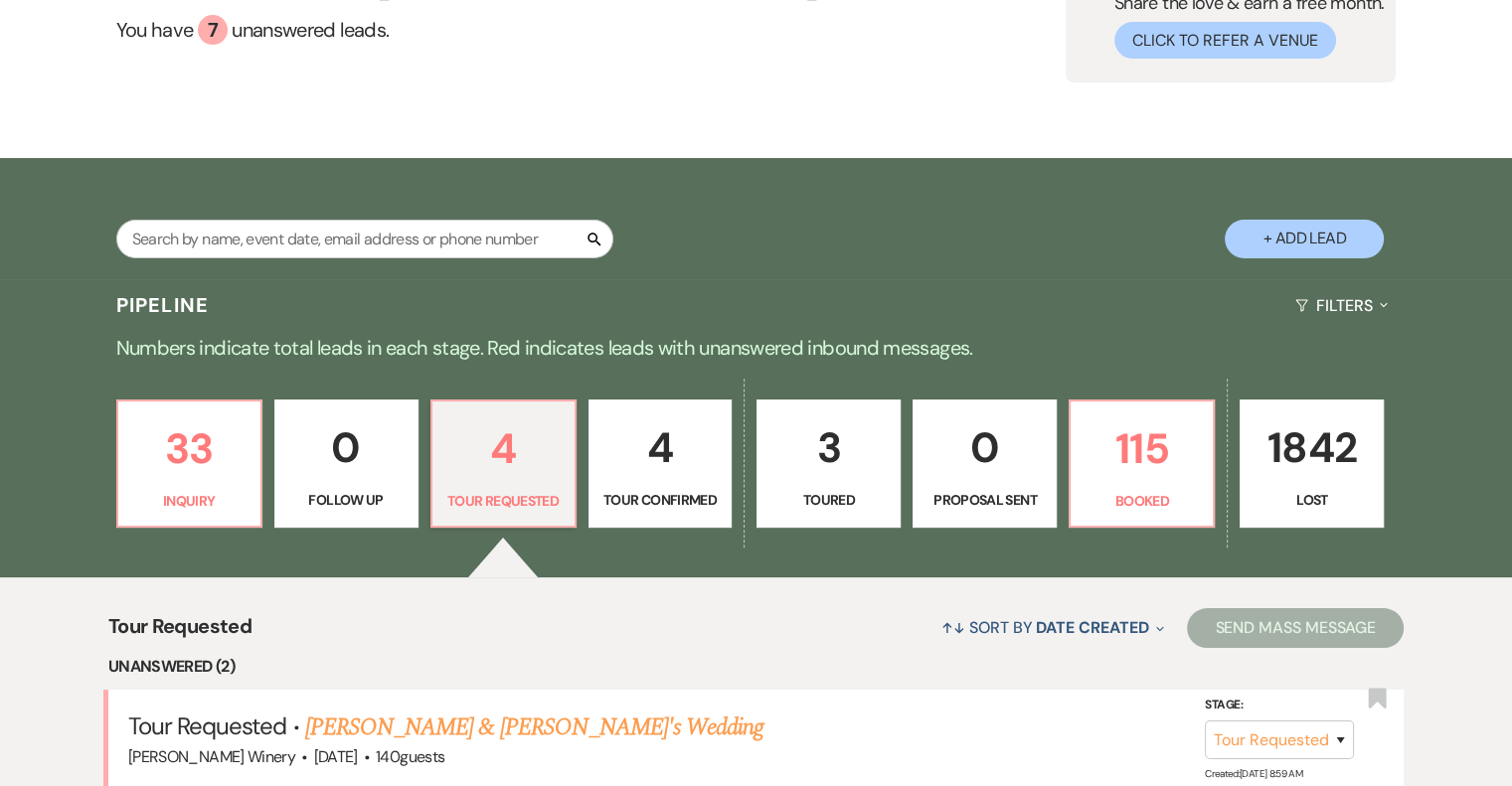 scroll, scrollTop: 820, scrollLeft: 0, axis: vertical 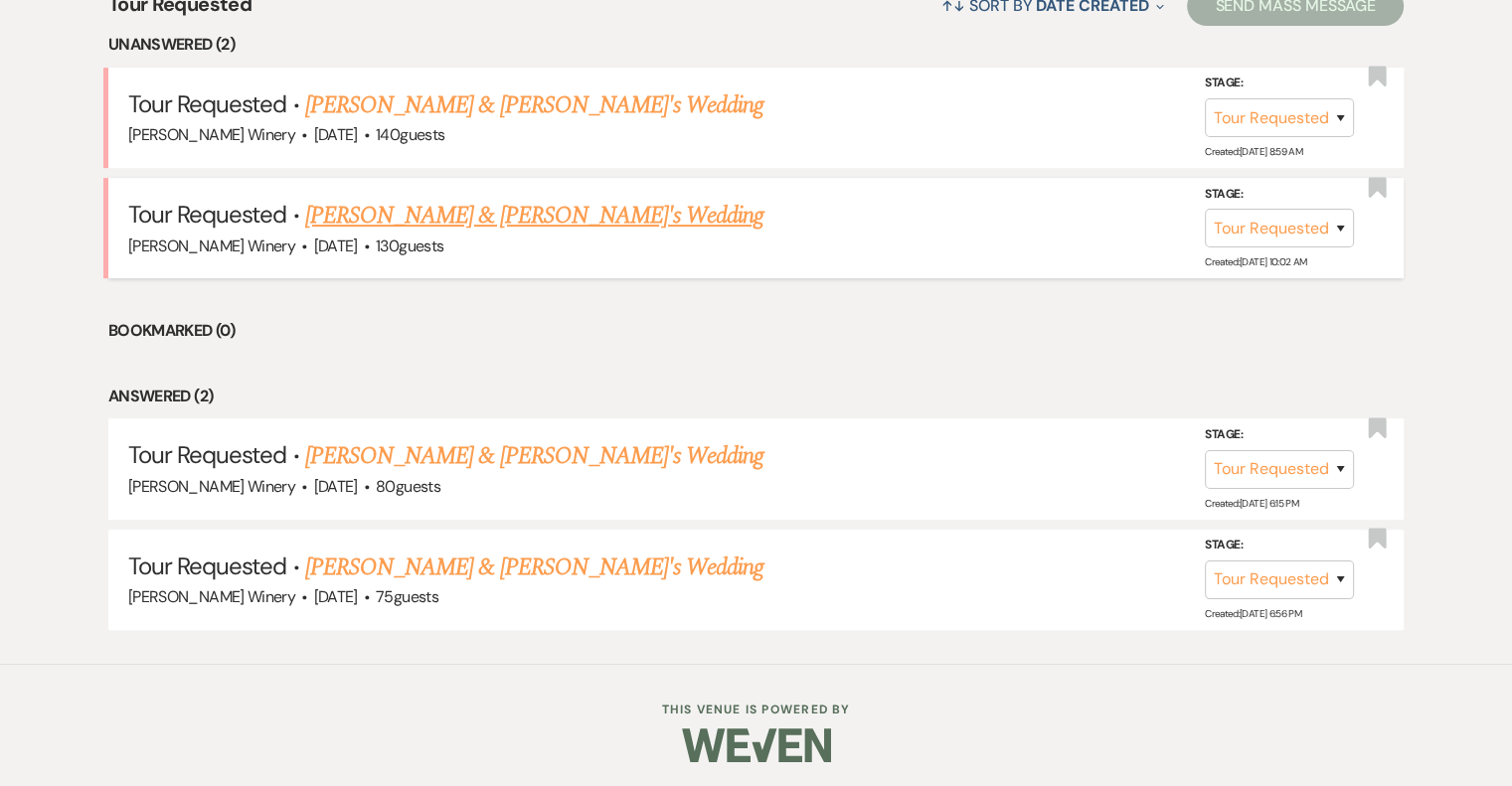 click on "[PERSON_NAME] & [PERSON_NAME]'s Wedding" at bounding box center (535, 216) 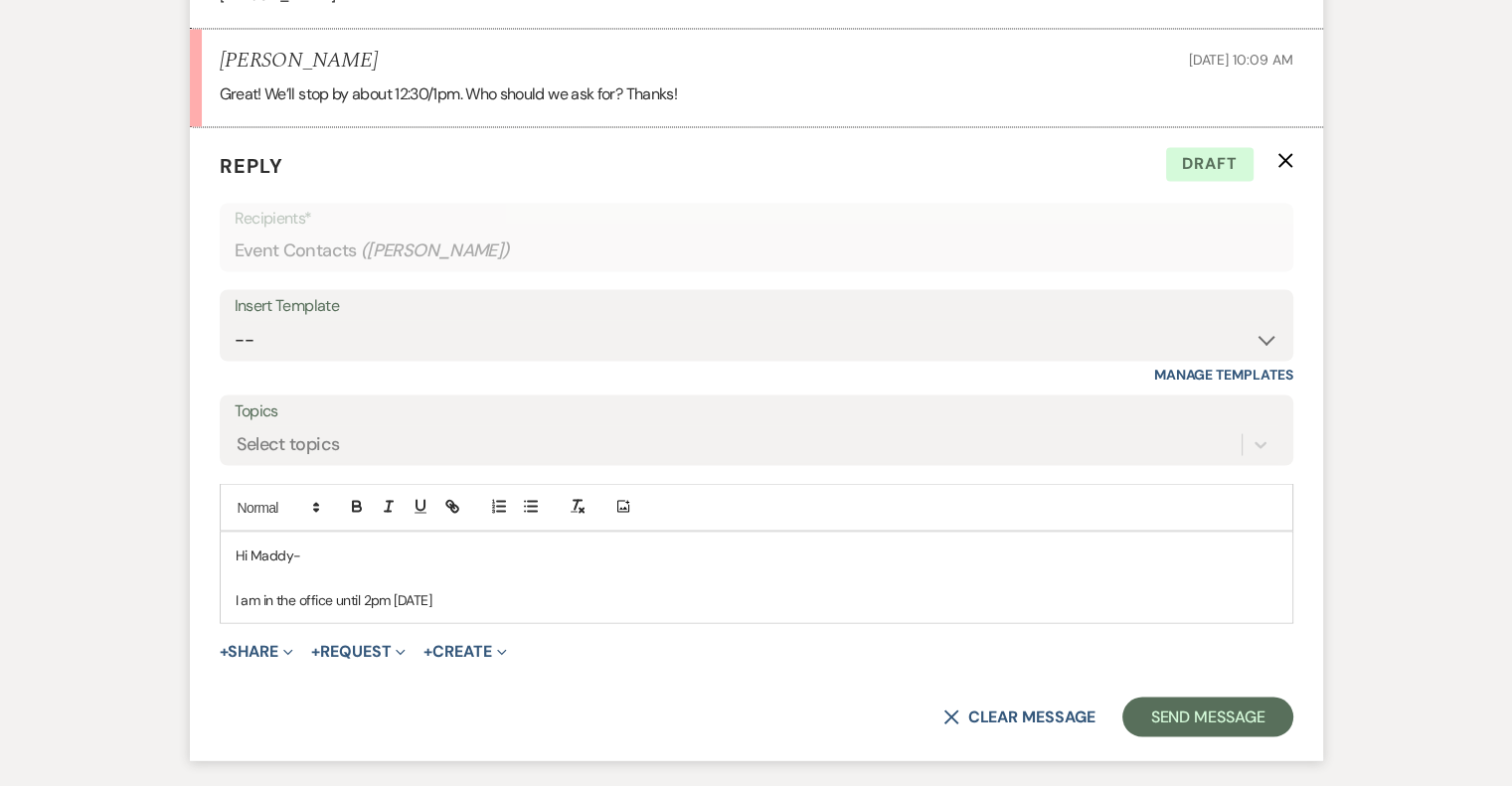 scroll, scrollTop: 3581, scrollLeft: 0, axis: vertical 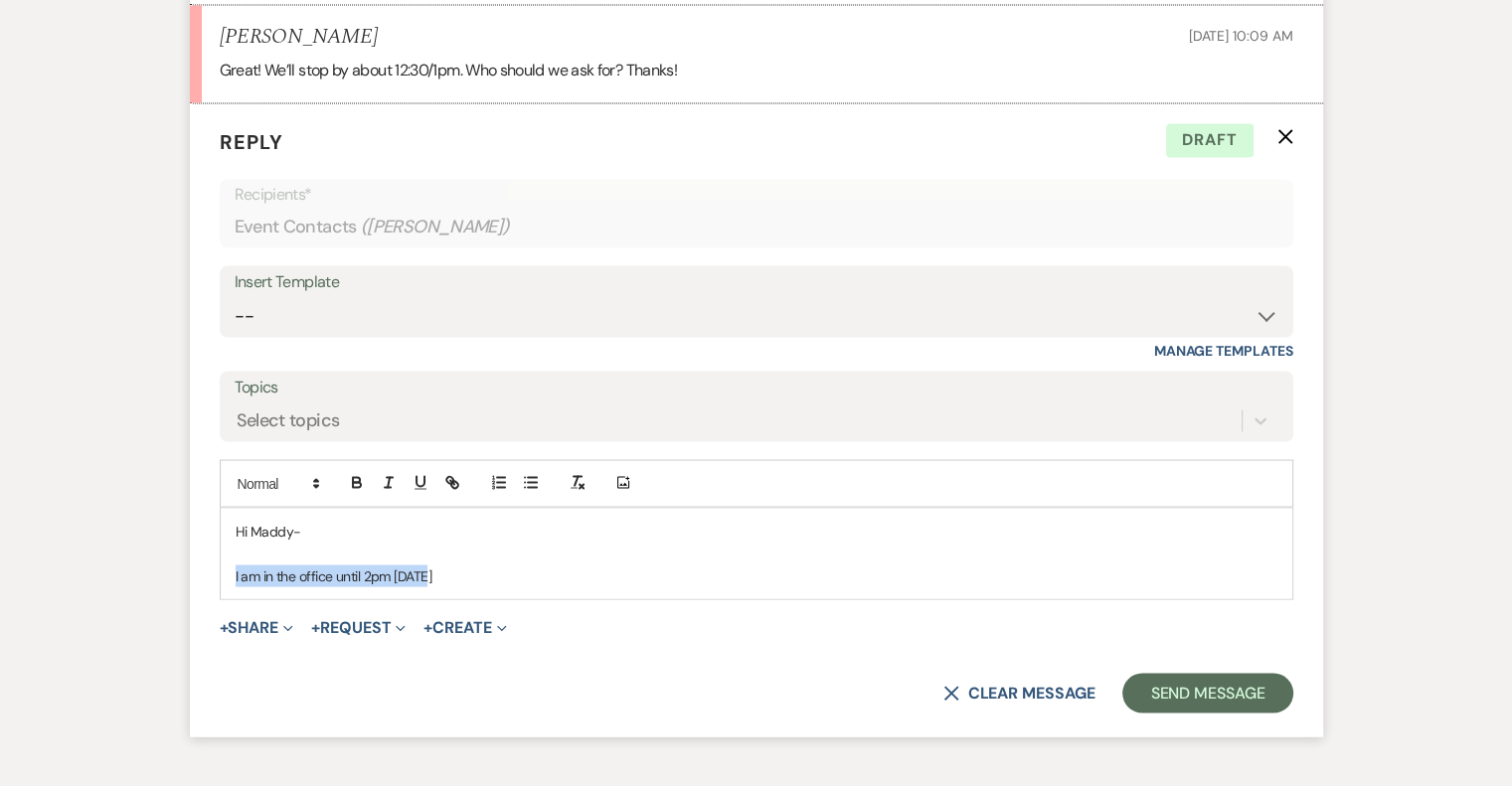 drag, startPoint x: 235, startPoint y: 545, endPoint x: 576, endPoint y: 547, distance: 341.00587 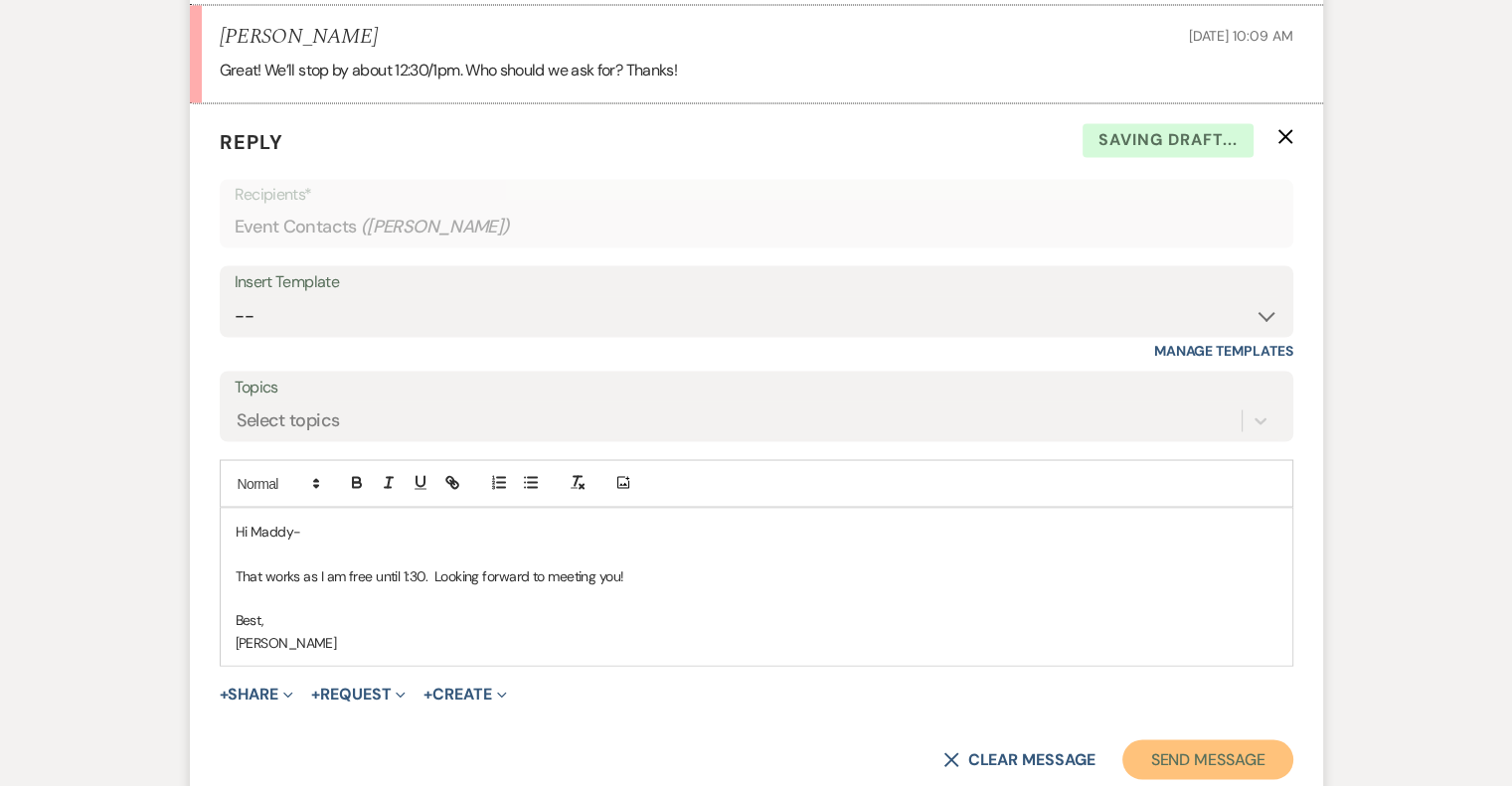 click on "Send Message" at bounding box center (1207, 759) 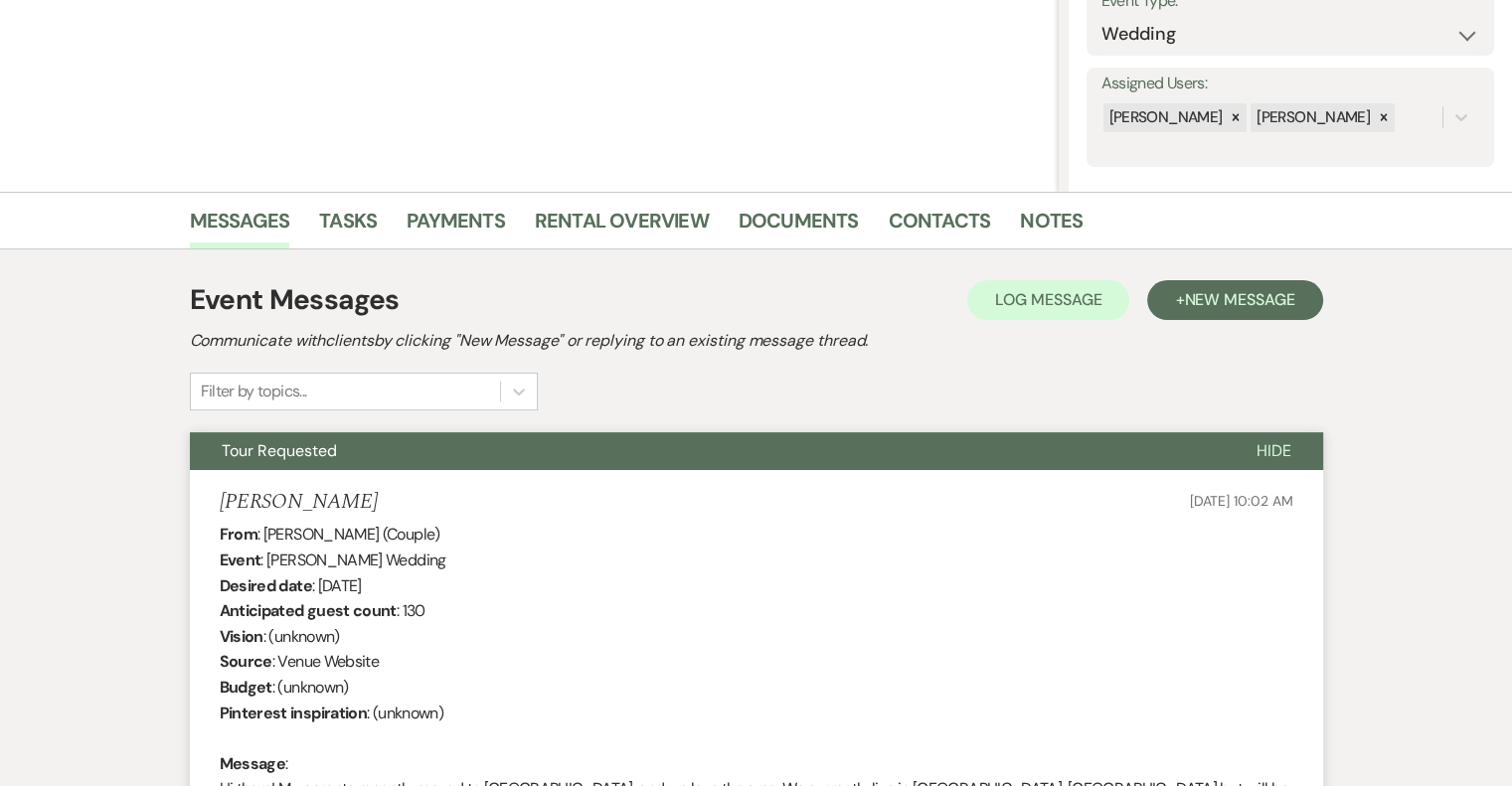 scroll, scrollTop: 0, scrollLeft: 0, axis: both 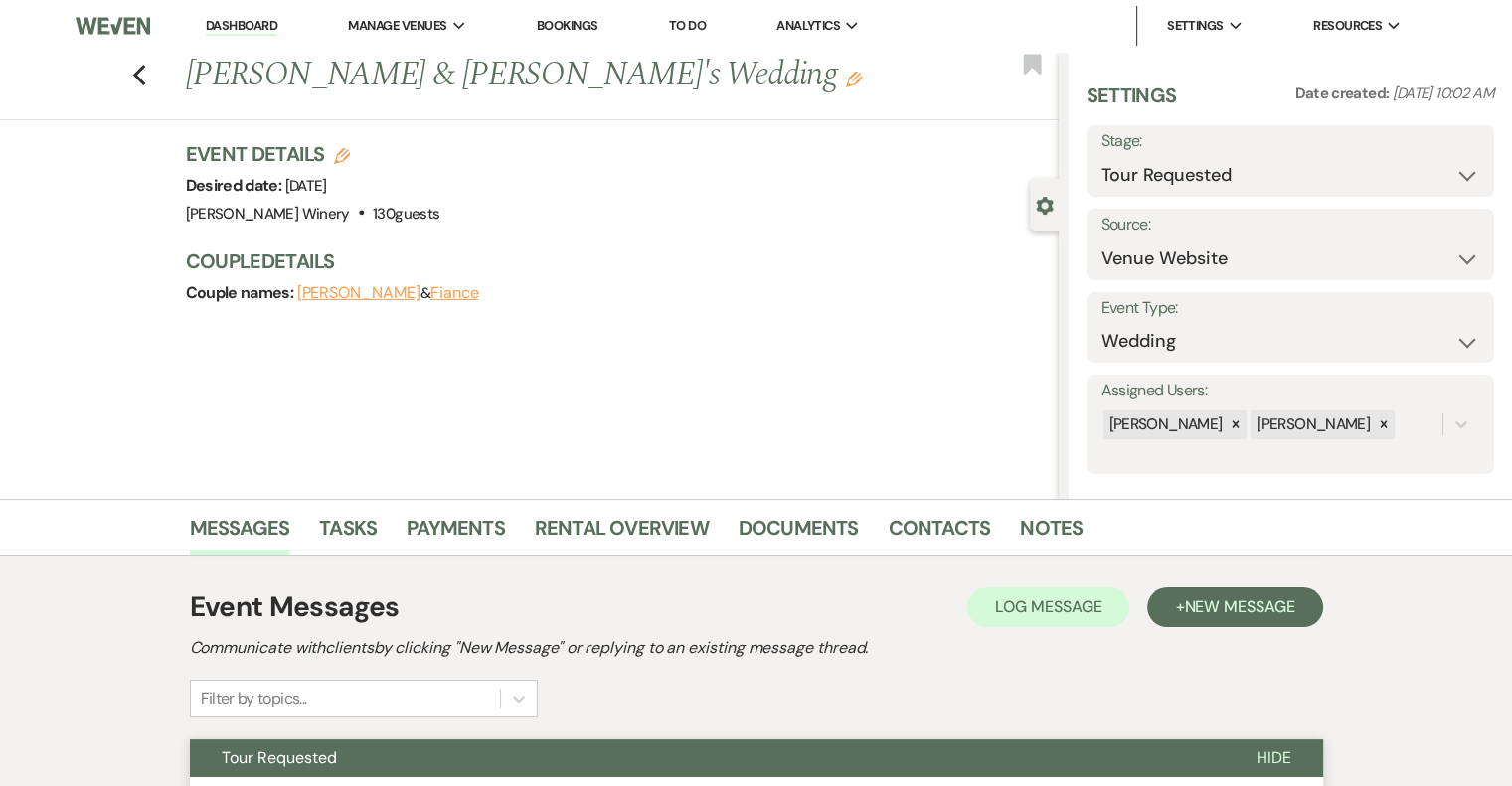 click on "Dashboard" at bounding box center [242, 26] 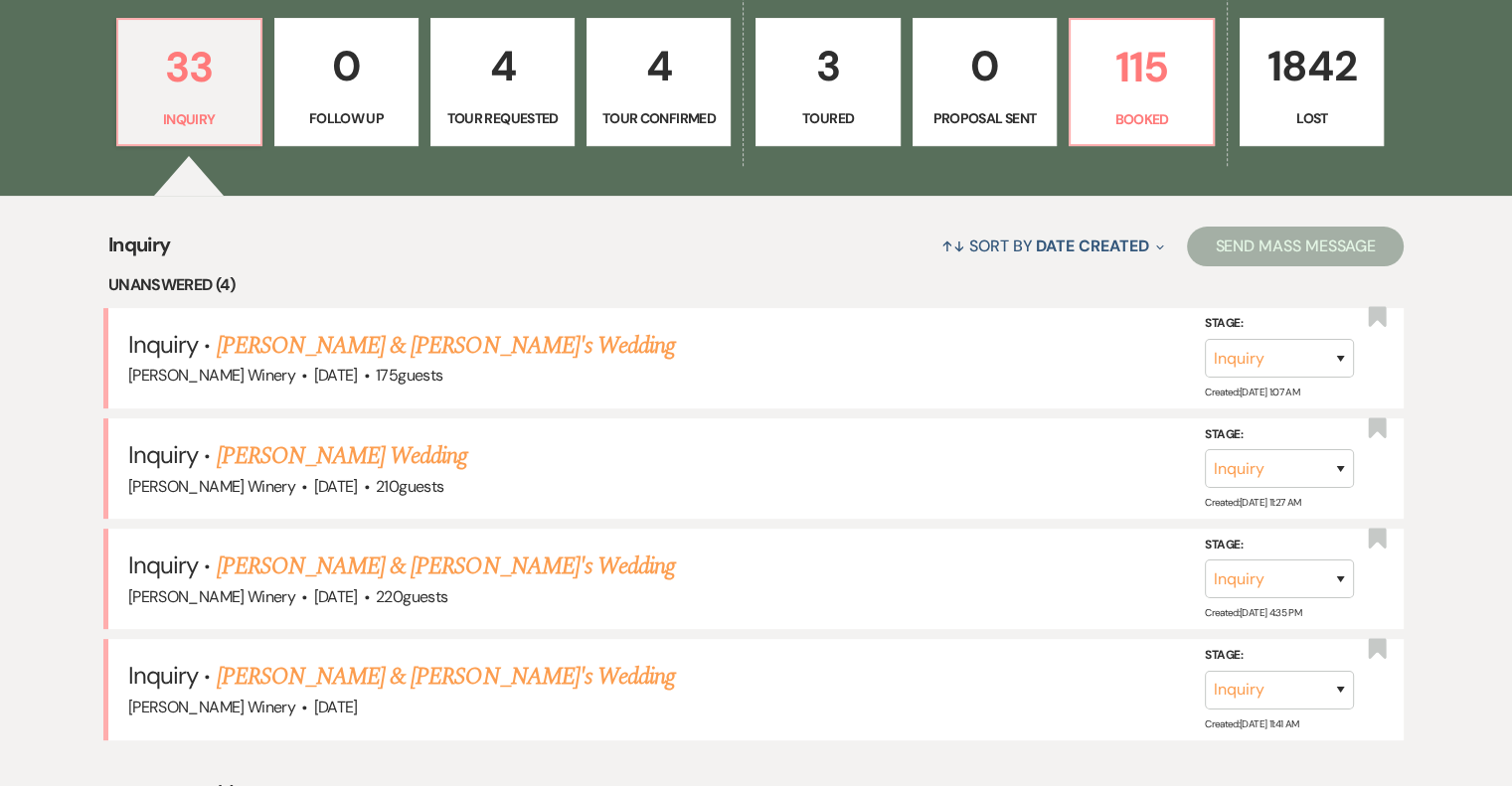 scroll, scrollTop: 696, scrollLeft: 0, axis: vertical 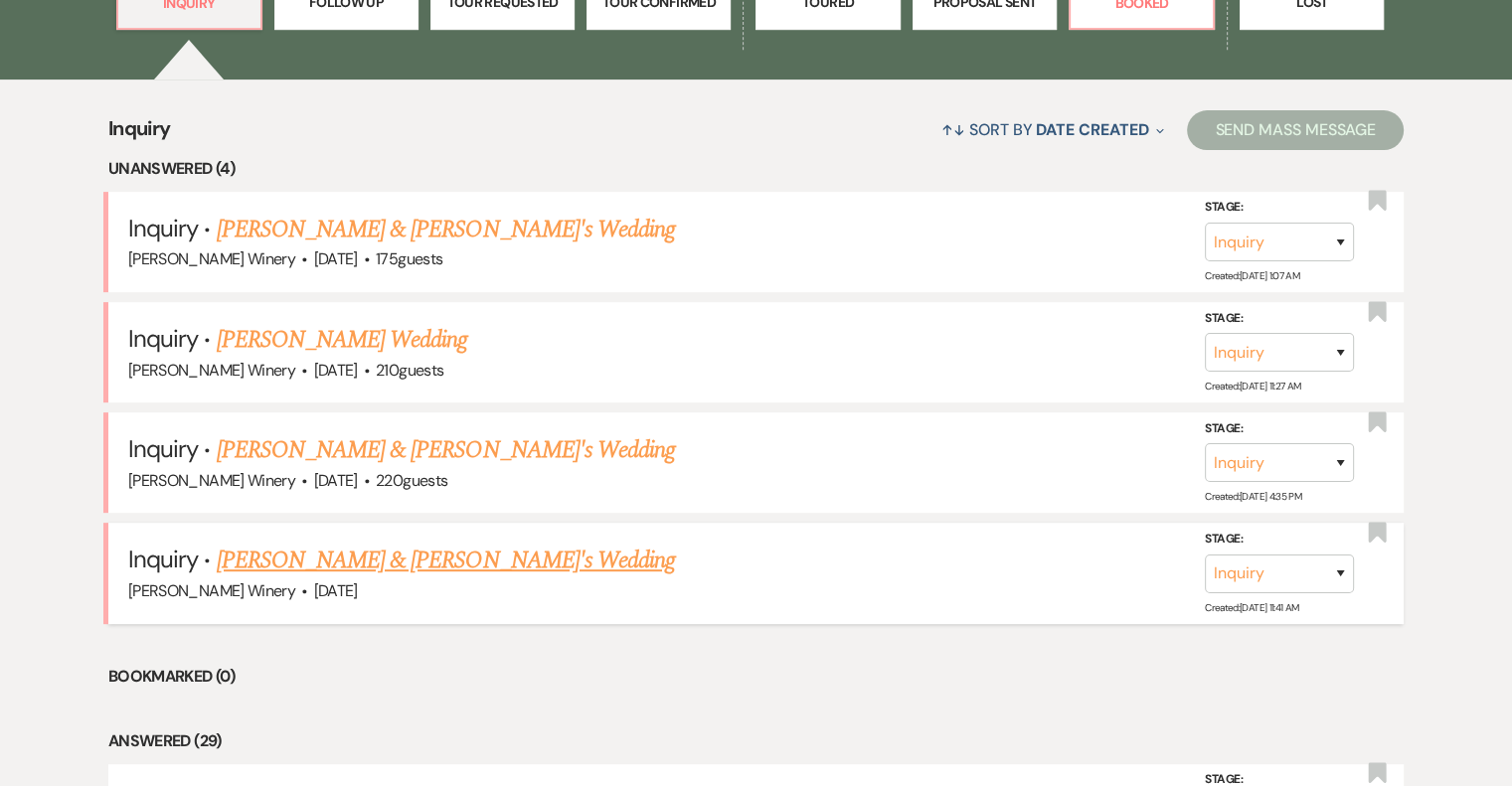 click on "[PERSON_NAME] & [PERSON_NAME]'s Wedding" at bounding box center (446, 560) 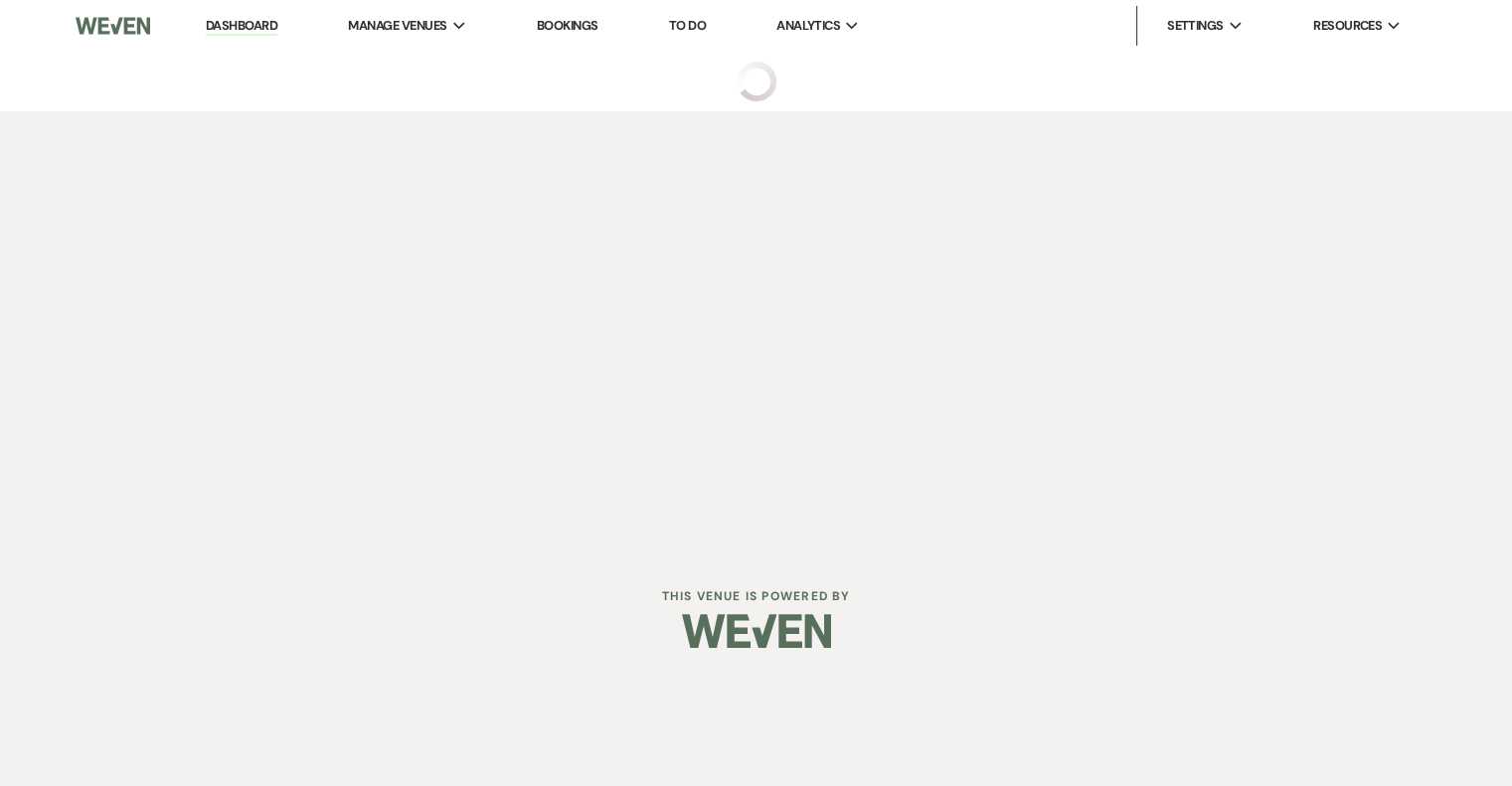 scroll, scrollTop: 0, scrollLeft: 0, axis: both 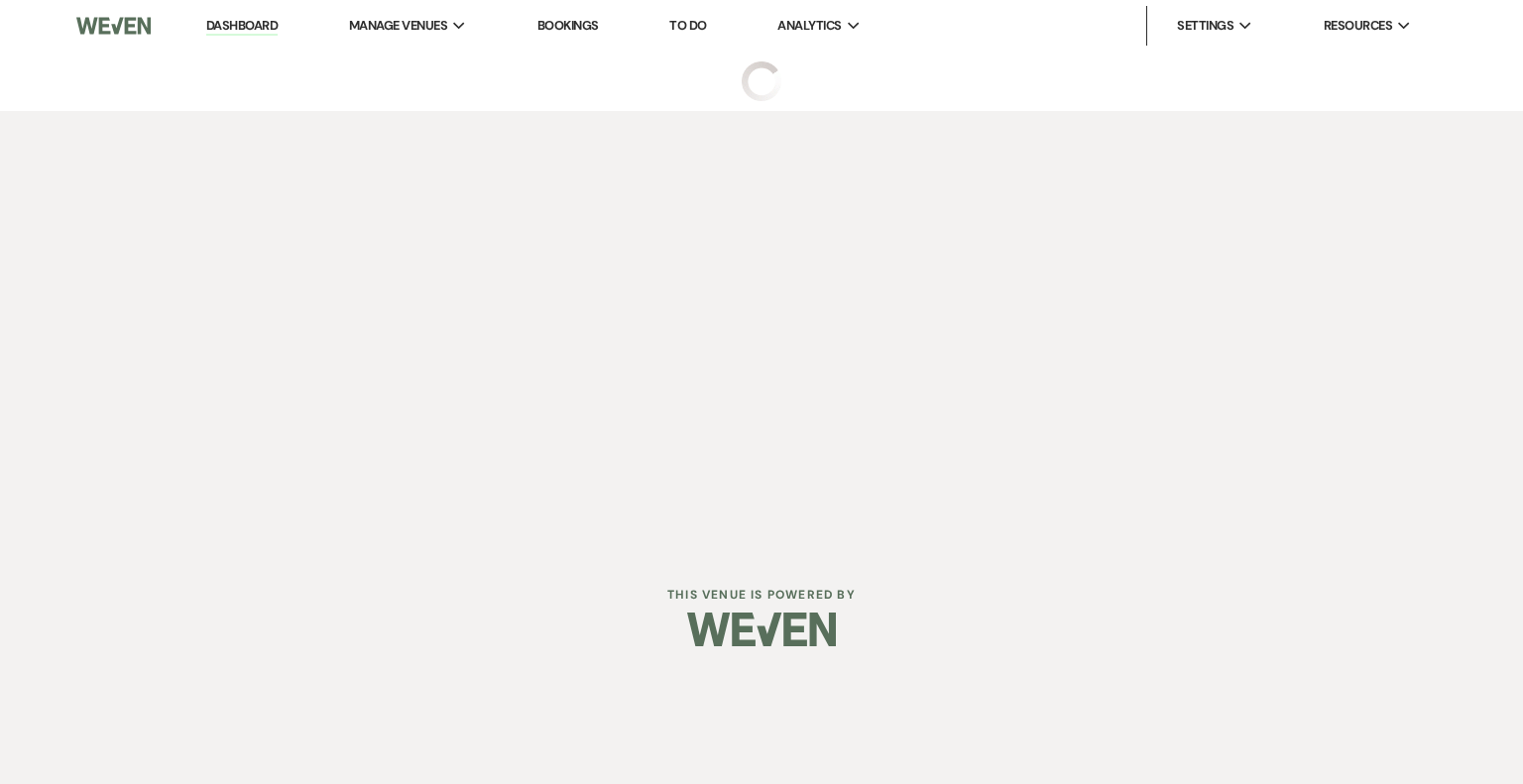 select on "5" 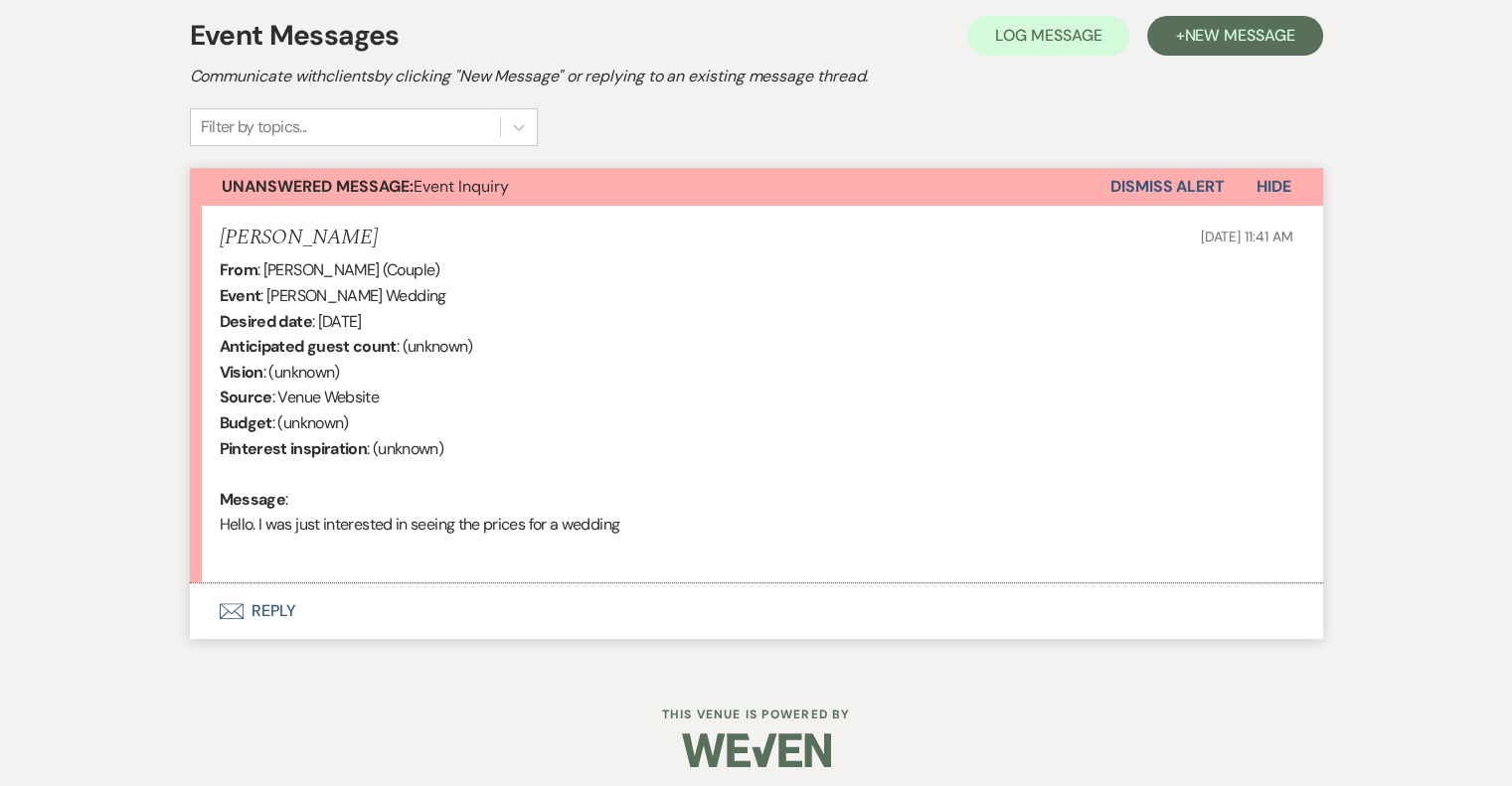 scroll, scrollTop: 580, scrollLeft: 0, axis: vertical 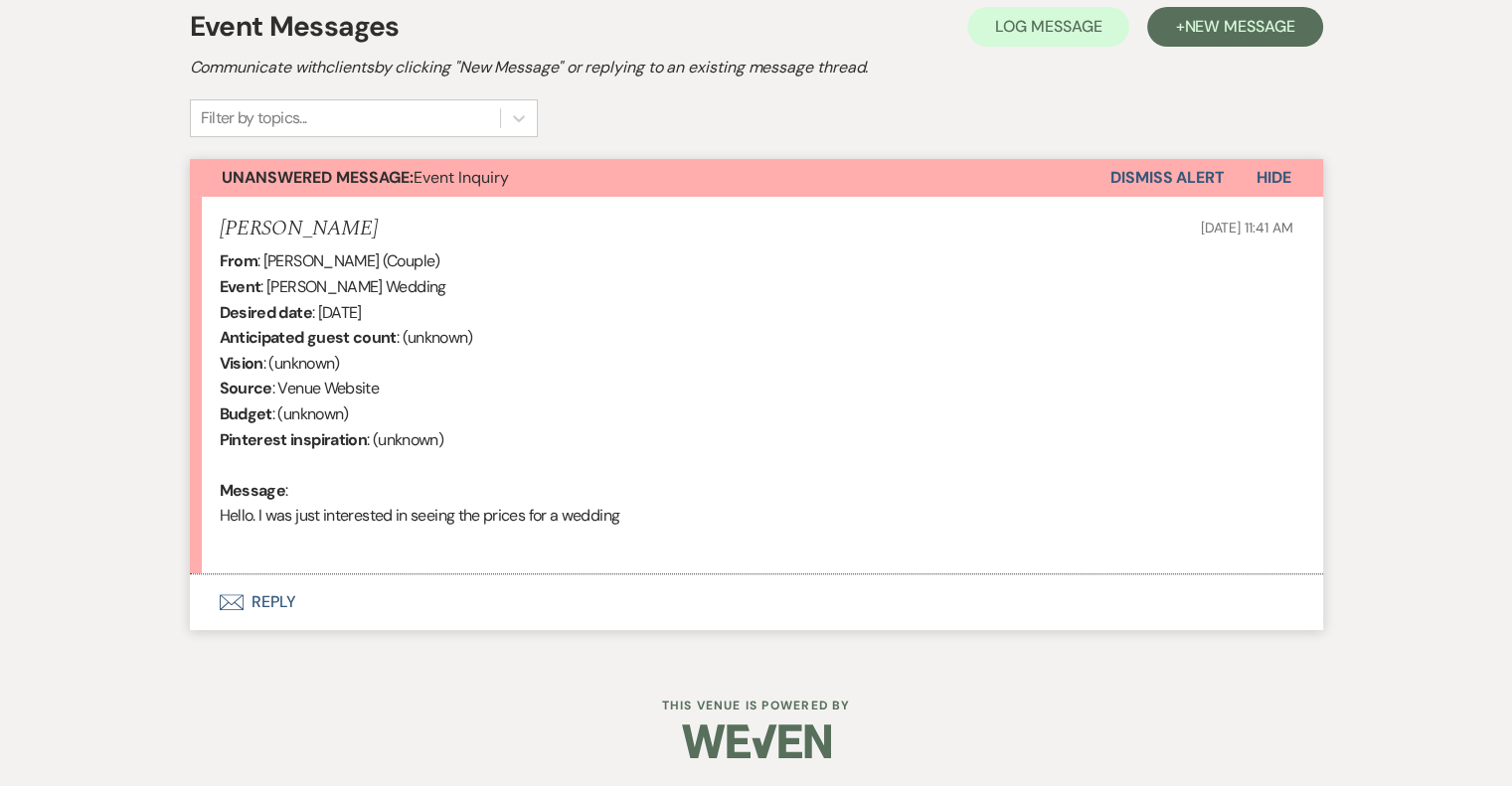 click on "Envelope Reply" at bounding box center [756, 602] 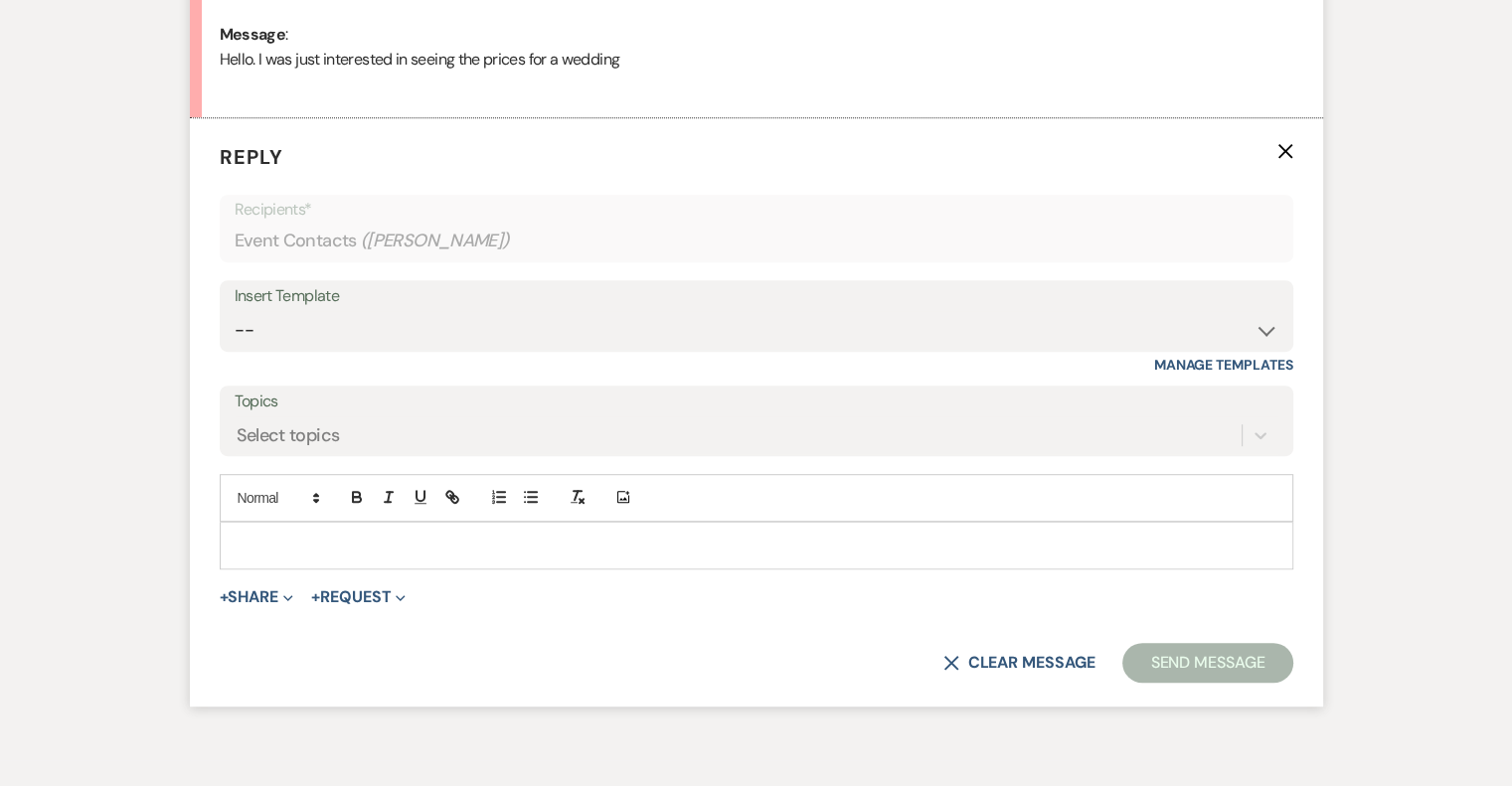 scroll, scrollTop: 1054, scrollLeft: 0, axis: vertical 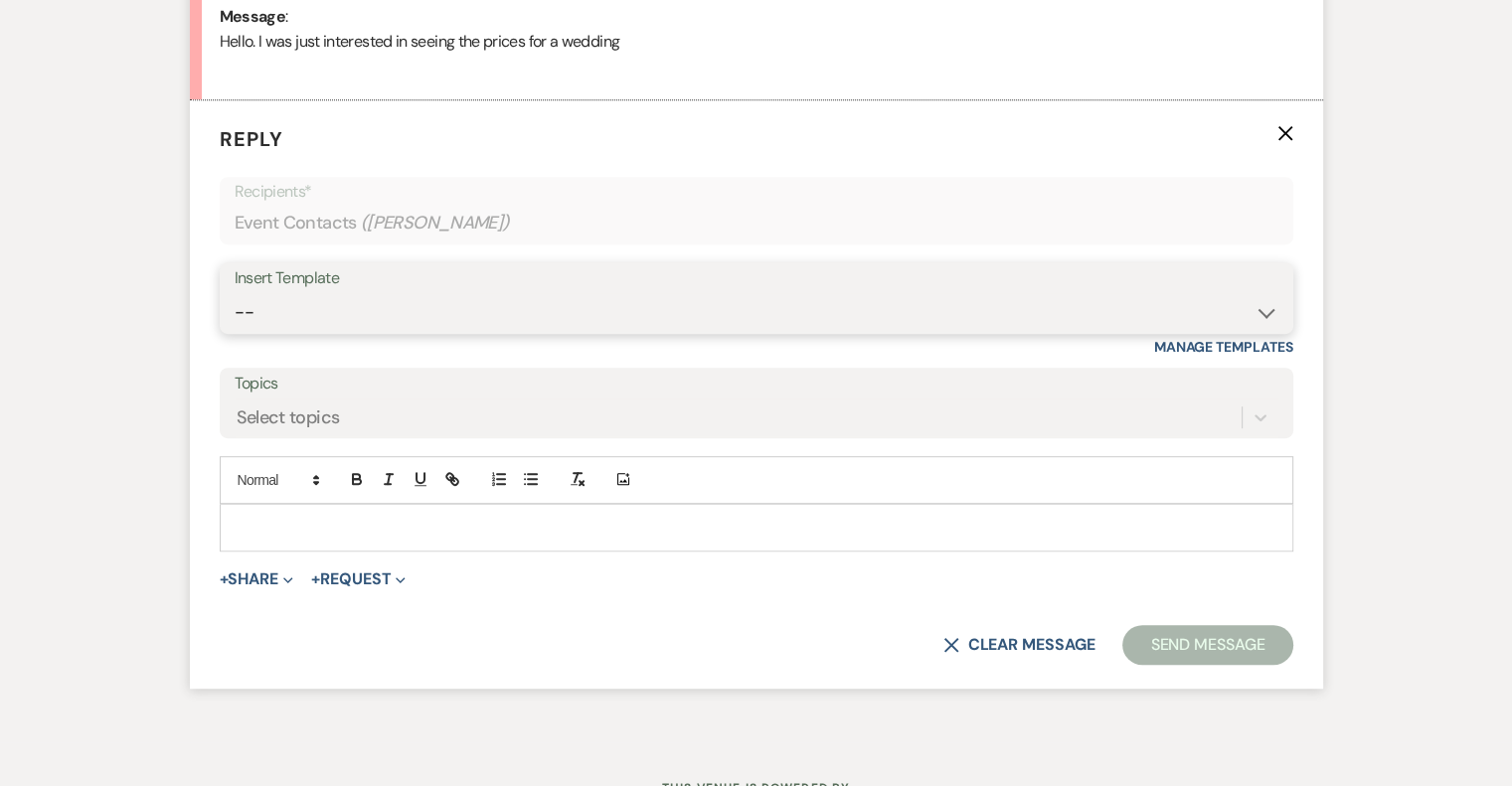 click on "-- Weven Planning Portal Introduction (Booked Events) Tour Request Response Follow Up  Initial Inquiry Response  Vendor List Contract (Pre-Booked Leads) [PERSON_NAME]- introduction email Tasting/Meeting Follow Up 2023 Luxury Loo Pricing Before the Tasting/Meeting" at bounding box center [756, 312] 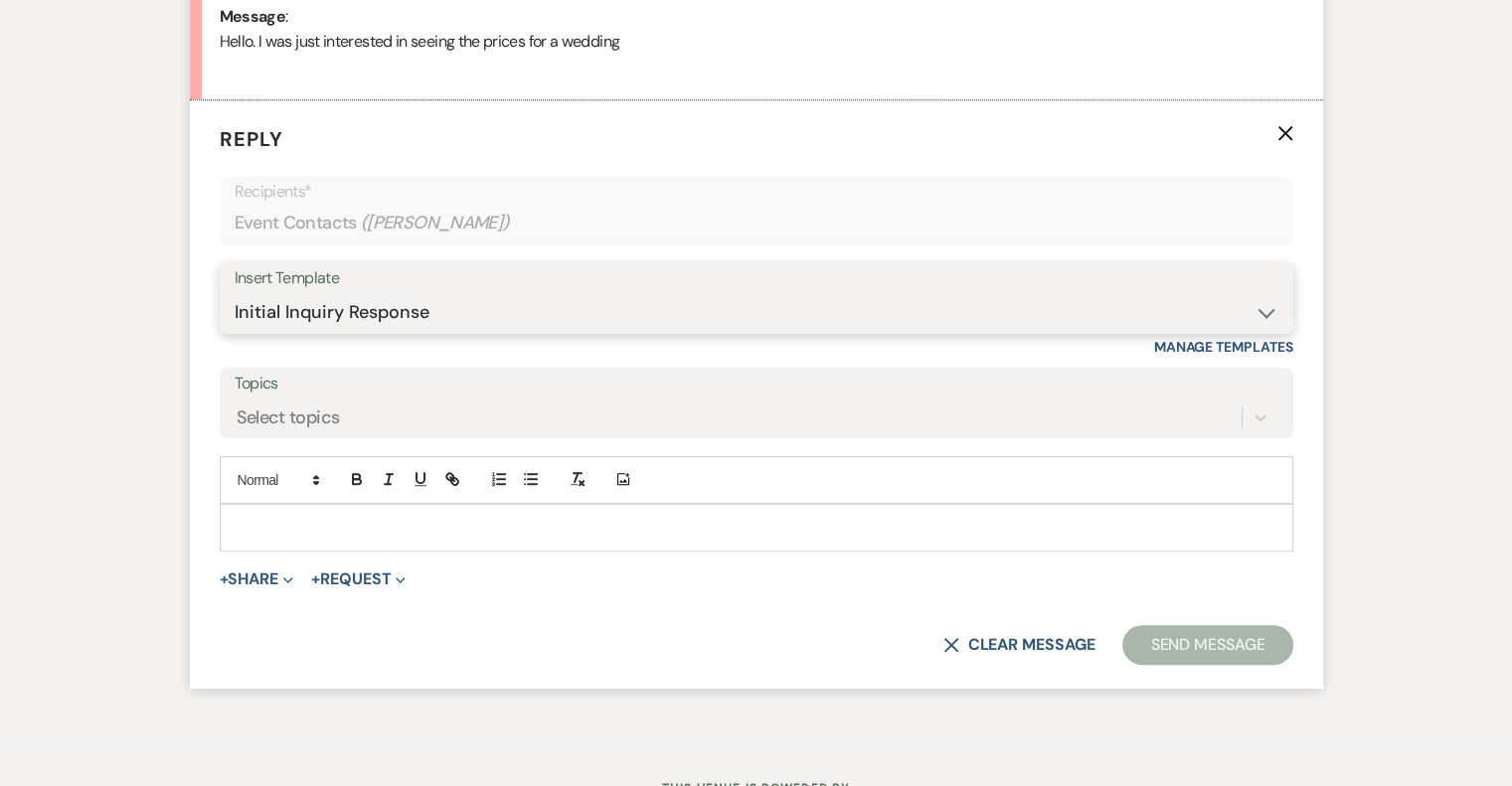 click on "-- Weven Planning Portal Introduction (Booked Events) Tour Request Response Follow Up  Initial Inquiry Response  Vendor List Contract (Pre-Booked Leads) [PERSON_NAME]- introduction email Tasting/Meeting Follow Up 2023 Luxury Loo Pricing Before the Tasting/Meeting" at bounding box center [756, 312] 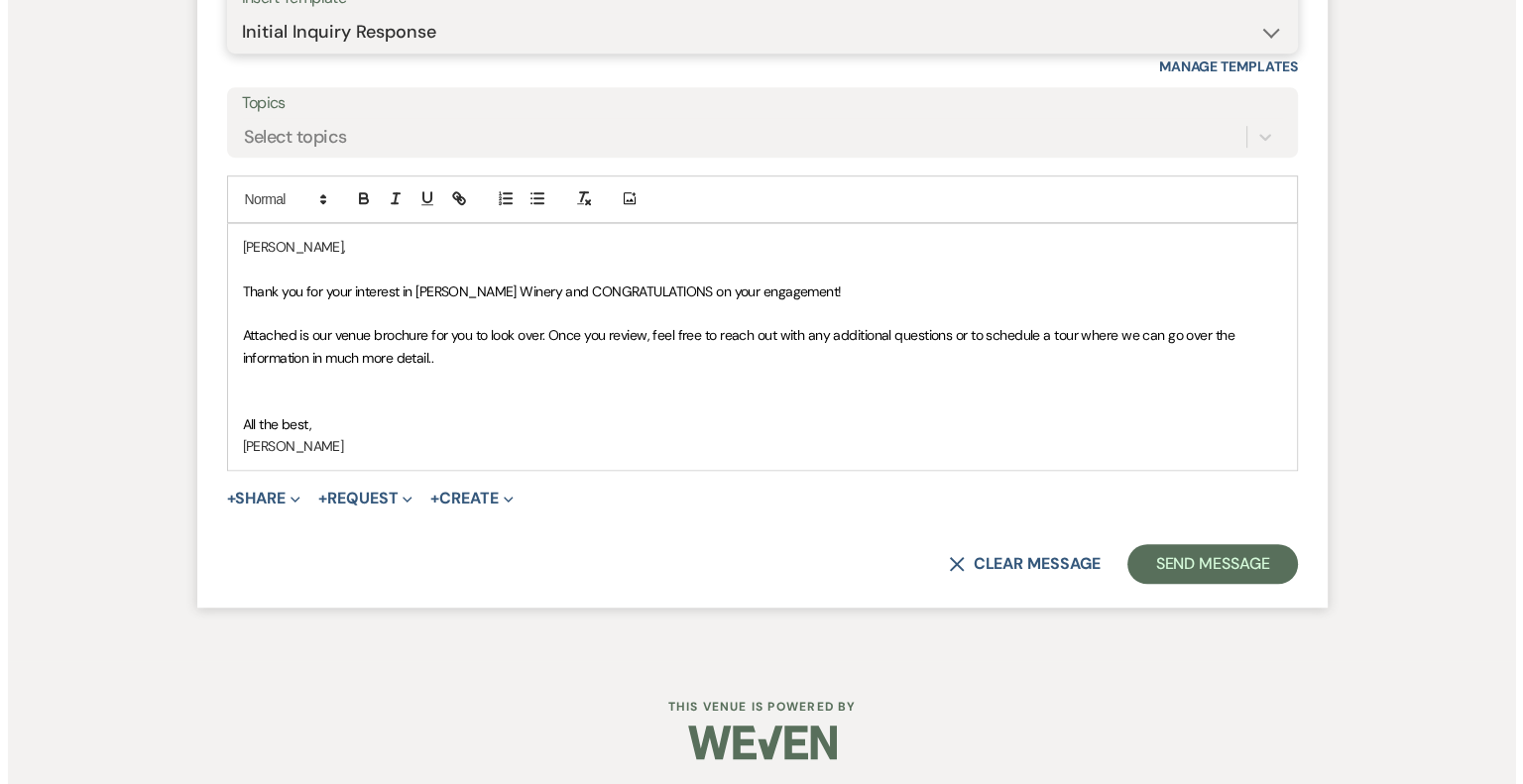 scroll, scrollTop: 1332, scrollLeft: 0, axis: vertical 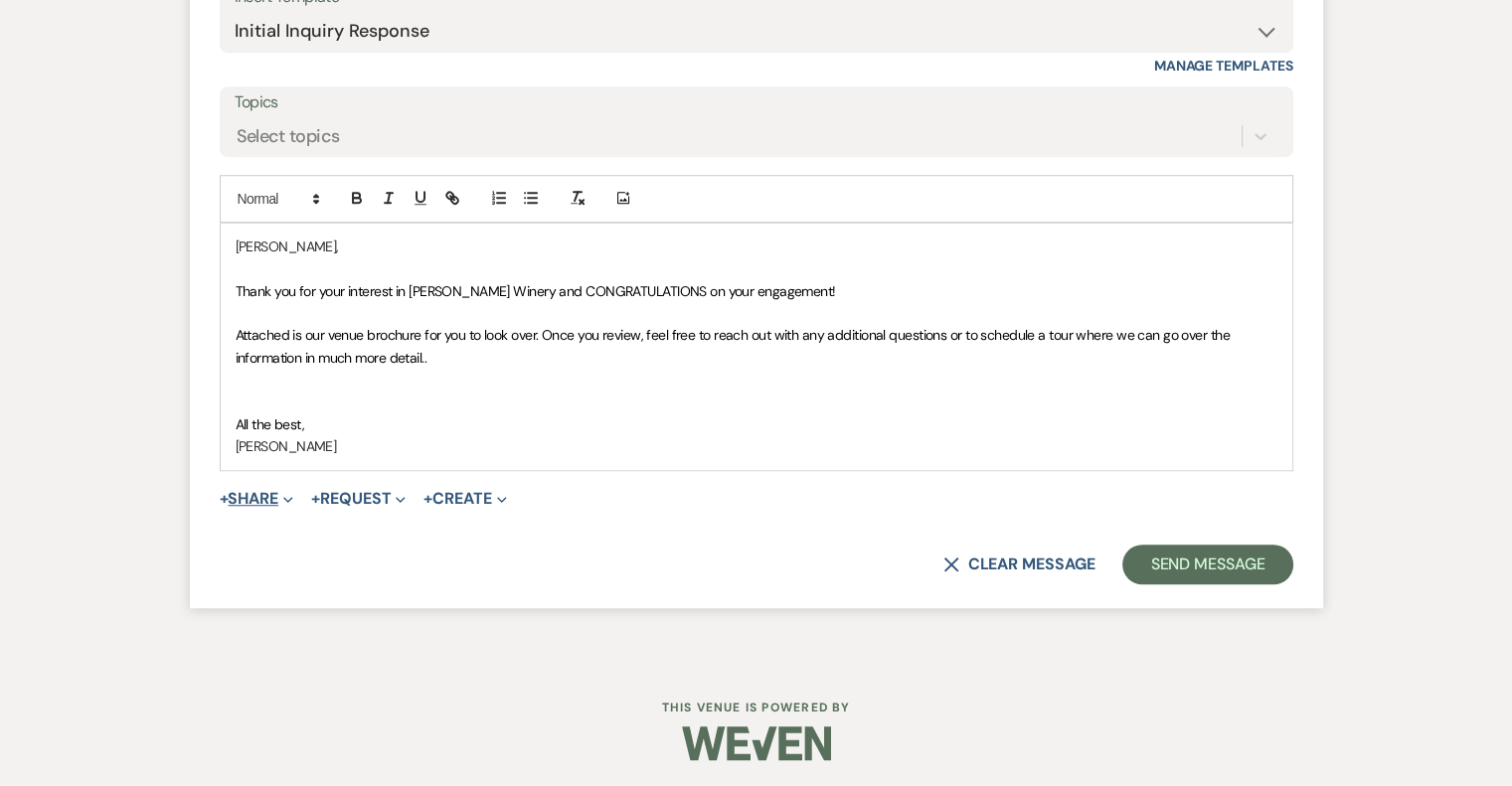 click on "+  Share Expand" at bounding box center [256, 499] 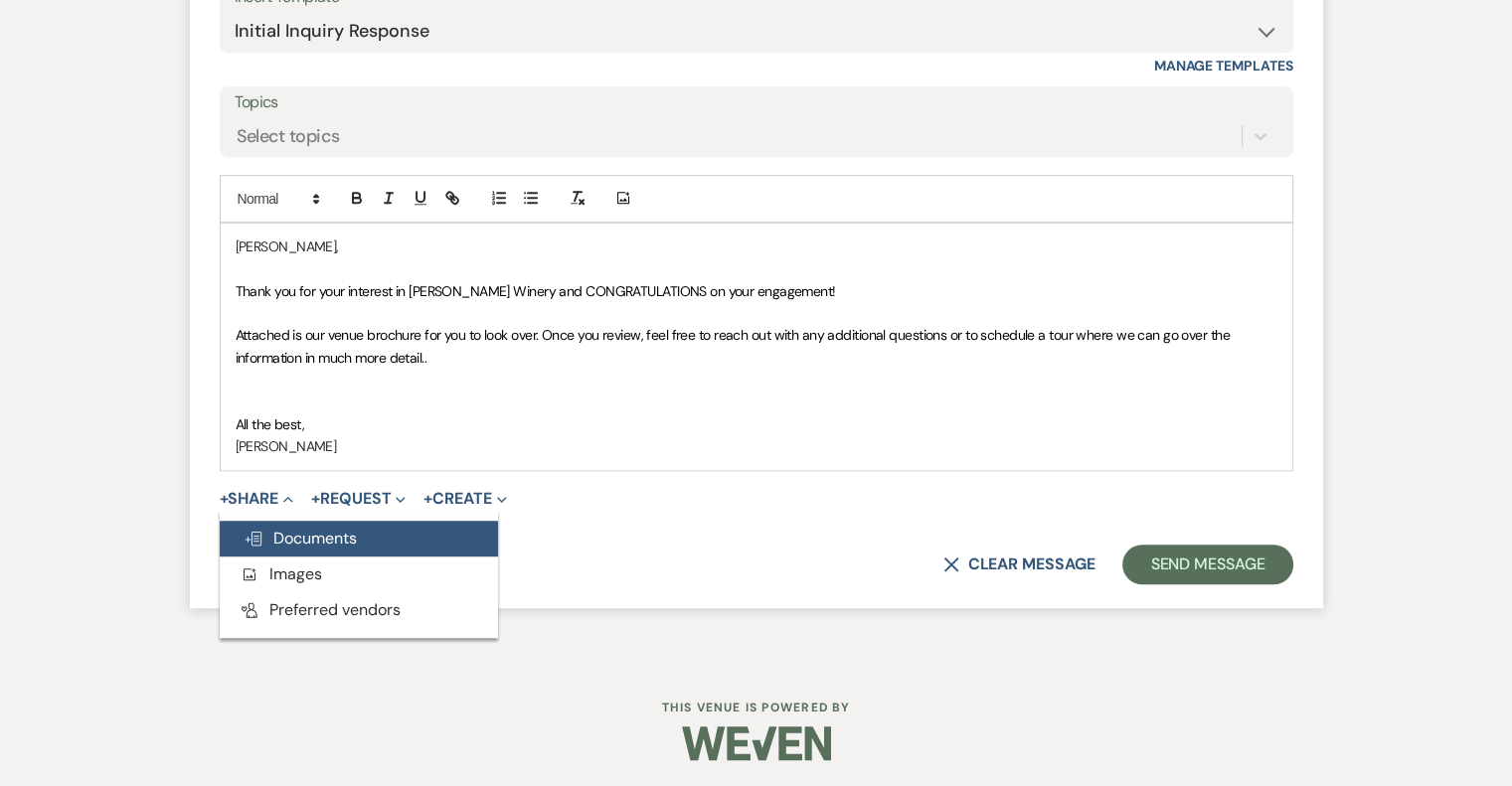click on "Doc Upload Documents" at bounding box center [300, 538] 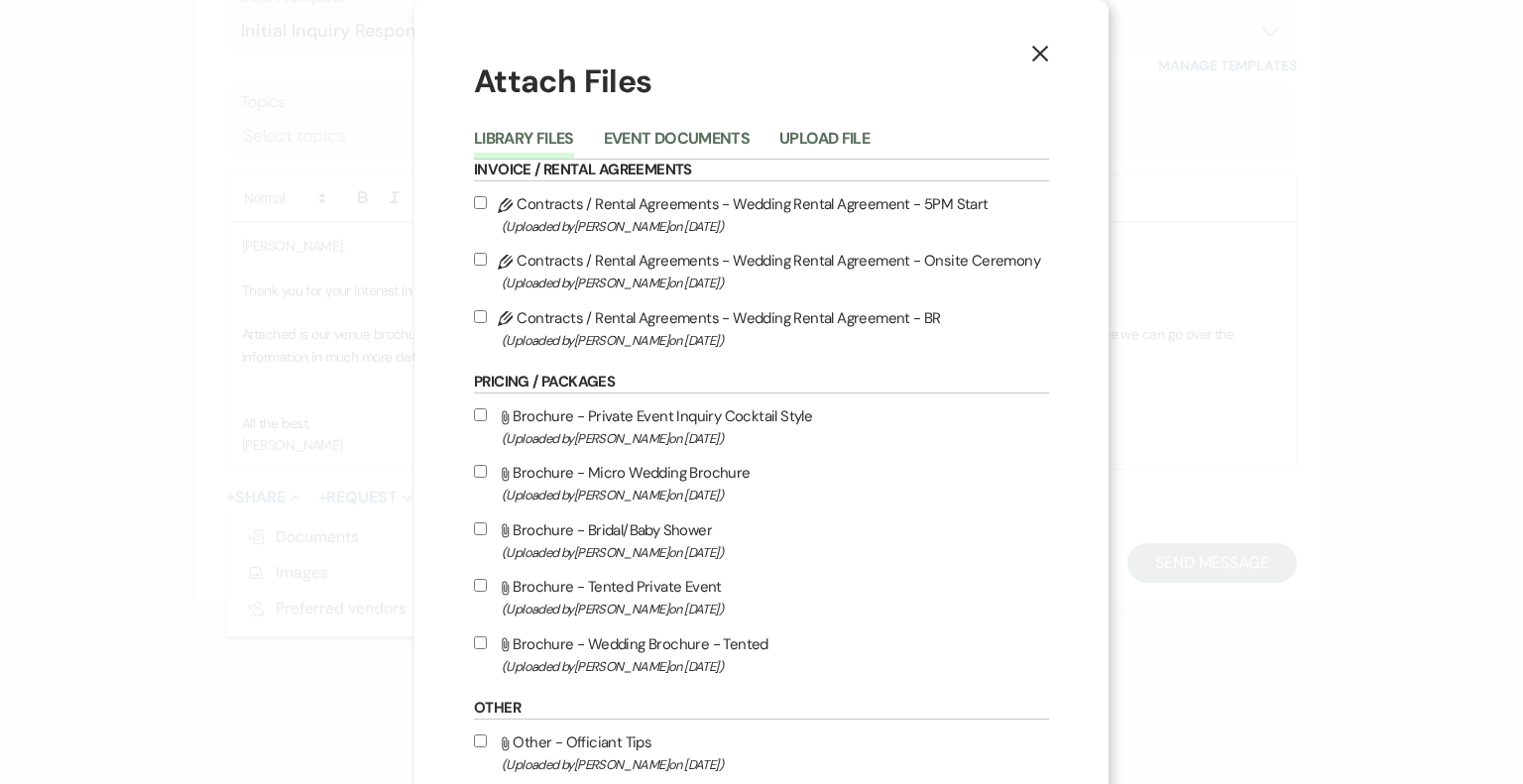 click on "(Uploaded by  [PERSON_NAME]  on   [DATE] )" at bounding box center [775, 666] 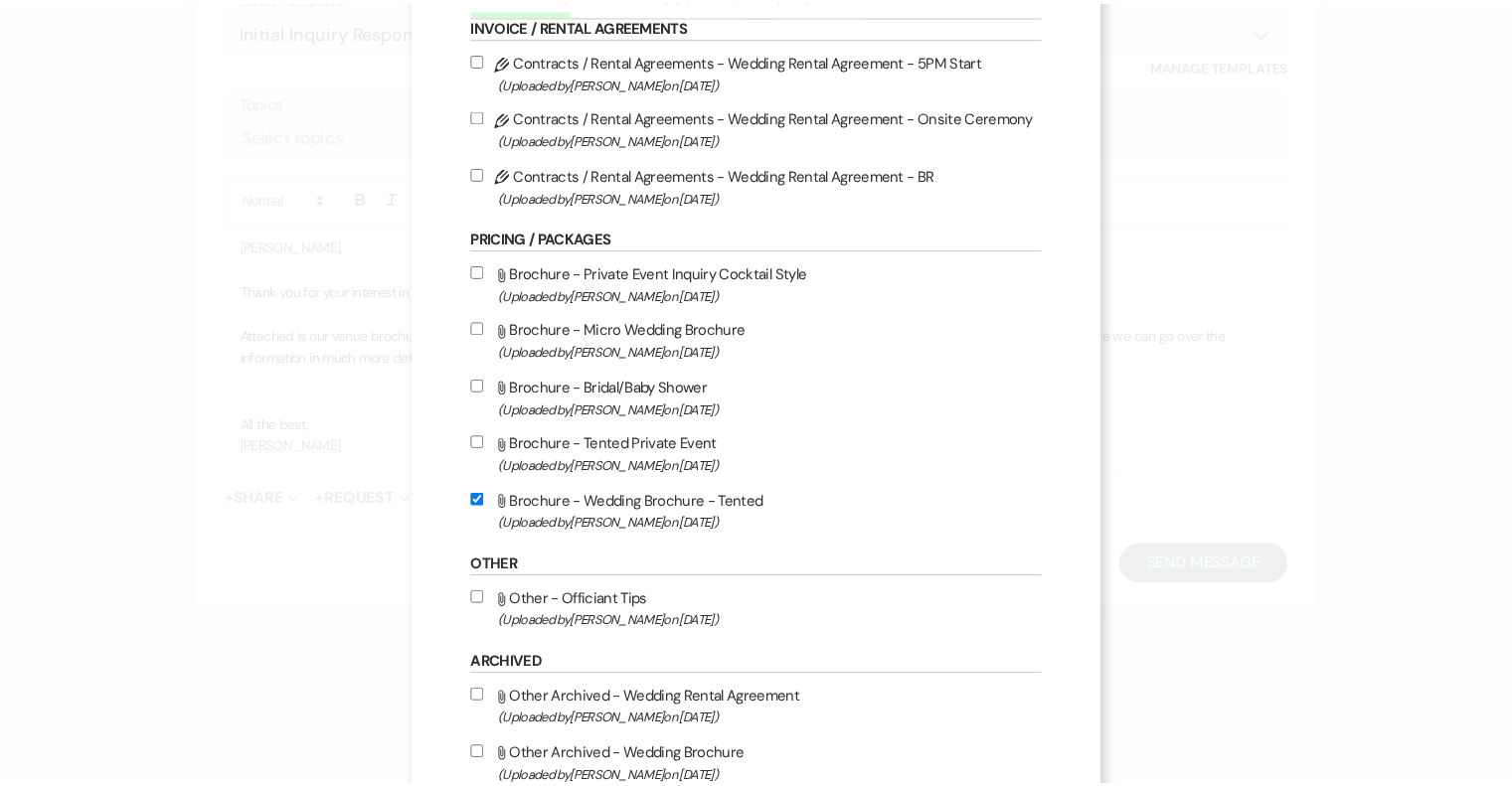 scroll, scrollTop: 270, scrollLeft: 0, axis: vertical 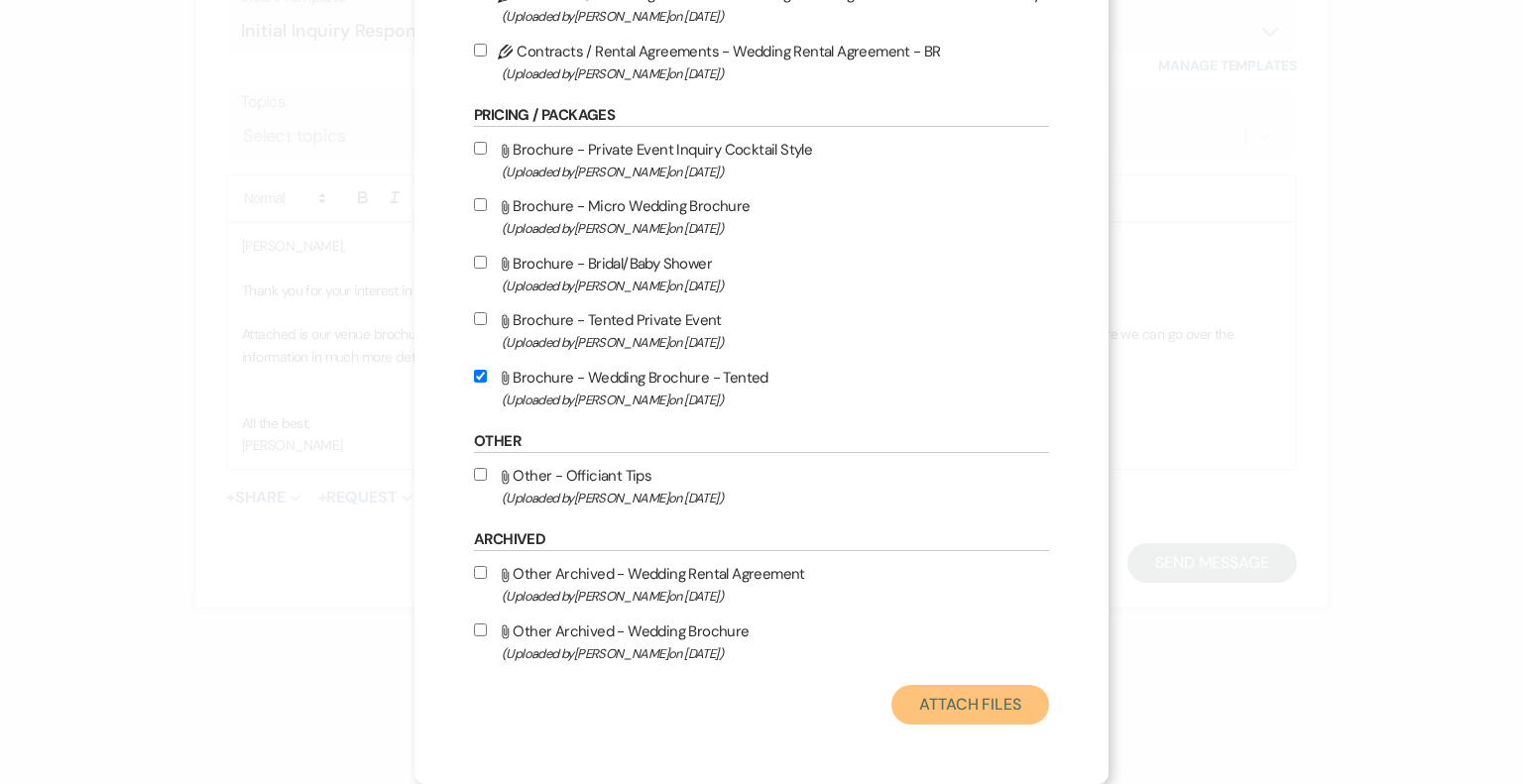 click on "Attach Files" at bounding box center (970, 705) 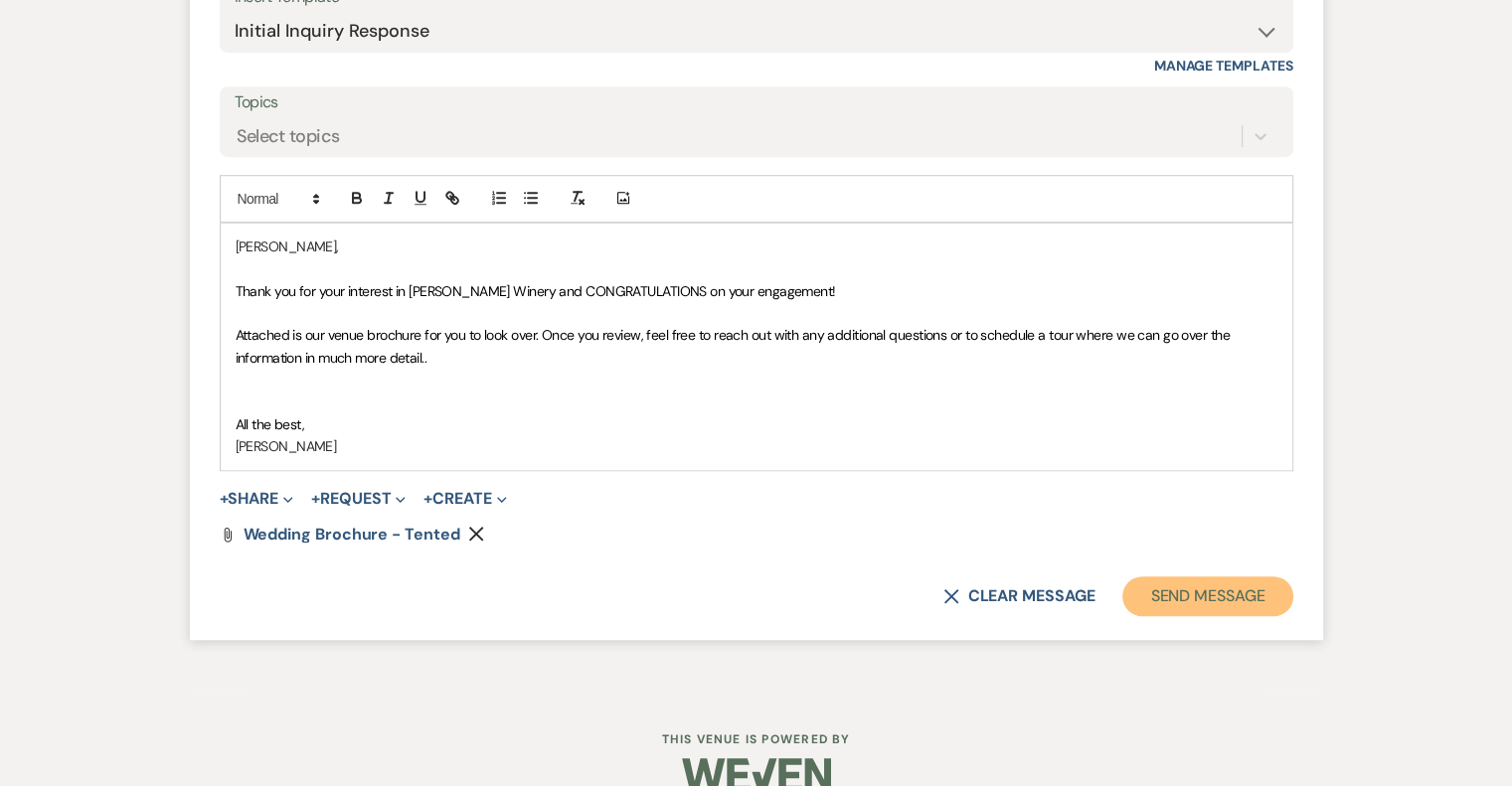click on "Send Message" at bounding box center (1207, 596) 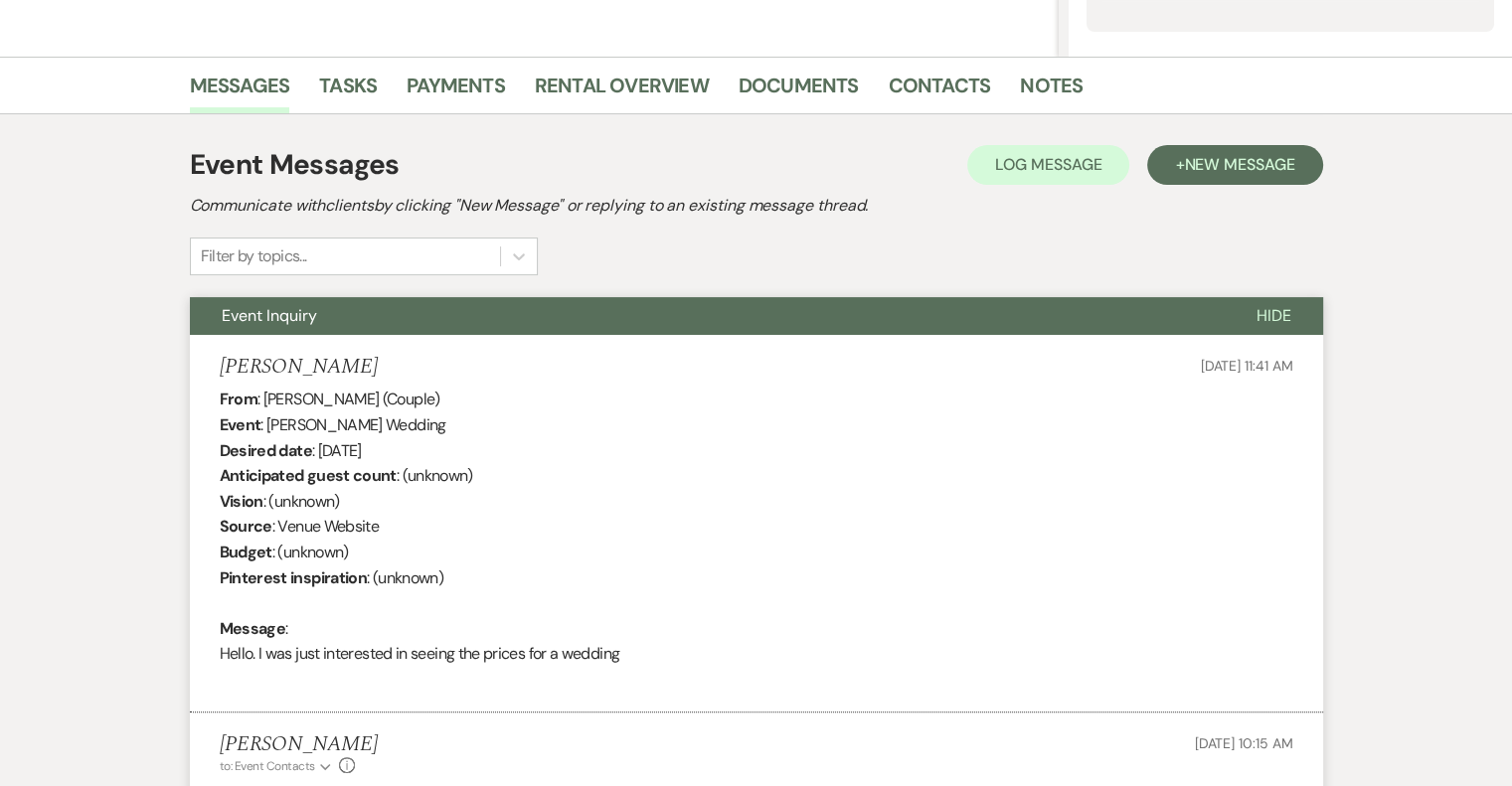 scroll, scrollTop: 0, scrollLeft: 0, axis: both 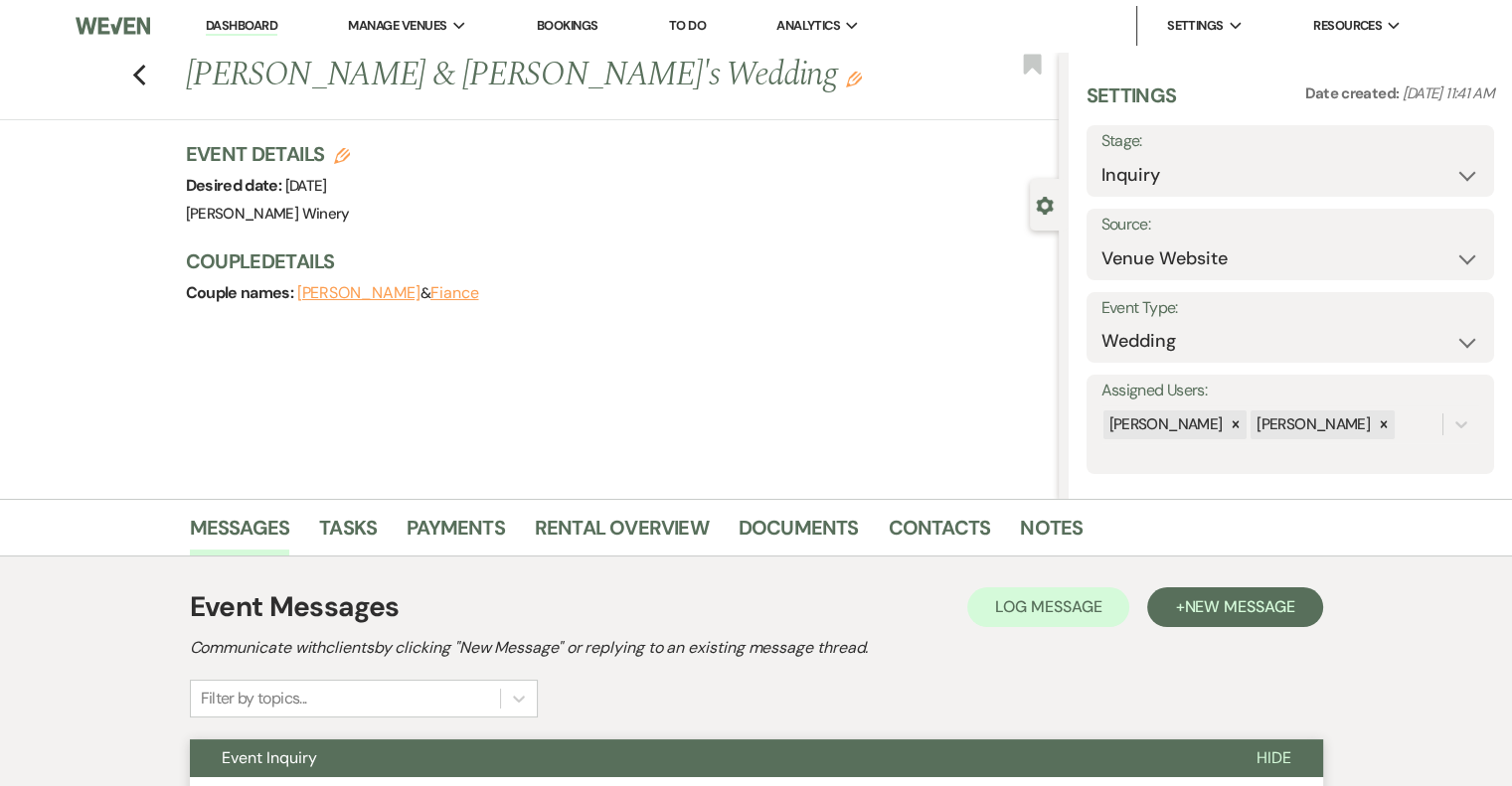 click on "Dashboard" at bounding box center [242, 26] 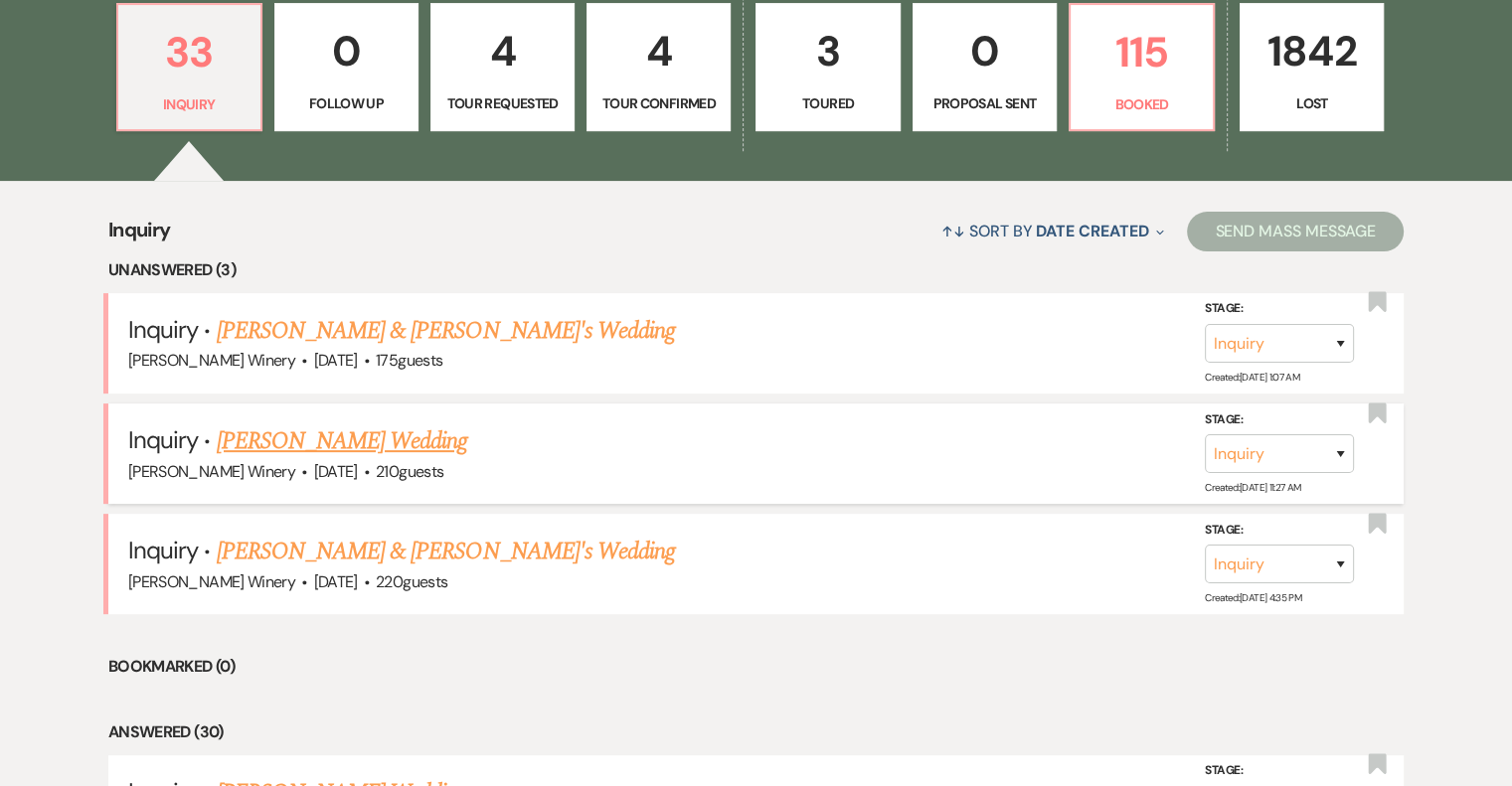 scroll, scrollTop: 596, scrollLeft: 0, axis: vertical 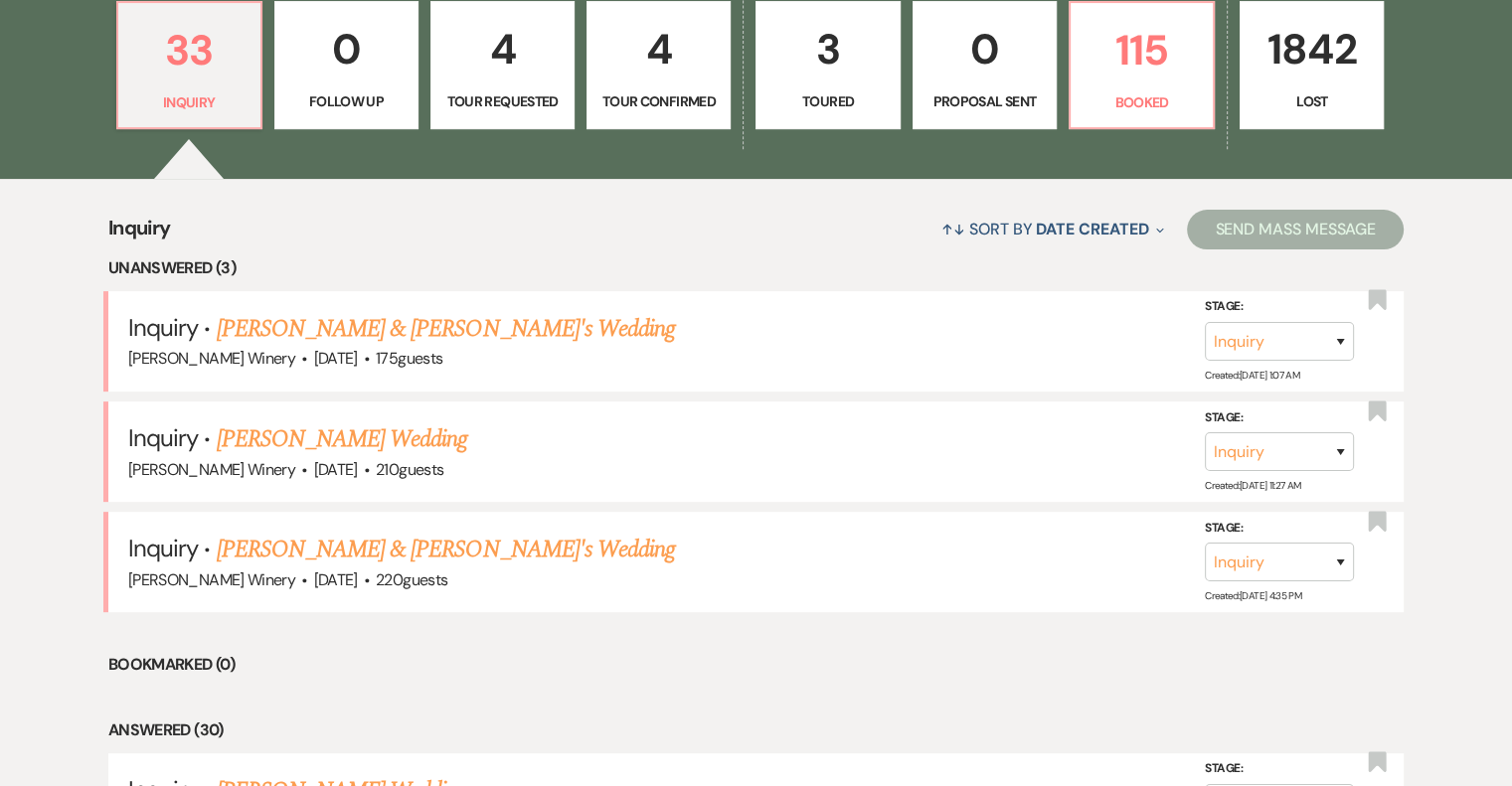 click on "[PERSON_NAME] & [PERSON_NAME]'s Wedding" at bounding box center [446, 550] 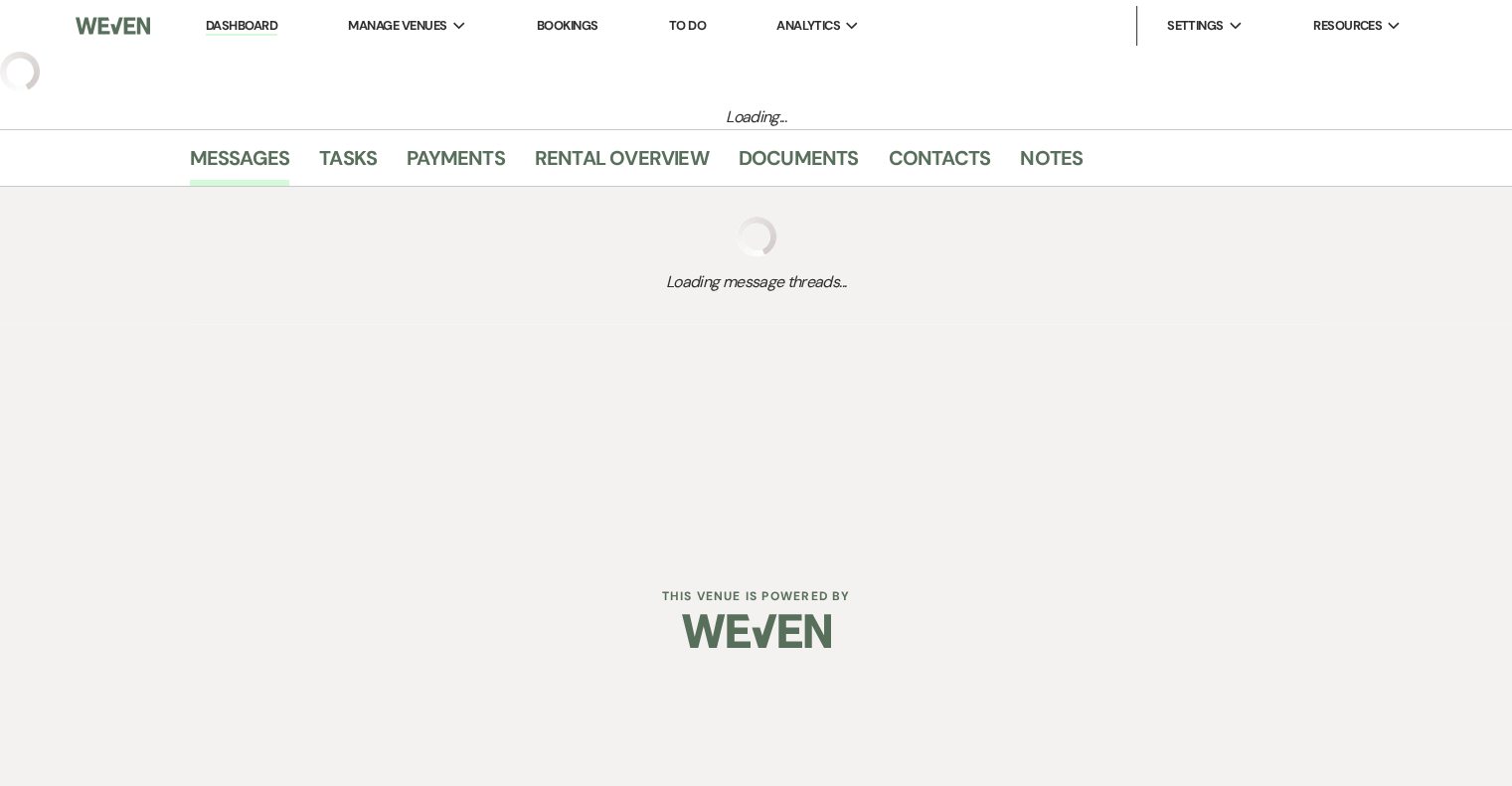 scroll, scrollTop: 0, scrollLeft: 0, axis: both 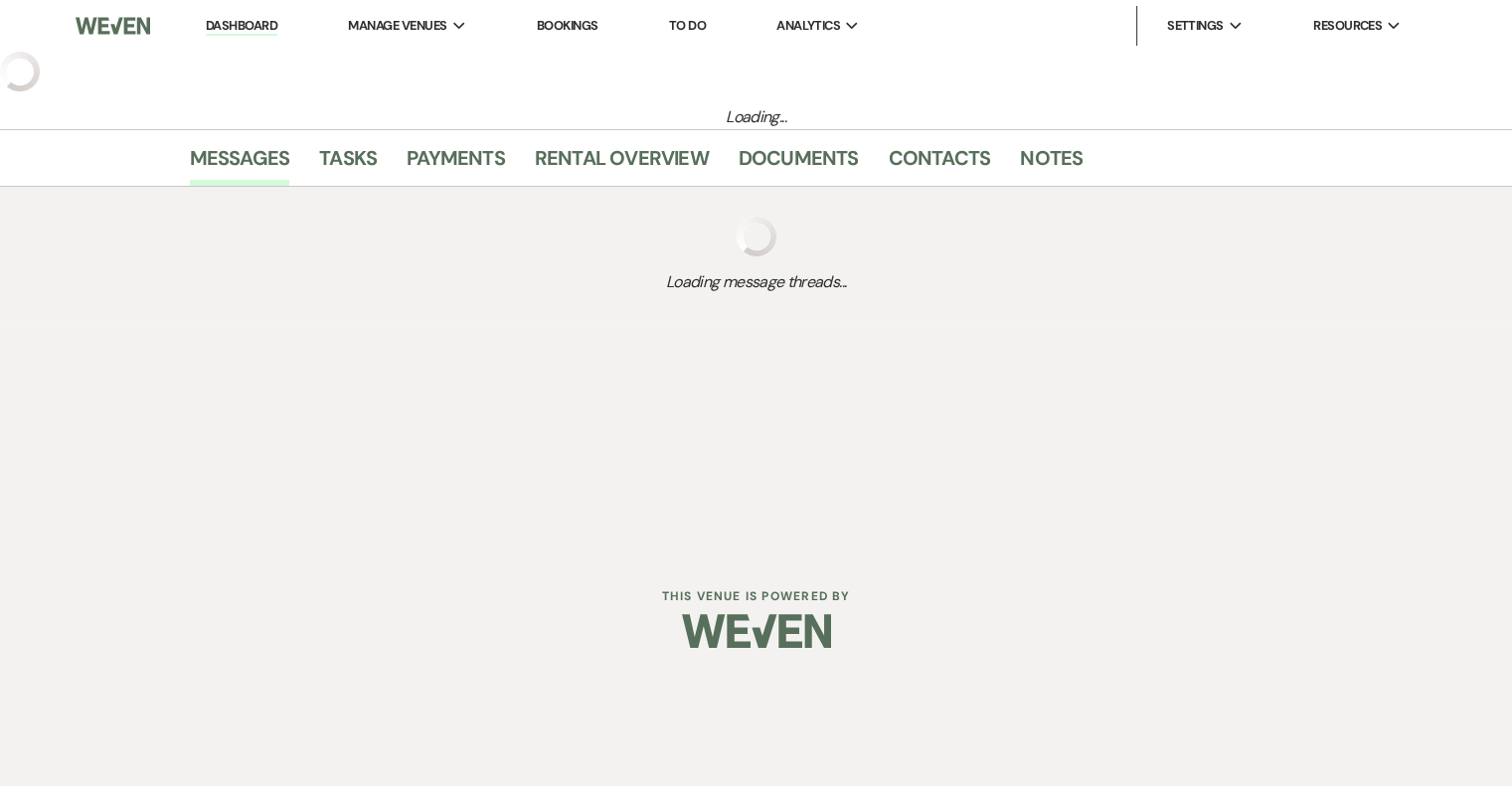 select on "5" 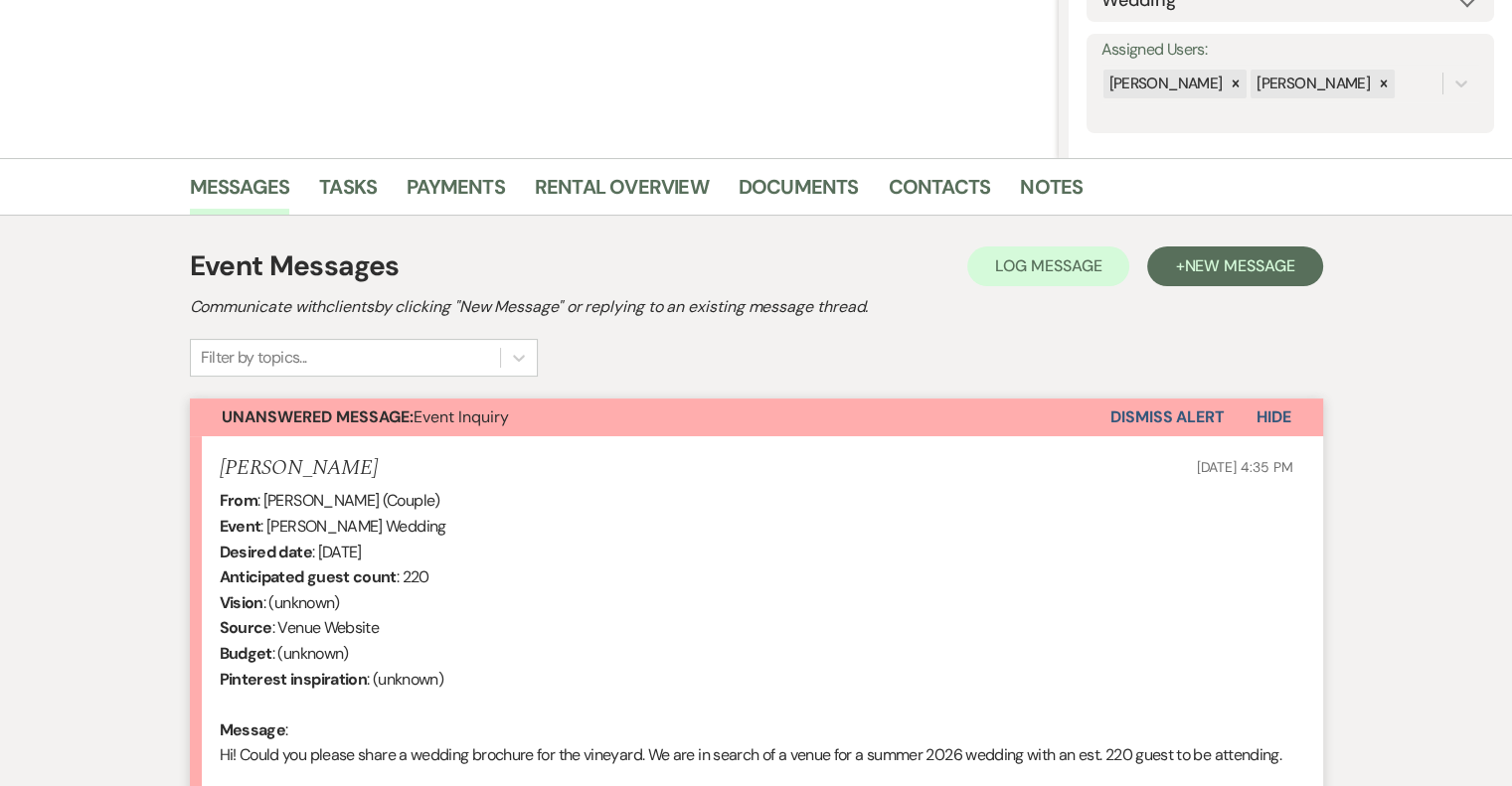 scroll, scrollTop: 606, scrollLeft: 0, axis: vertical 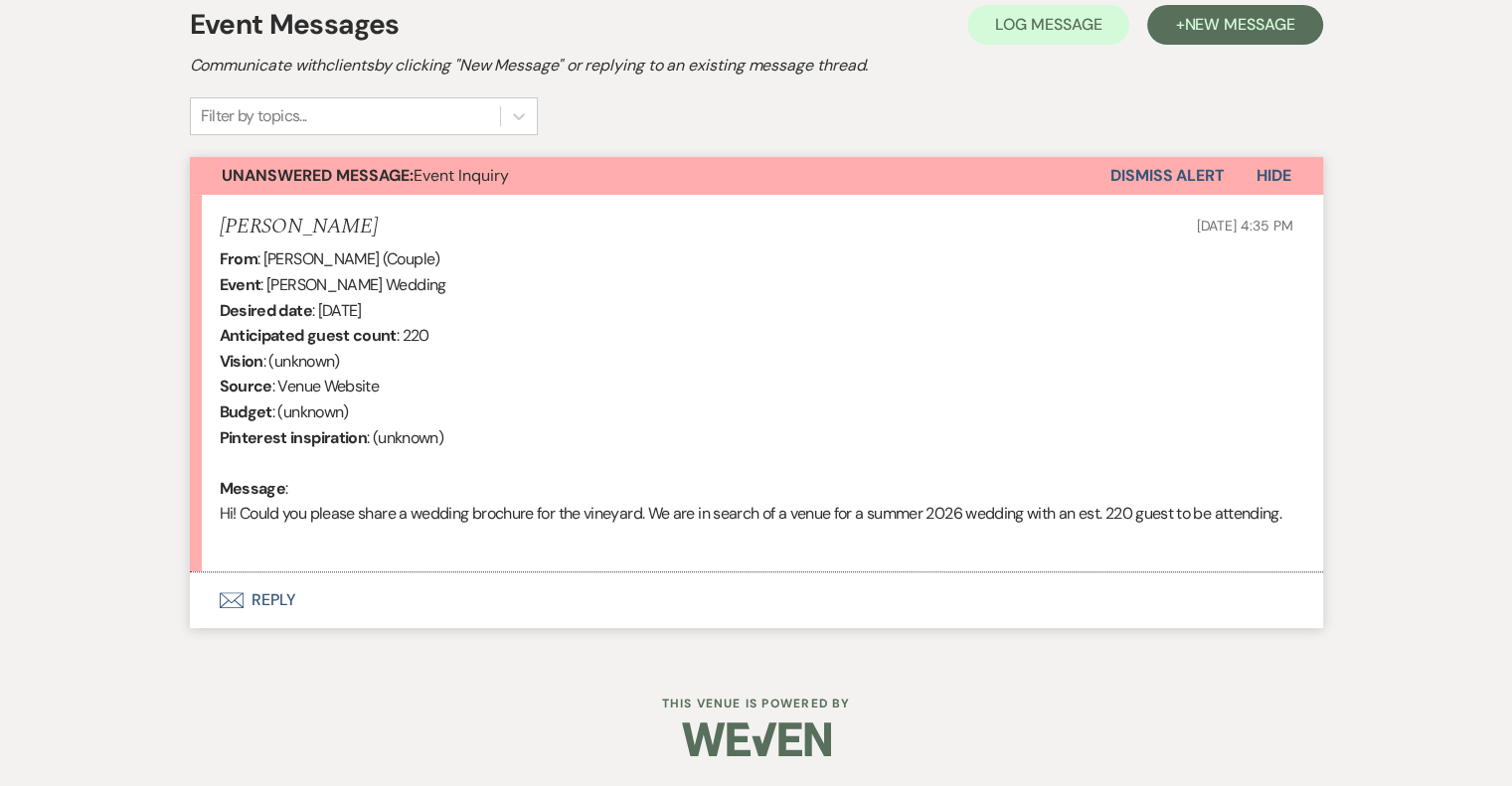 click on "Envelope Reply" at bounding box center (756, 600) 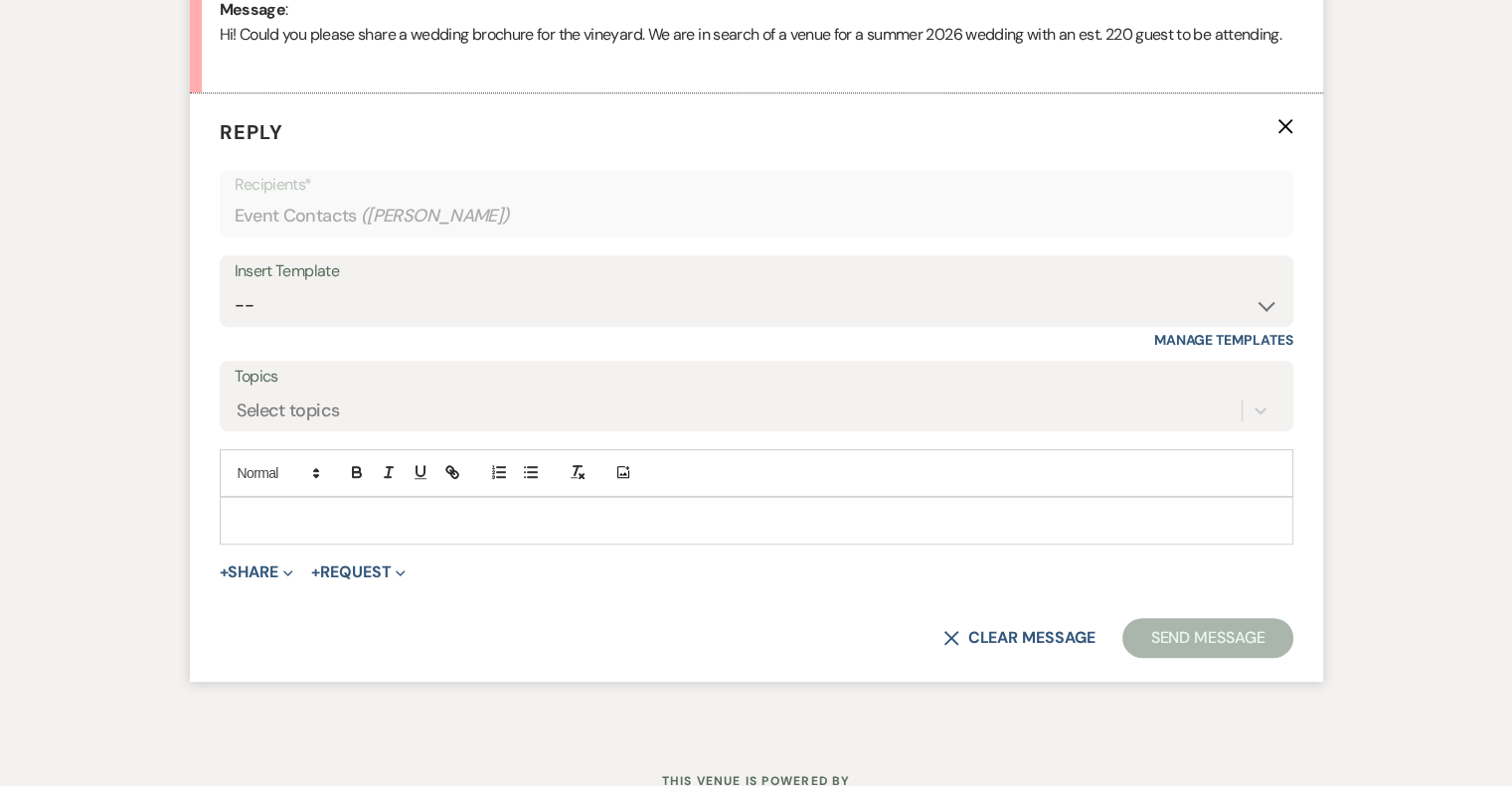 scroll, scrollTop: 1080, scrollLeft: 0, axis: vertical 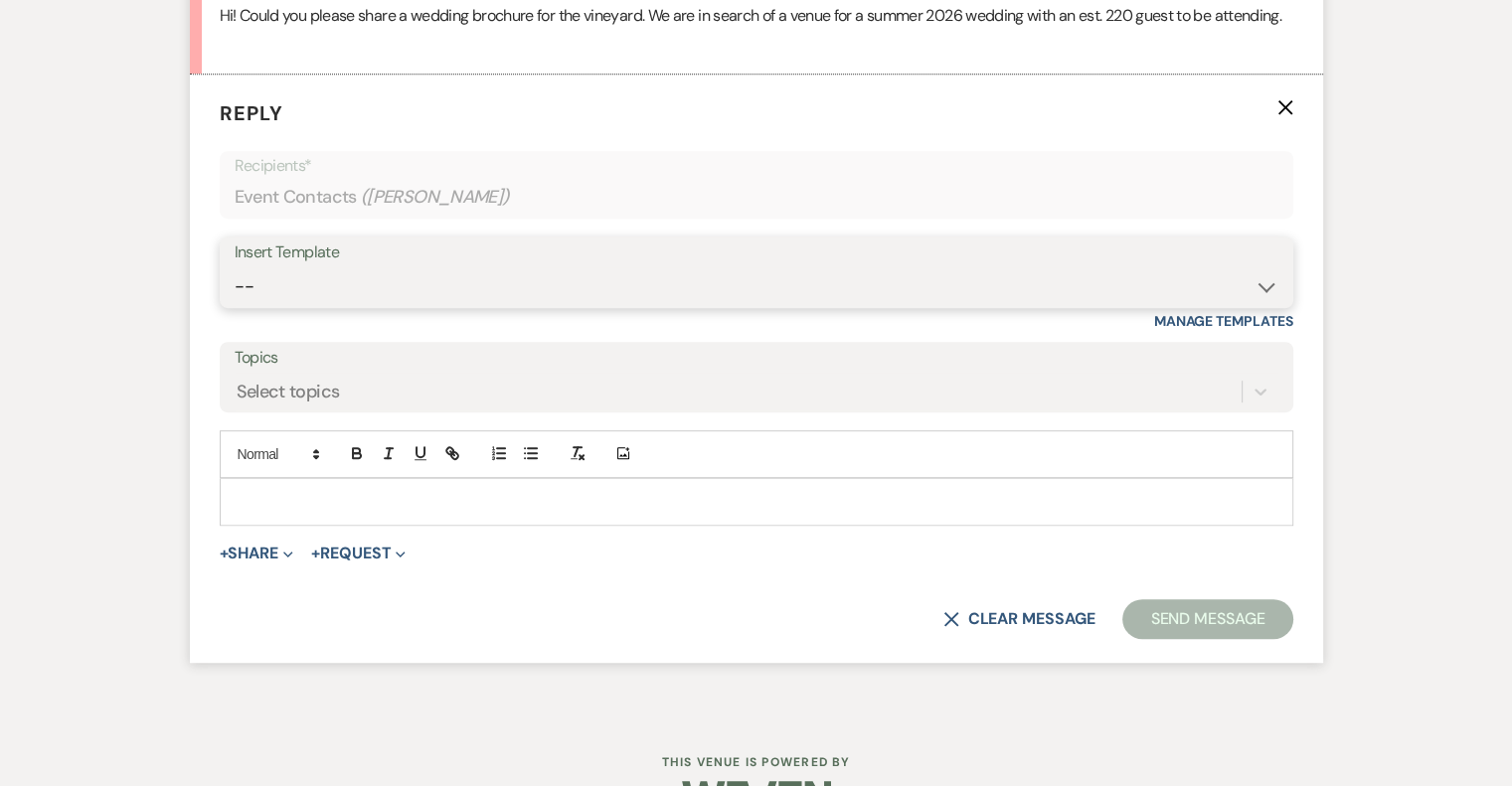 click on "-- Weven Planning Portal Introduction (Booked Events) Tour Request Response Follow Up  Initial Inquiry Response  Vendor List Contract (Pre-Booked Leads) [PERSON_NAME]- introduction email Tasting/Meeting Follow Up 2023 Luxury Loo Pricing Before the Tasting/Meeting" at bounding box center [756, 286] 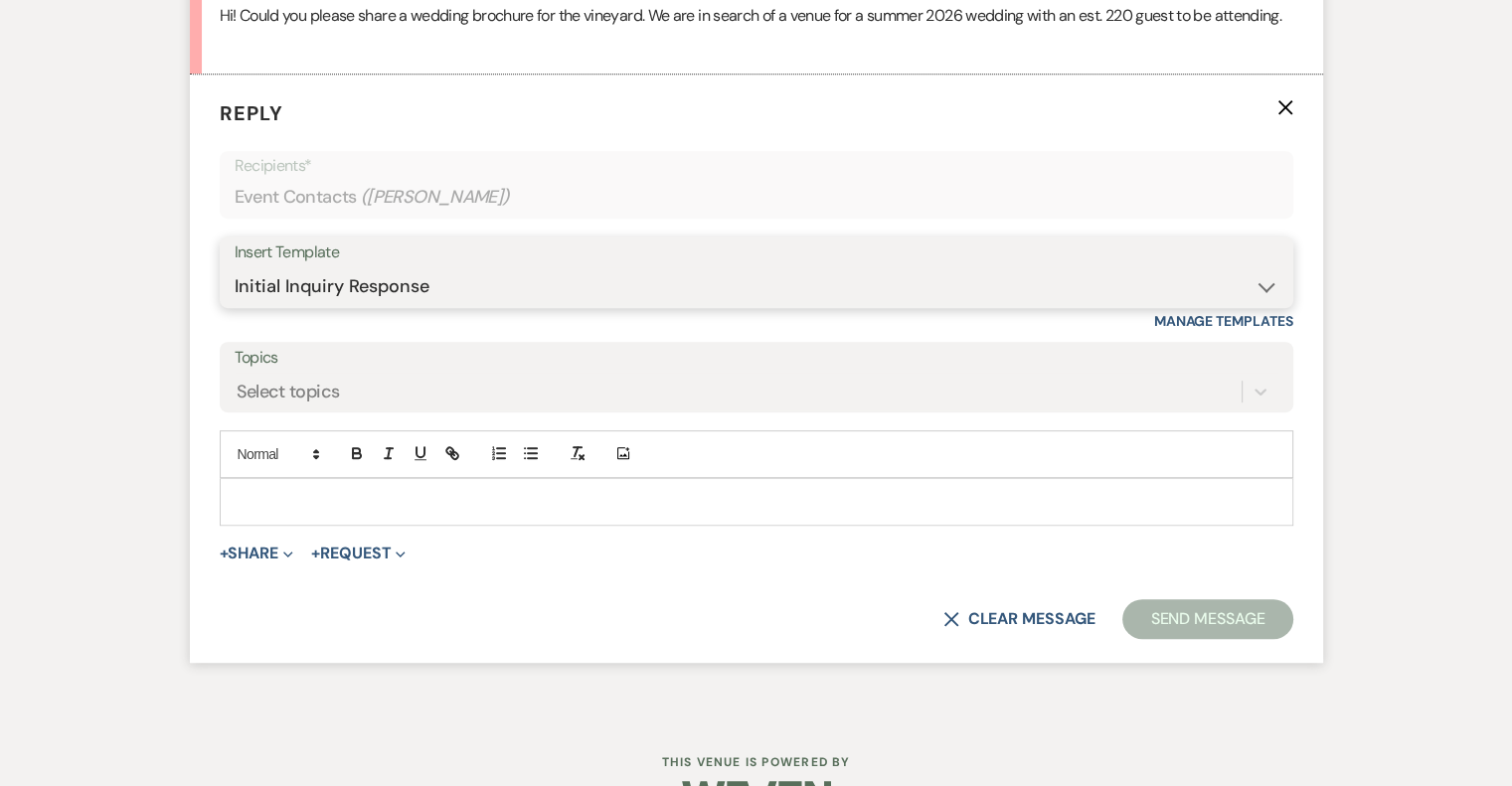 click on "-- Weven Planning Portal Introduction (Booked Events) Tour Request Response Follow Up  Initial Inquiry Response  Vendor List Contract (Pre-Booked Leads) [PERSON_NAME]- introduction email Tasting/Meeting Follow Up 2023 Luxury Loo Pricing Before the Tasting/Meeting" at bounding box center (756, 286) 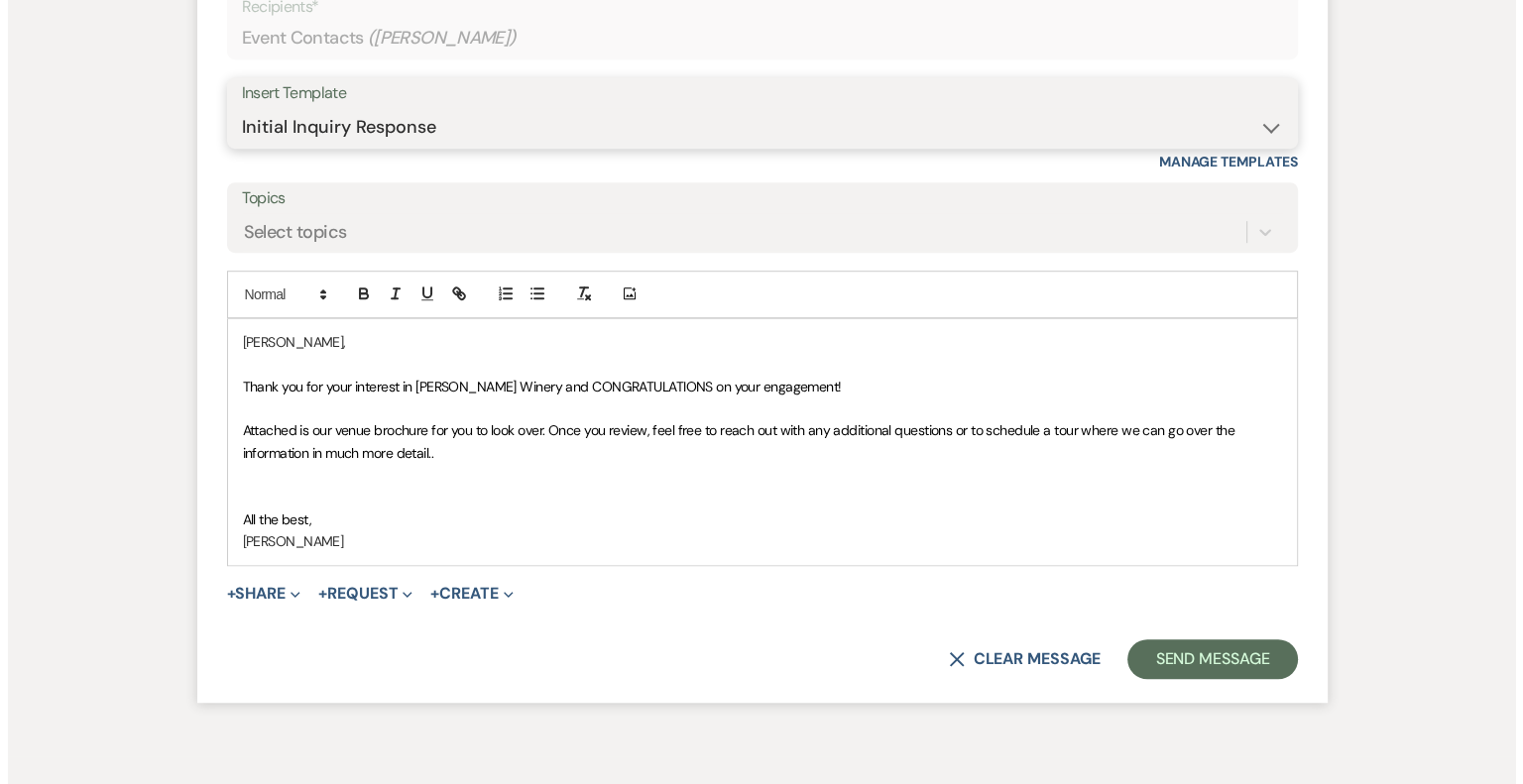 scroll, scrollTop: 1358, scrollLeft: 0, axis: vertical 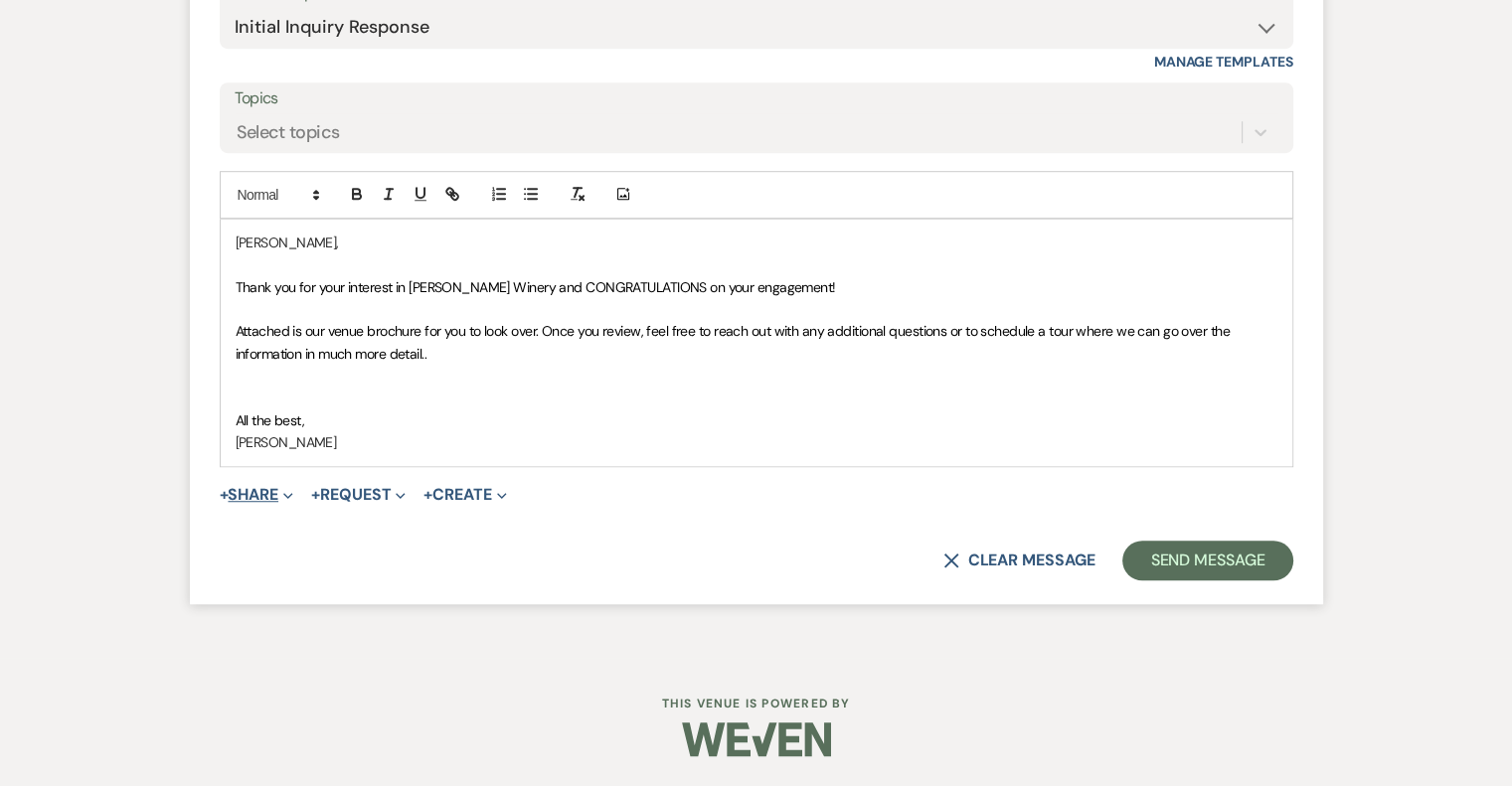 click on "+  Share Expand" at bounding box center [256, 495] 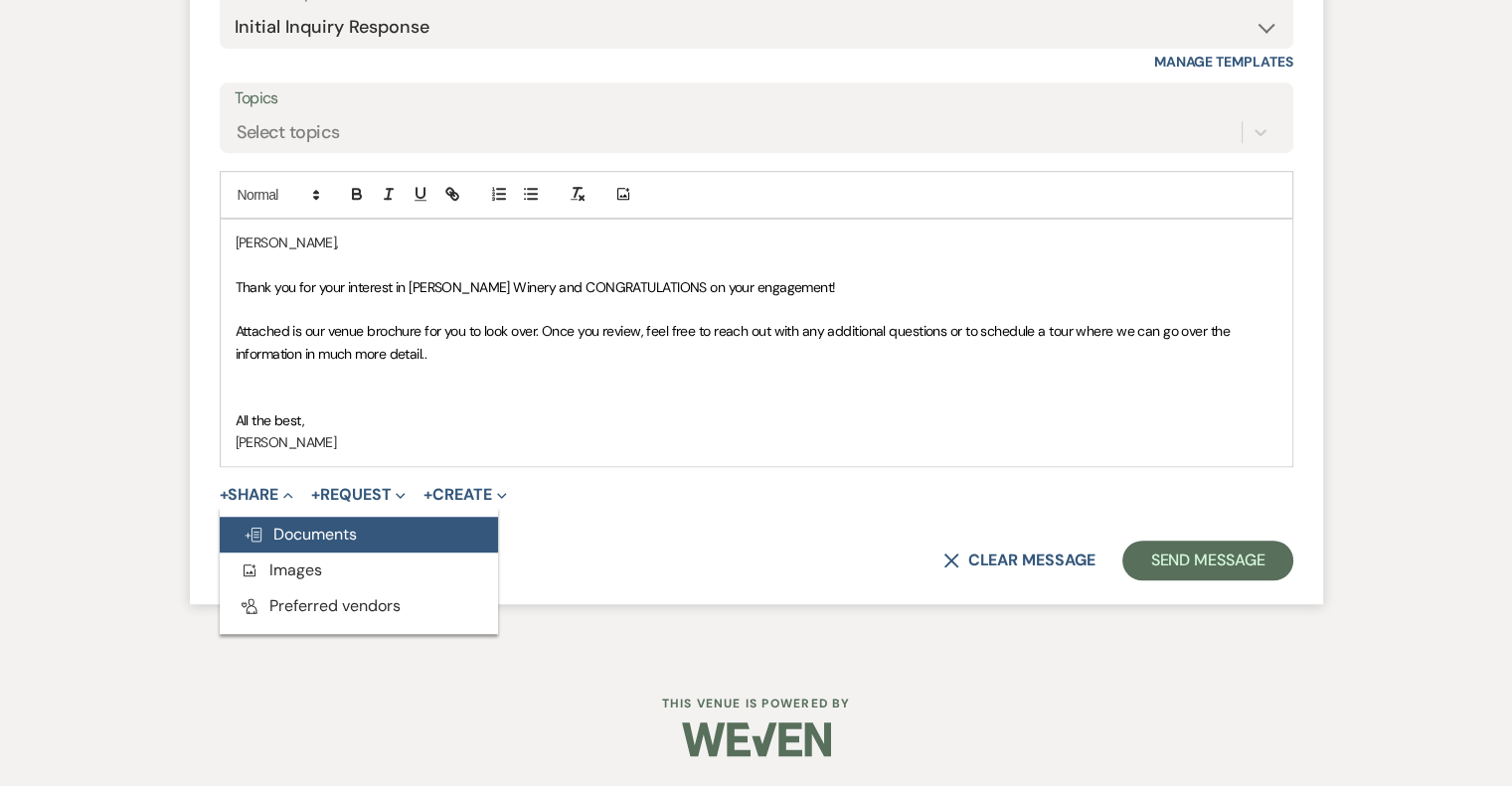 click on "Doc Upload Documents" at bounding box center [300, 534] 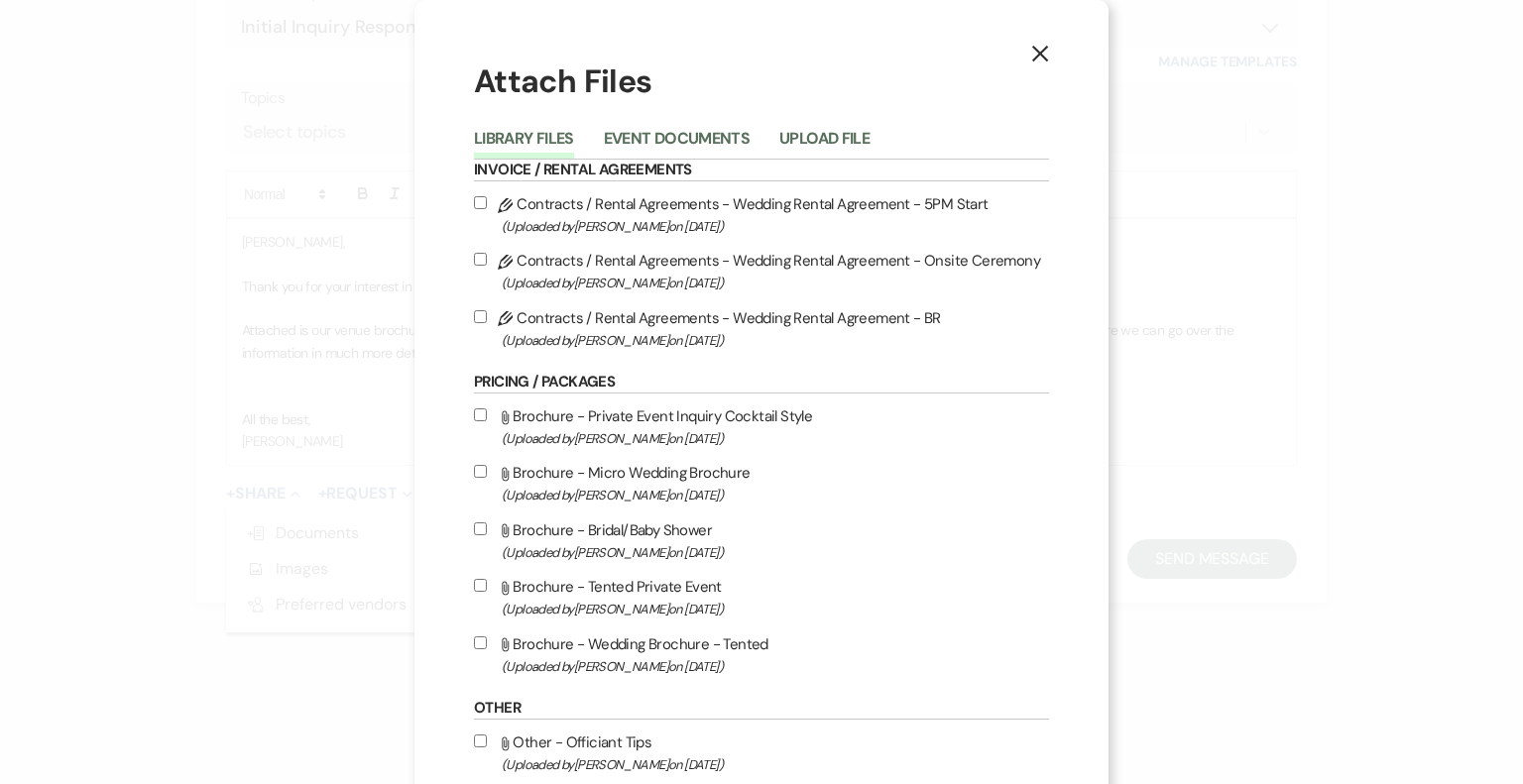 drag, startPoint x: 643, startPoint y: 653, endPoint x: 676, endPoint y: 639, distance: 35.846897 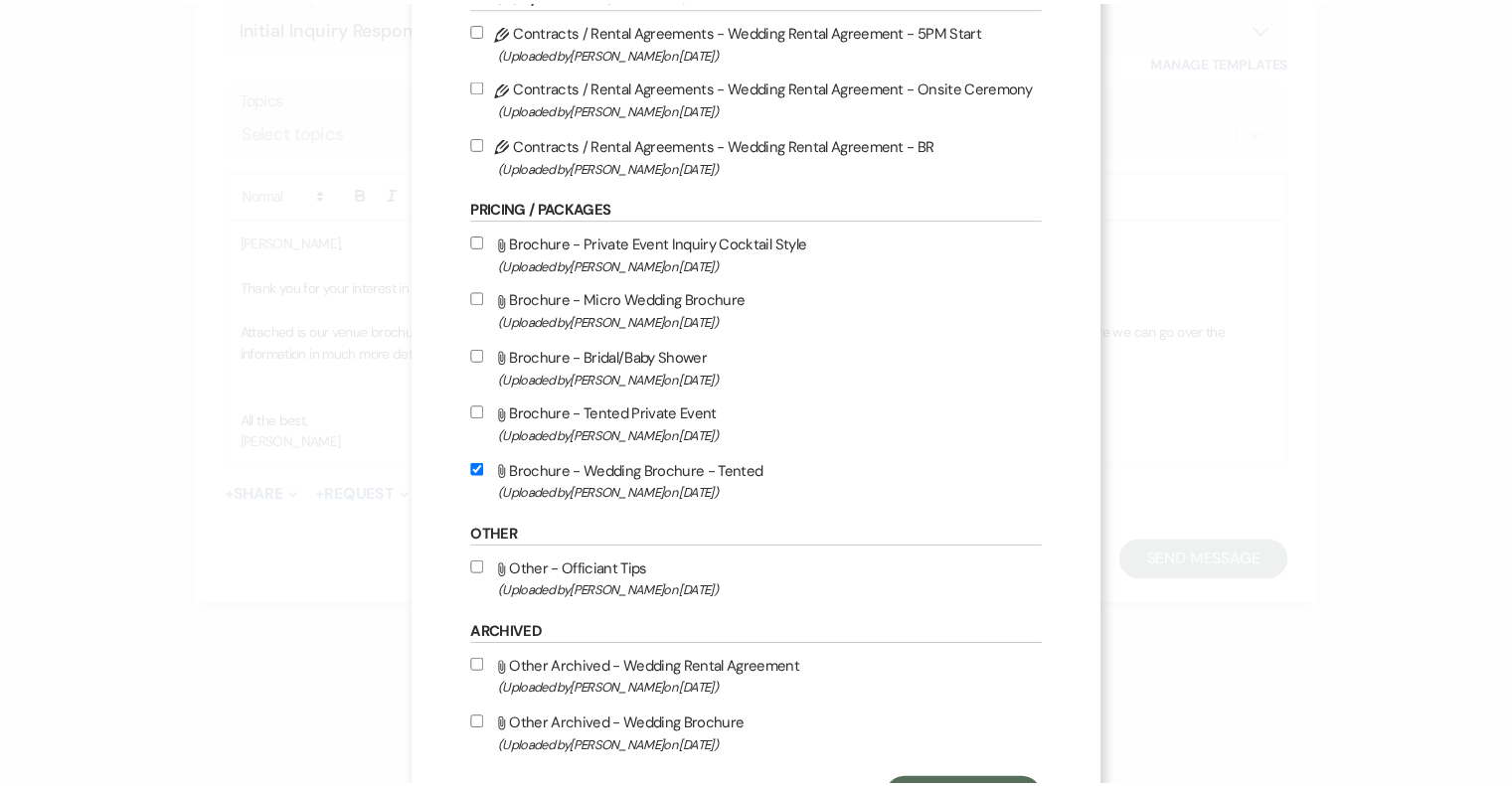 scroll, scrollTop: 270, scrollLeft: 0, axis: vertical 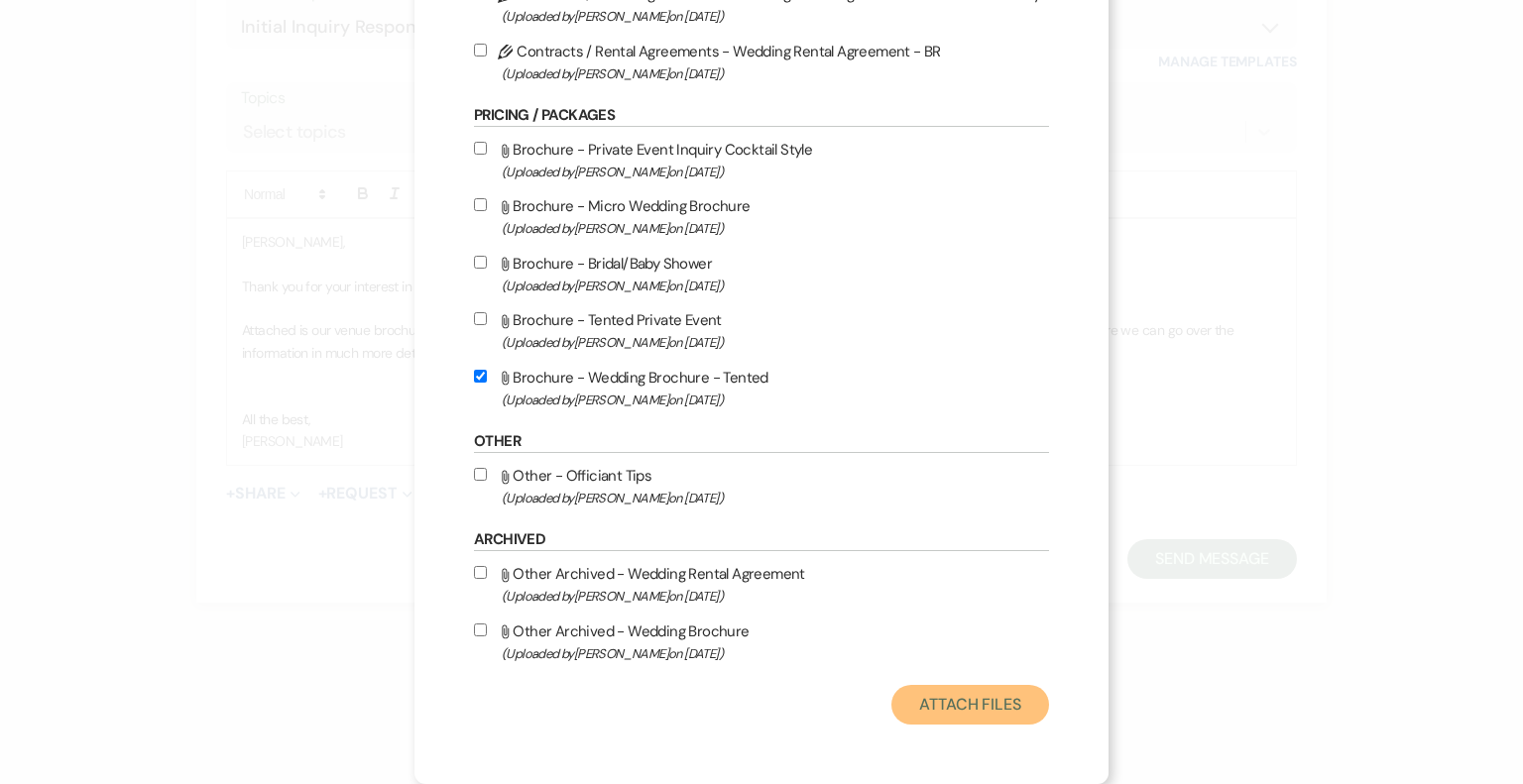 click on "Attach Files" at bounding box center [970, 705] 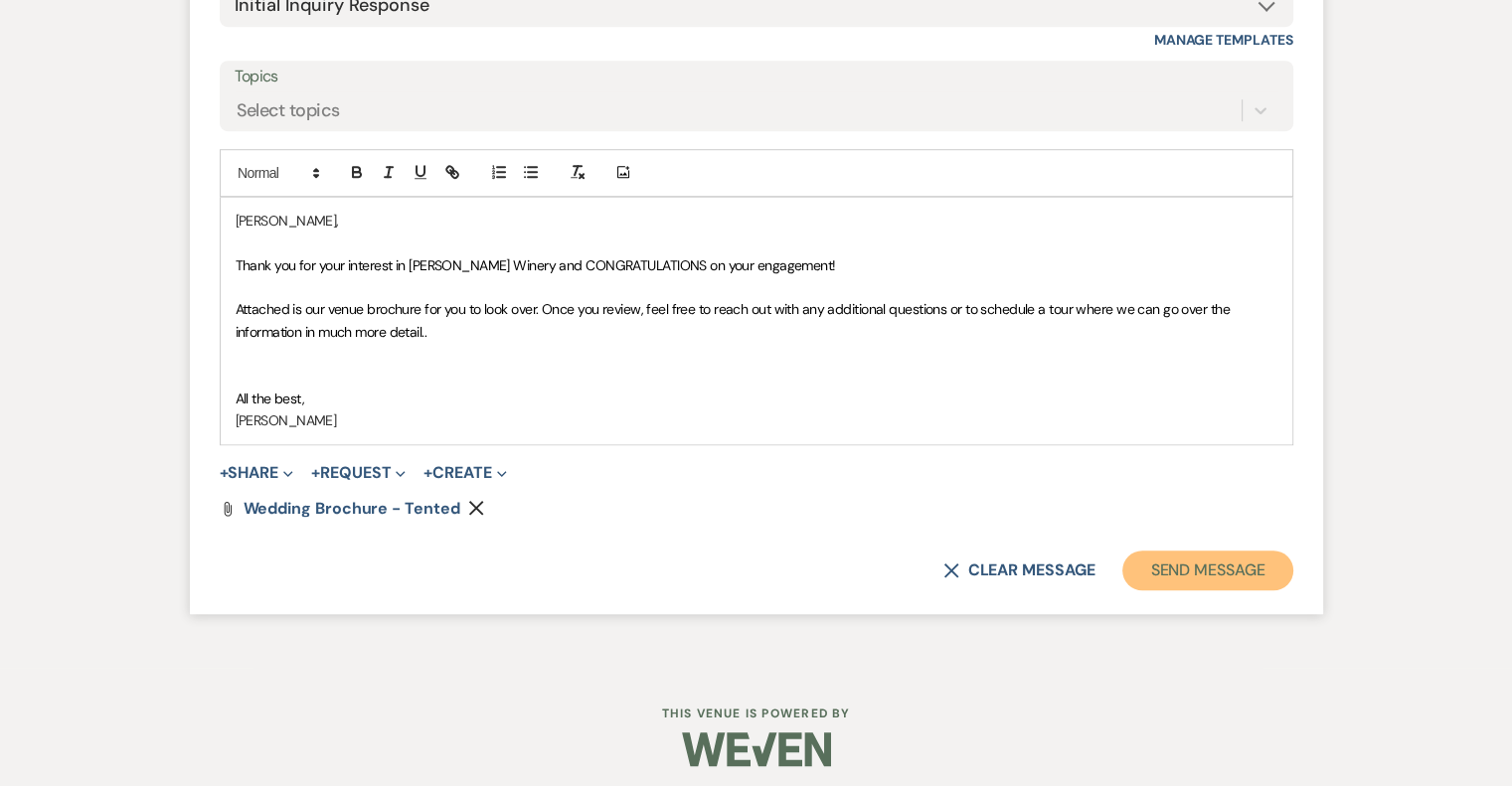 click on "Send Message" at bounding box center [1207, 570] 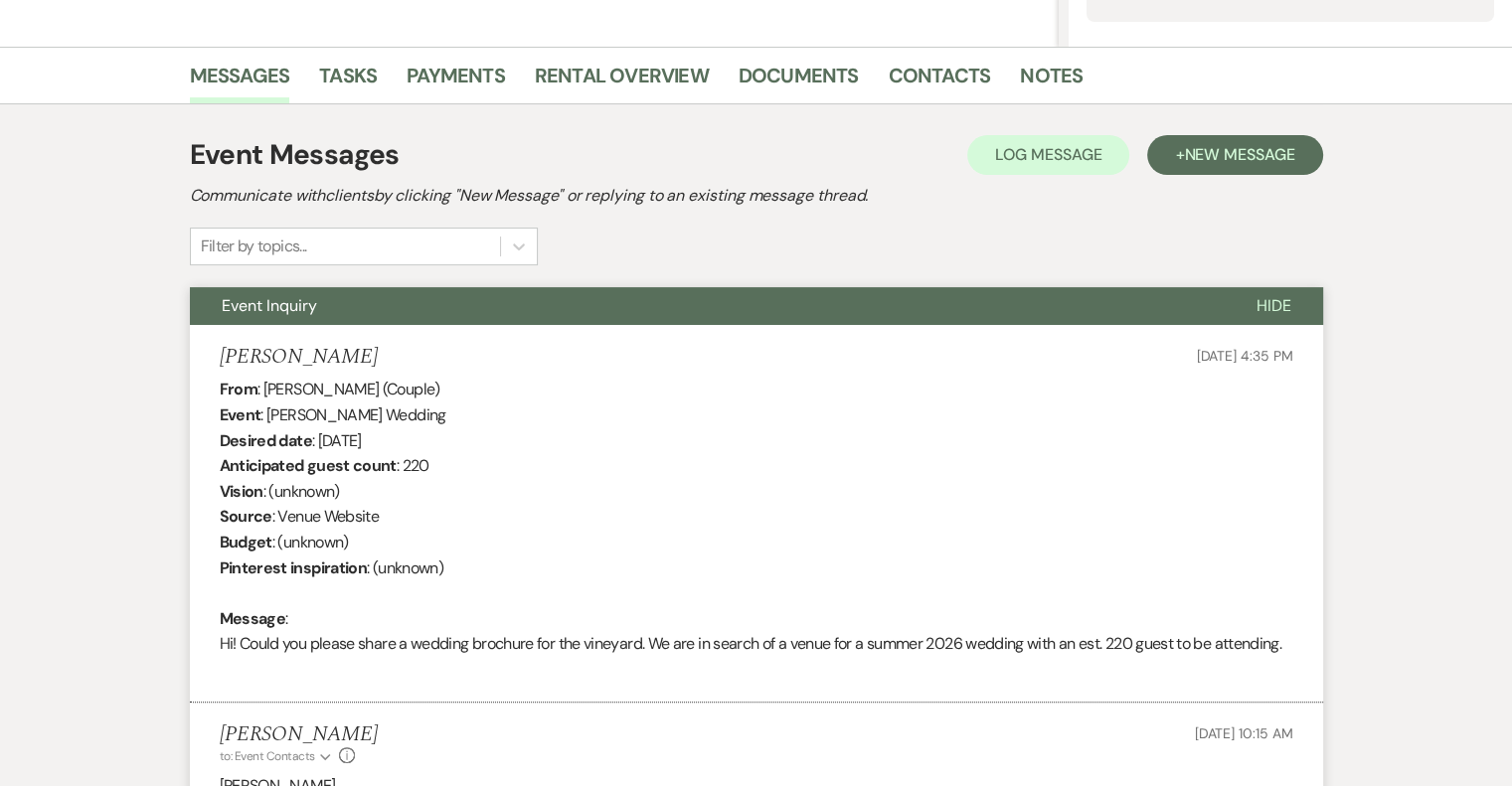 scroll, scrollTop: 0, scrollLeft: 0, axis: both 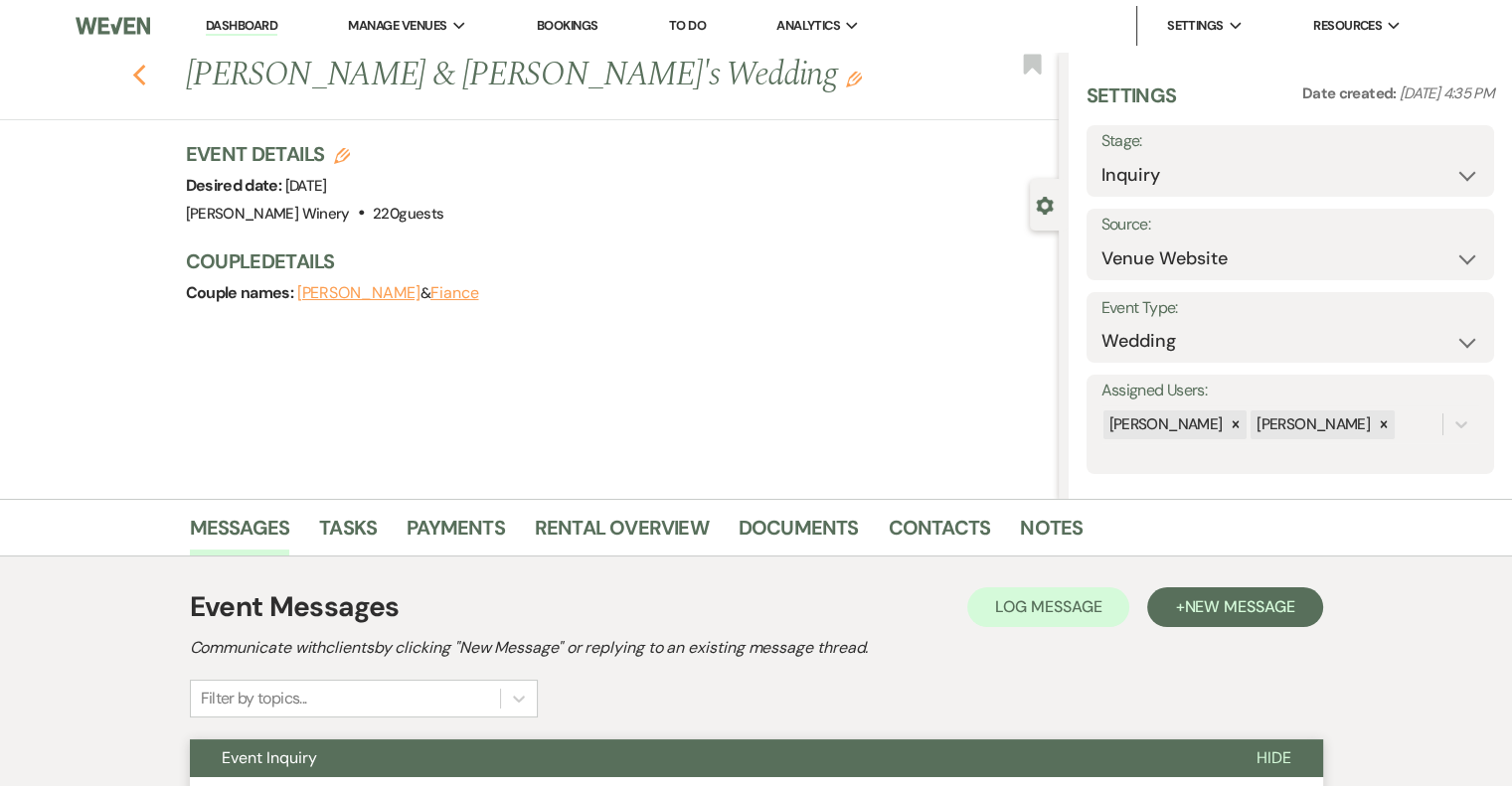 click on "Previous" 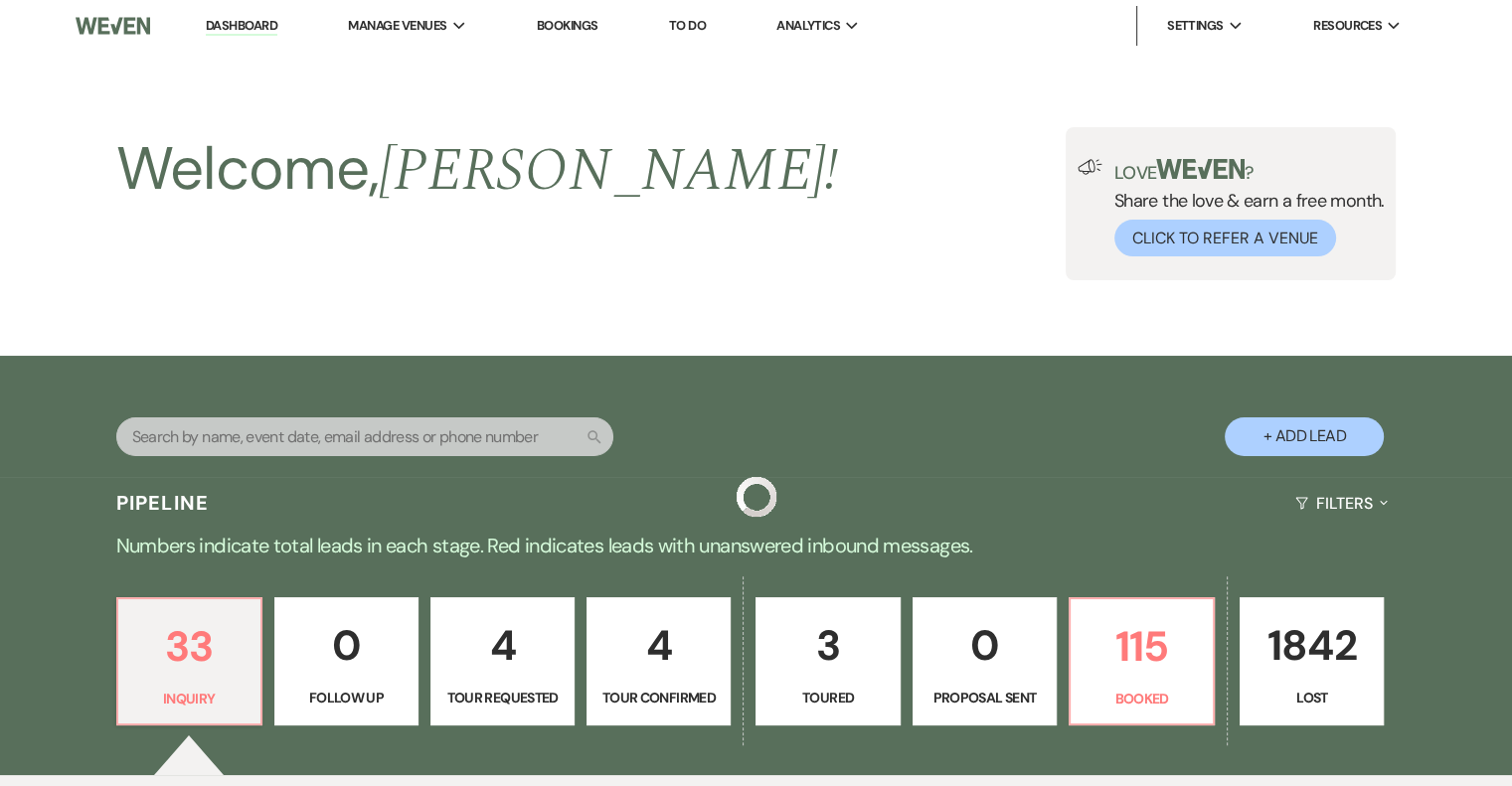 scroll, scrollTop: 596, scrollLeft: 0, axis: vertical 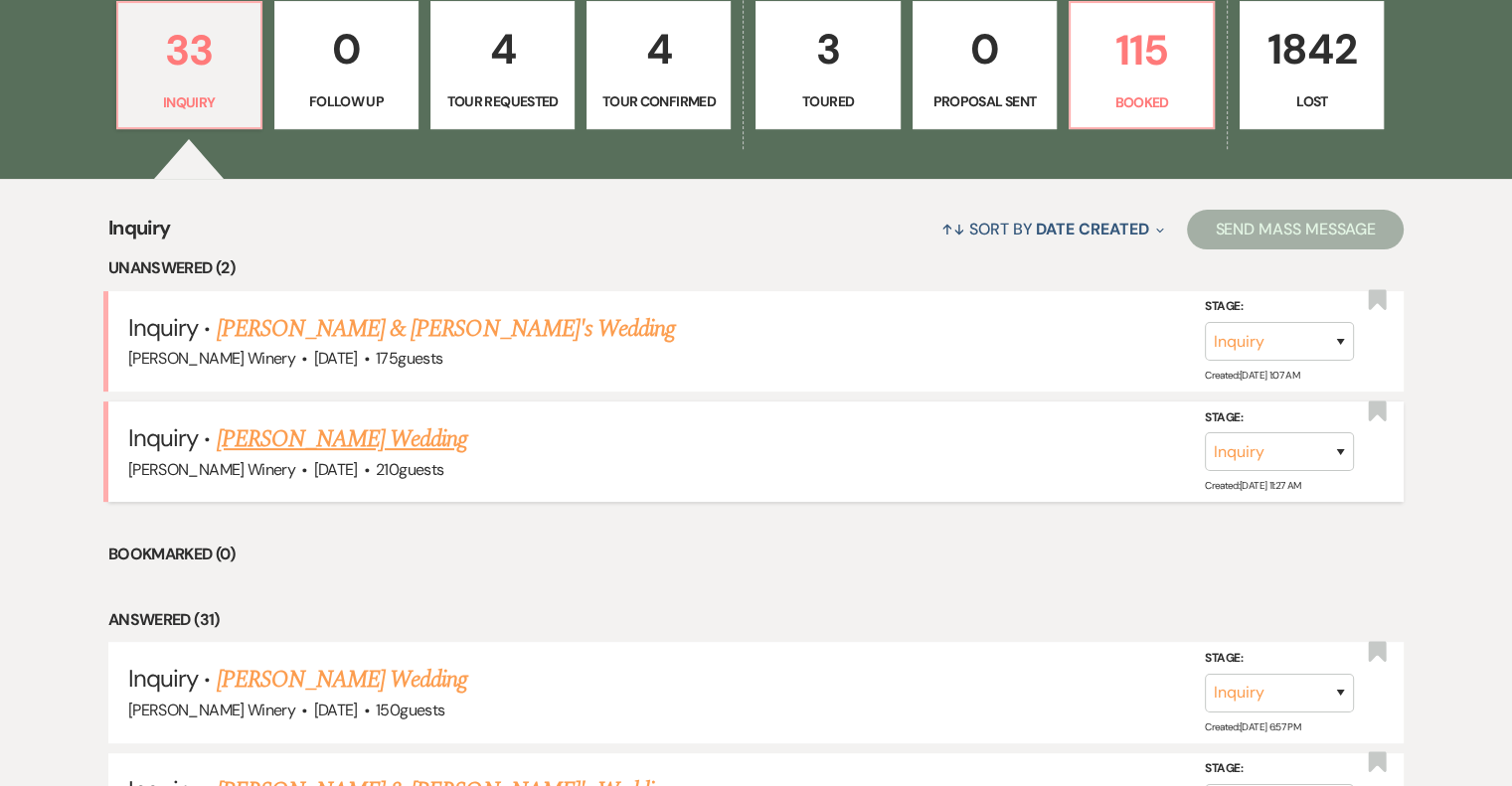 click on "[PERSON_NAME] Wedding" at bounding box center (342, 439) 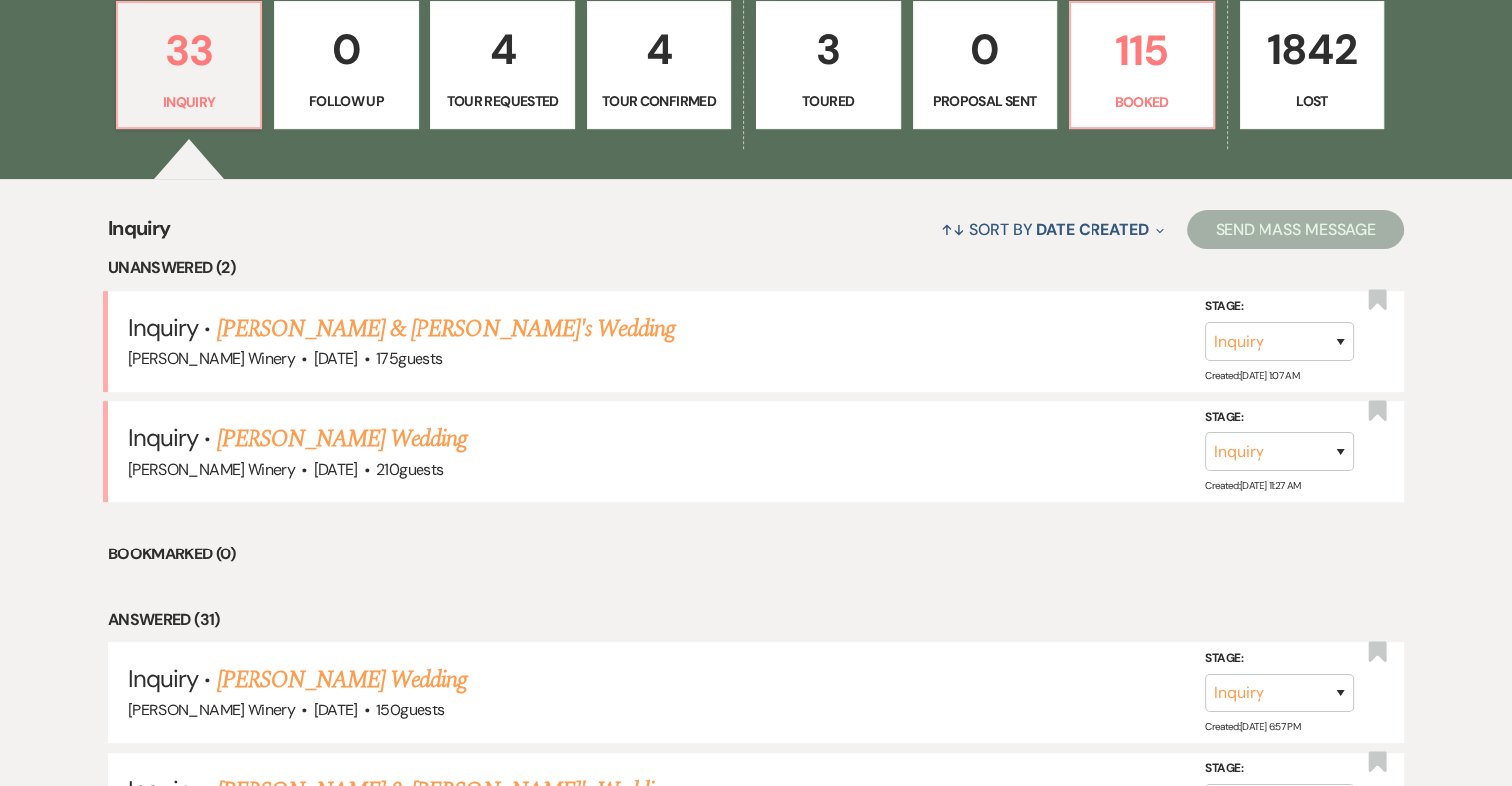 scroll, scrollTop: 0, scrollLeft: 0, axis: both 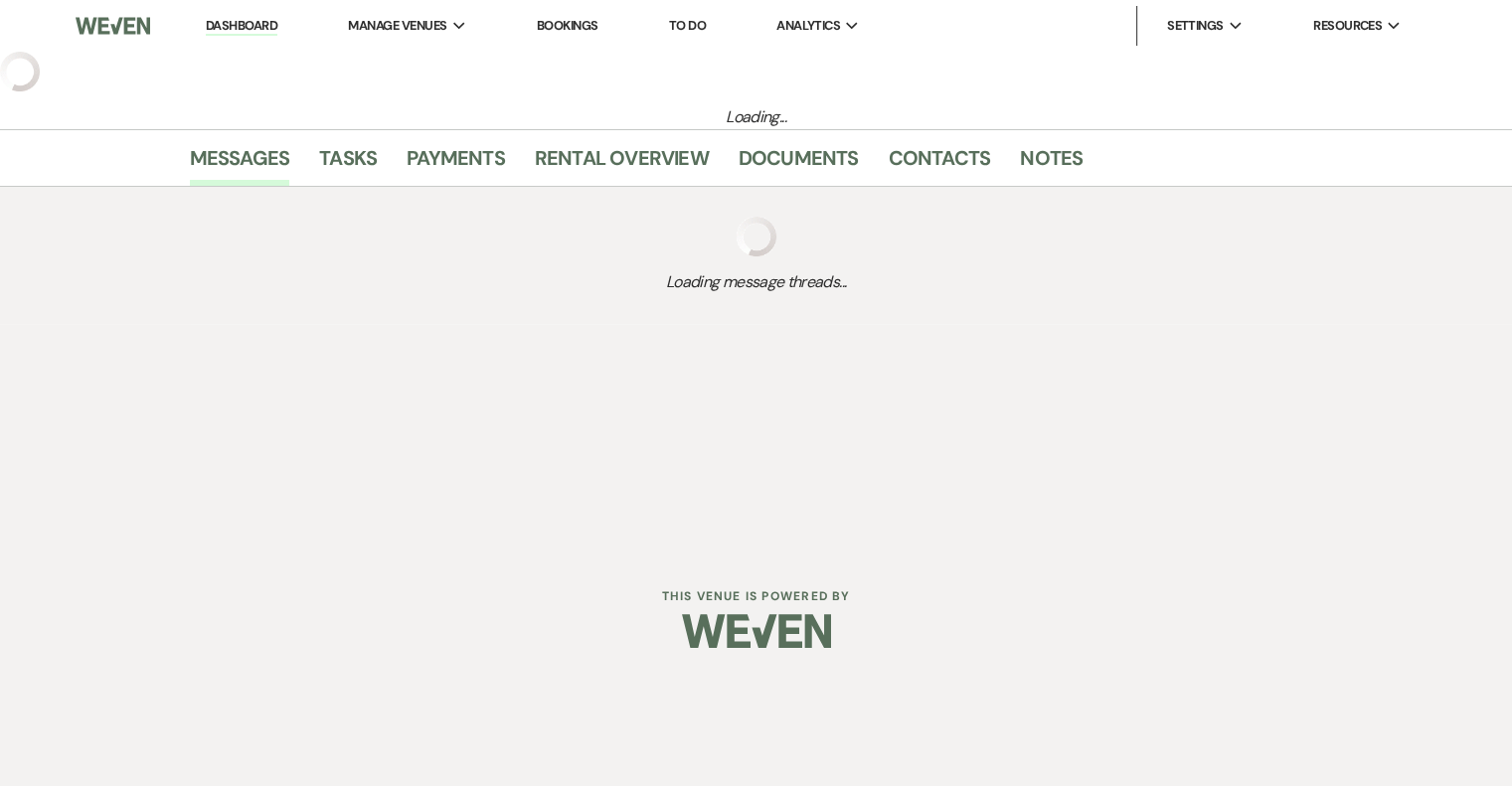 select on "5" 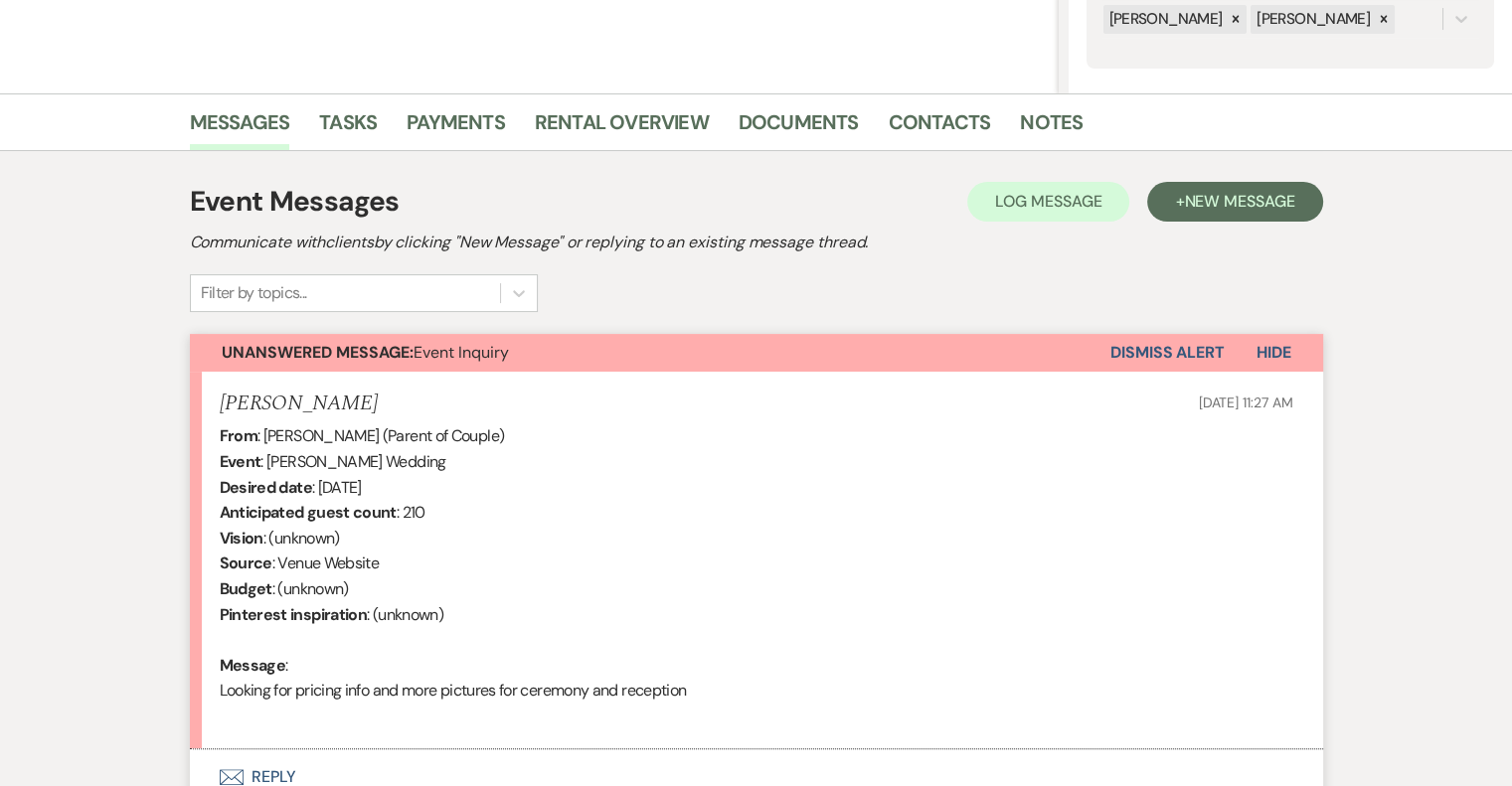 scroll, scrollTop: 580, scrollLeft: 0, axis: vertical 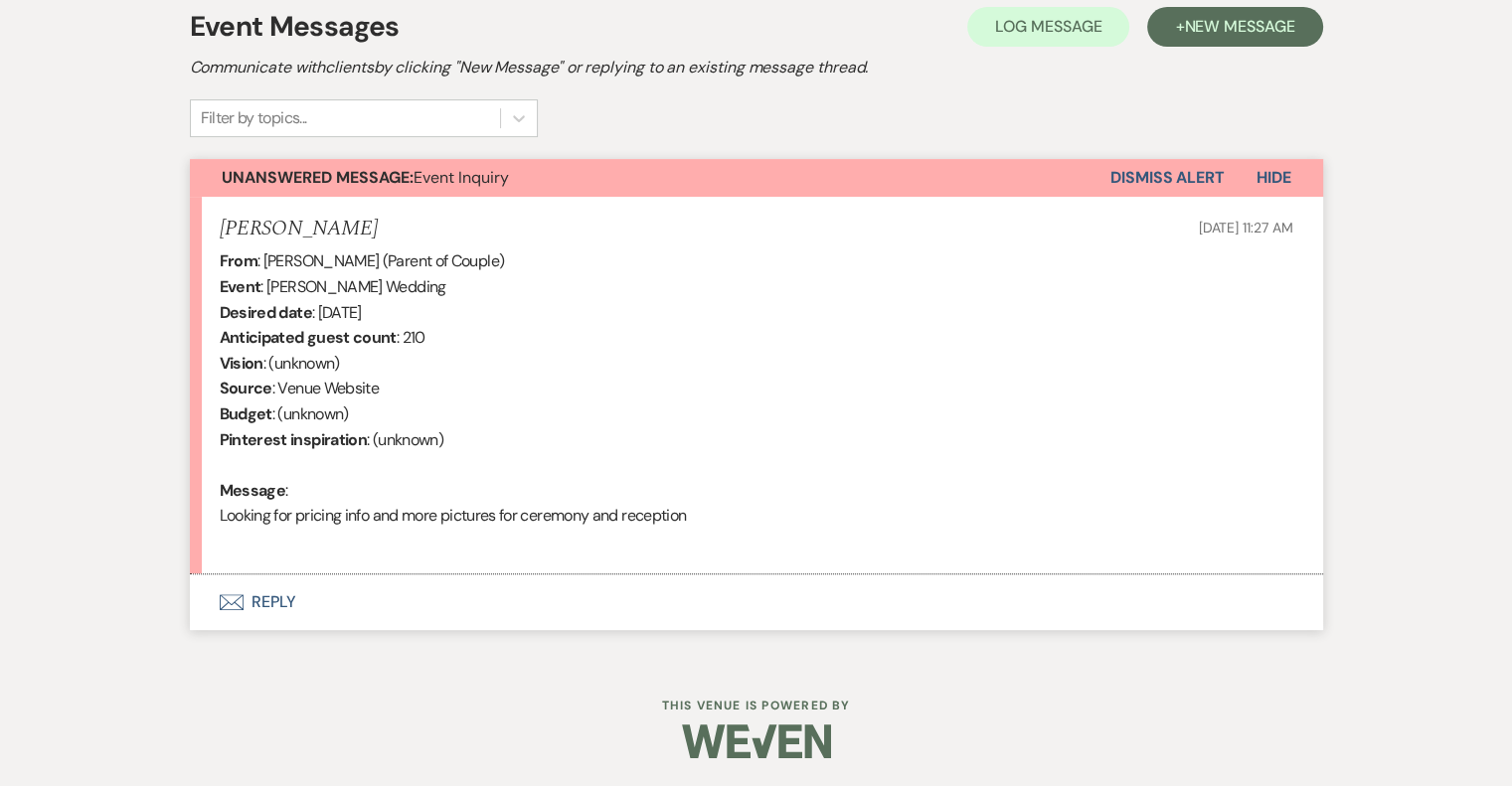 click on "Envelope Reply" at bounding box center [756, 602] 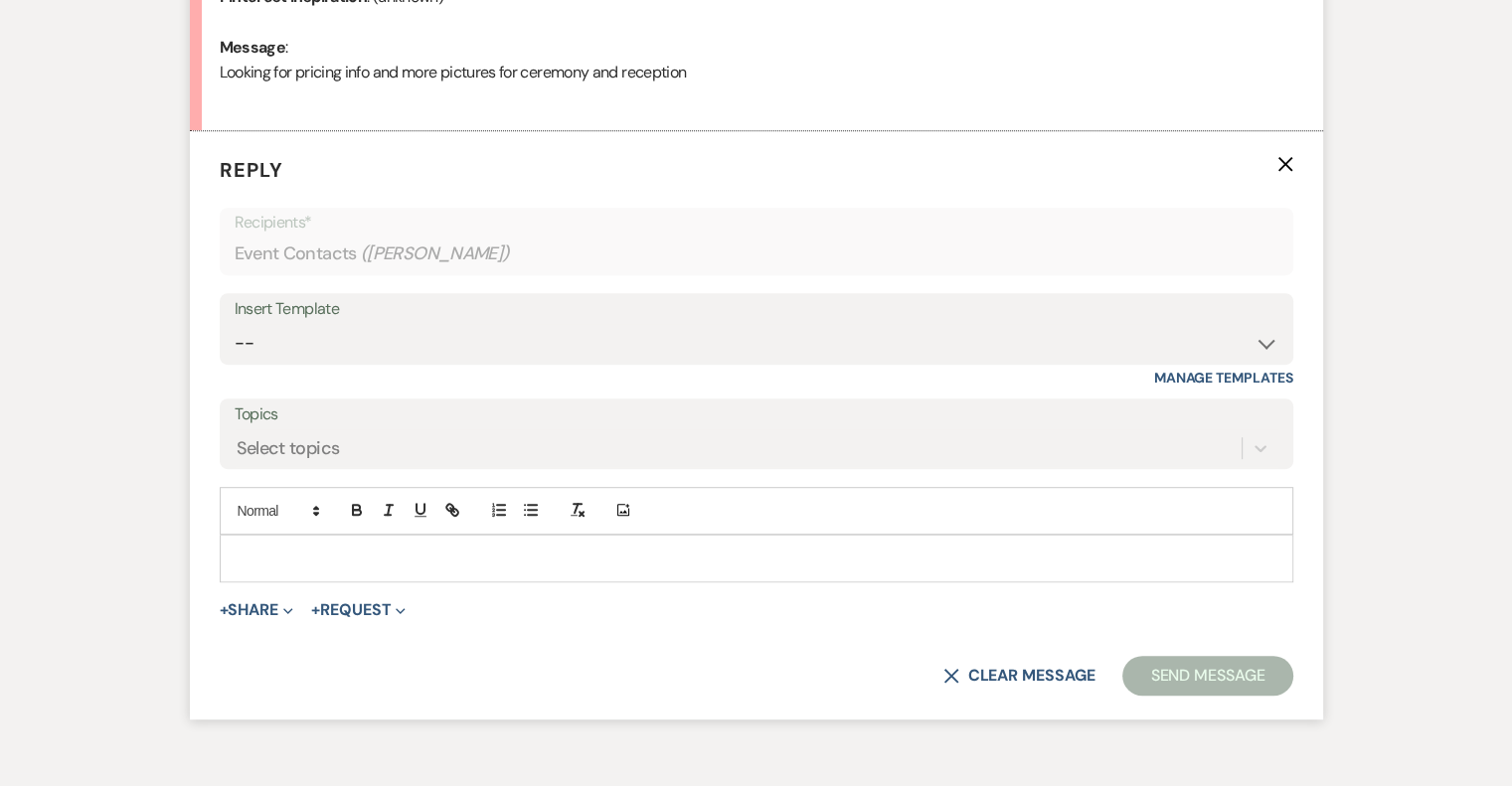 scroll, scrollTop: 1054, scrollLeft: 0, axis: vertical 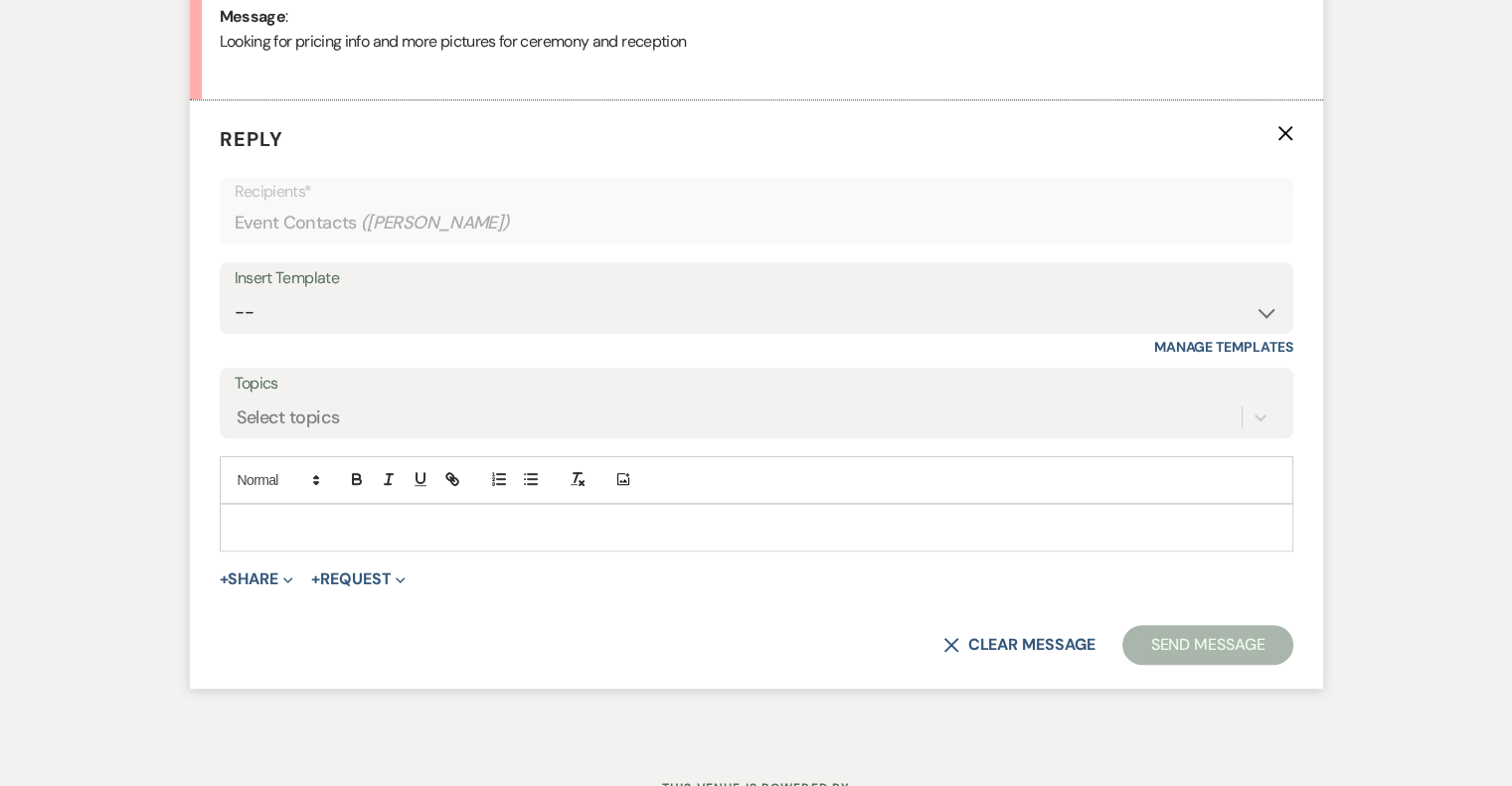 click on "Insert Template" at bounding box center [756, 278] 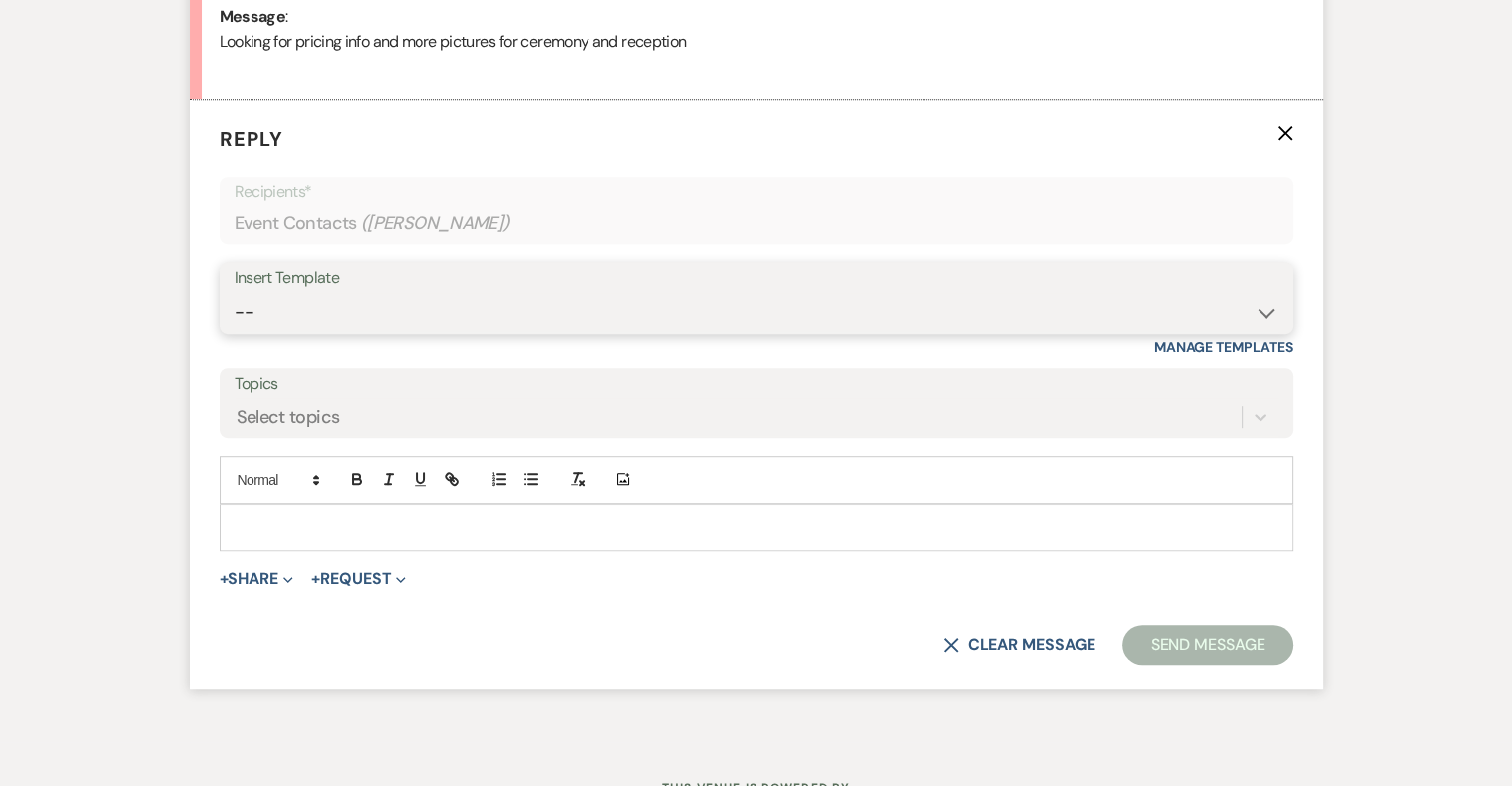 click on "-- Weven Planning Portal Introduction (Booked Events) Tour Request Response Follow Up  Initial Inquiry Response  Vendor List Contract (Pre-Booked Leads) [PERSON_NAME]- introduction email Tasting/Meeting Follow Up 2023 Luxury Loo Pricing Before the Tasting/Meeting" at bounding box center [756, 312] 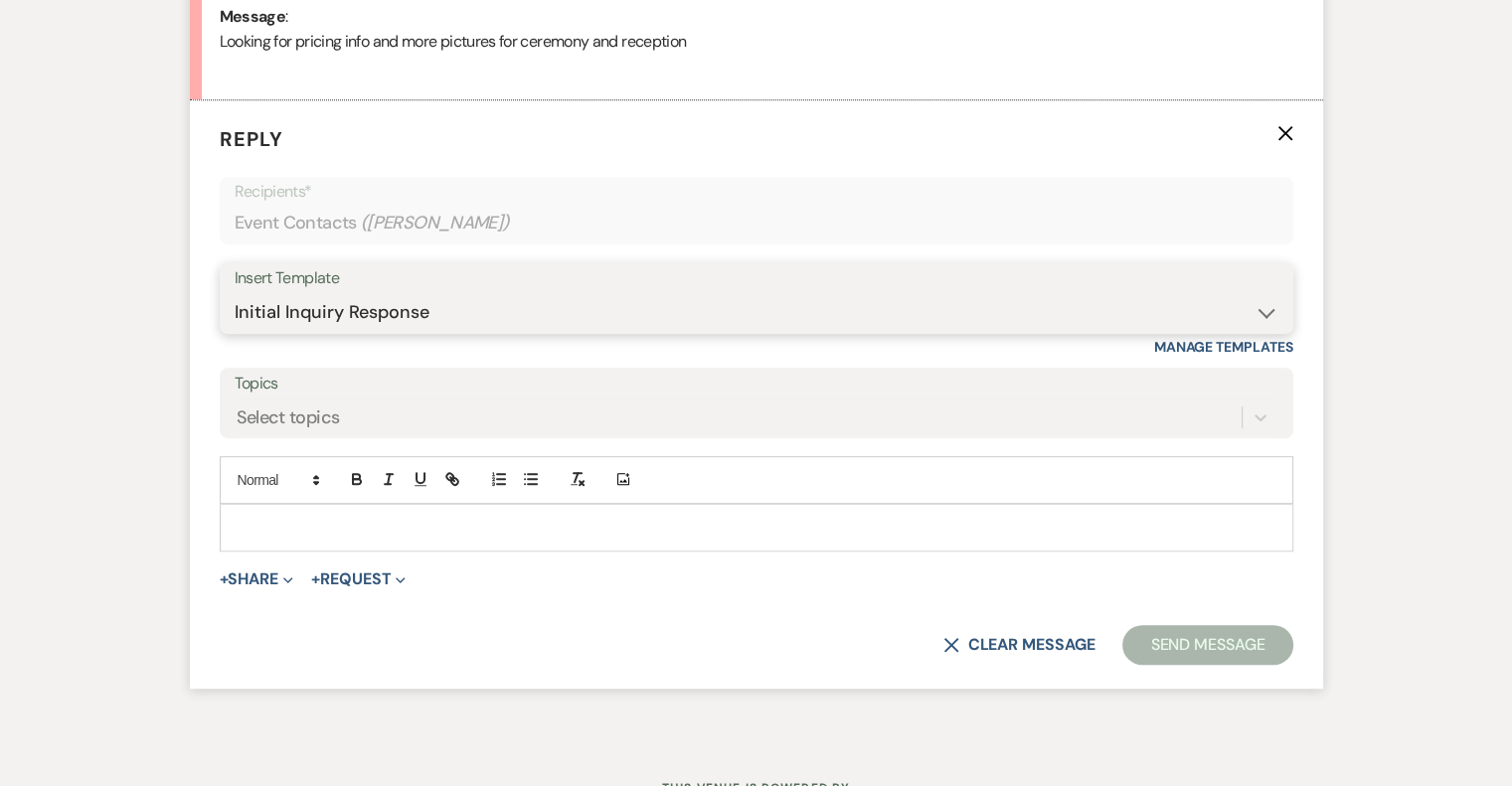 click on "-- Weven Planning Portal Introduction (Booked Events) Tour Request Response Follow Up  Initial Inquiry Response  Vendor List Contract (Pre-Booked Leads) [PERSON_NAME]- introduction email Tasting/Meeting Follow Up 2023 Luxury Loo Pricing Before the Tasting/Meeting" at bounding box center [756, 312] 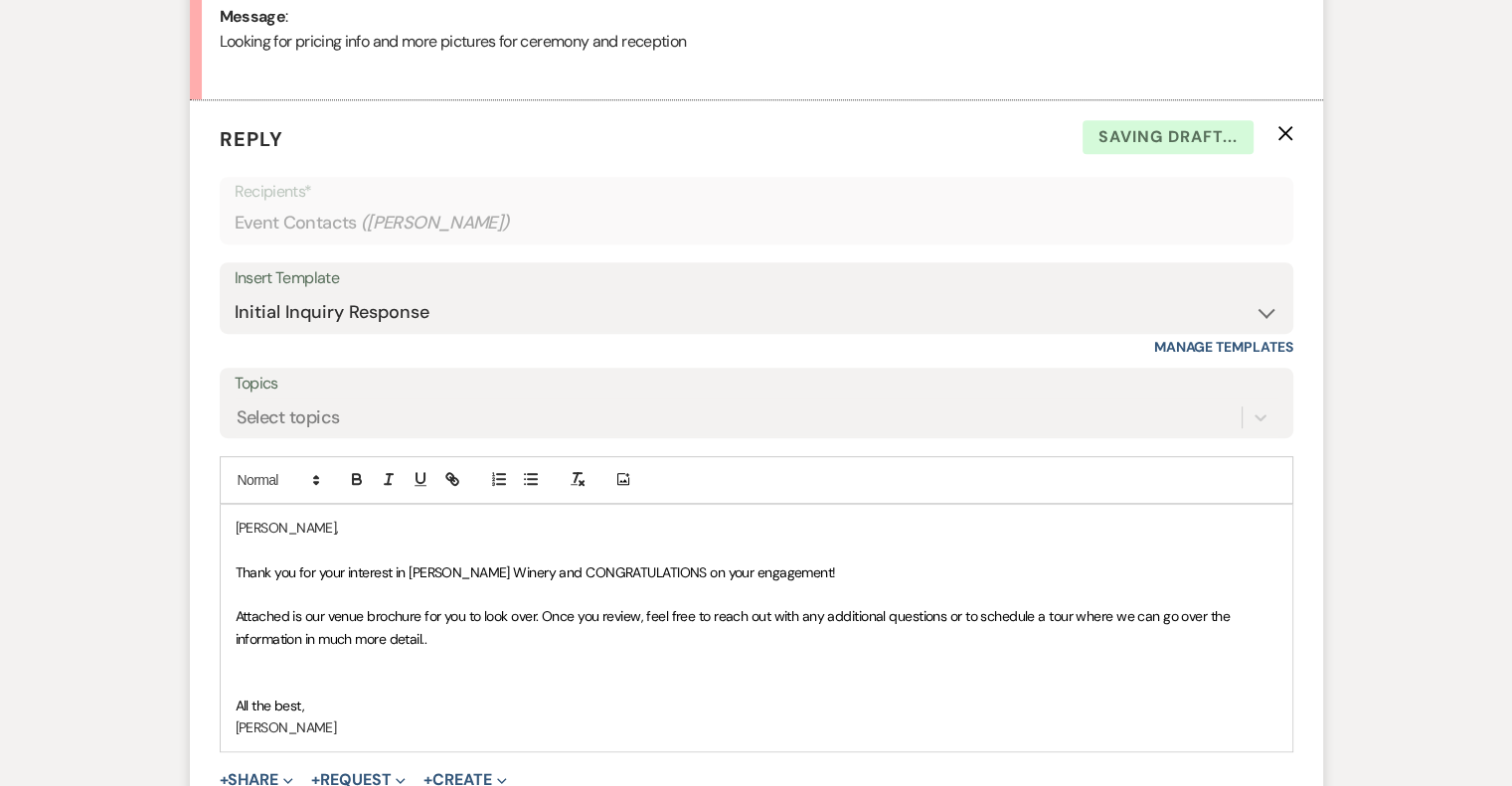 click on "Attached is our venue brochure for you to look over. Once you review, feel free to reach out with any additional questions or to schedule a tour where we can go over the information in much more detail.." at bounding box center [756, 627] 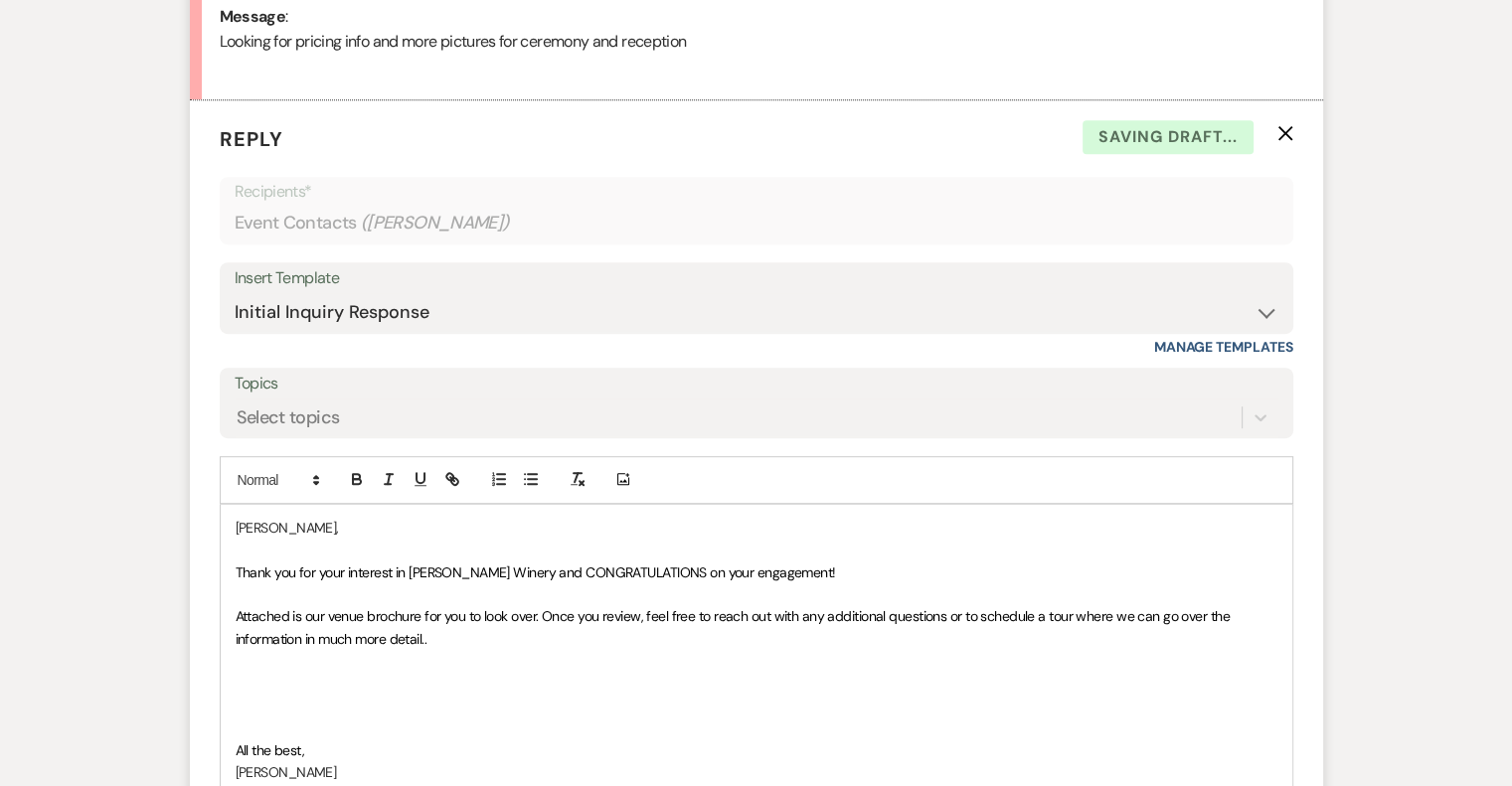 type 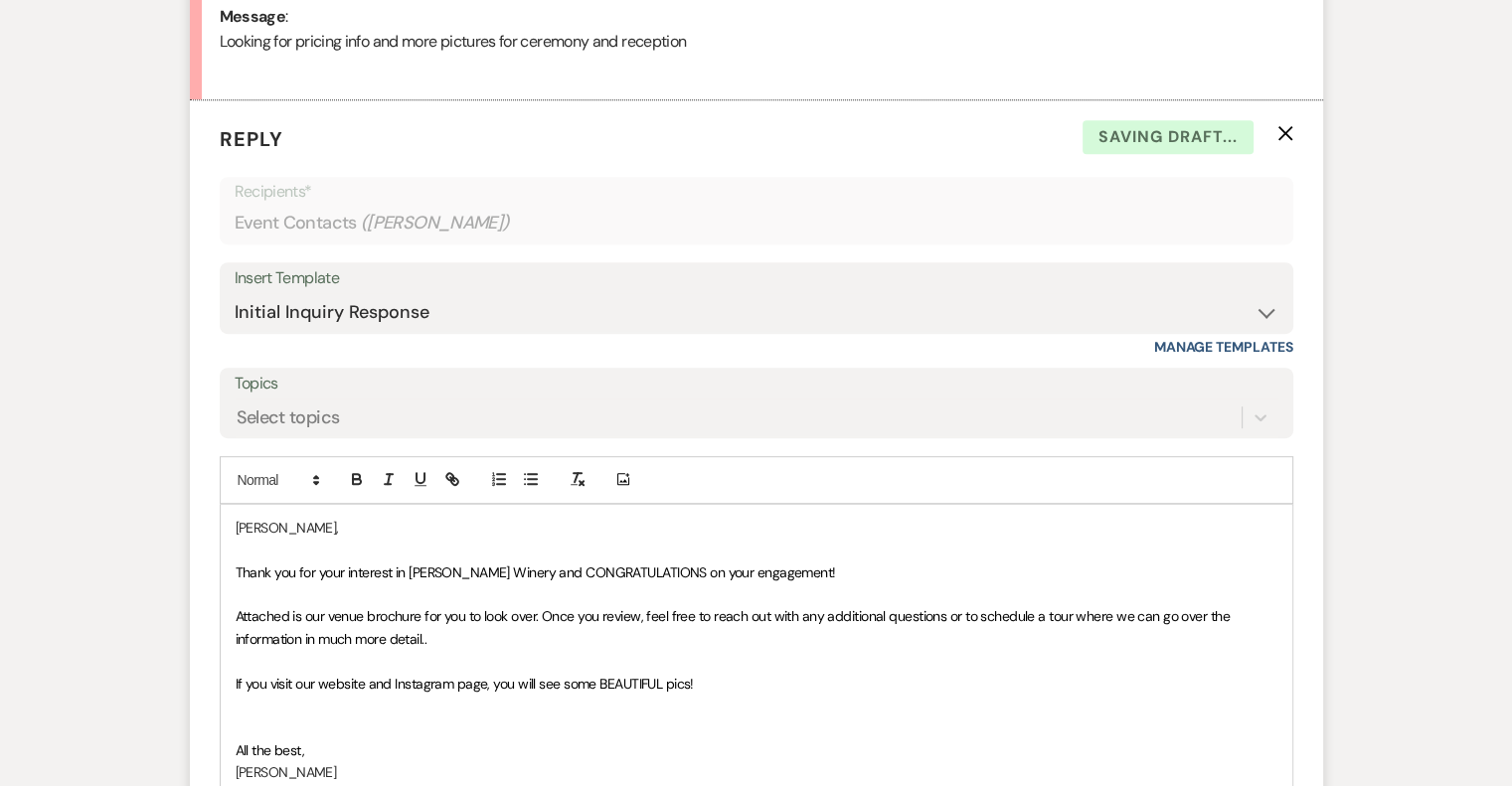 click on "Attached is our venue brochure for you to look over. Once you review, feel free to reach out with any additional questions or to schedule a tour where we can go over the information in much more detail.." at bounding box center [756, 627] 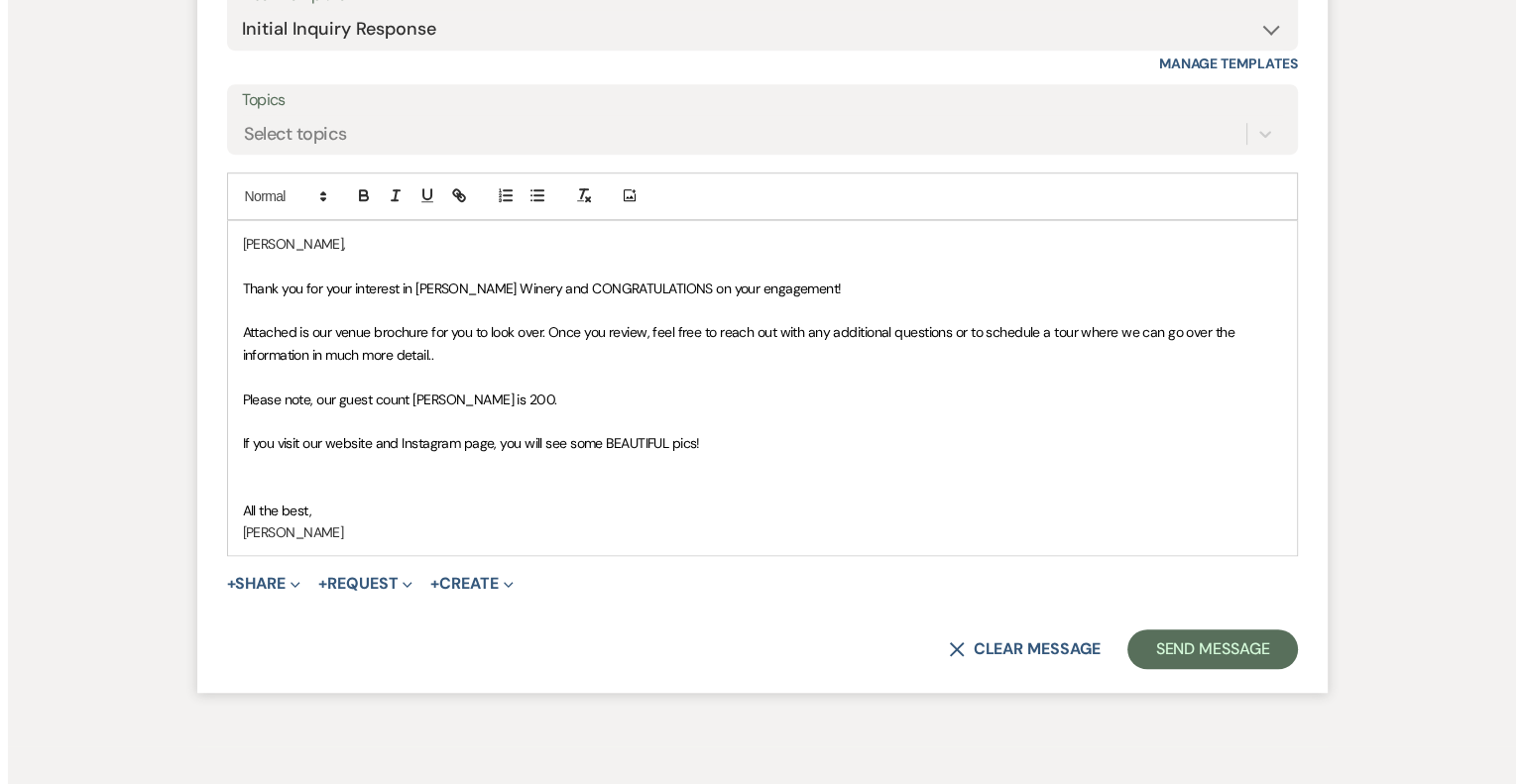 scroll, scrollTop: 1349, scrollLeft: 0, axis: vertical 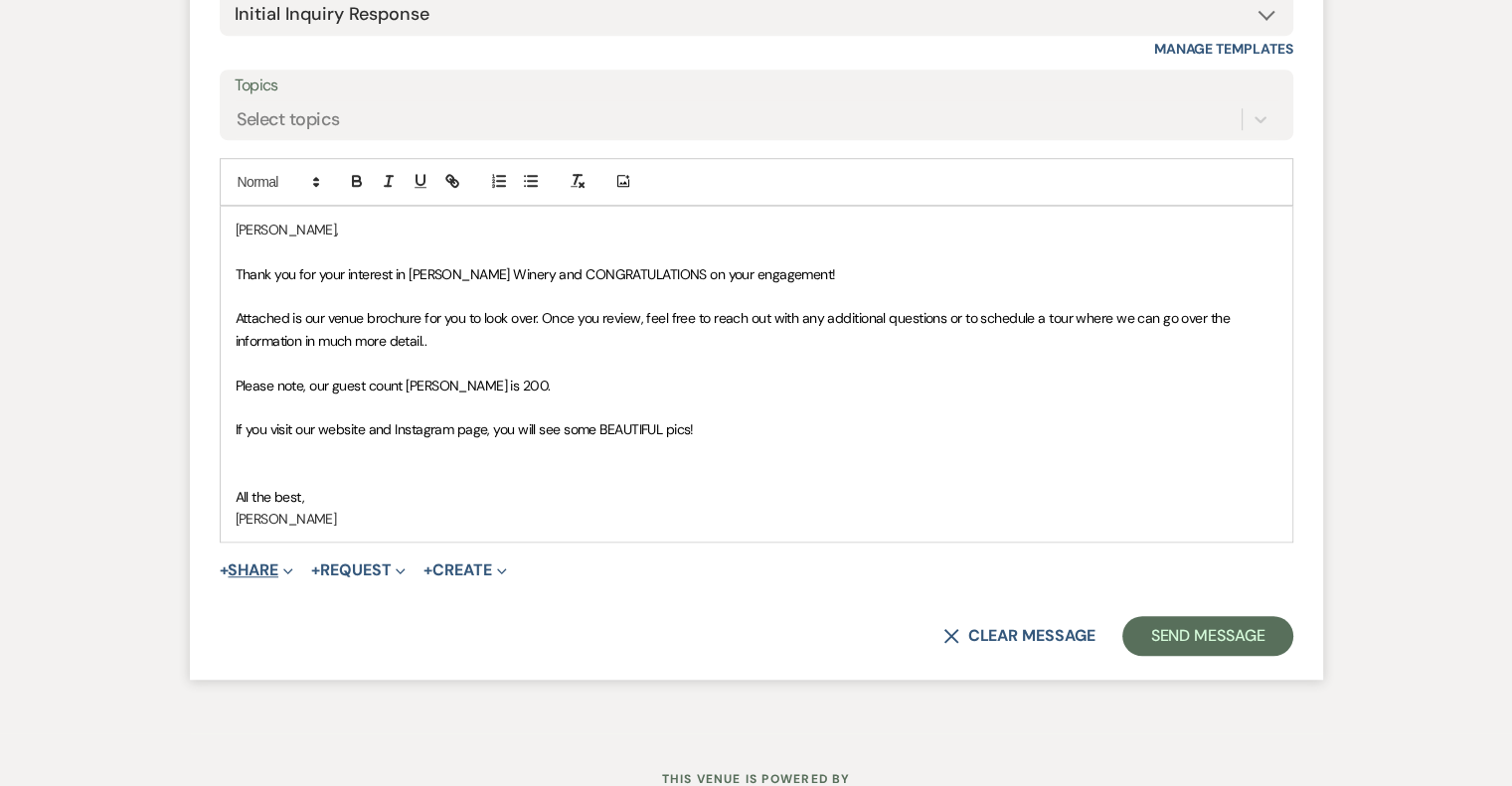 click on "+  Share Expand" at bounding box center (256, 570) 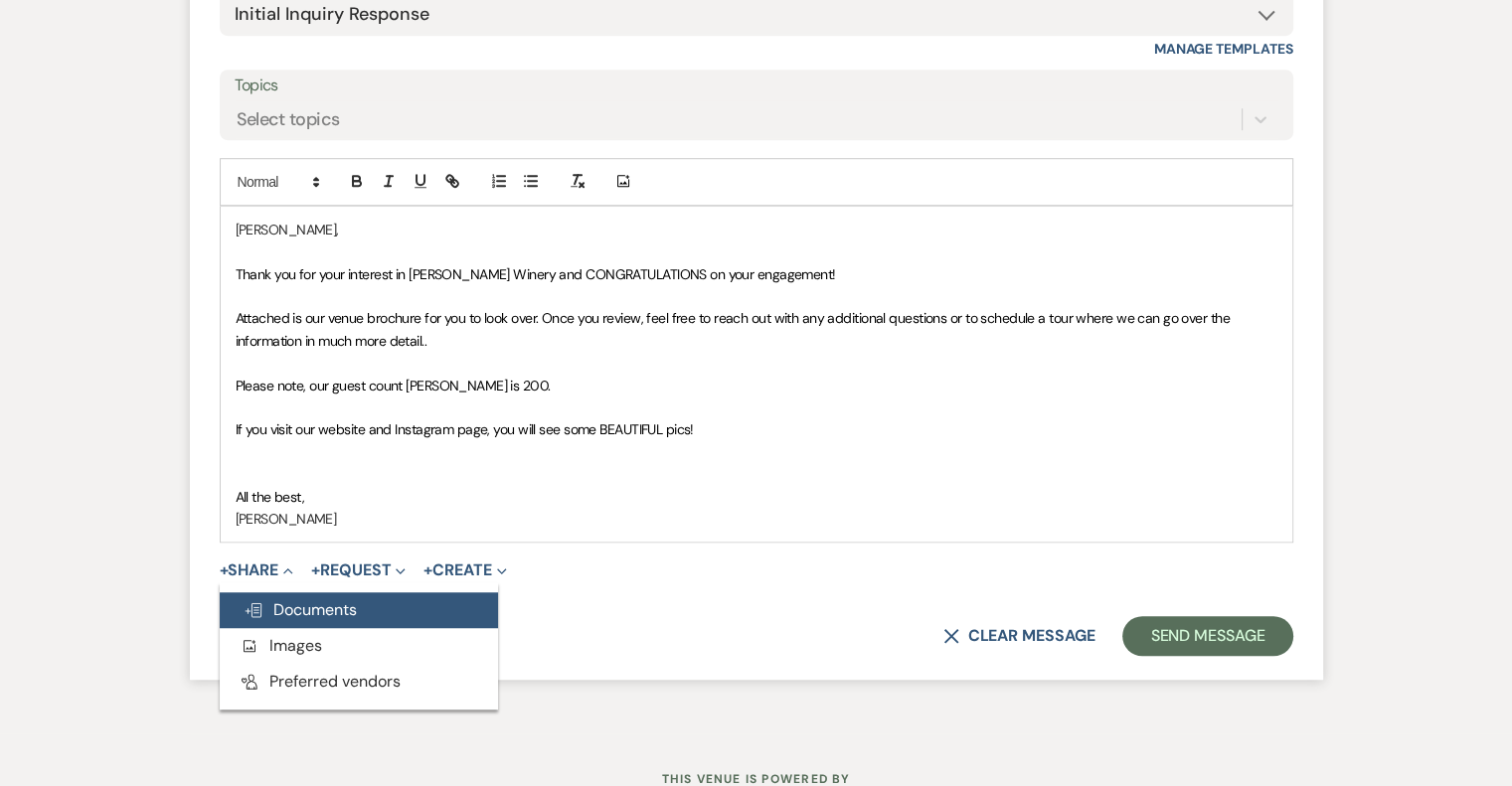 click on "Doc Upload Documents" at bounding box center [300, 609] 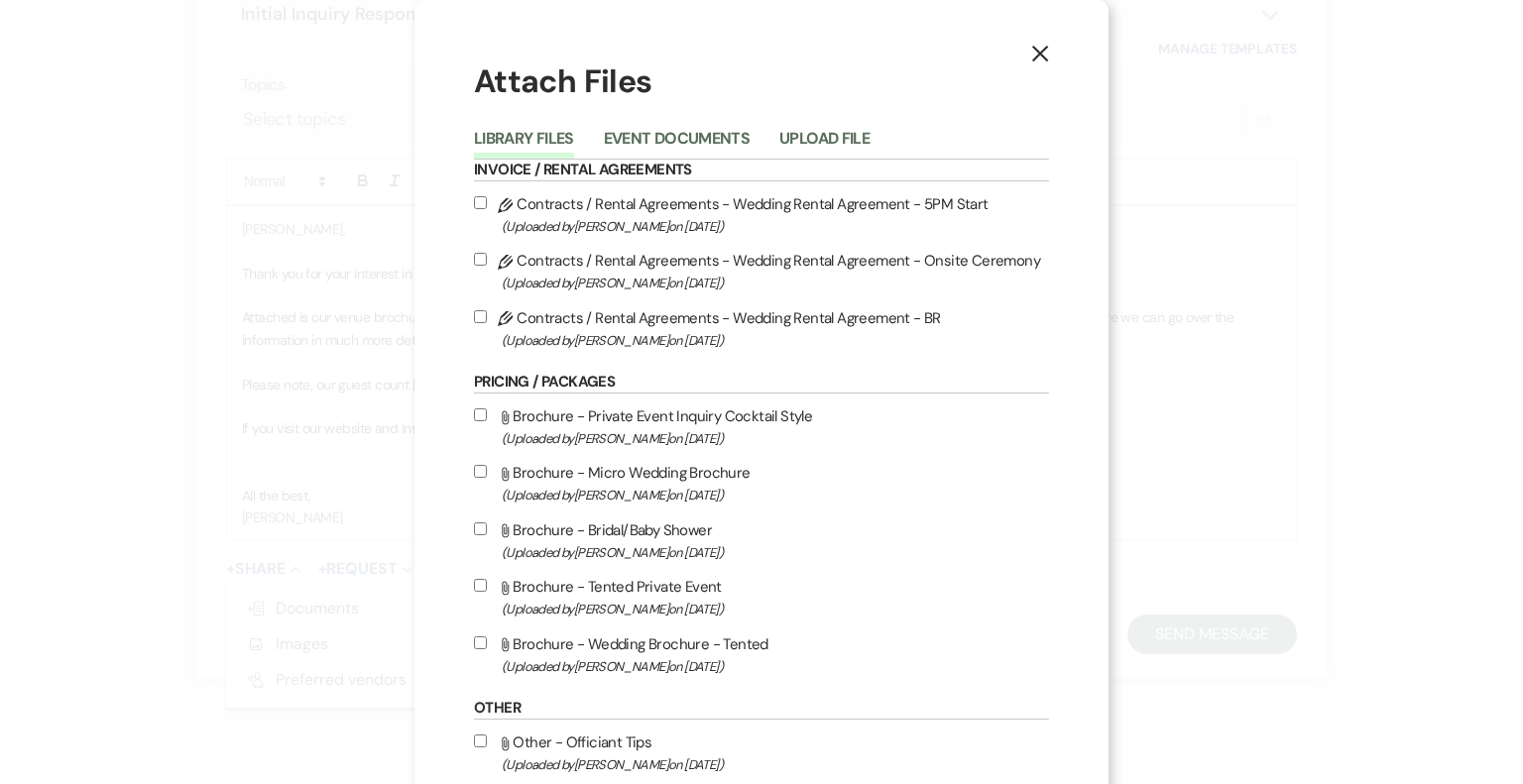 click on "(Uploaded by  [PERSON_NAME]  on   [DATE] )" at bounding box center (775, 666) 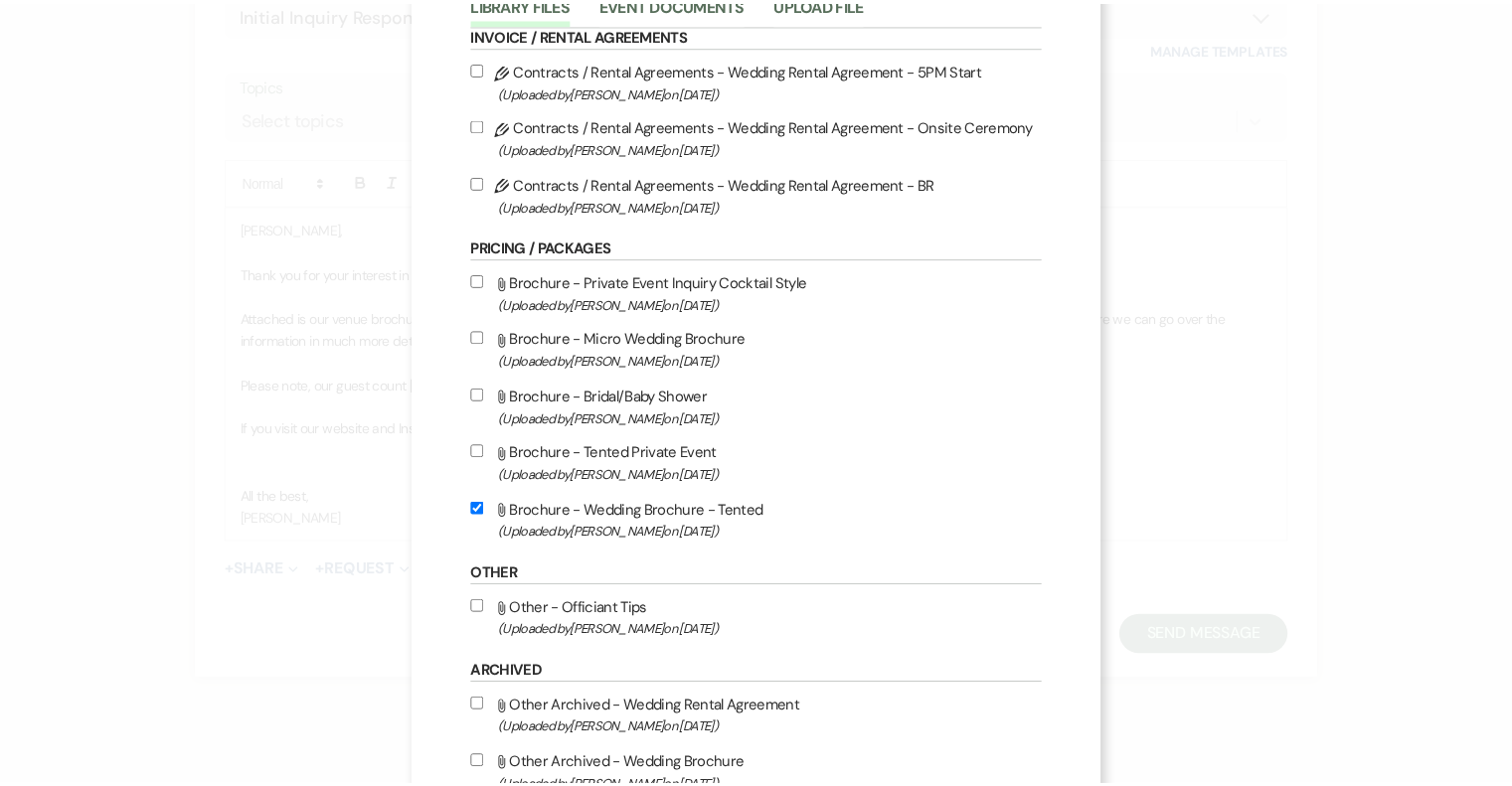 scroll, scrollTop: 270, scrollLeft: 0, axis: vertical 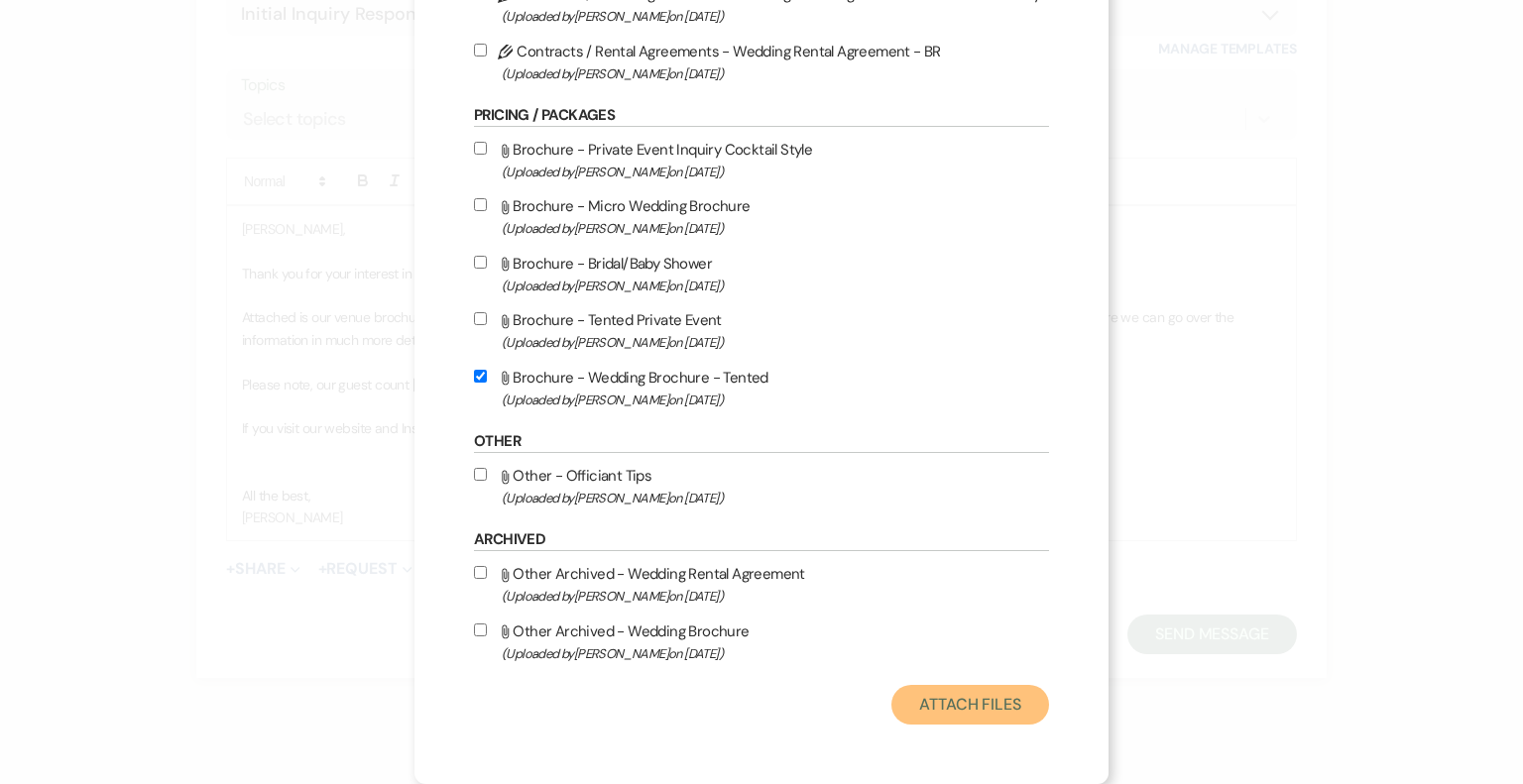 click on "Attach Files" at bounding box center [970, 705] 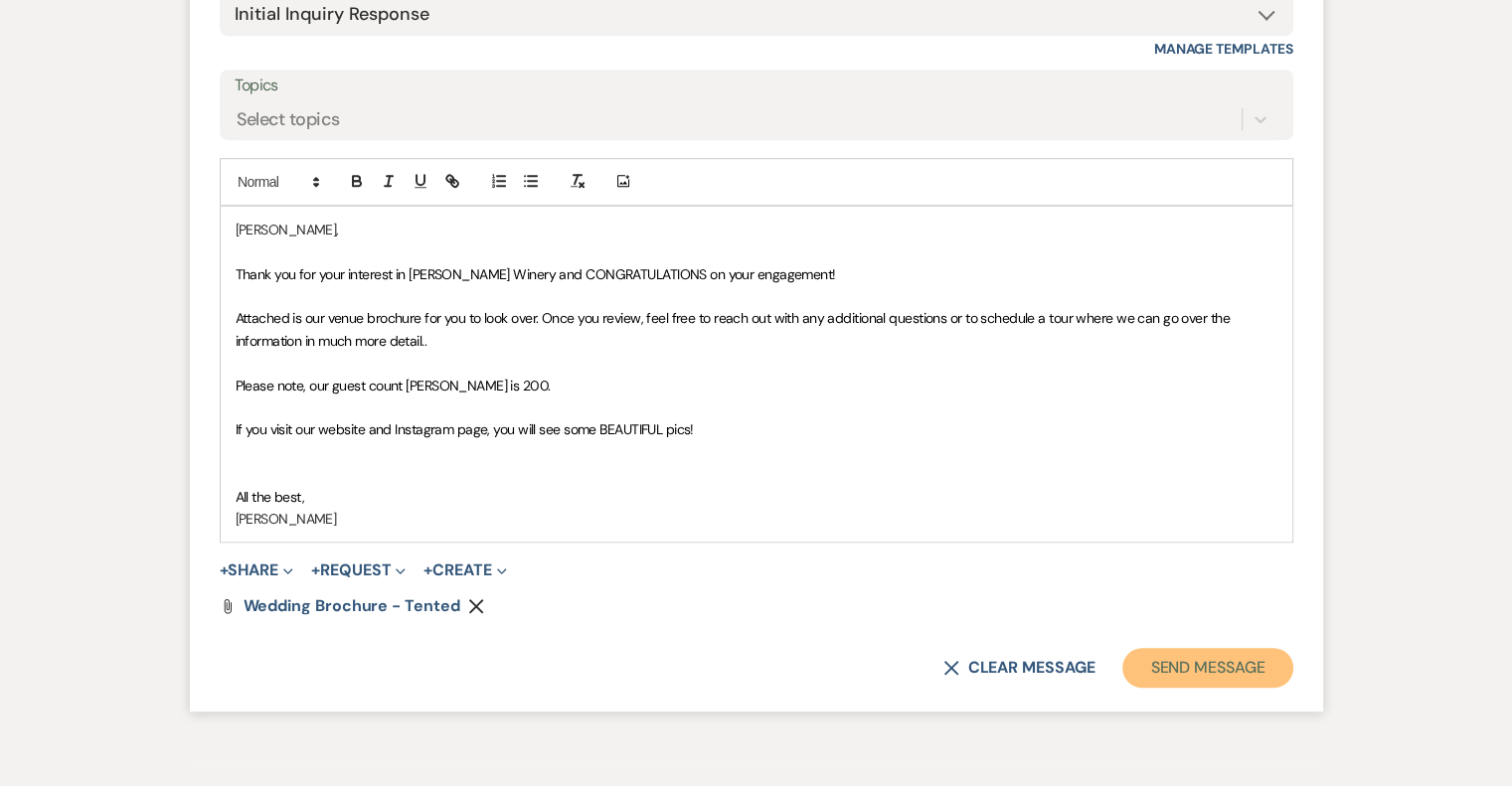 click on "Send Message" at bounding box center [1207, 668] 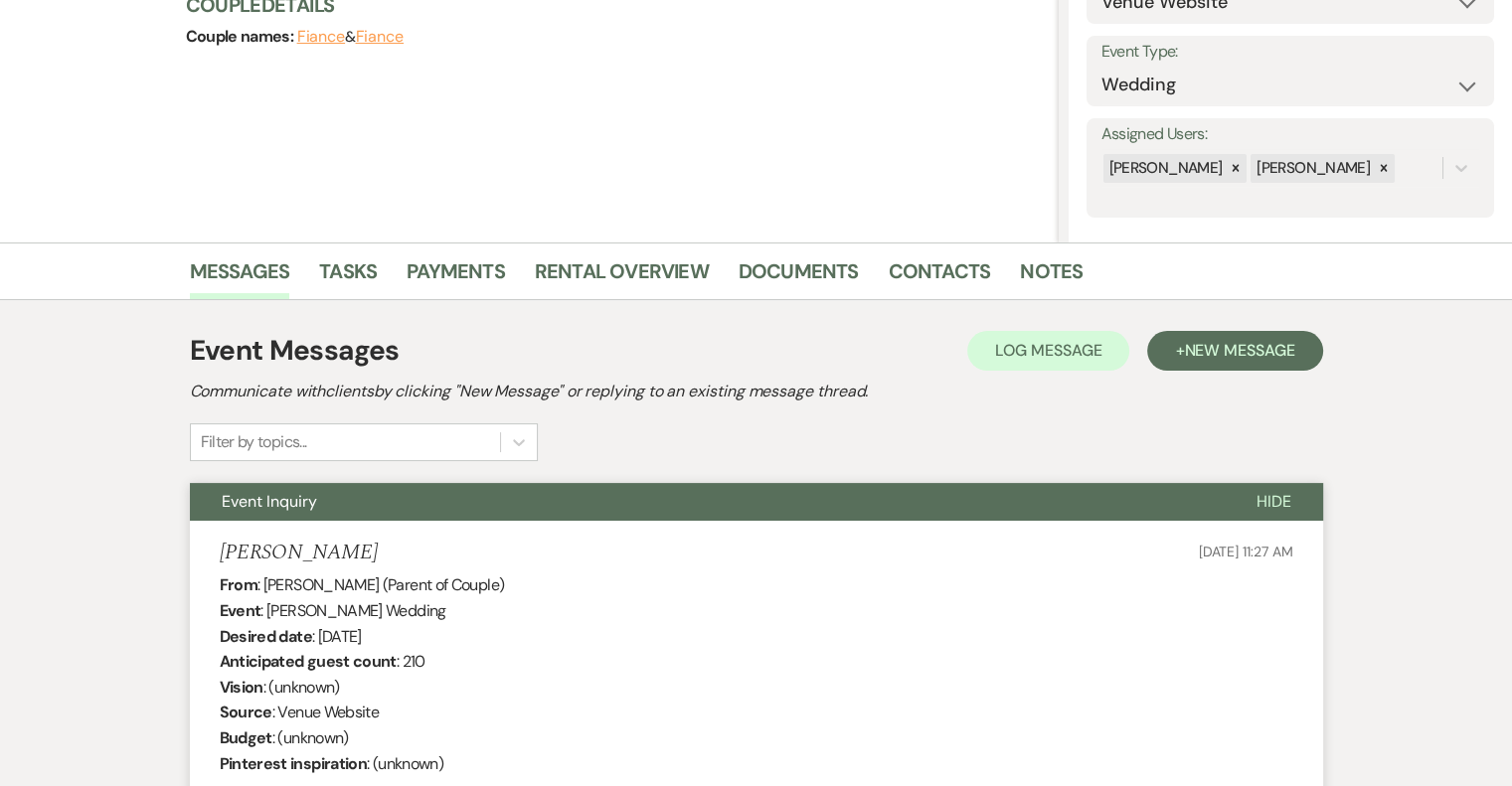 scroll, scrollTop: 0, scrollLeft: 0, axis: both 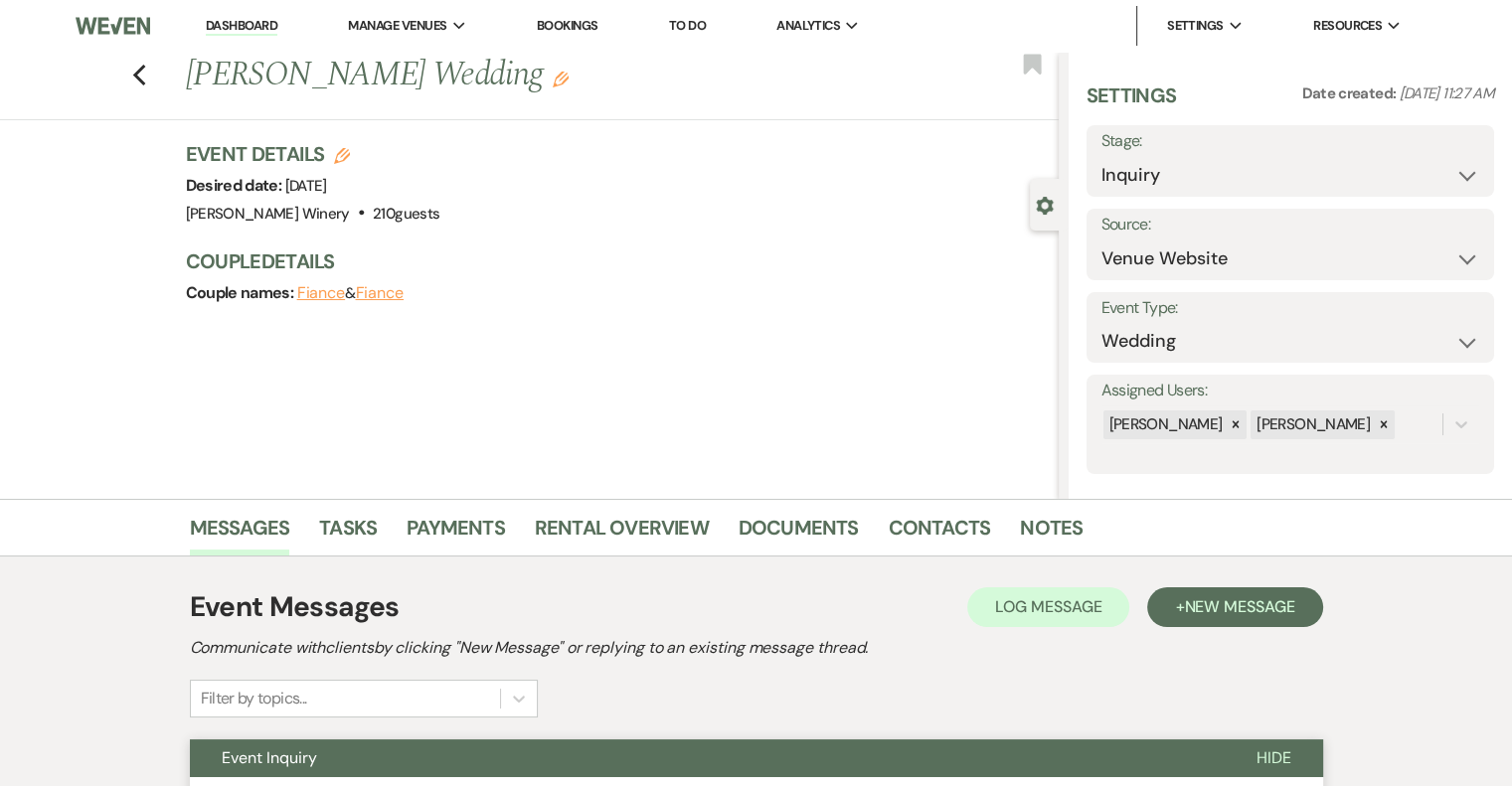 click on "Dashboard" at bounding box center (242, 26) 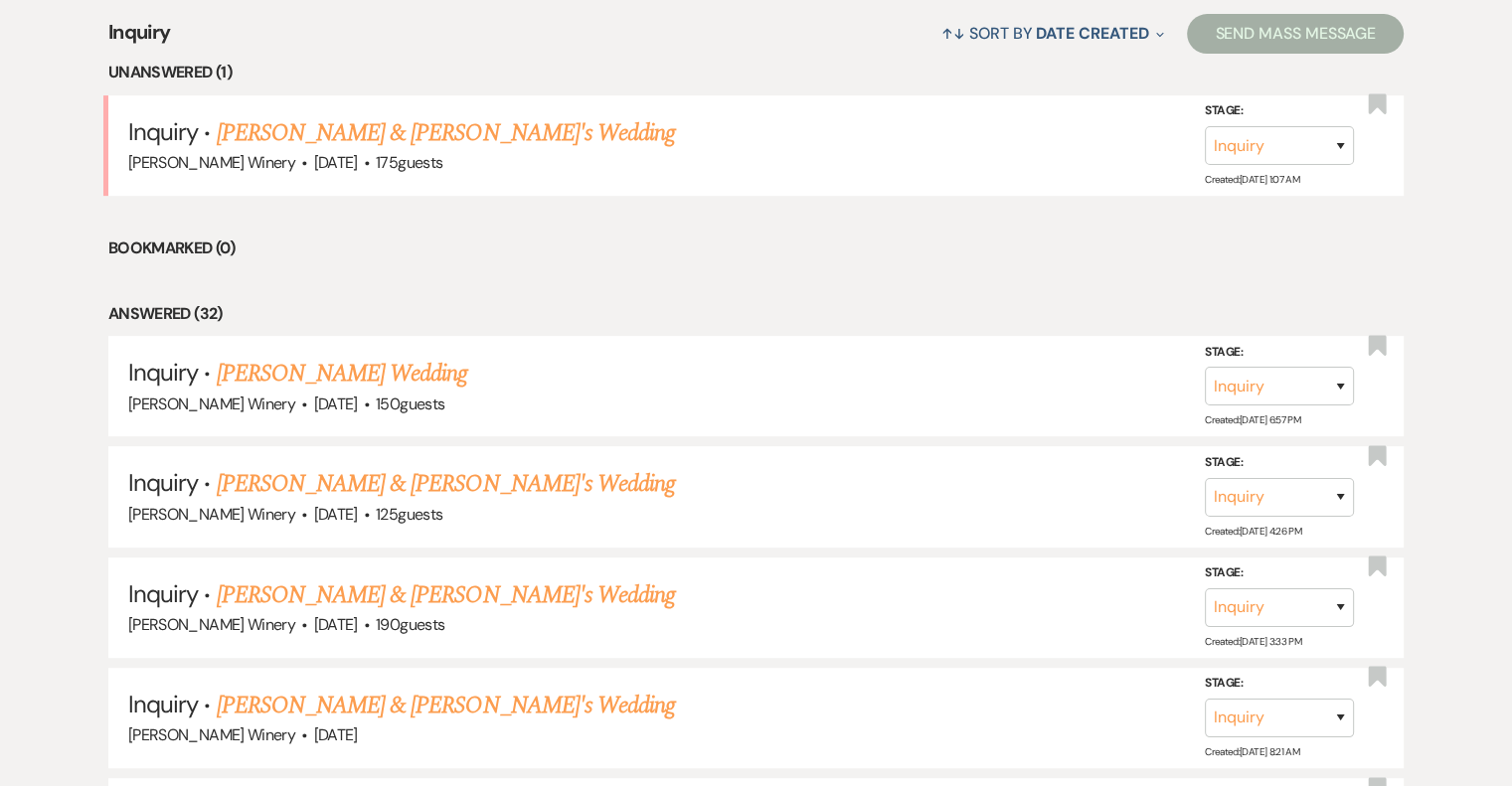 scroll, scrollTop: 795, scrollLeft: 0, axis: vertical 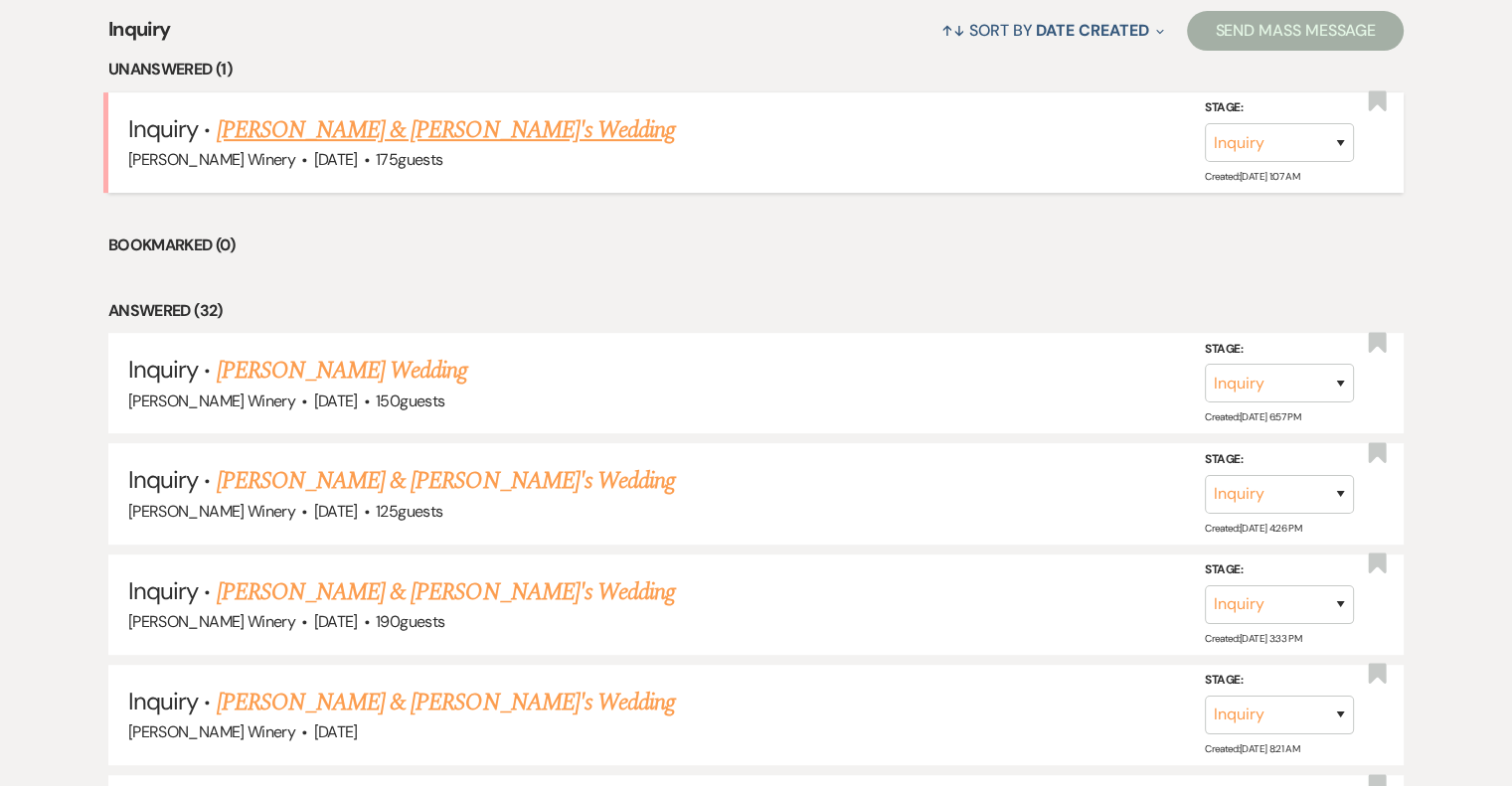click on "[PERSON_NAME] & [PERSON_NAME]'s Wedding" at bounding box center [446, 130] 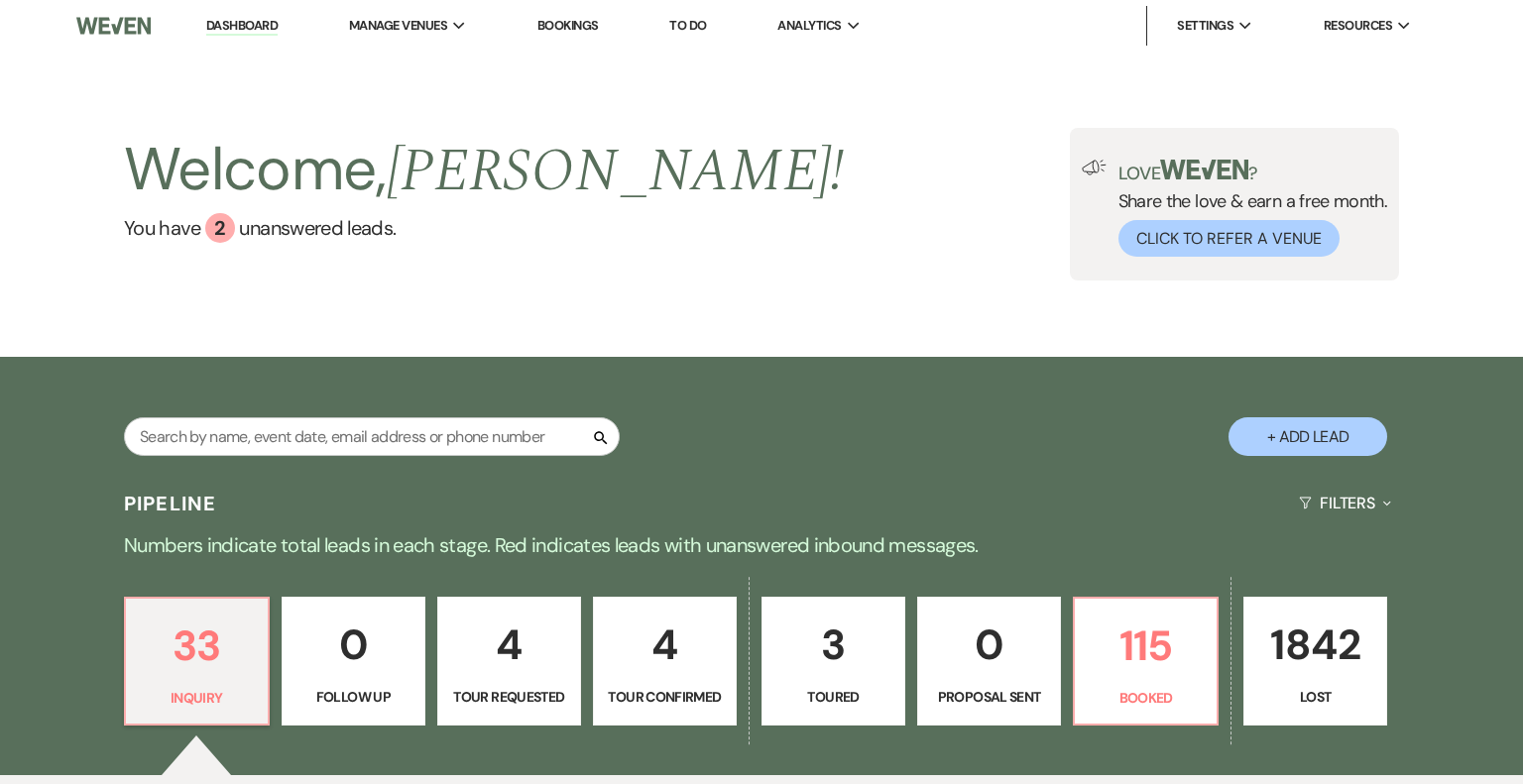 select on "5" 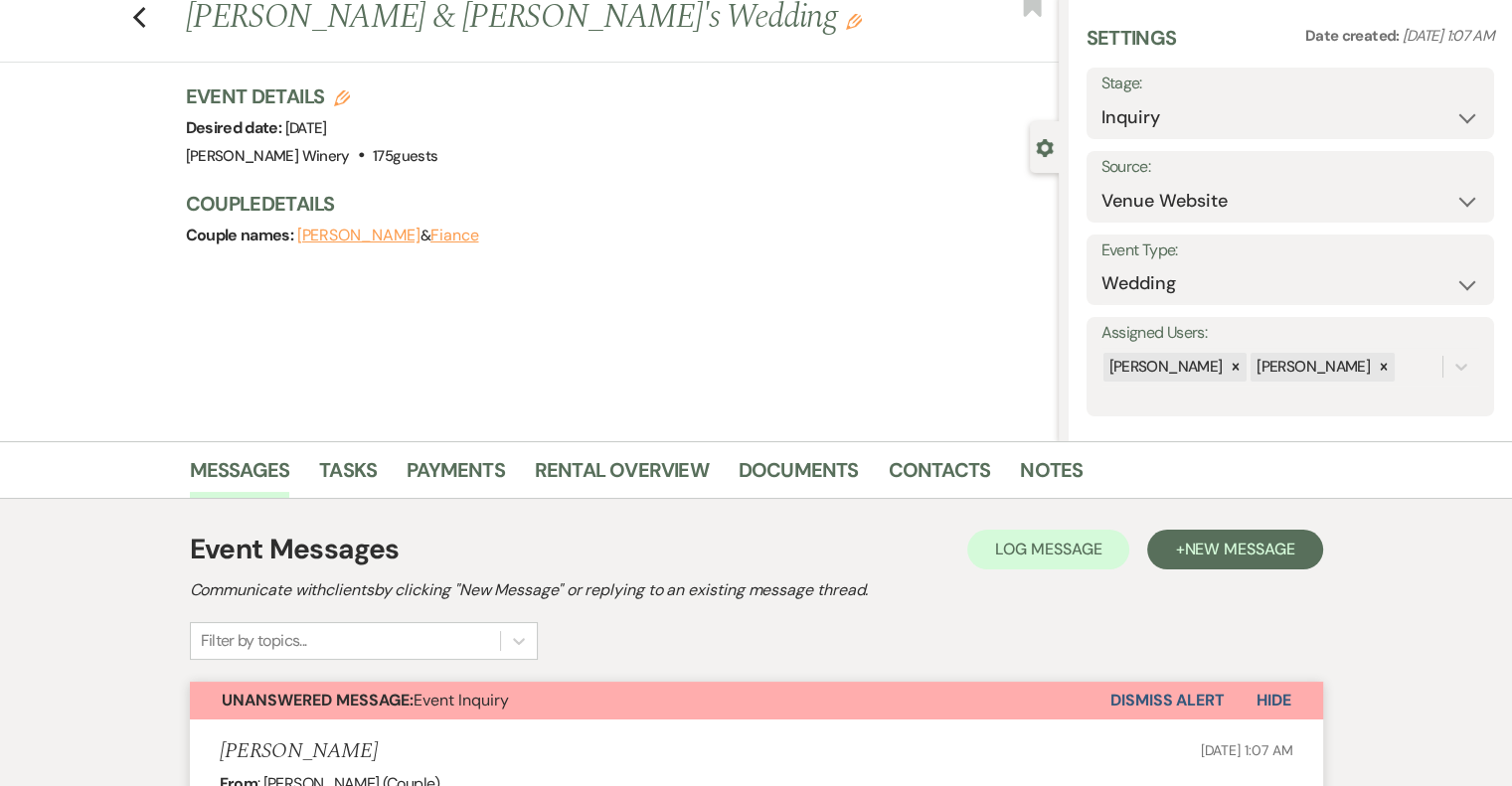scroll, scrollTop: 0, scrollLeft: 0, axis: both 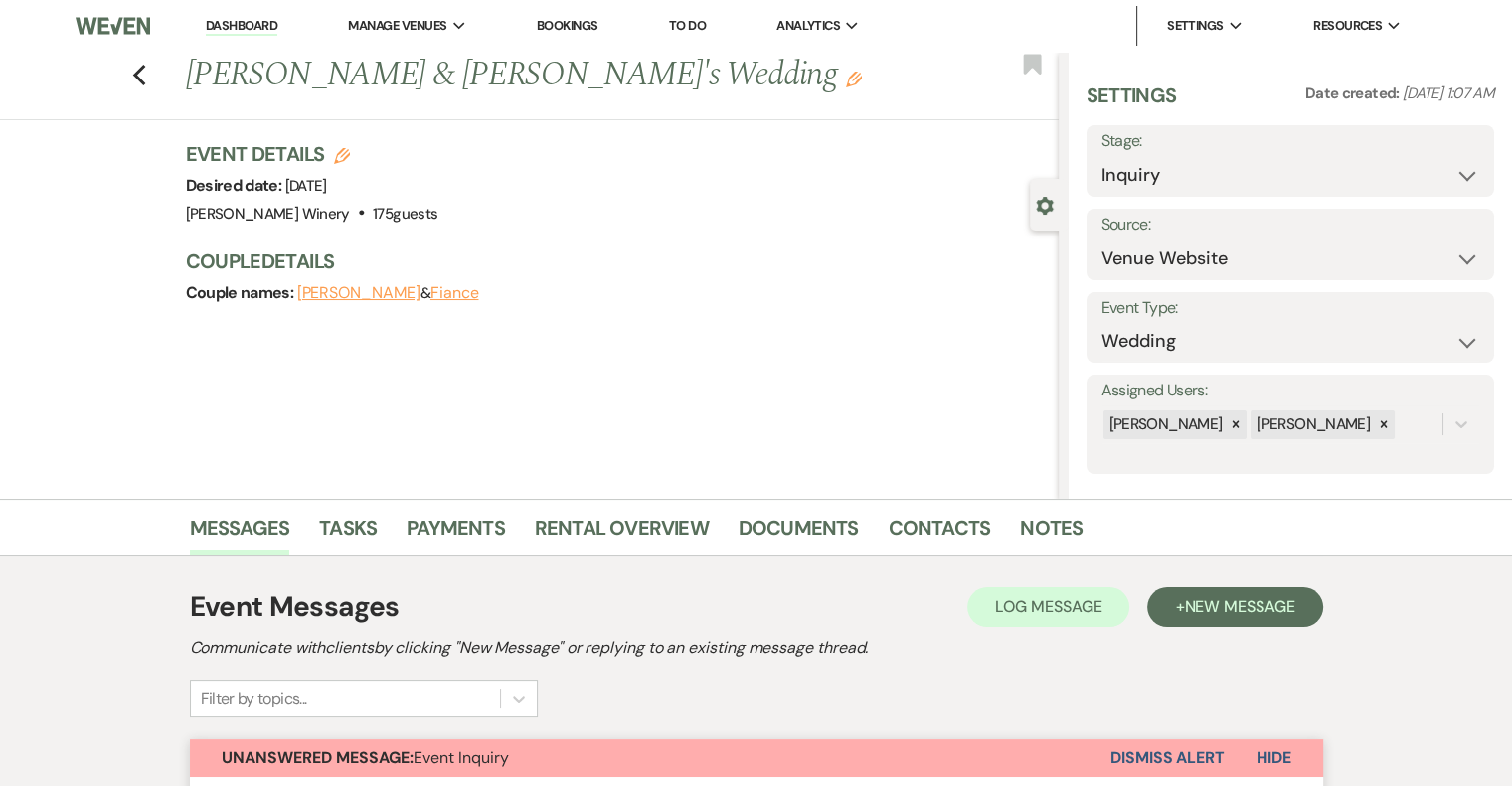 click on "Dashboard" at bounding box center [242, 26] 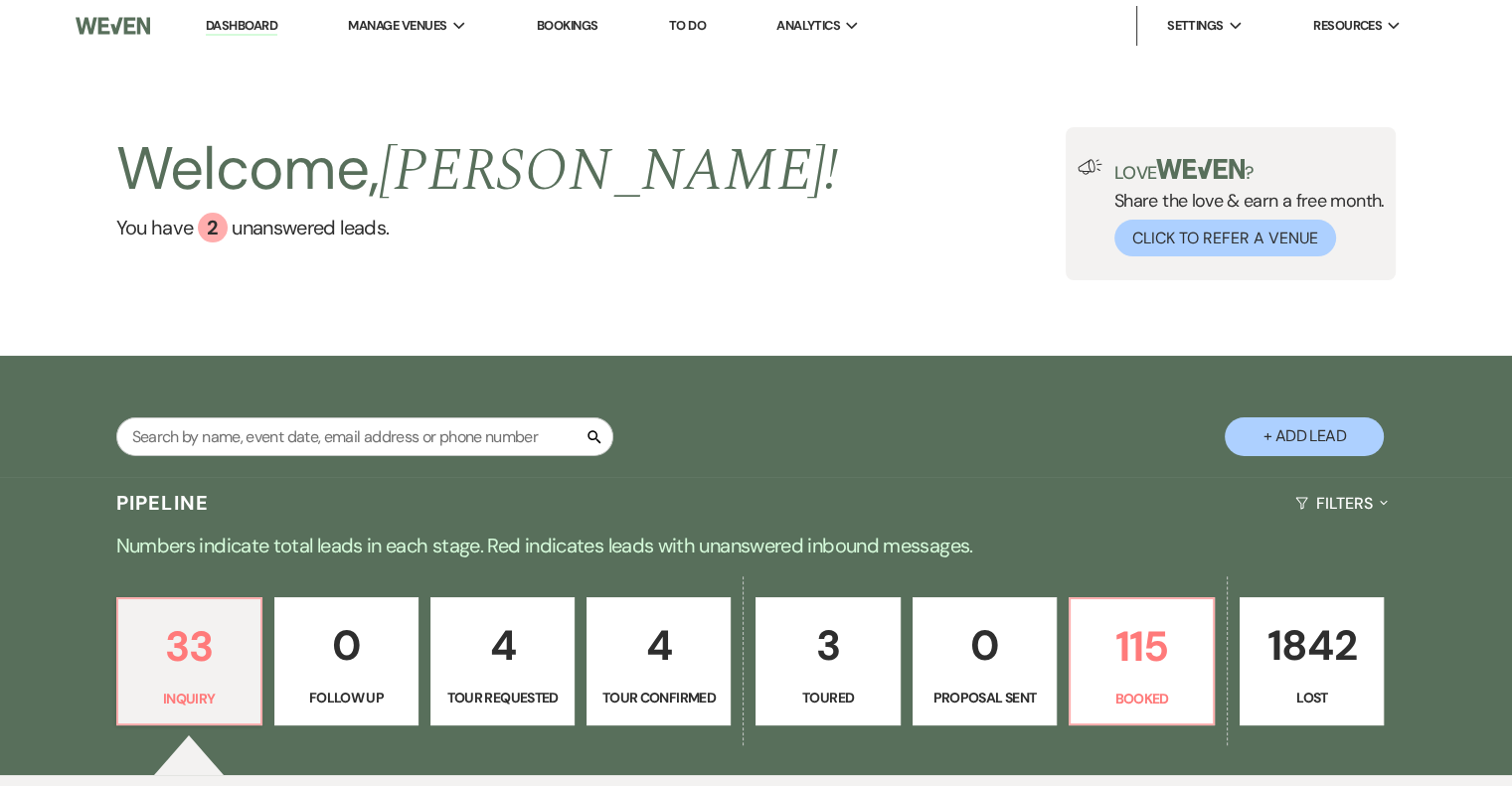click on "4" at bounding box center (658, 645) 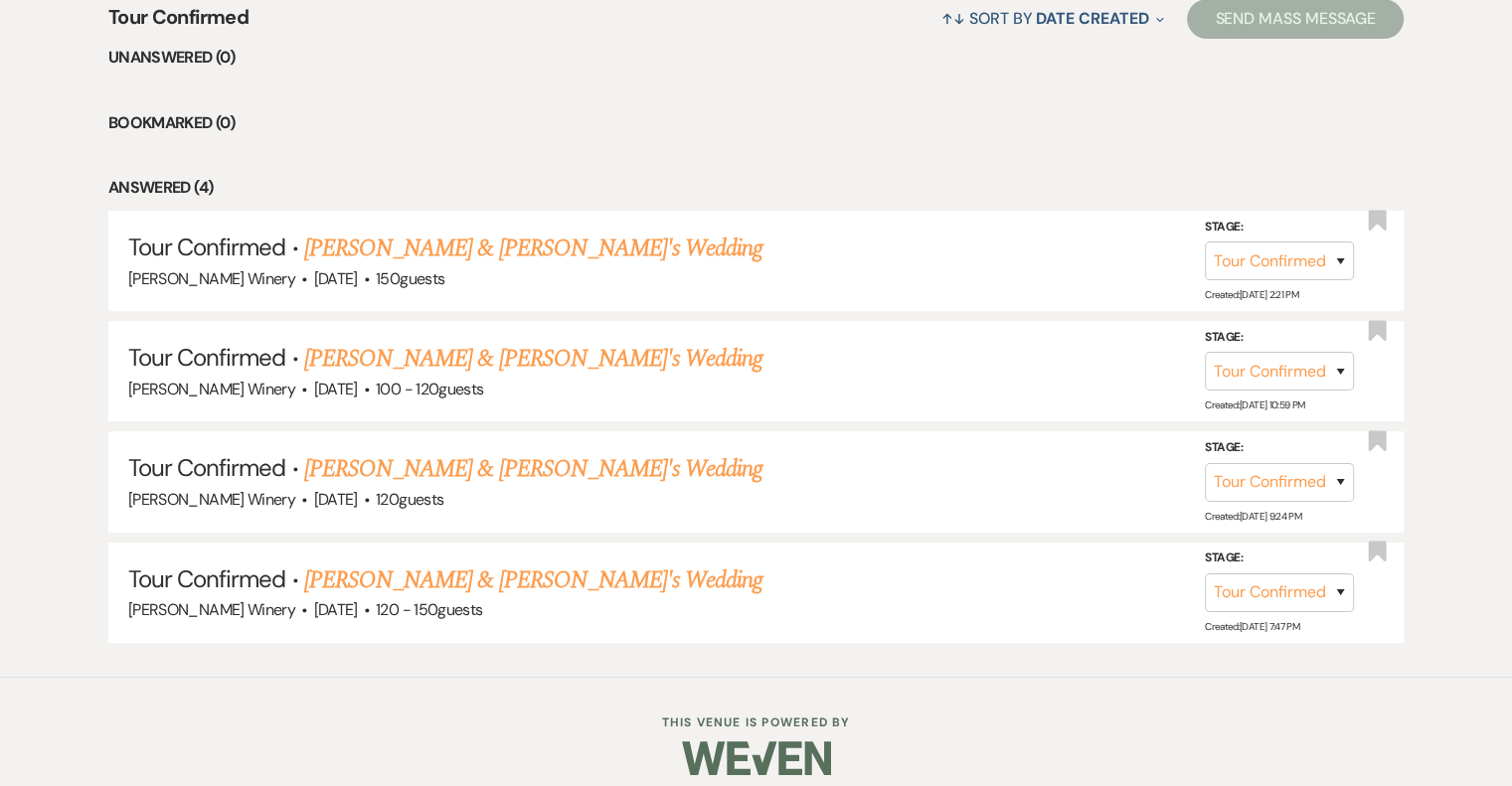 scroll, scrollTop: 820, scrollLeft: 0, axis: vertical 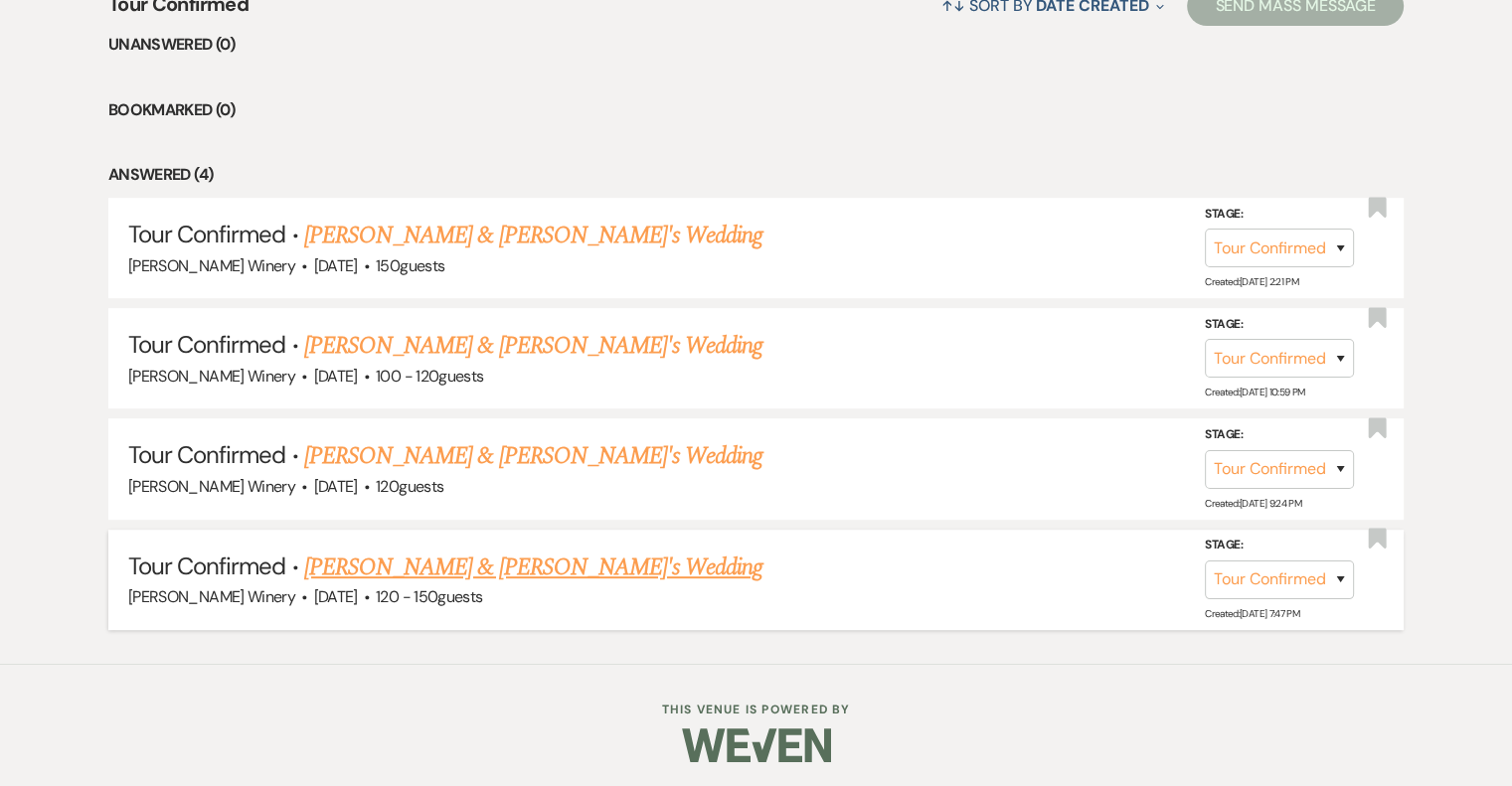 click on "[DATE]" at bounding box center [336, 596] 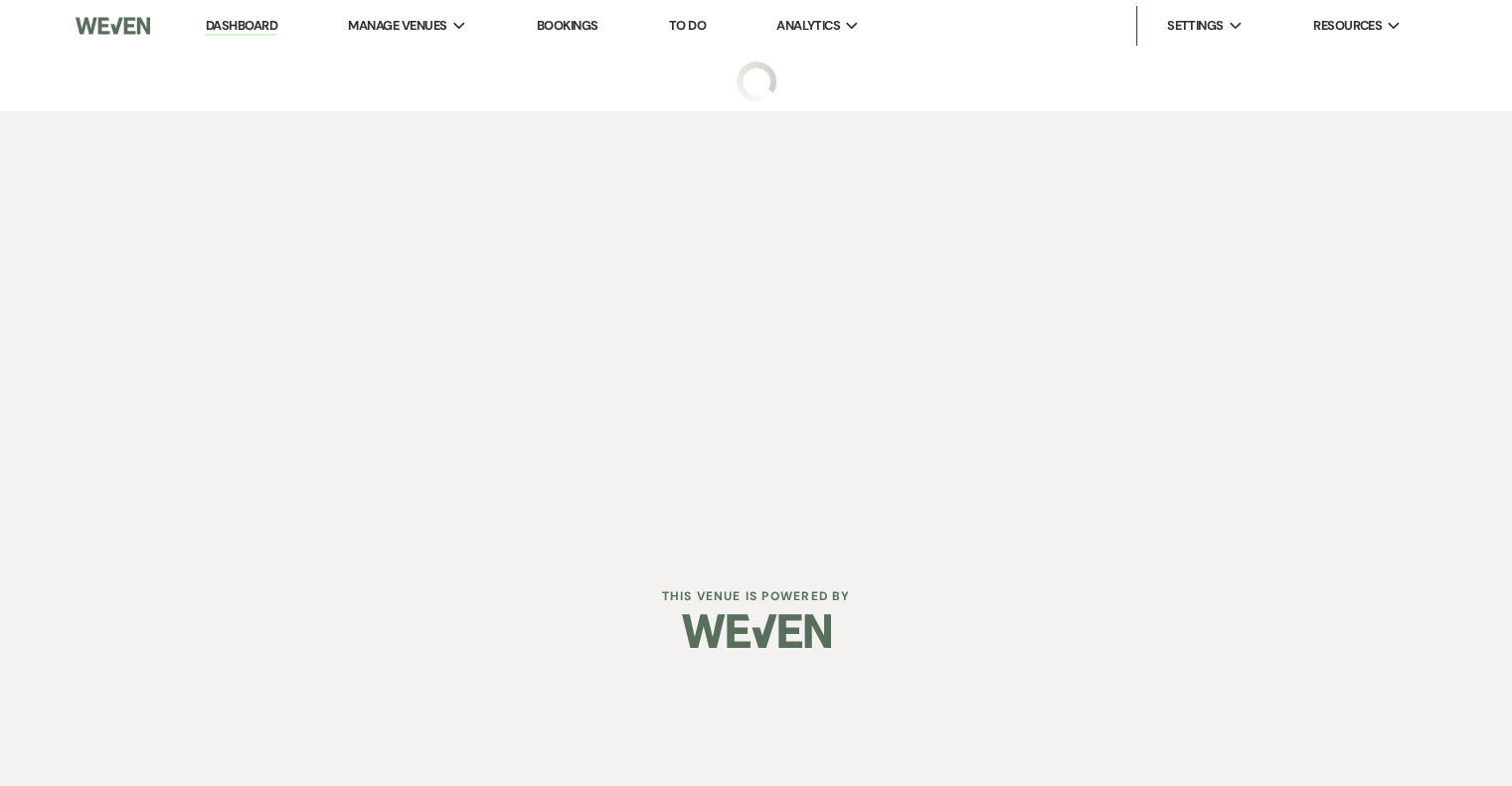 scroll, scrollTop: 0, scrollLeft: 0, axis: both 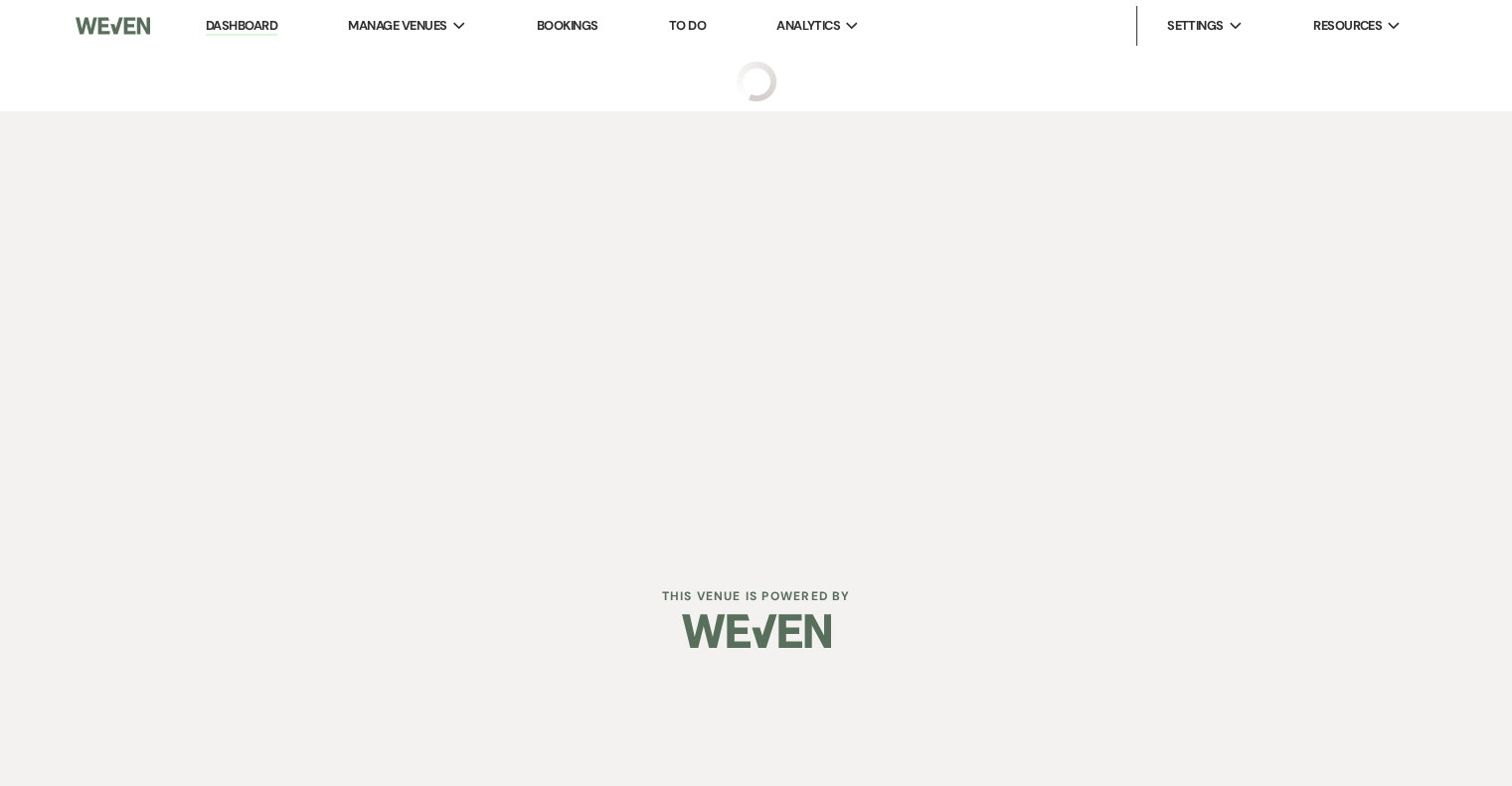 select on "4" 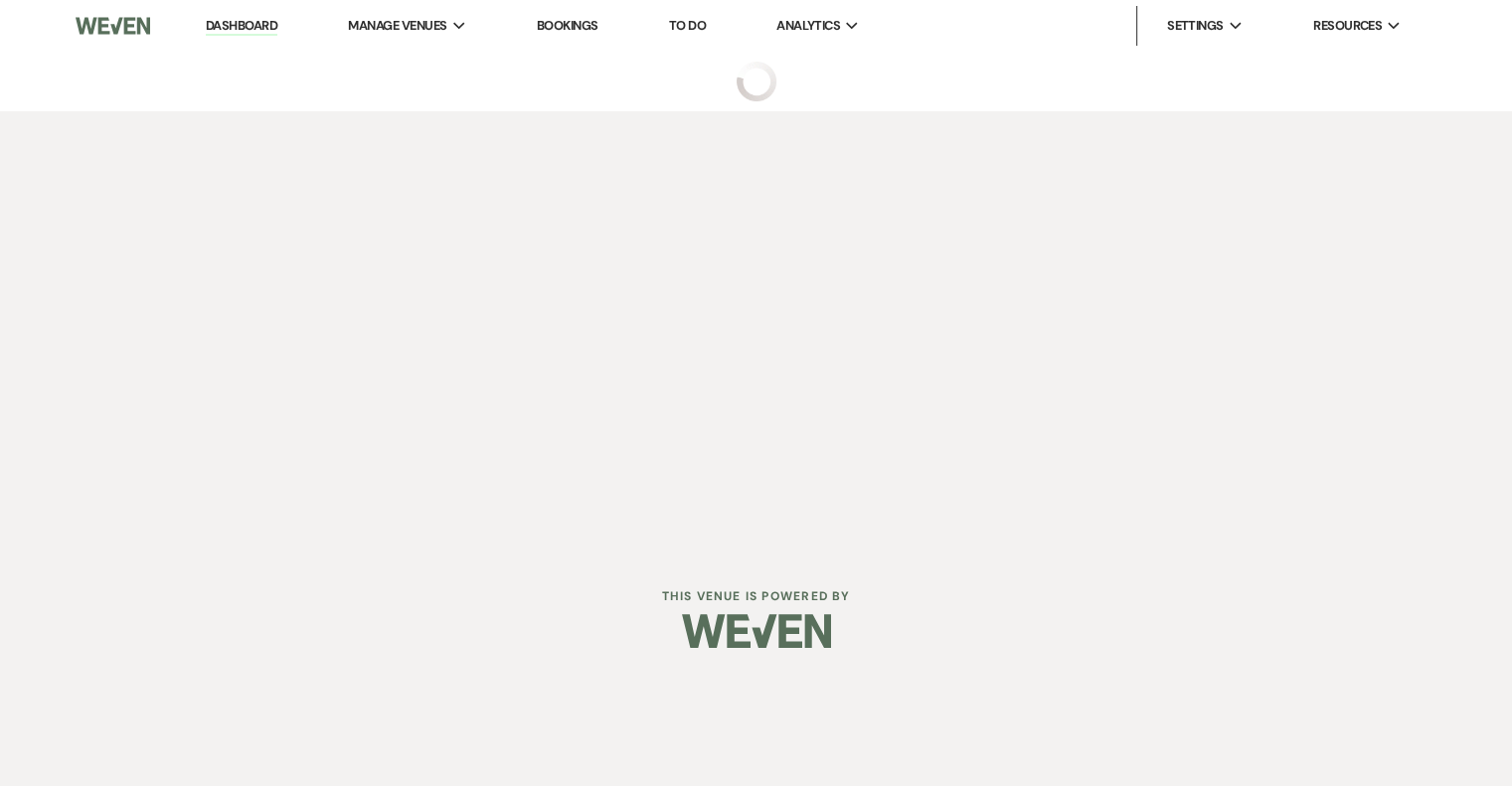 select on "5" 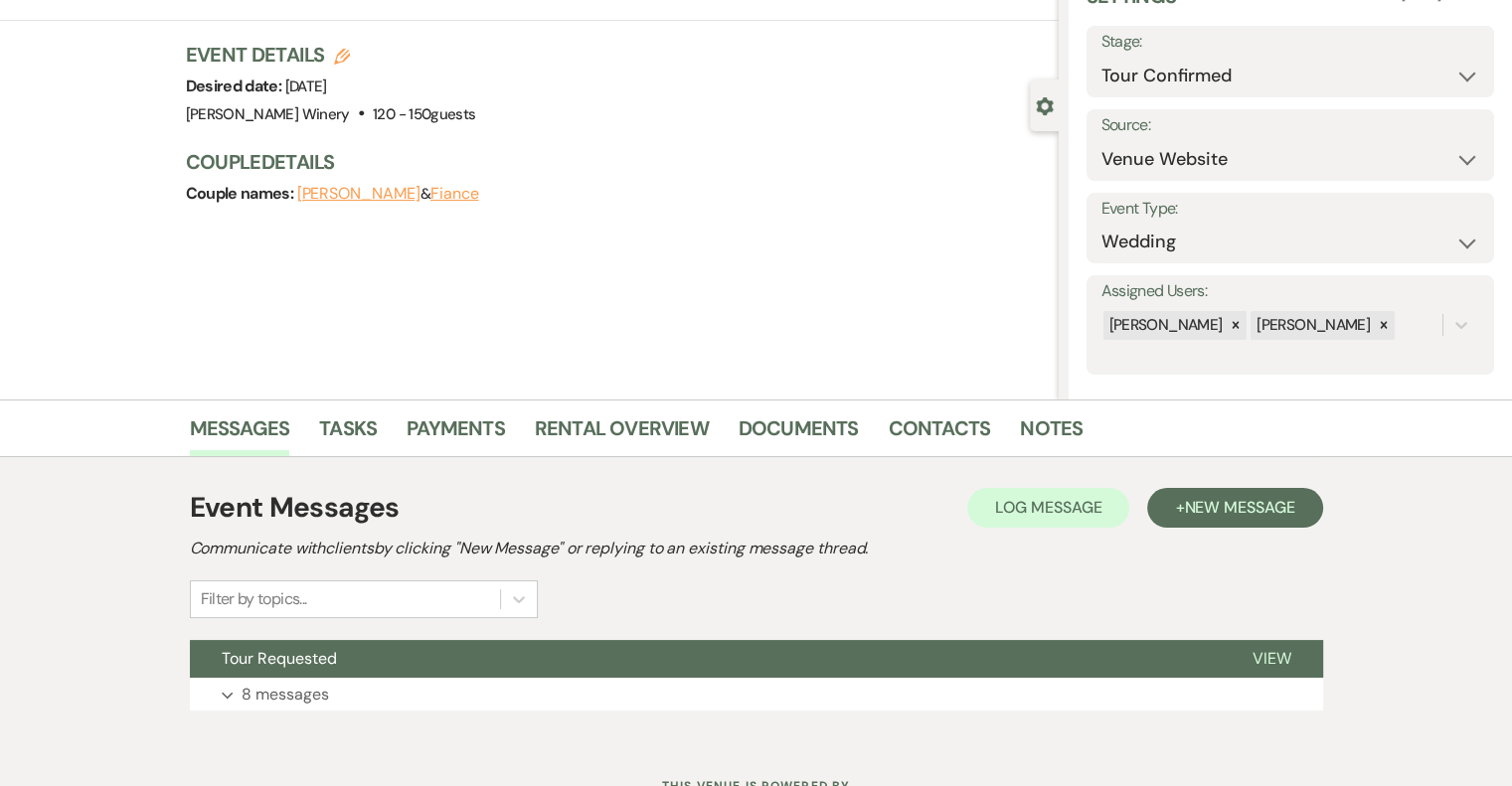 scroll, scrollTop: 181, scrollLeft: 0, axis: vertical 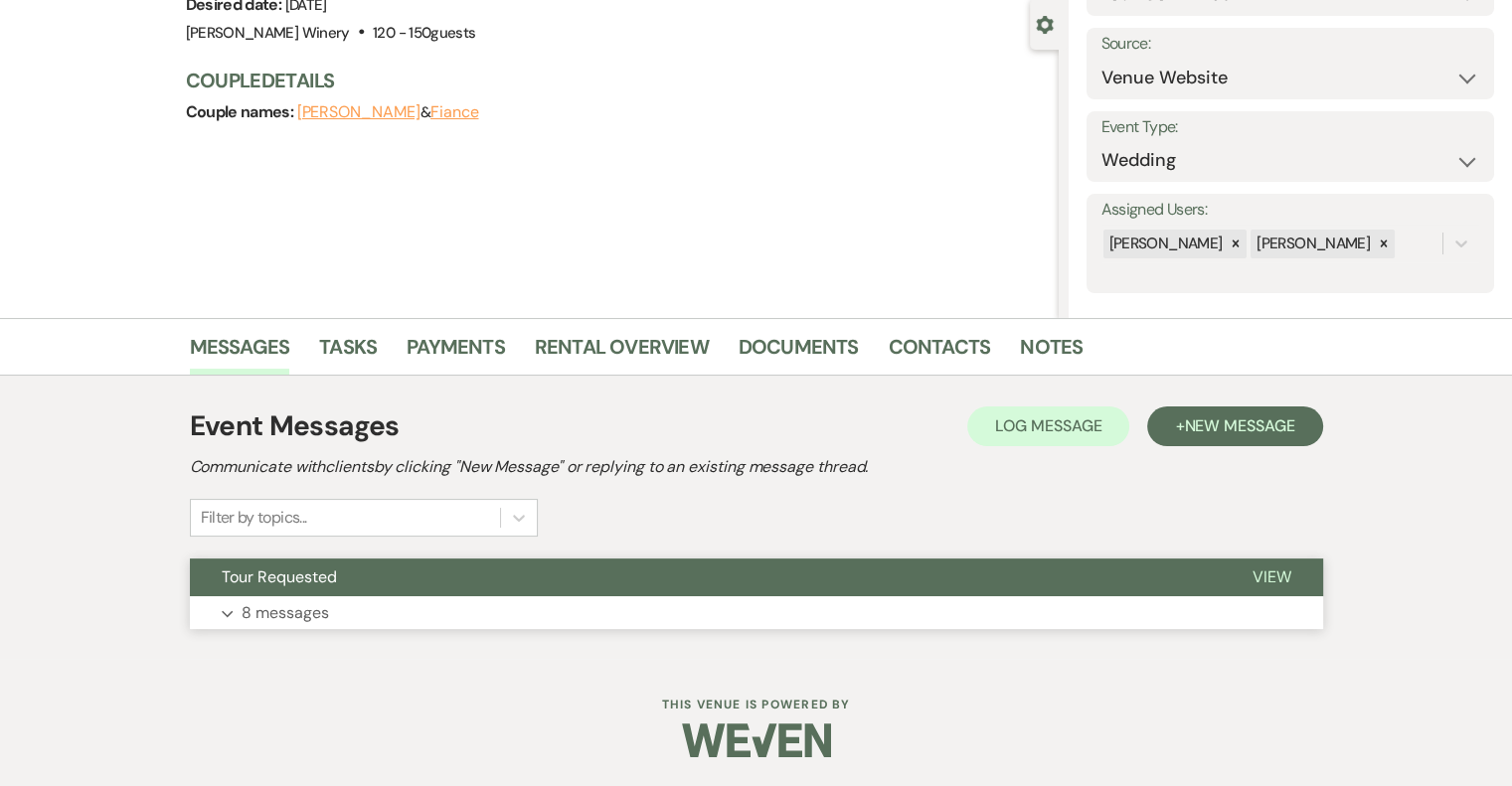 click on "View" at bounding box center [1271, 576] 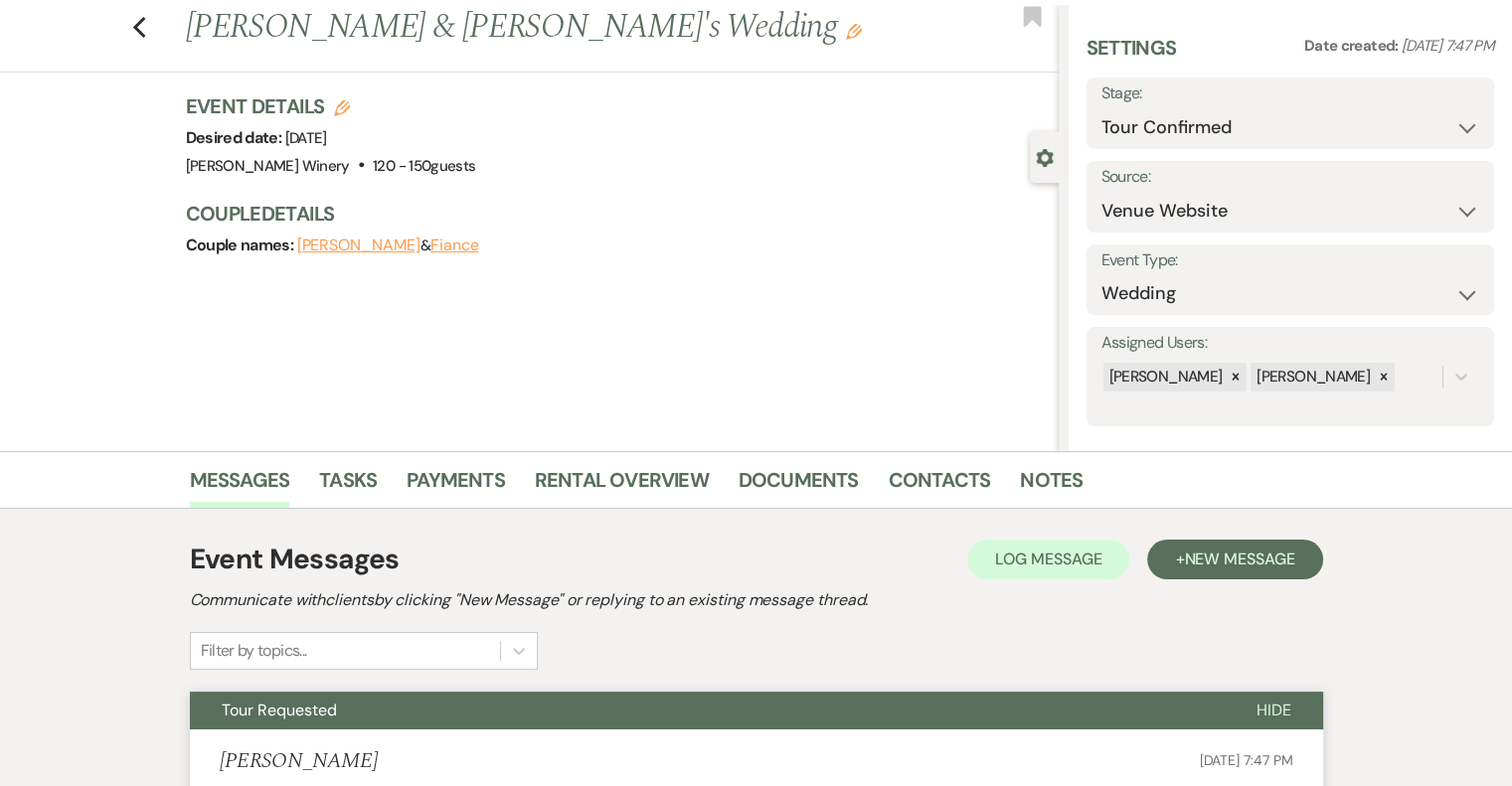 scroll, scrollTop: 0, scrollLeft: 0, axis: both 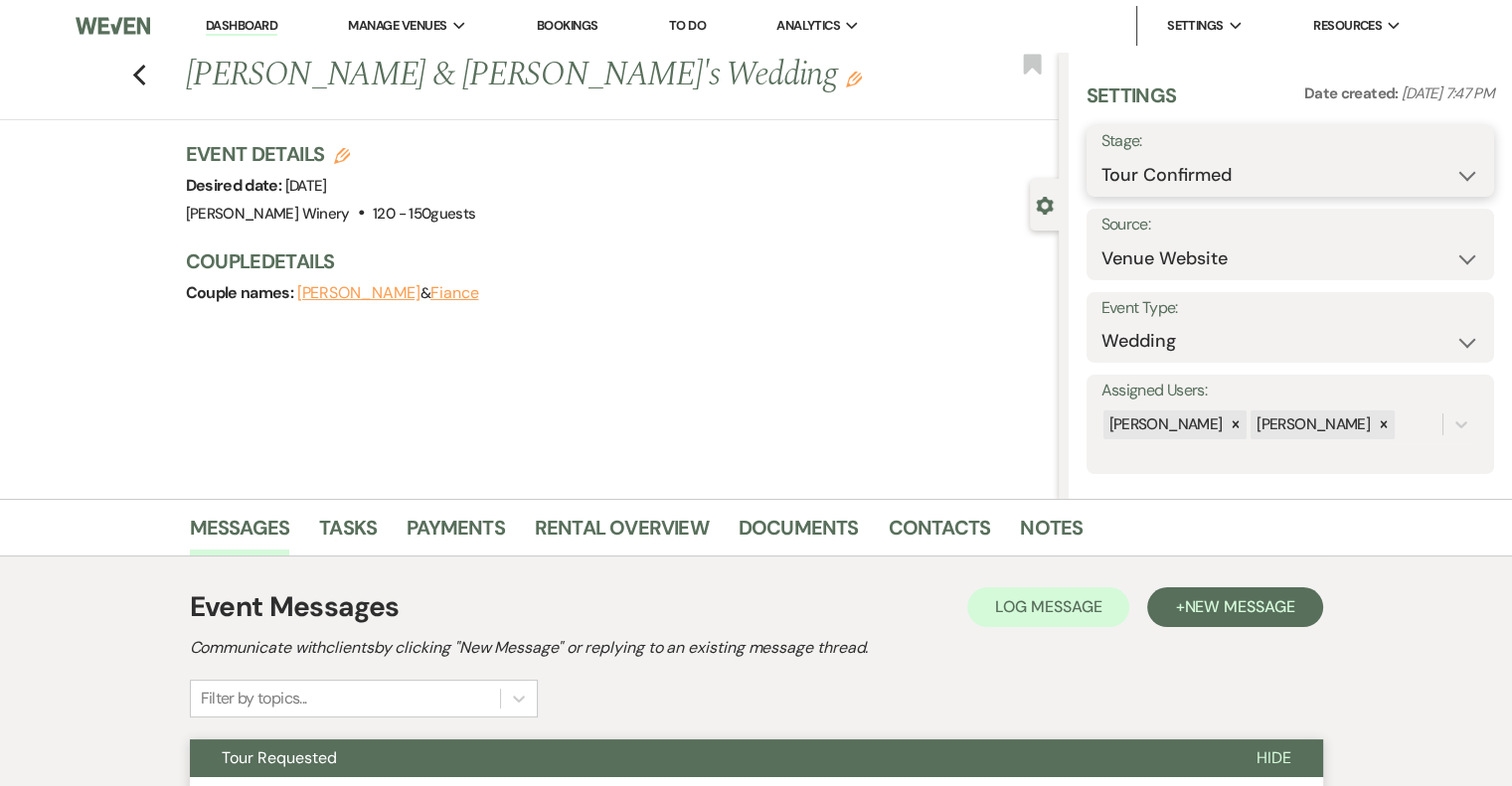 click on "Inquiry Follow Up Tour Requested Tour Confirmed Toured Proposal Sent Booked Lost" at bounding box center [1290, 175] 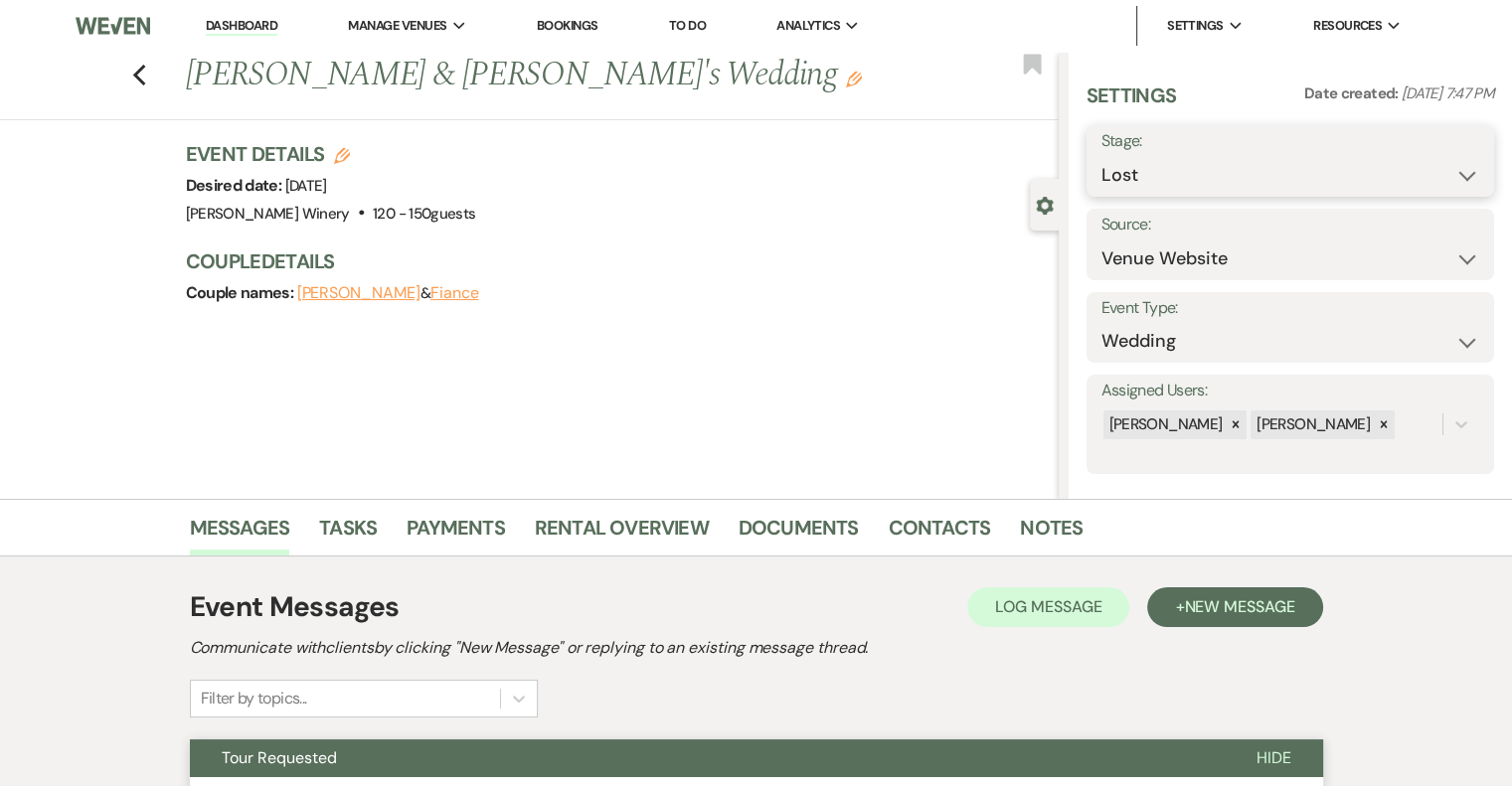 click on "Inquiry Follow Up Tour Requested Tour Confirmed Toured Proposal Sent Booked Lost" at bounding box center [1290, 175] 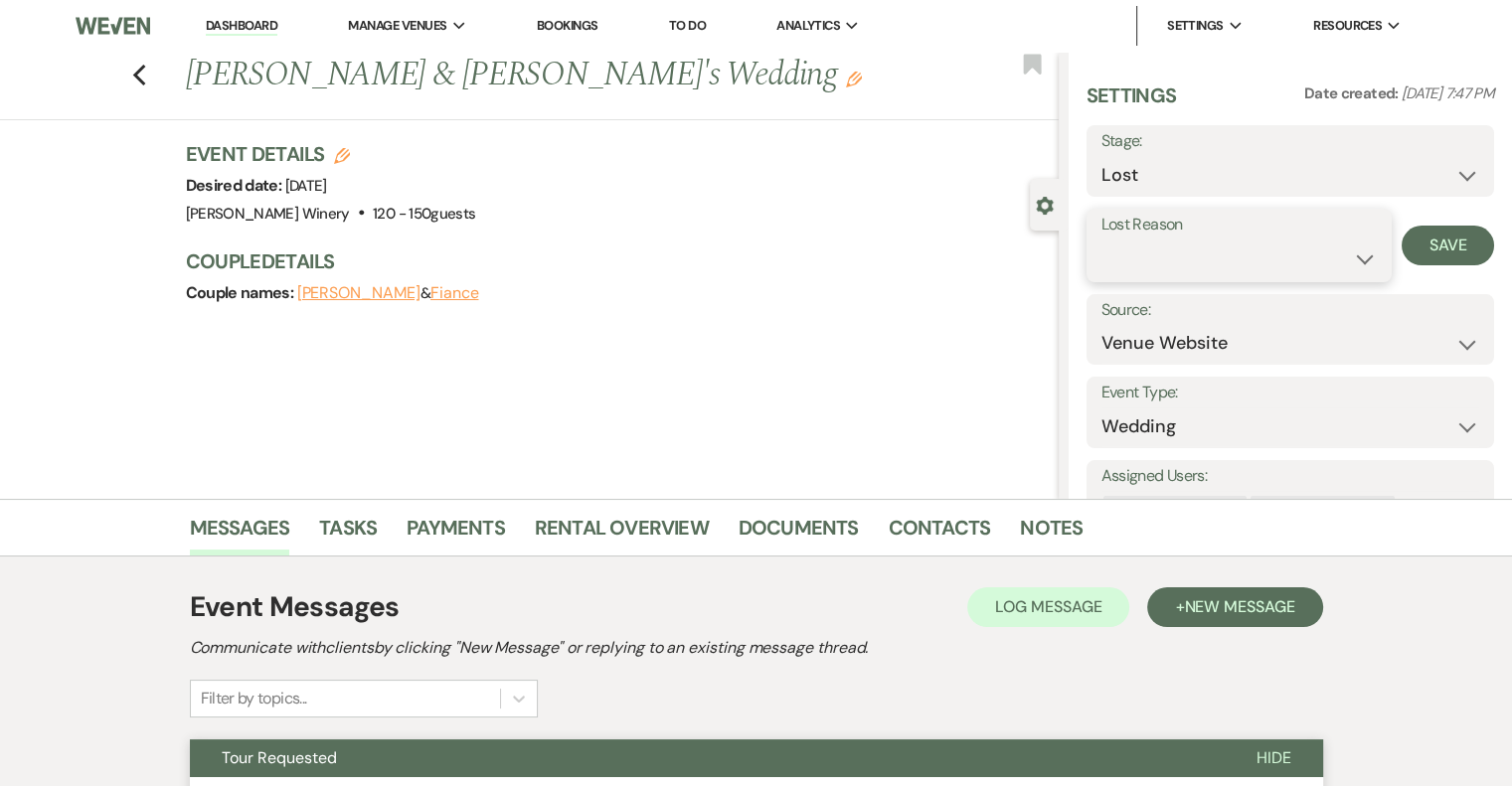 click on "Booked Elsewhere Budget Date Unavailable No Response Not a Good Match Capacity Cancelled Duplicate (hidden) Spam (hidden) Other (hidden) Other" at bounding box center (1239, 258) 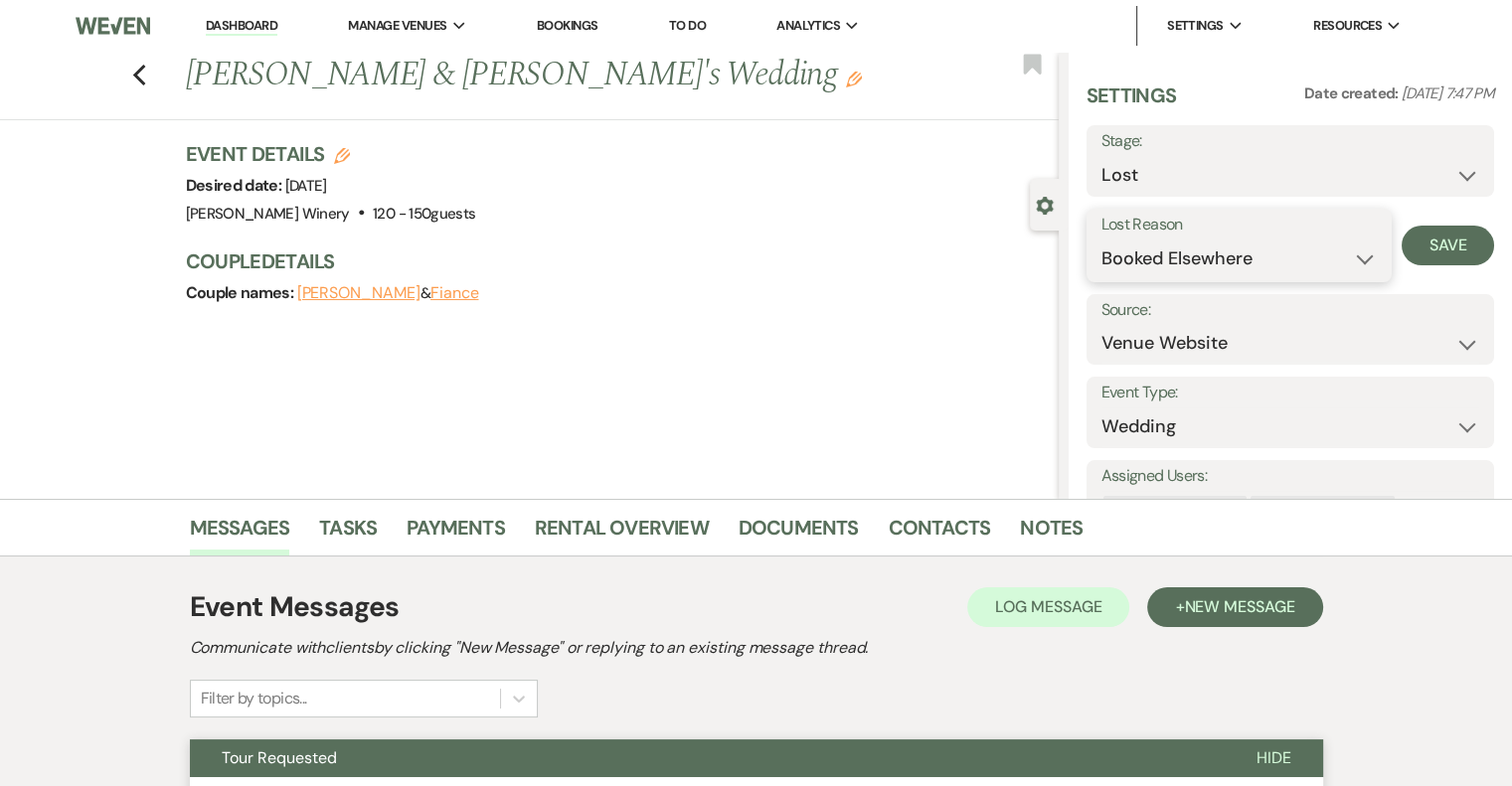 click on "Booked Elsewhere Budget Date Unavailable No Response Not a Good Match Capacity Cancelled Duplicate (hidden) Spam (hidden) Other (hidden) Other" at bounding box center (1239, 258) 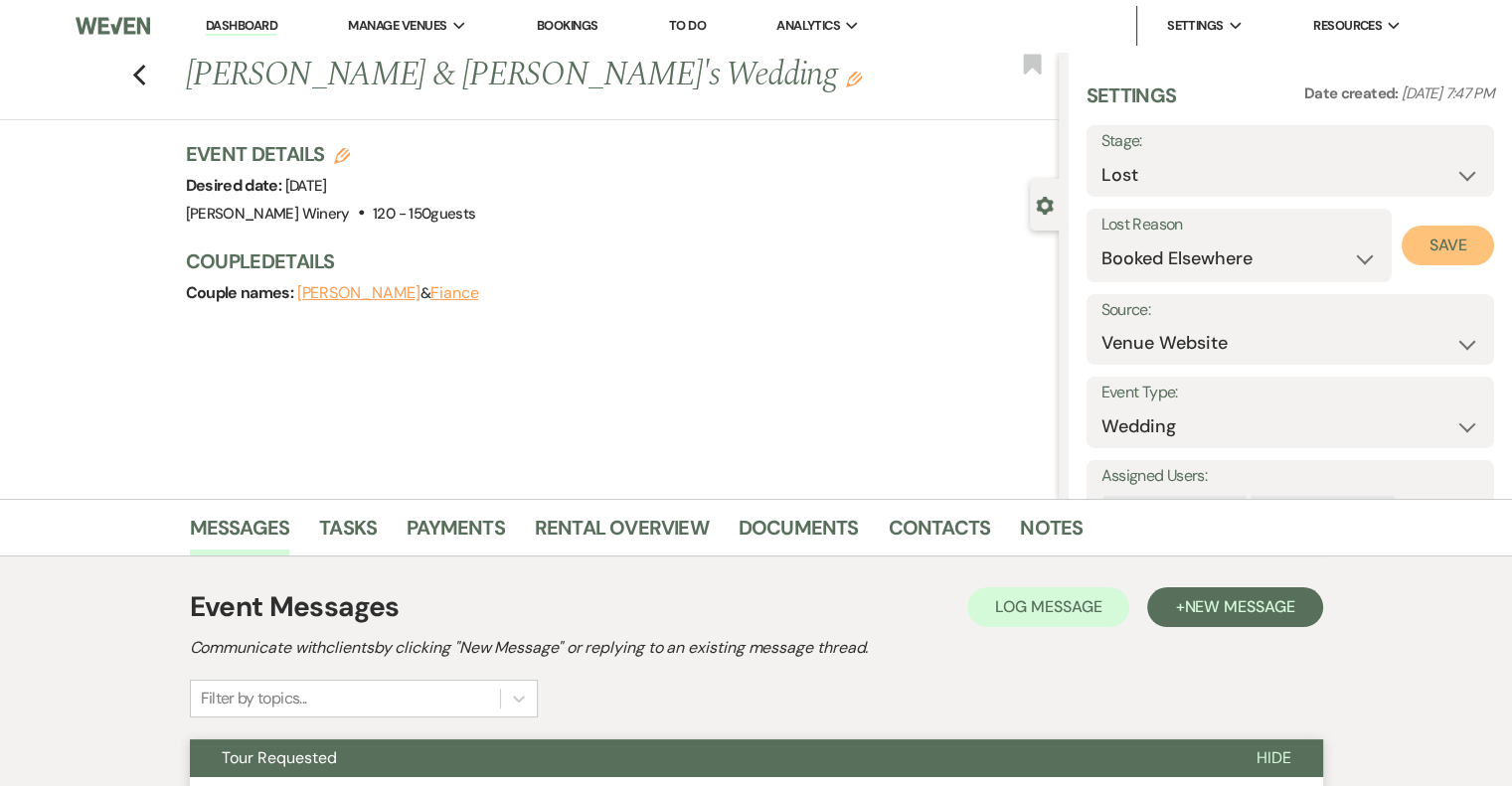 click on "Save" at bounding box center (1447, 245) 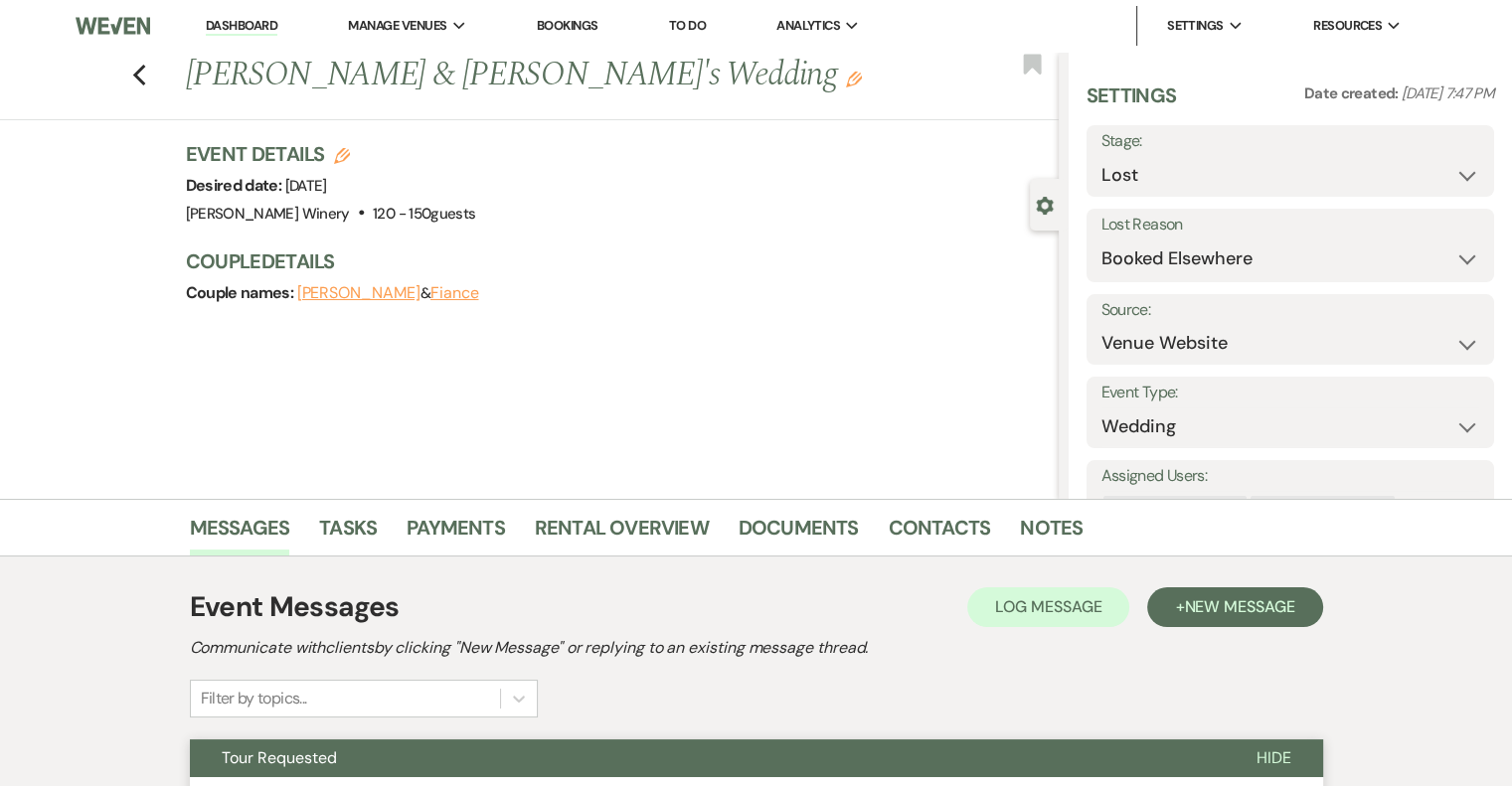 click on "Dashboard" at bounding box center [242, 26] 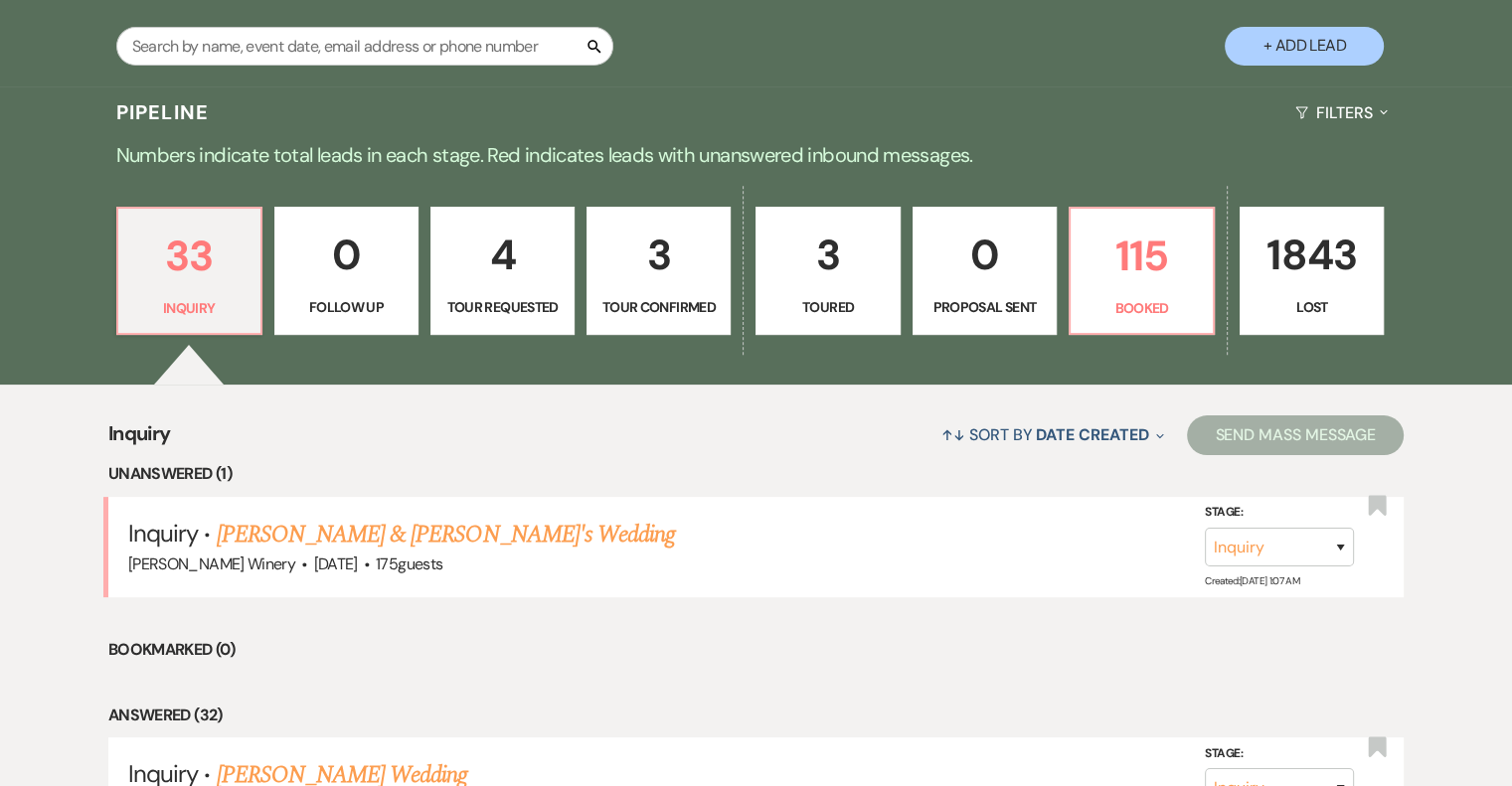 scroll, scrollTop: 397, scrollLeft: 0, axis: vertical 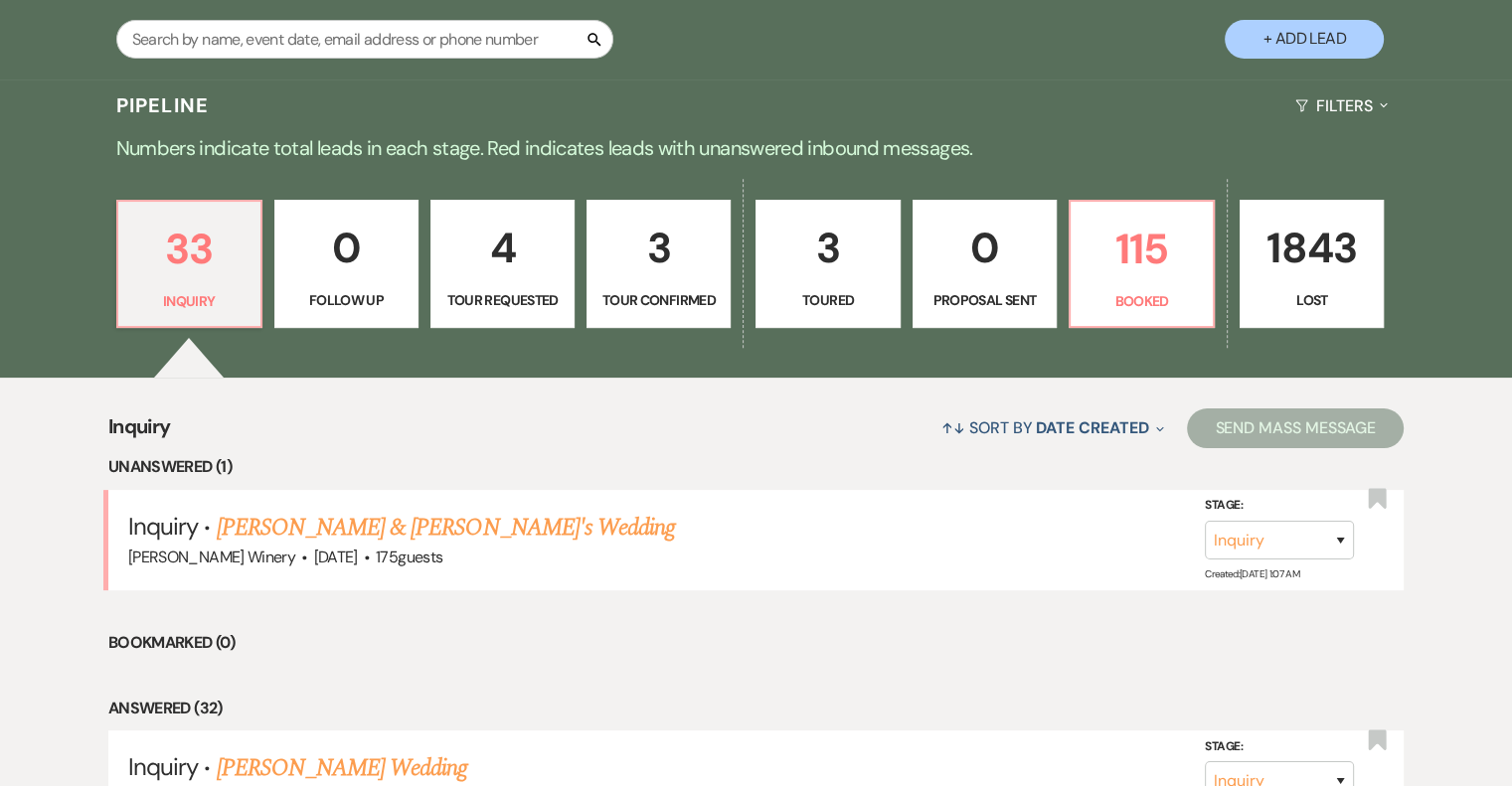 click on "3" at bounding box center (658, 247) 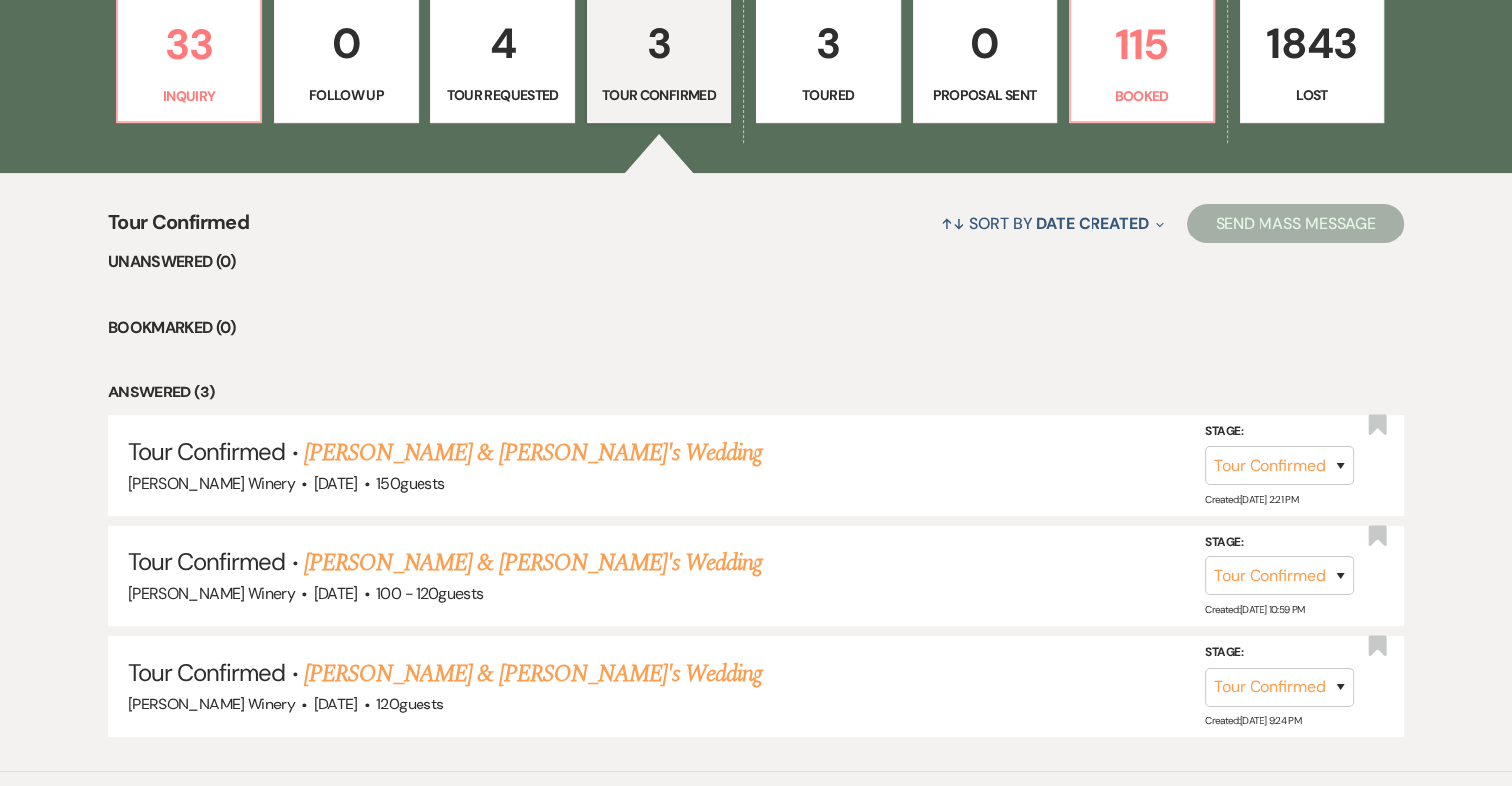 scroll, scrollTop: 710, scrollLeft: 0, axis: vertical 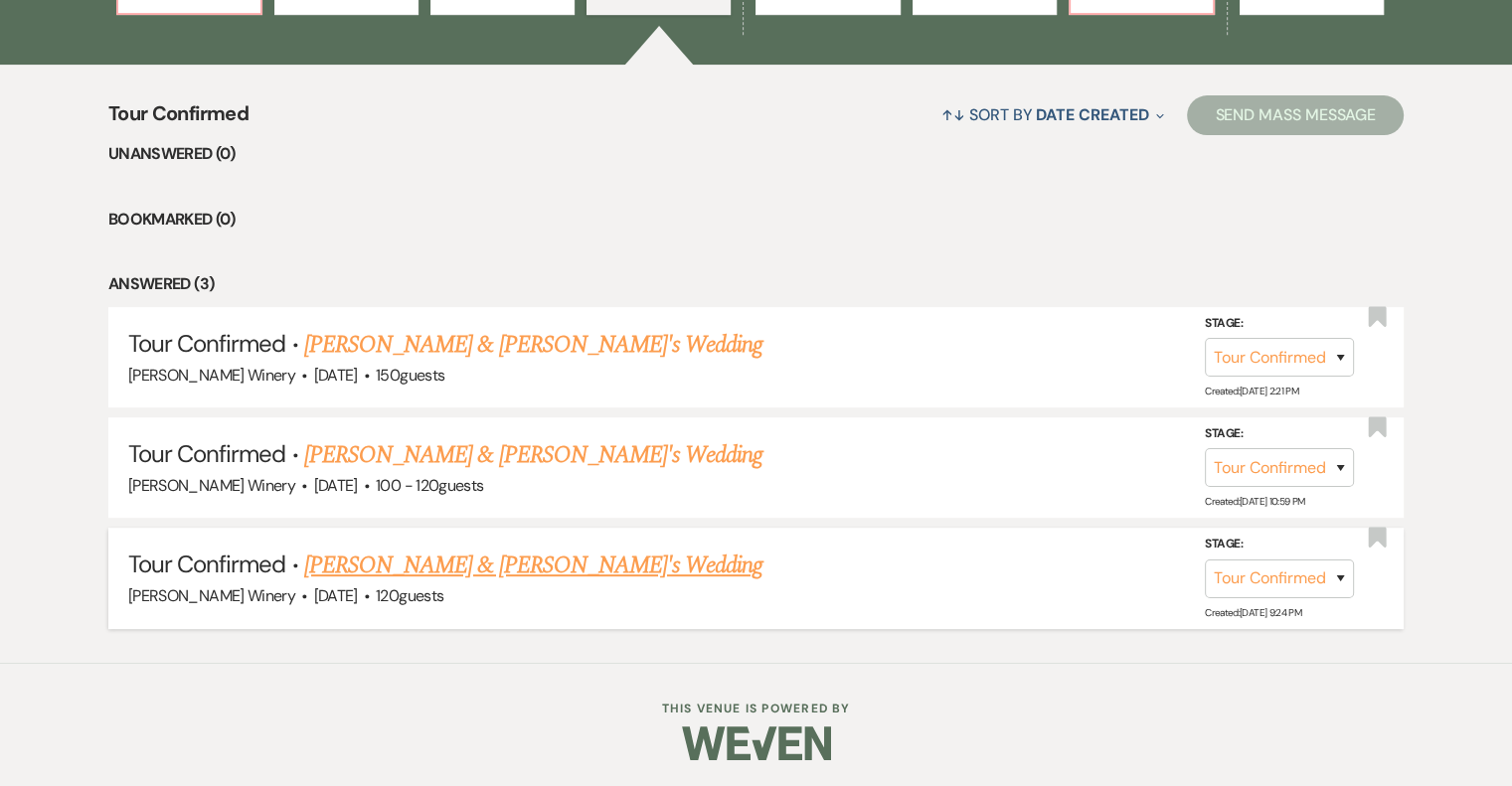 click on "[PERSON_NAME] & [PERSON_NAME]'s Wedding" at bounding box center (534, 565) 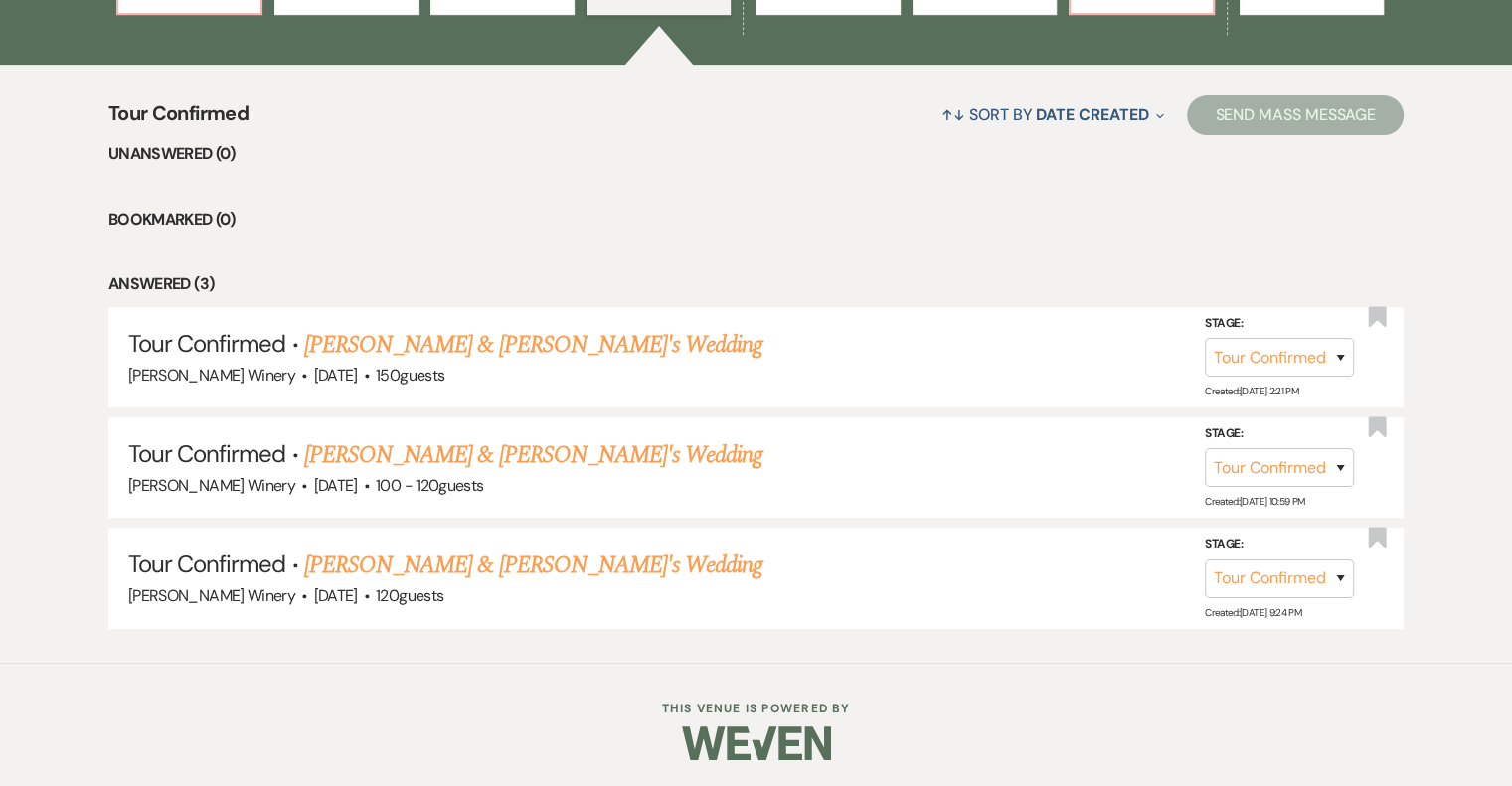 scroll, scrollTop: 0, scrollLeft: 0, axis: both 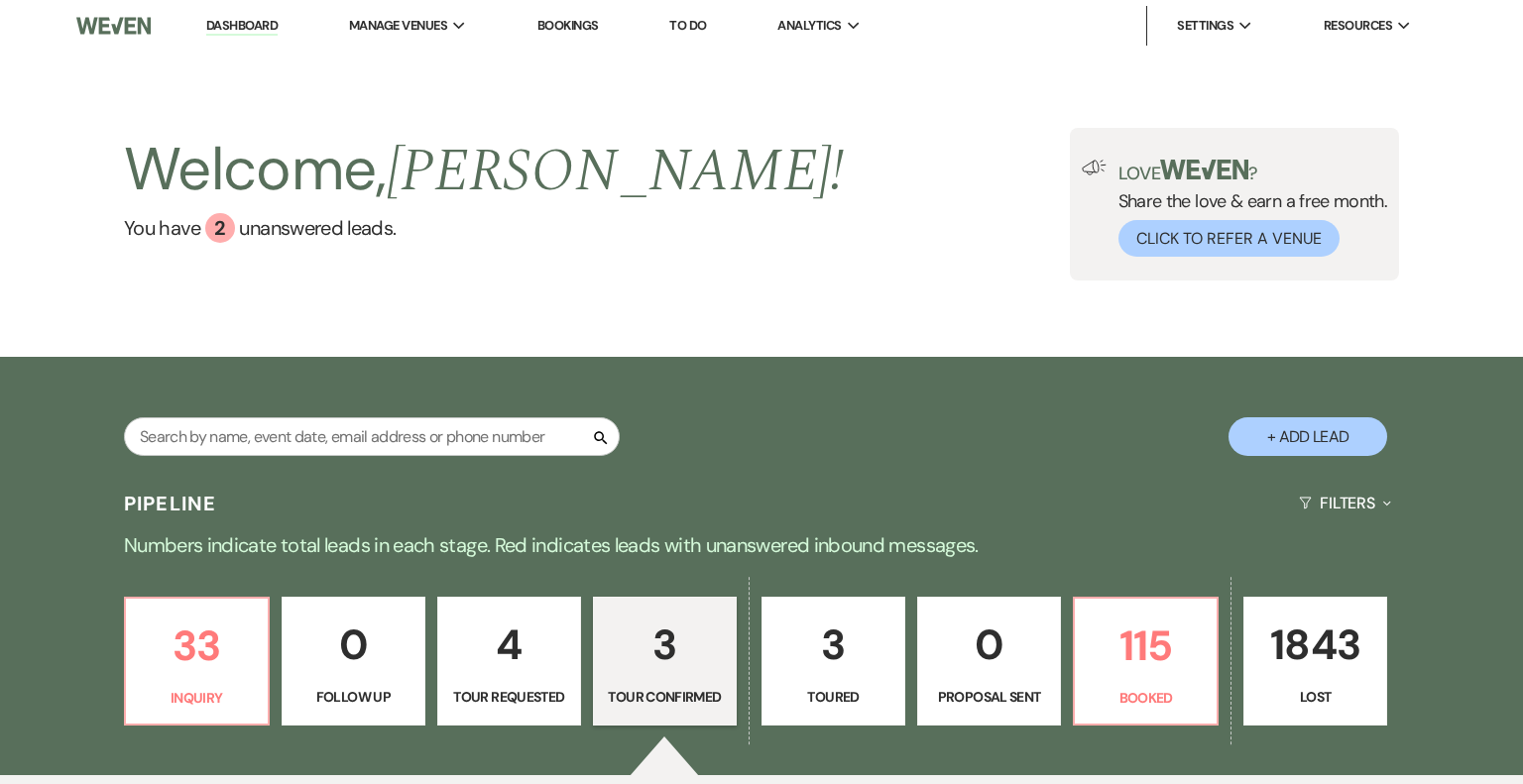 select on "4" 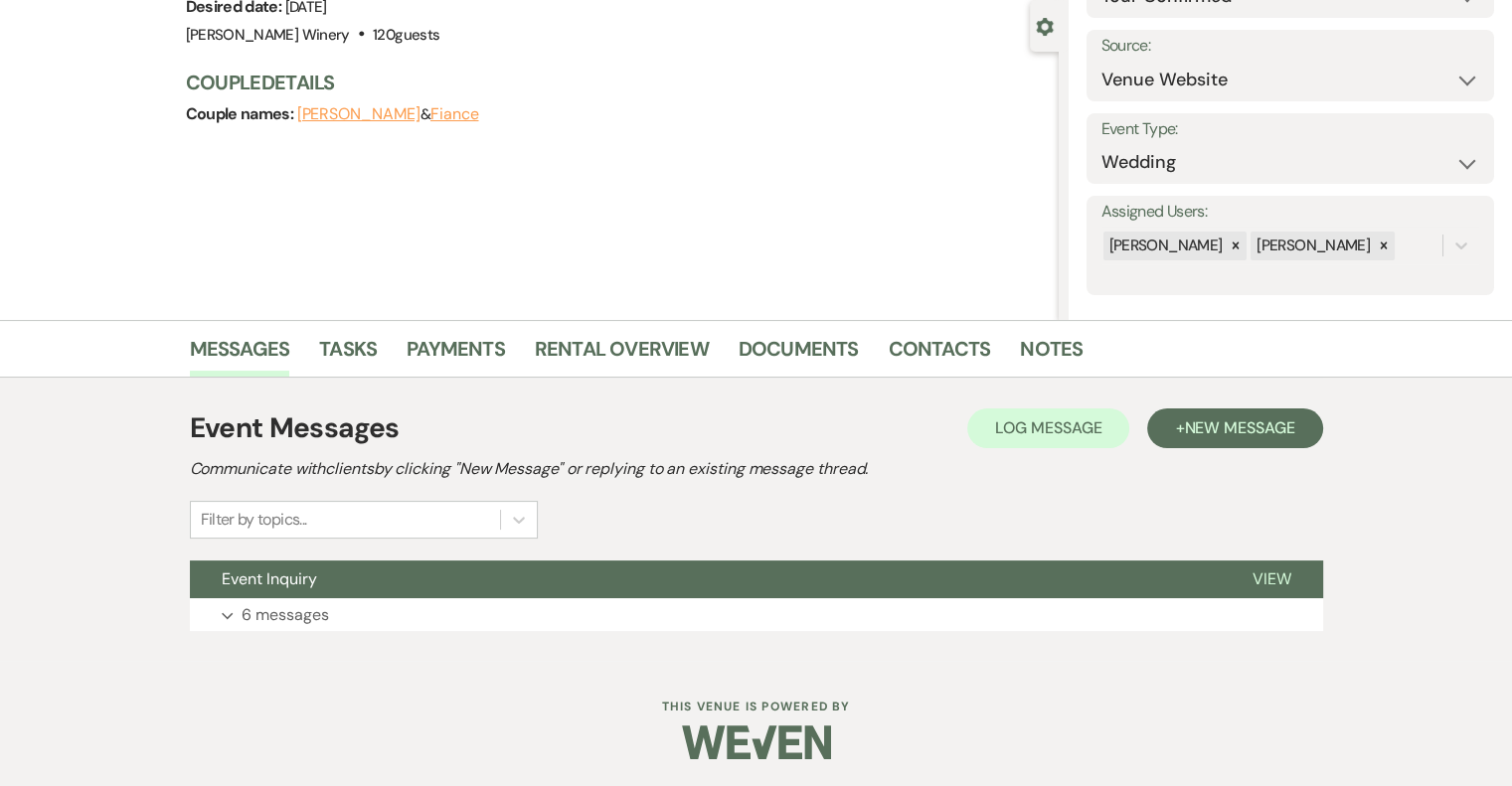 scroll, scrollTop: 181, scrollLeft: 0, axis: vertical 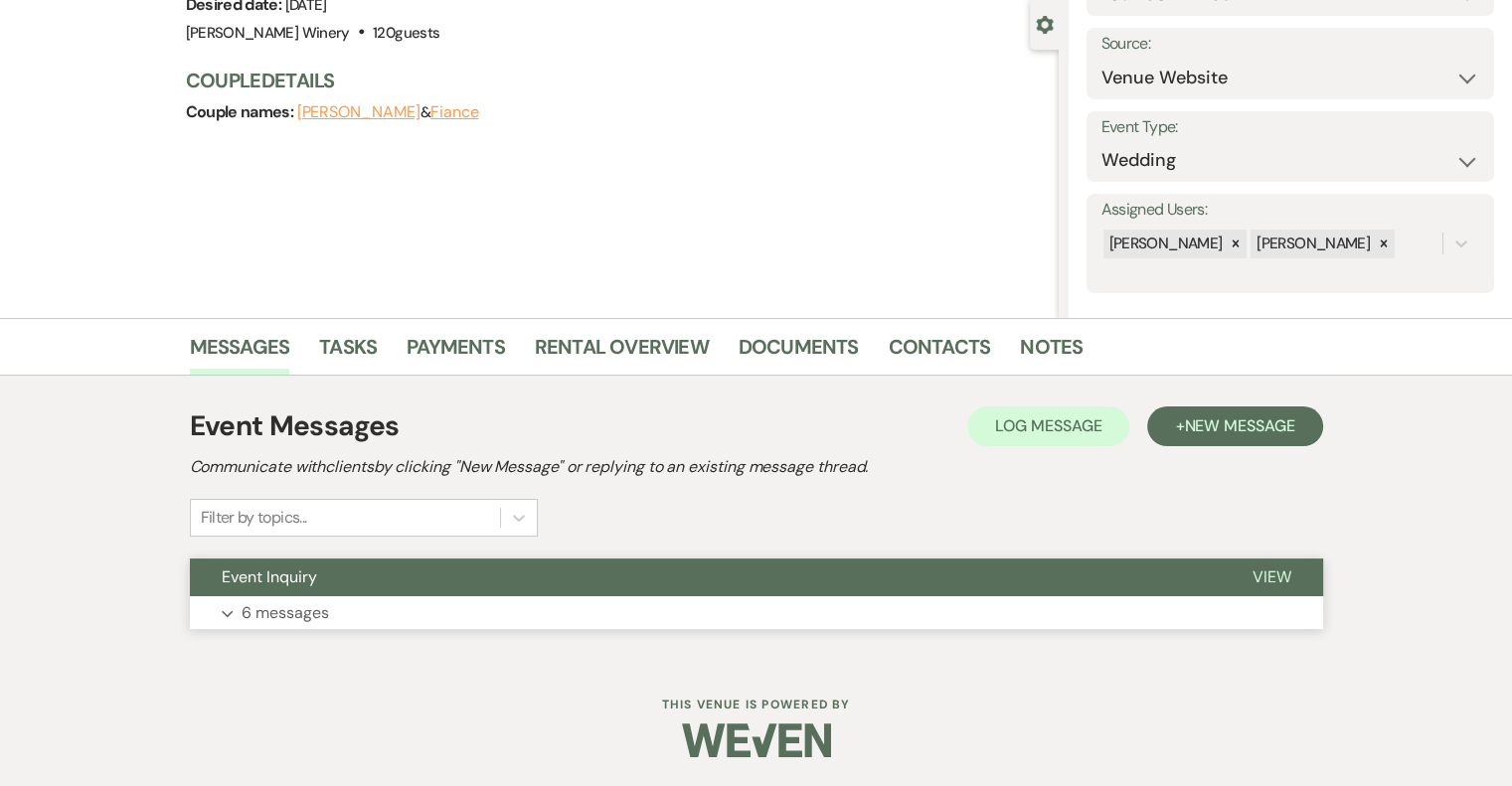 click on "View" at bounding box center [1271, 576] 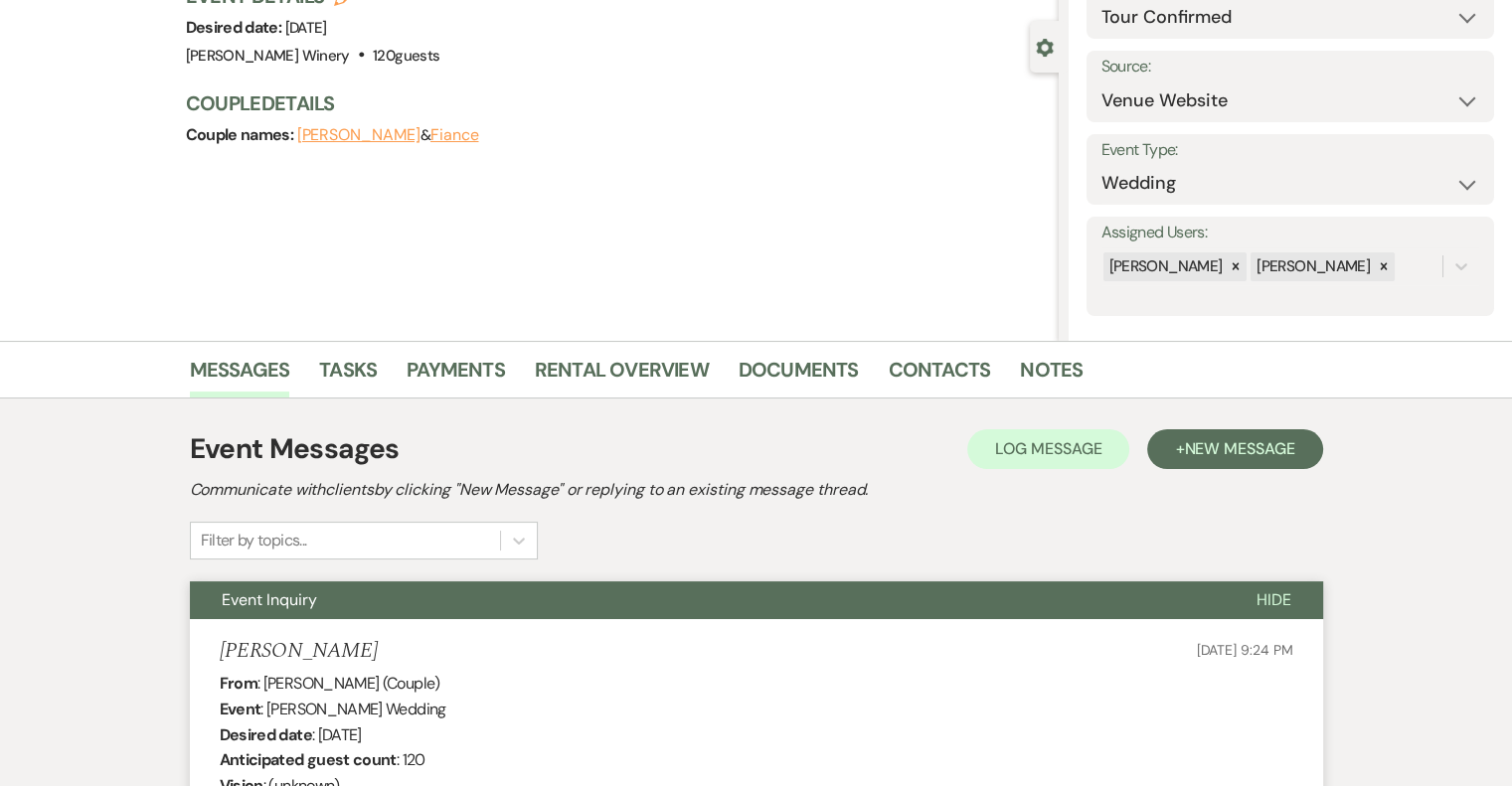 scroll, scrollTop: 0, scrollLeft: 0, axis: both 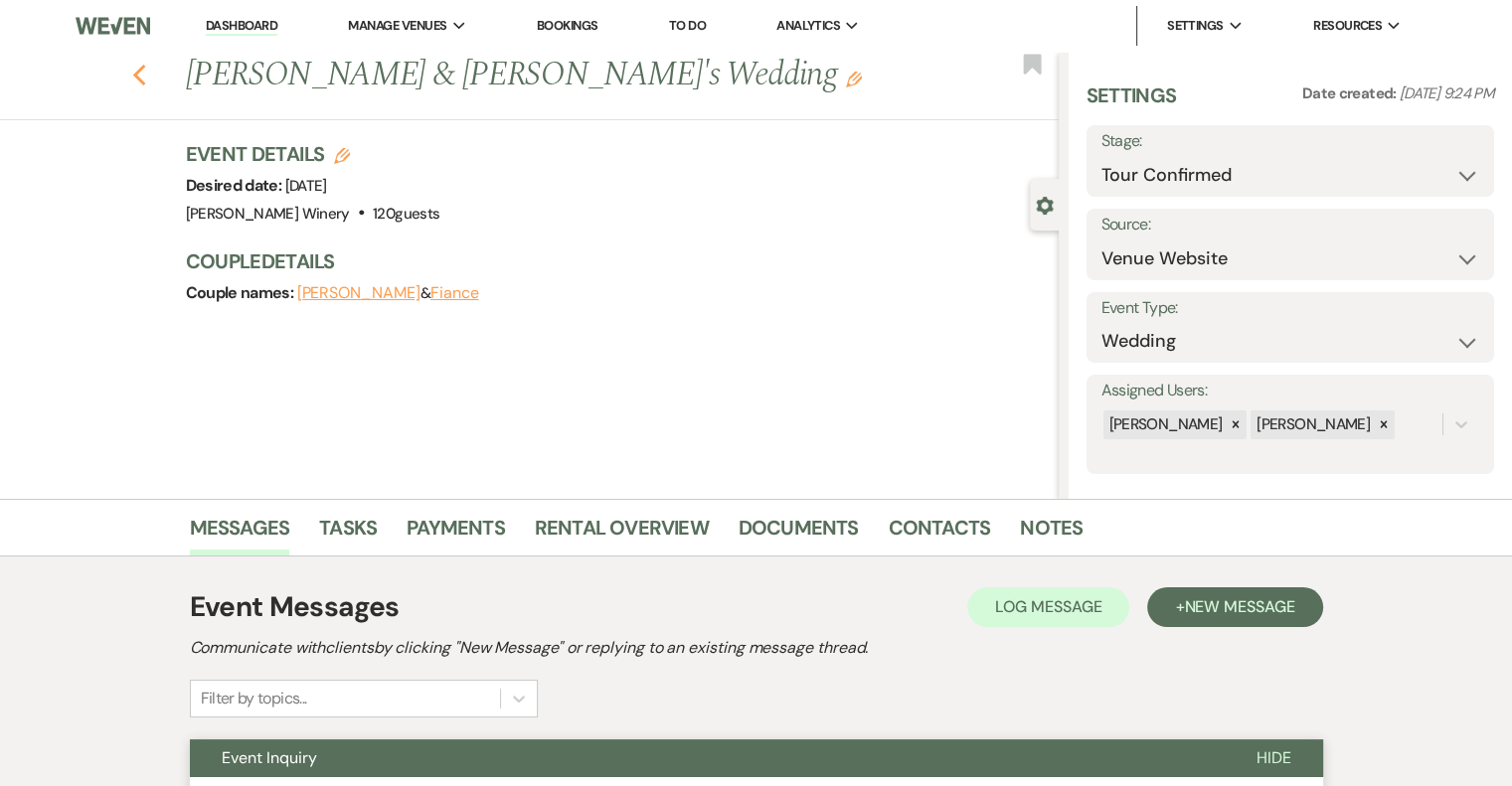 click on "Previous [PERSON_NAME] & [PERSON_NAME]'s Wedding Edit Bookmark" at bounding box center [524, 85] 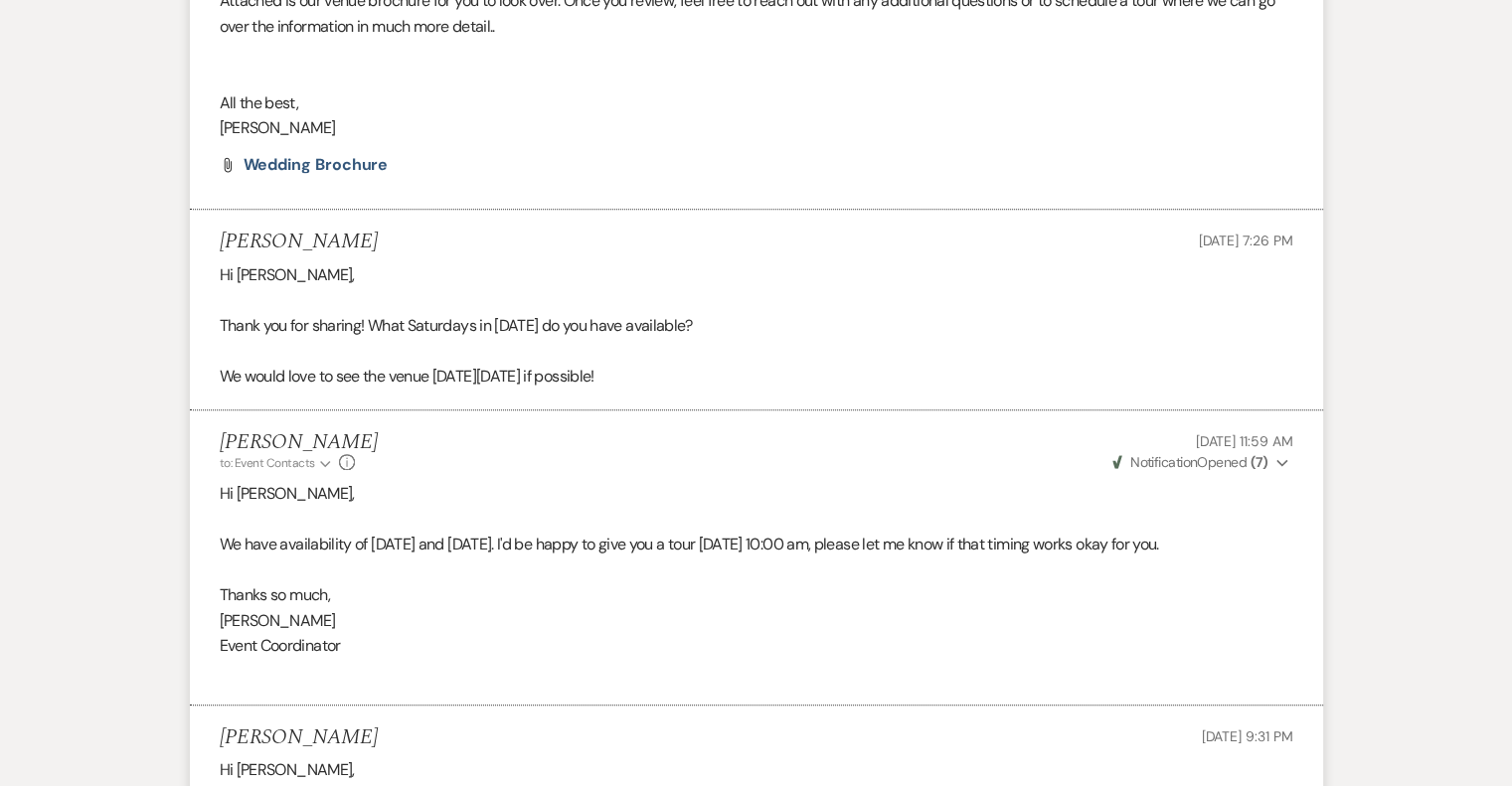 scroll, scrollTop: 48, scrollLeft: 0, axis: vertical 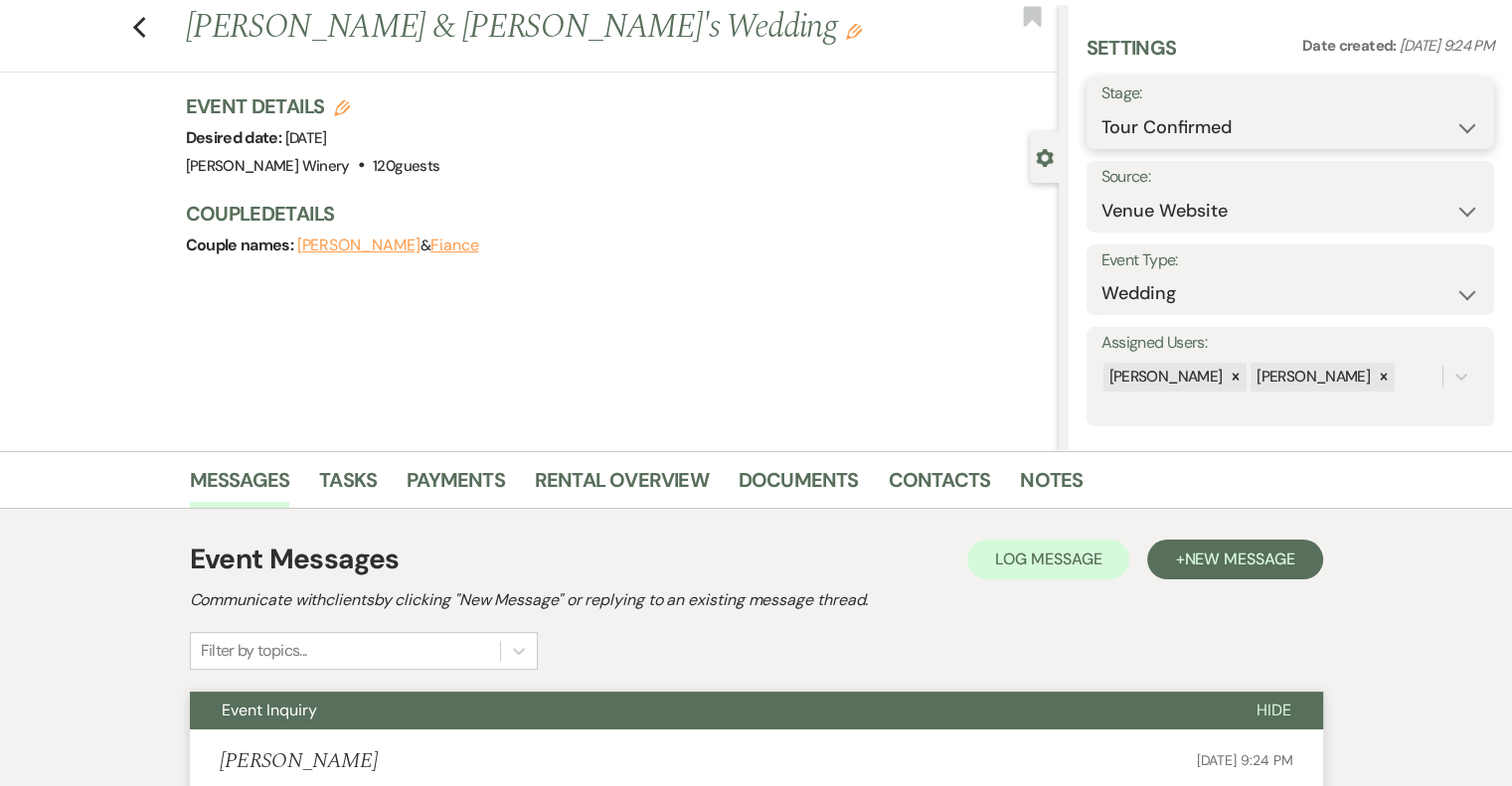 click on "Inquiry Follow Up Tour Requested Tour Confirmed Toured Proposal Sent Booked Lost" at bounding box center (1290, 127) 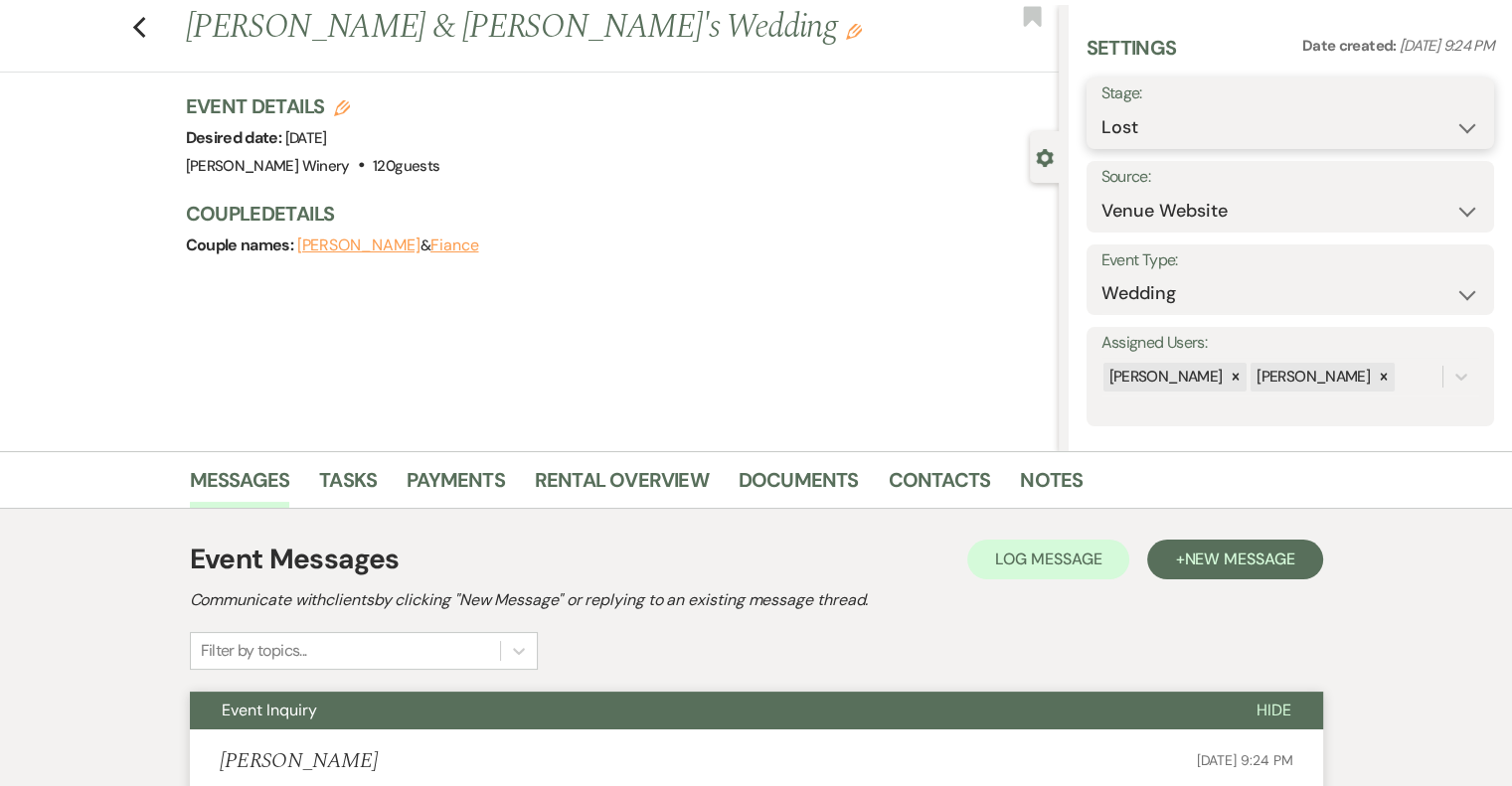 click on "Inquiry Follow Up Tour Requested Tour Confirmed Toured Proposal Sent Booked Lost" at bounding box center (1290, 127) 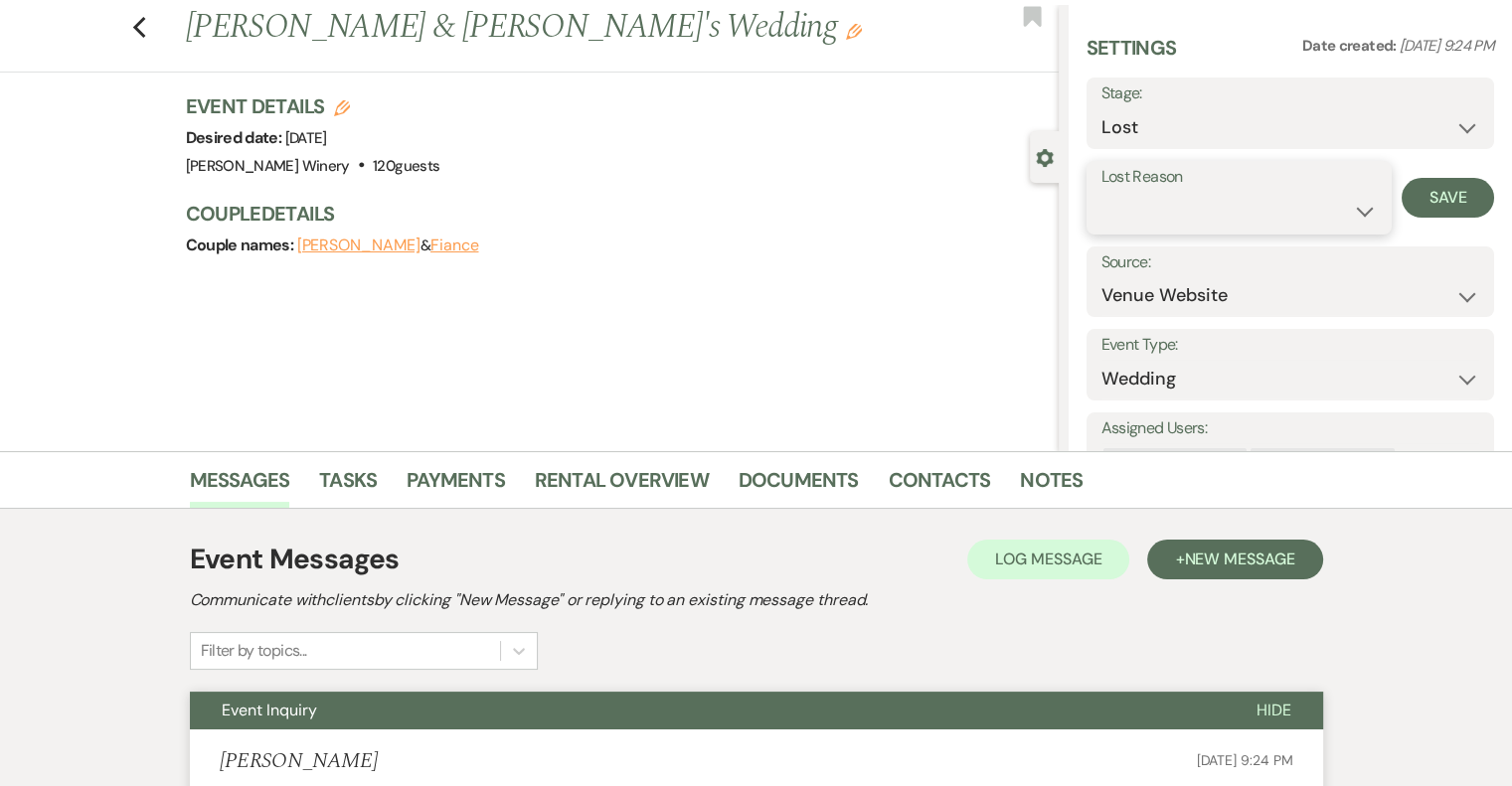 click on "Booked Elsewhere Budget Date Unavailable No Response Not a Good Match Capacity Cancelled Duplicate (hidden) Spam (hidden) Other (hidden) Other" at bounding box center (1239, 211) 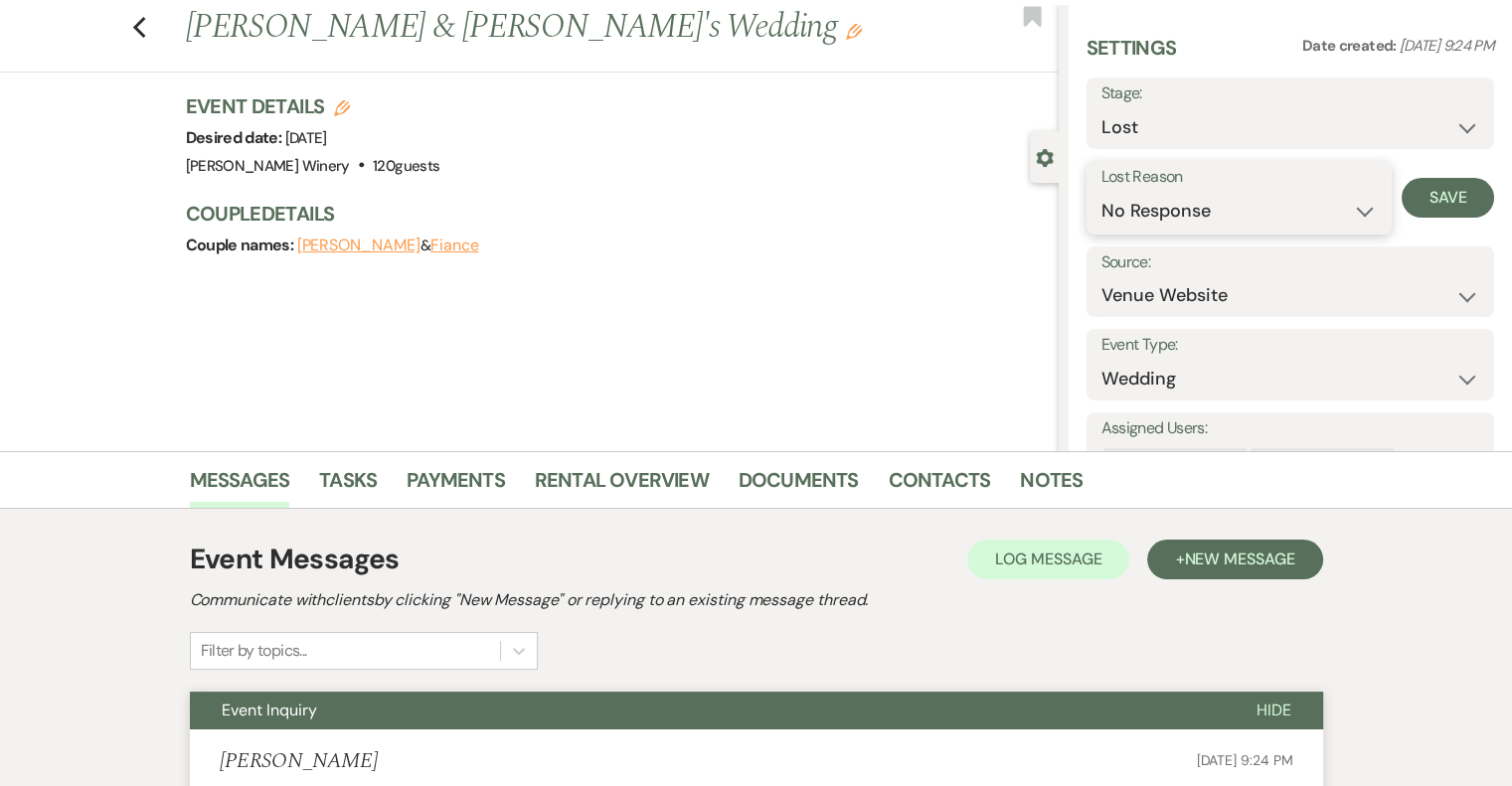click on "Booked Elsewhere Budget Date Unavailable No Response Not a Good Match Capacity Cancelled Duplicate (hidden) Spam (hidden) Other (hidden) Other" at bounding box center [1239, 211] 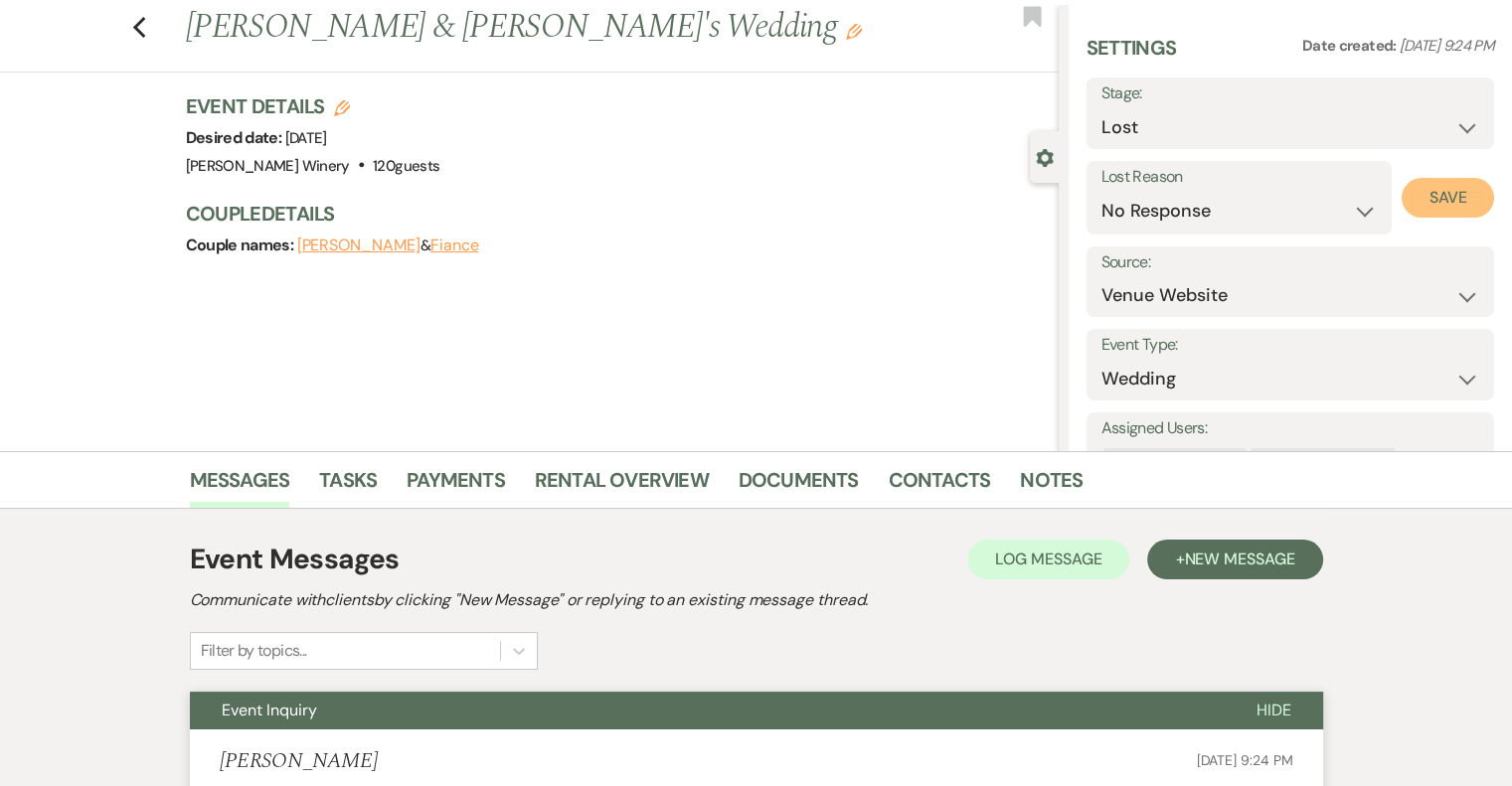 click on "Save" at bounding box center [1447, 198] 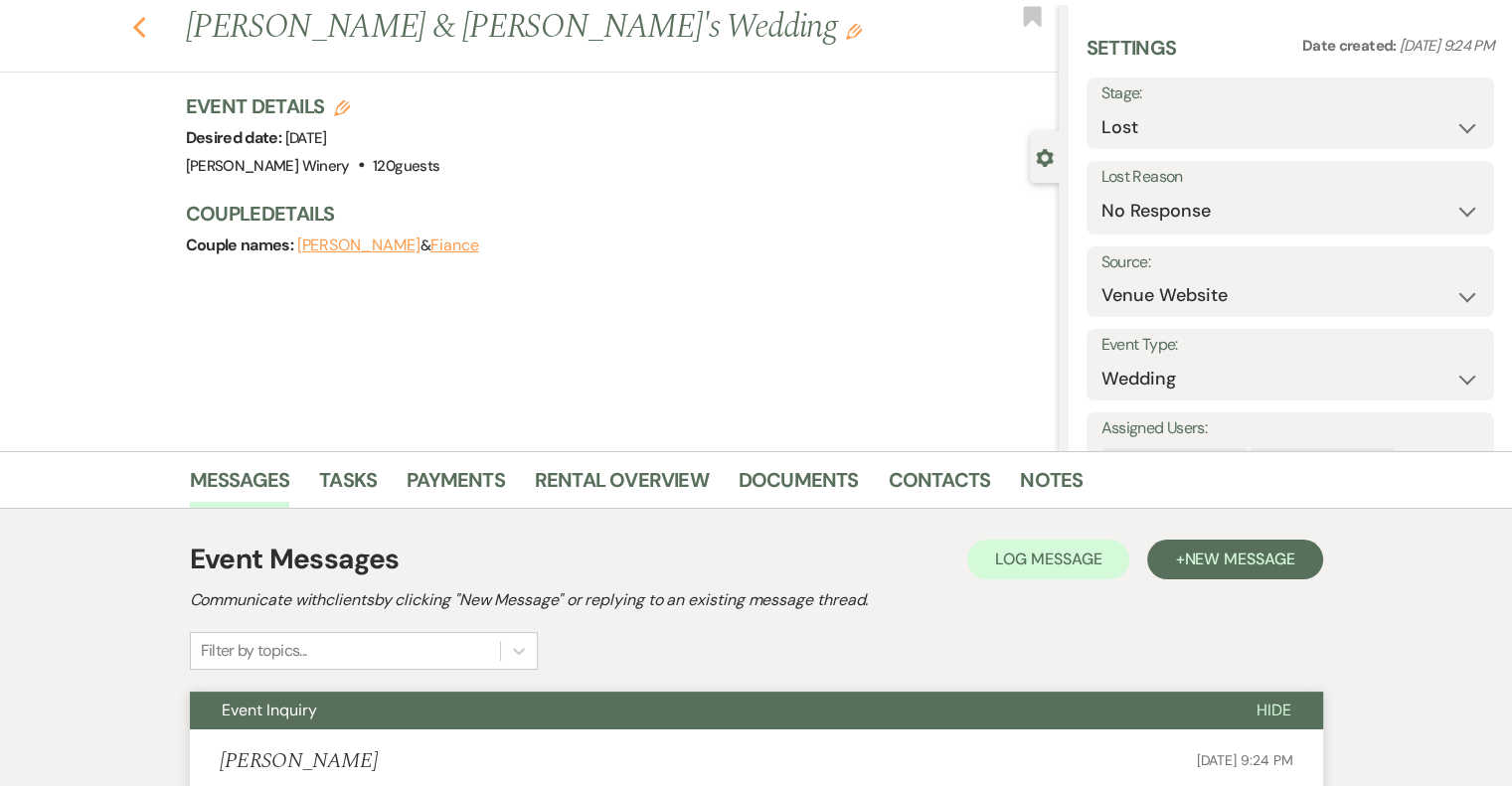 click on "Previous" 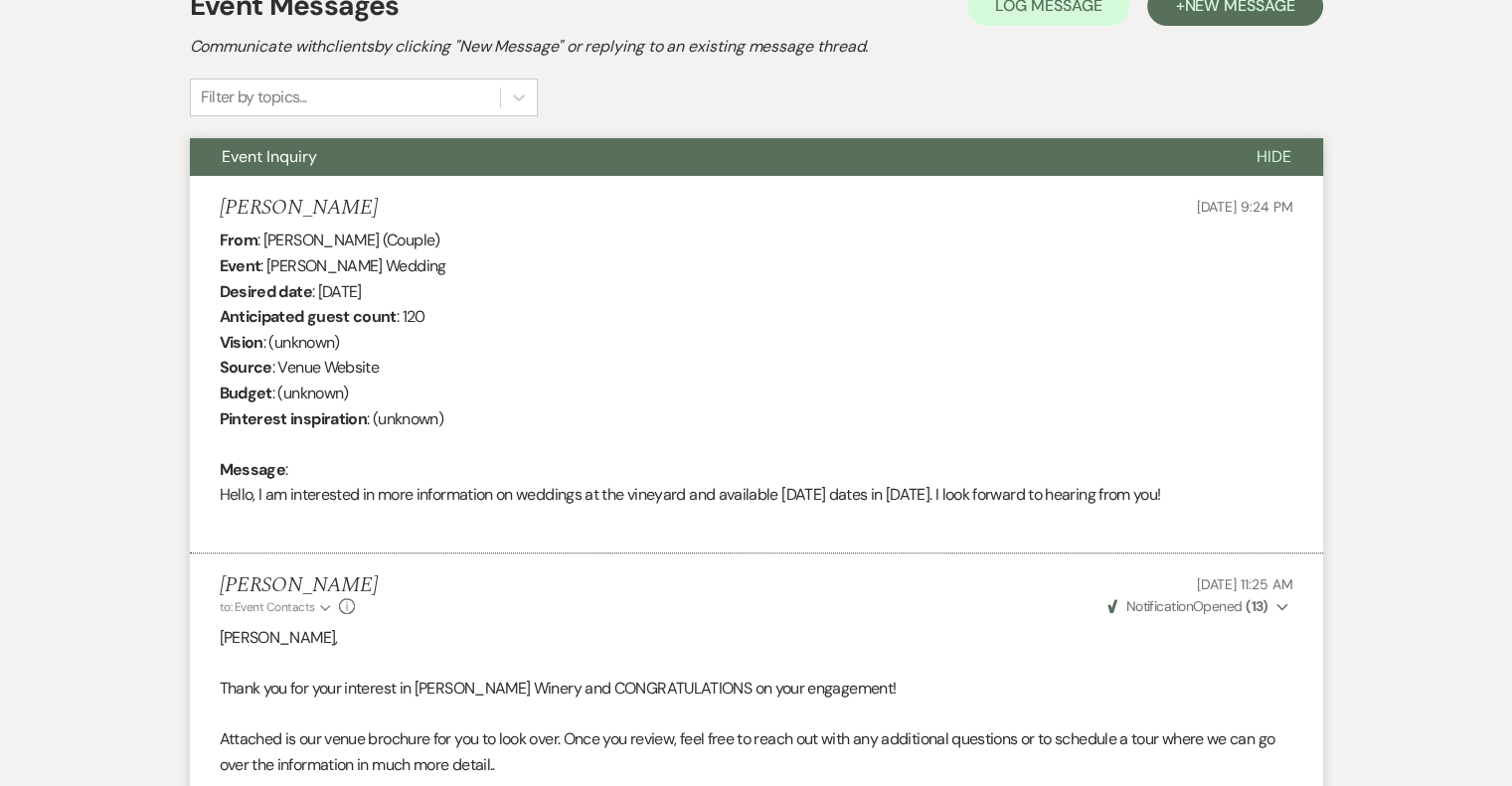 select on "4" 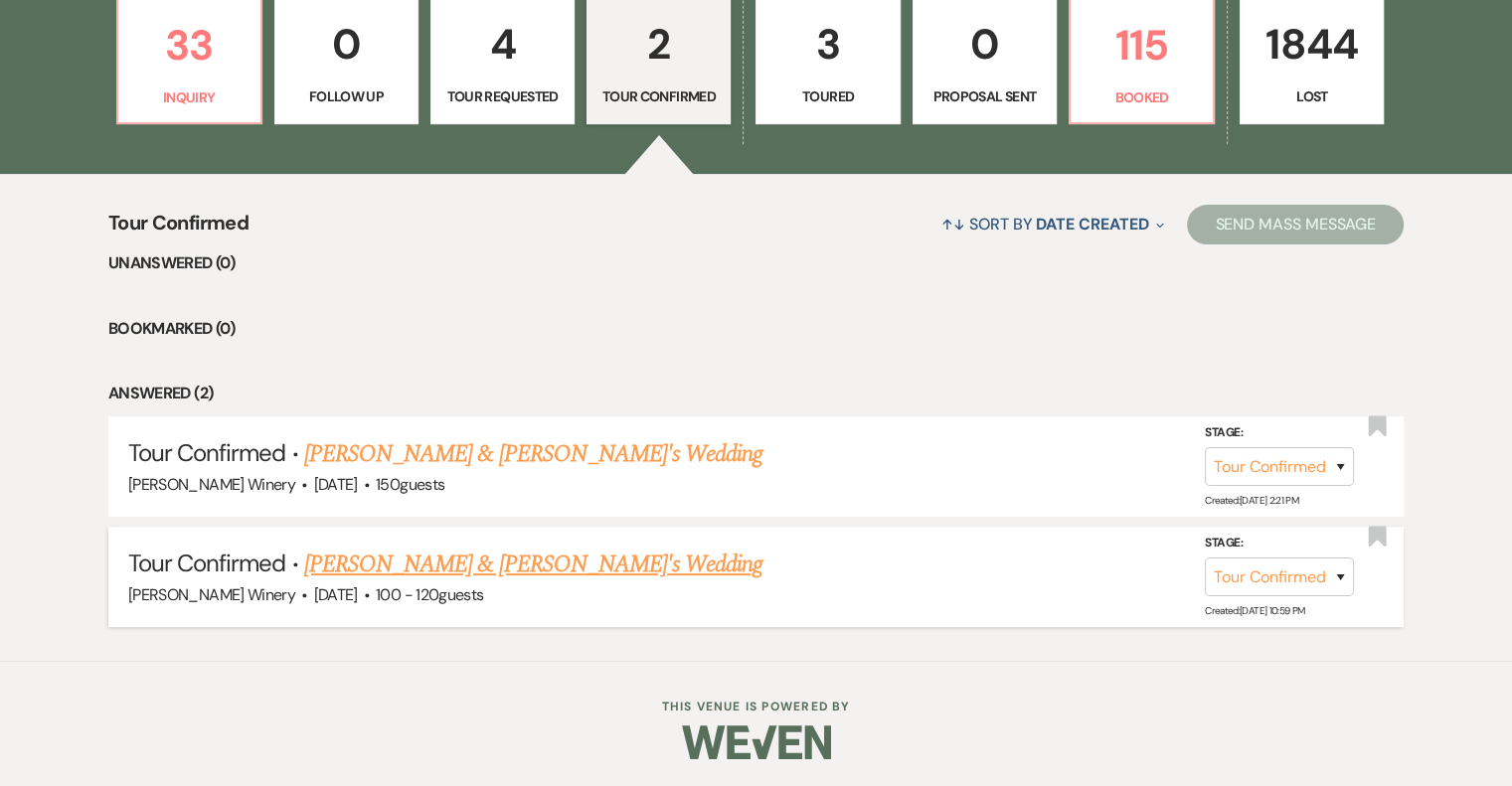 click on "[PERSON_NAME] & [PERSON_NAME]'s Wedding" at bounding box center [534, 564] 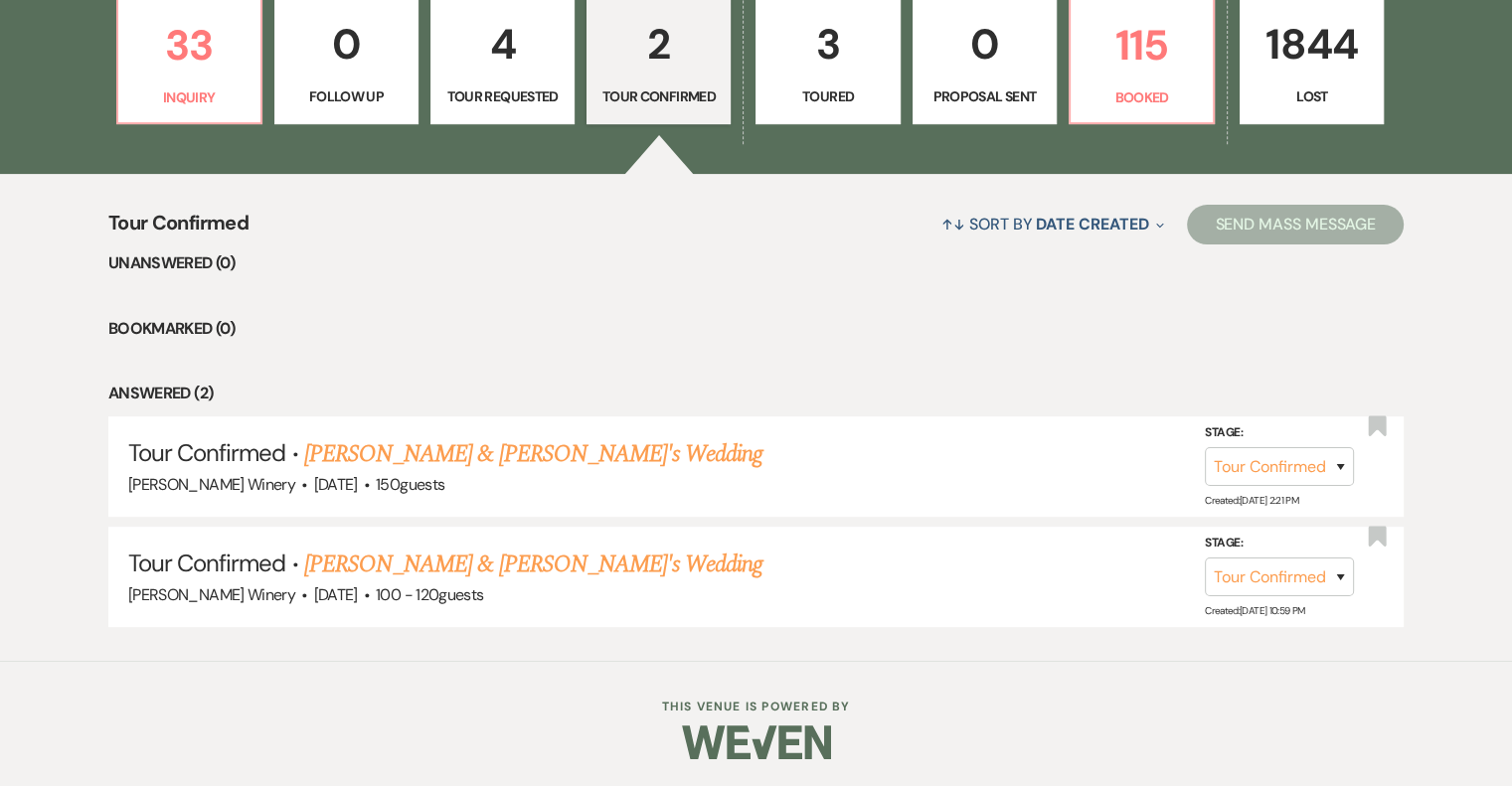 scroll, scrollTop: 0, scrollLeft: 0, axis: both 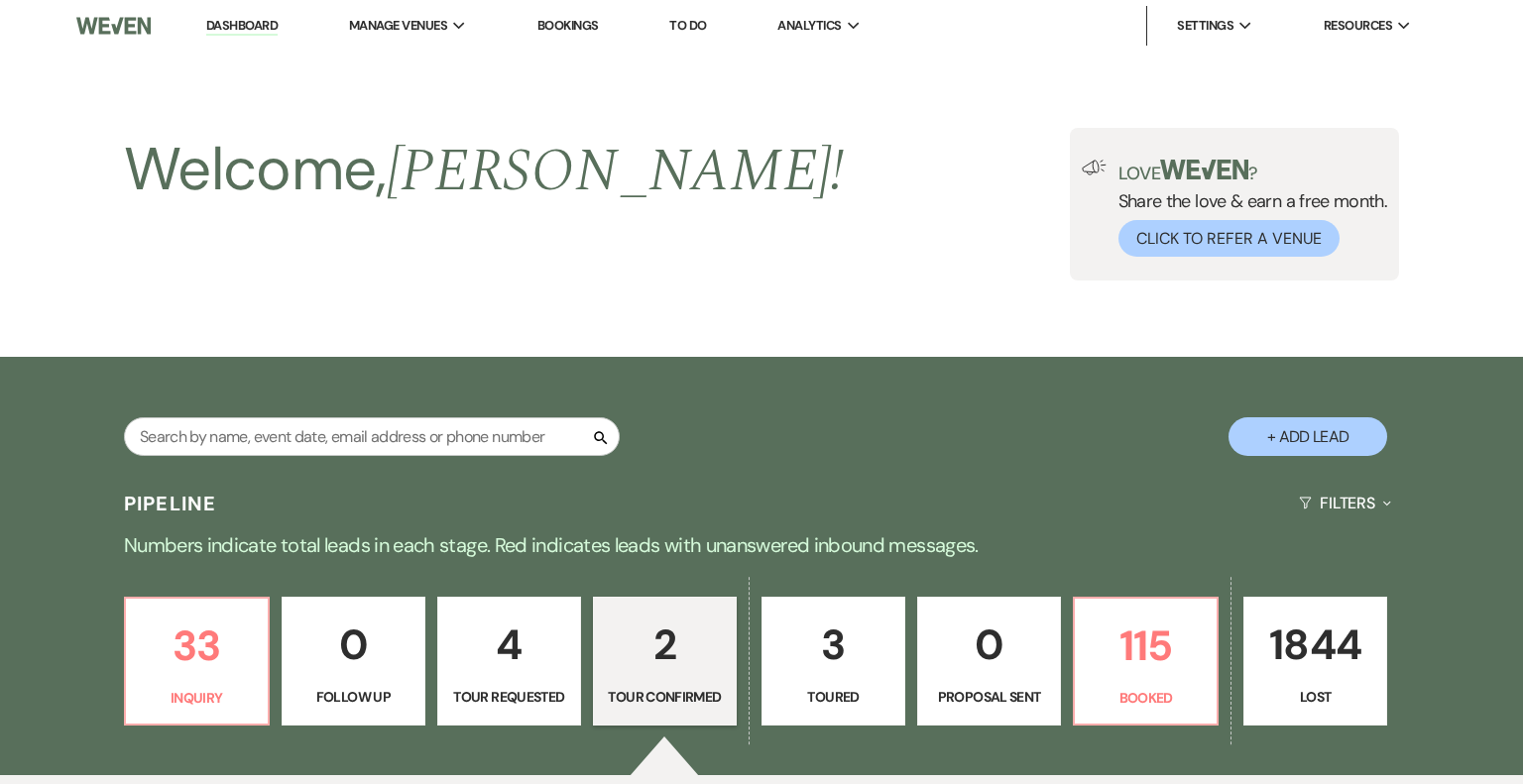 select on "4" 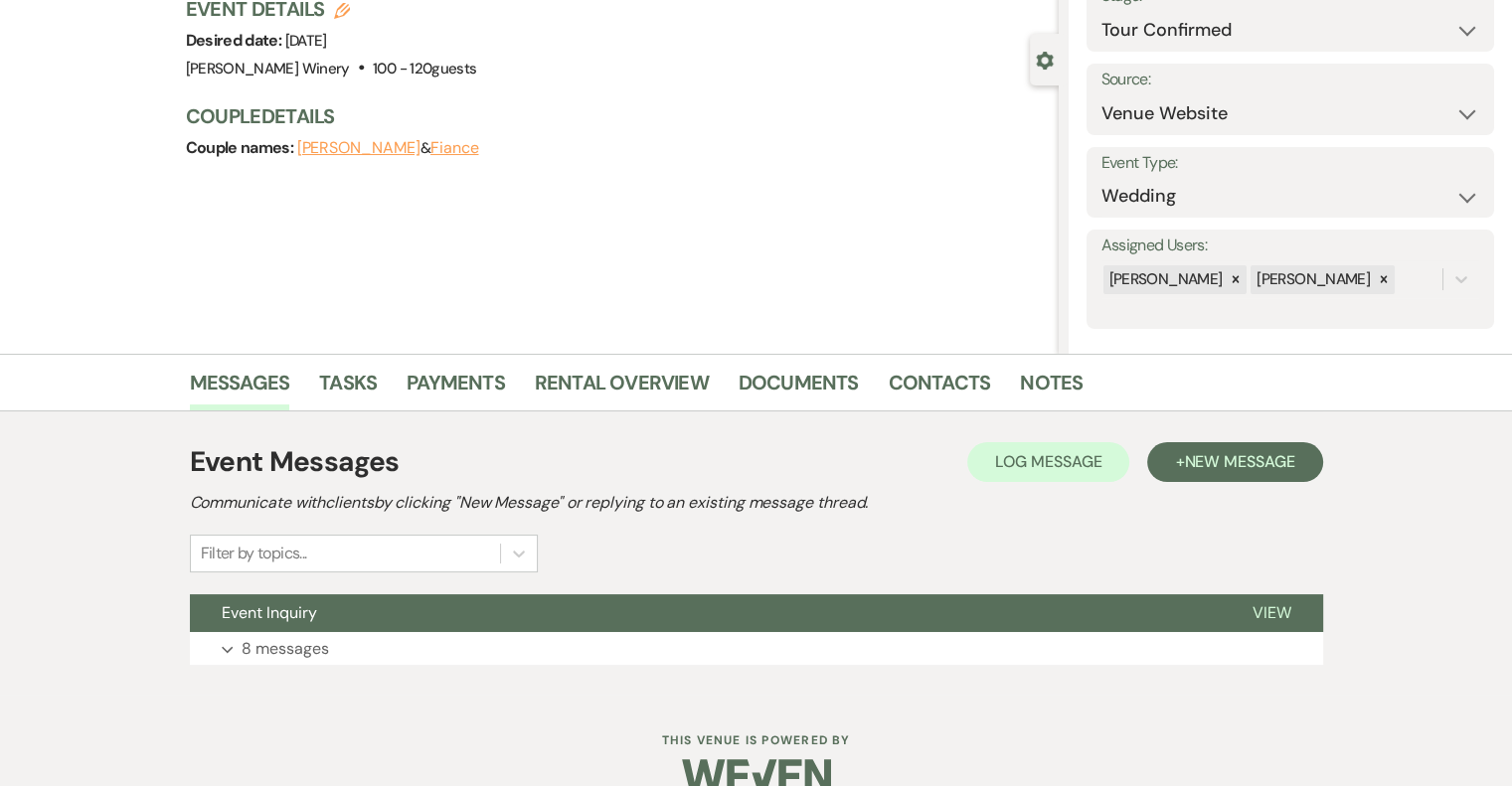 scroll, scrollTop: 181, scrollLeft: 0, axis: vertical 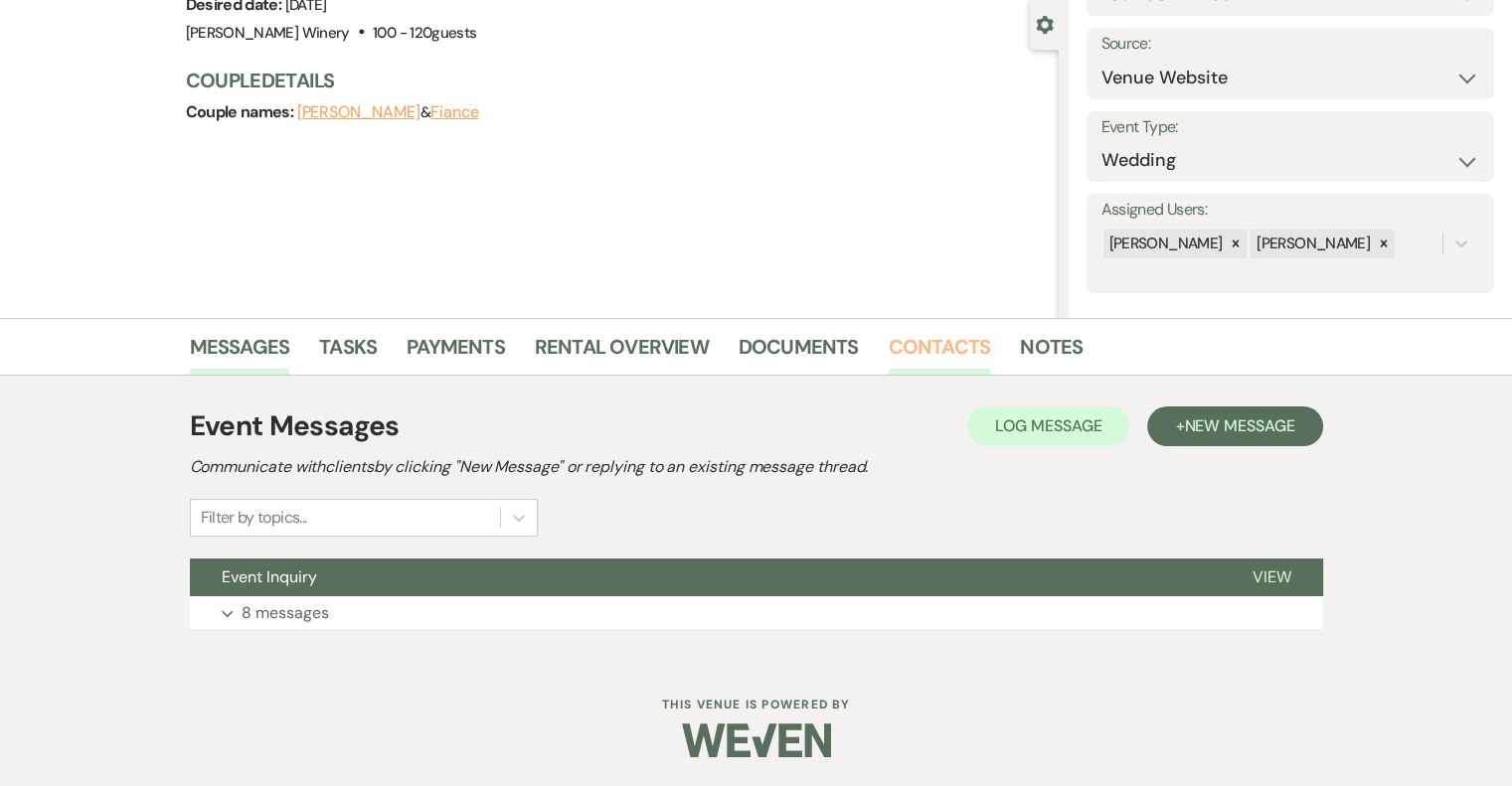 drag, startPoint x: 1268, startPoint y: 573, endPoint x: 917, endPoint y: 365, distance: 408.00123 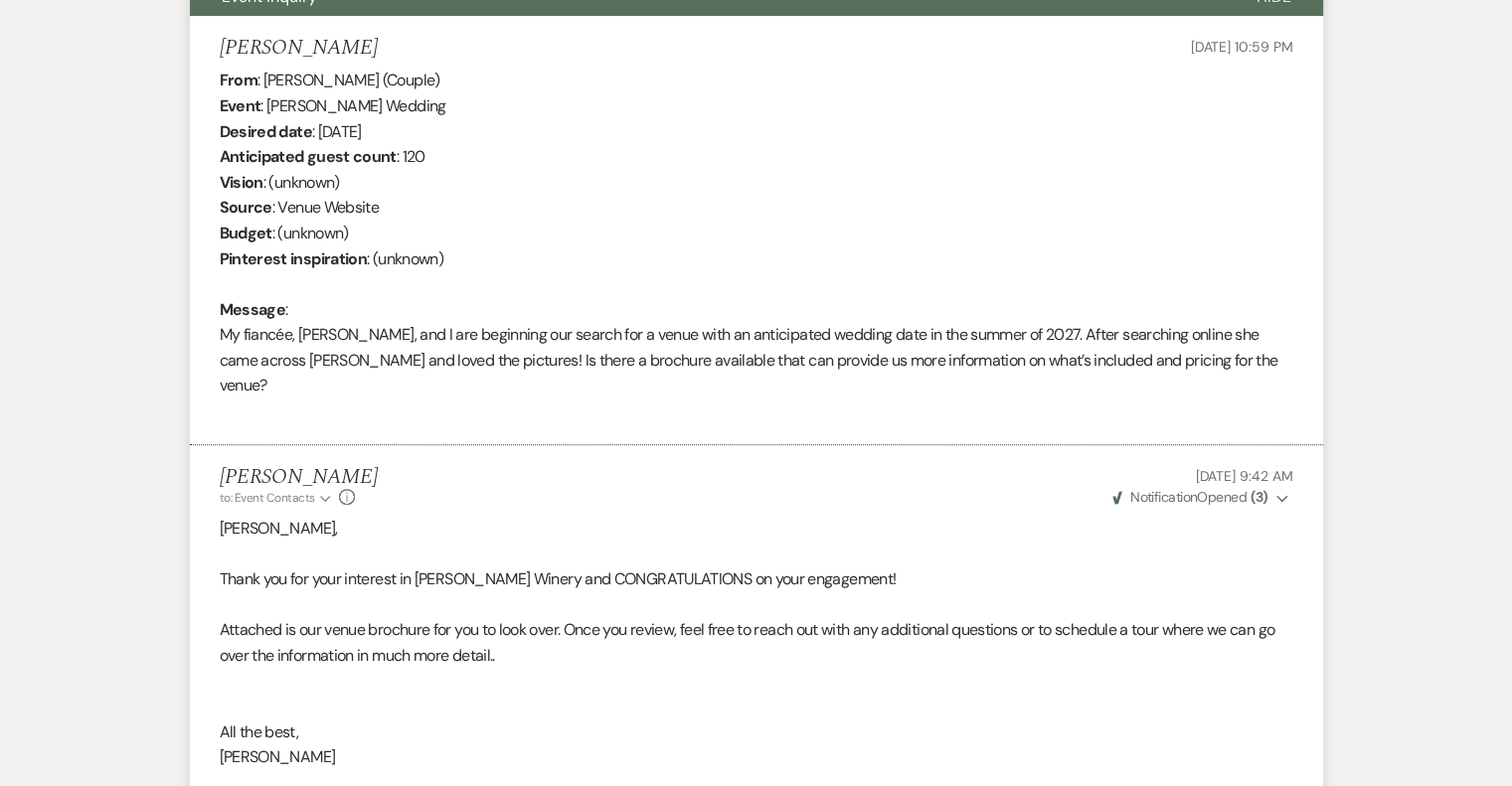scroll, scrollTop: 0, scrollLeft: 0, axis: both 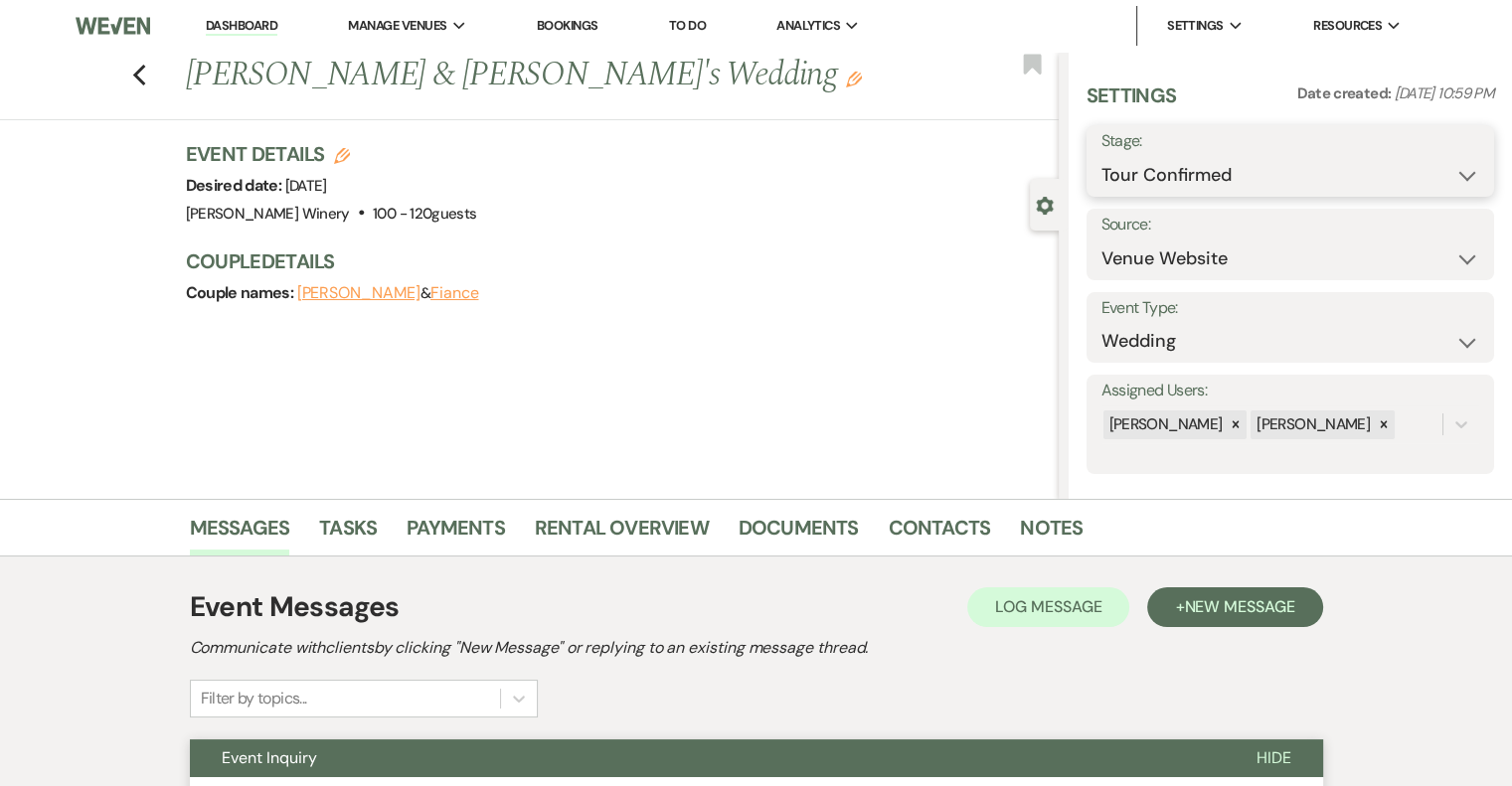 click on "Inquiry Follow Up Tour Requested Tour Confirmed Toured Proposal Sent Booked Lost" at bounding box center [1290, 175] 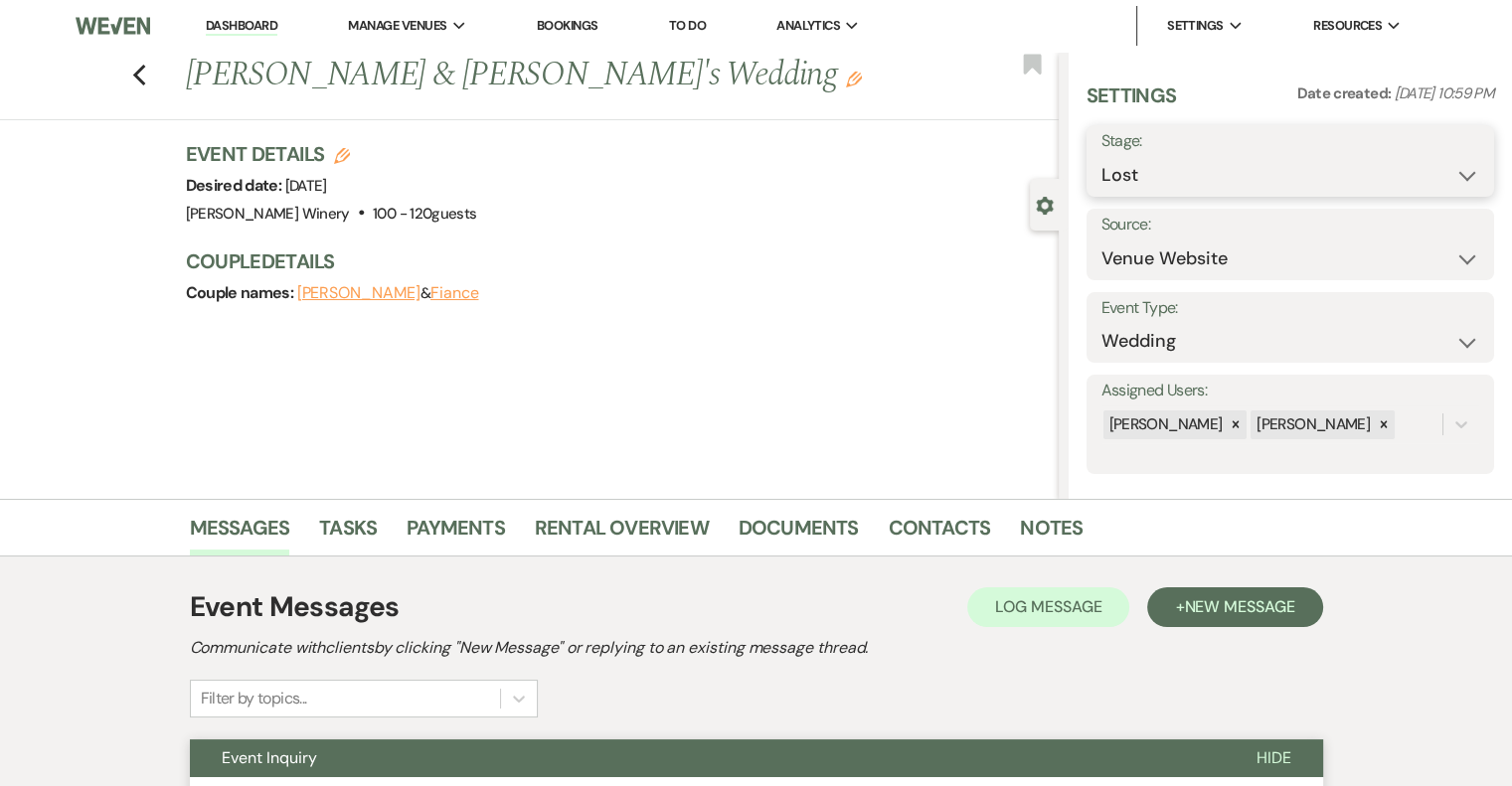click on "Inquiry Follow Up Tour Requested Tour Confirmed Toured Proposal Sent Booked Lost" at bounding box center [1290, 175] 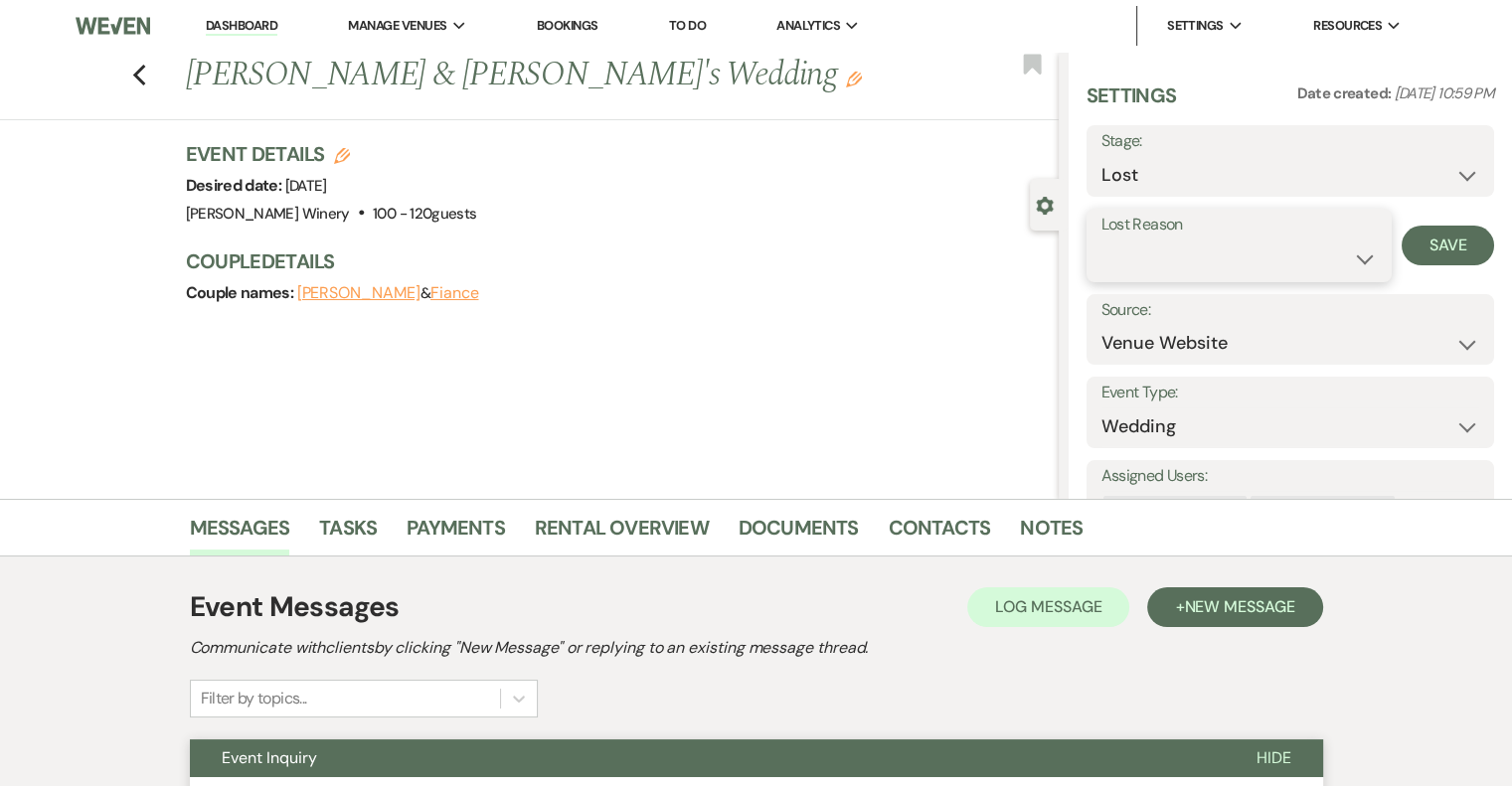 click on "Booked Elsewhere Budget Date Unavailable No Response Not a Good Match Capacity Cancelled Duplicate (hidden) Spam (hidden) Other (hidden) Other" at bounding box center (1239, 258) 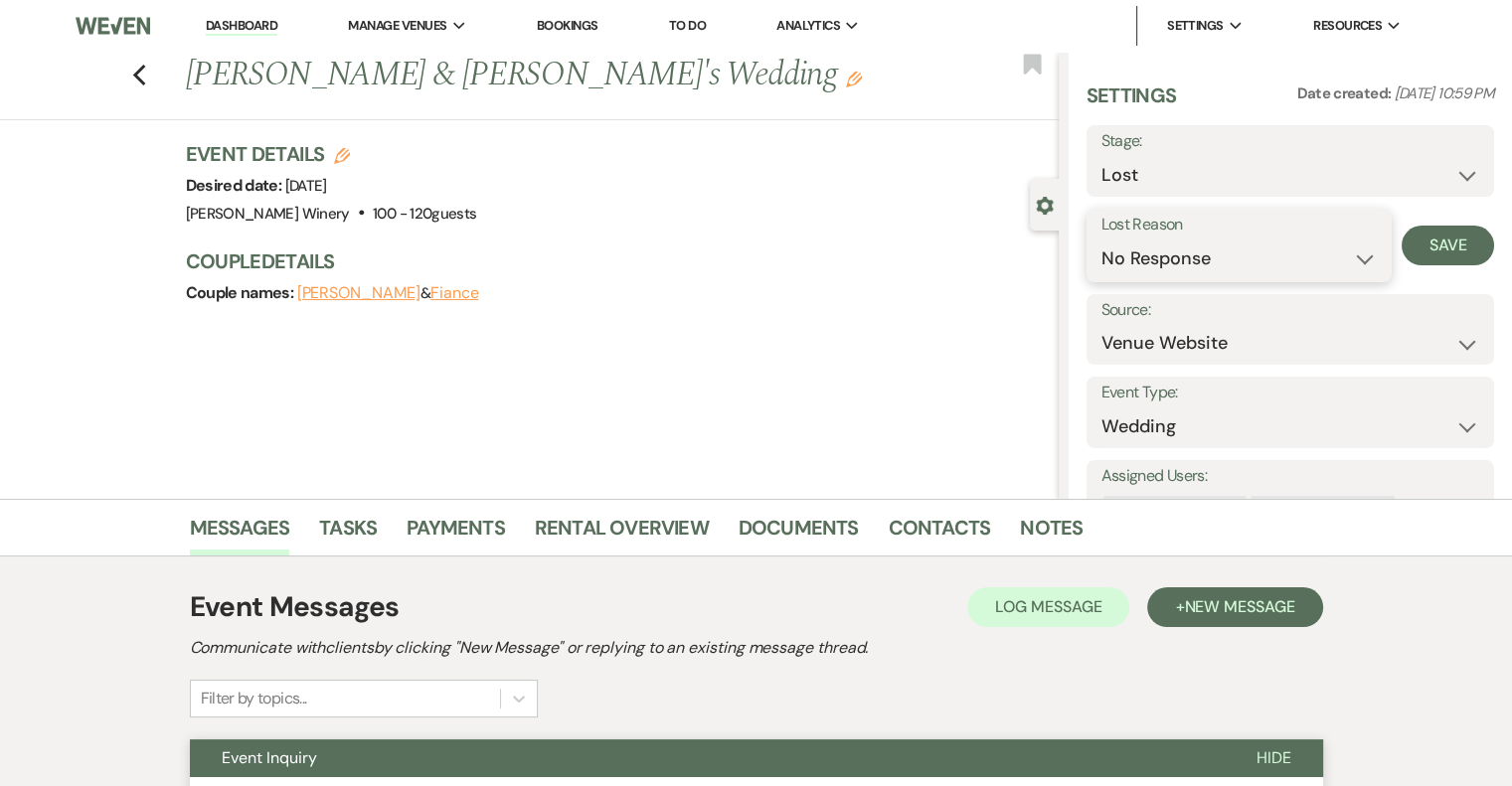 click on "Booked Elsewhere Budget Date Unavailable No Response Not a Good Match Capacity Cancelled Duplicate (hidden) Spam (hidden) Other (hidden) Other" at bounding box center (1239, 258) 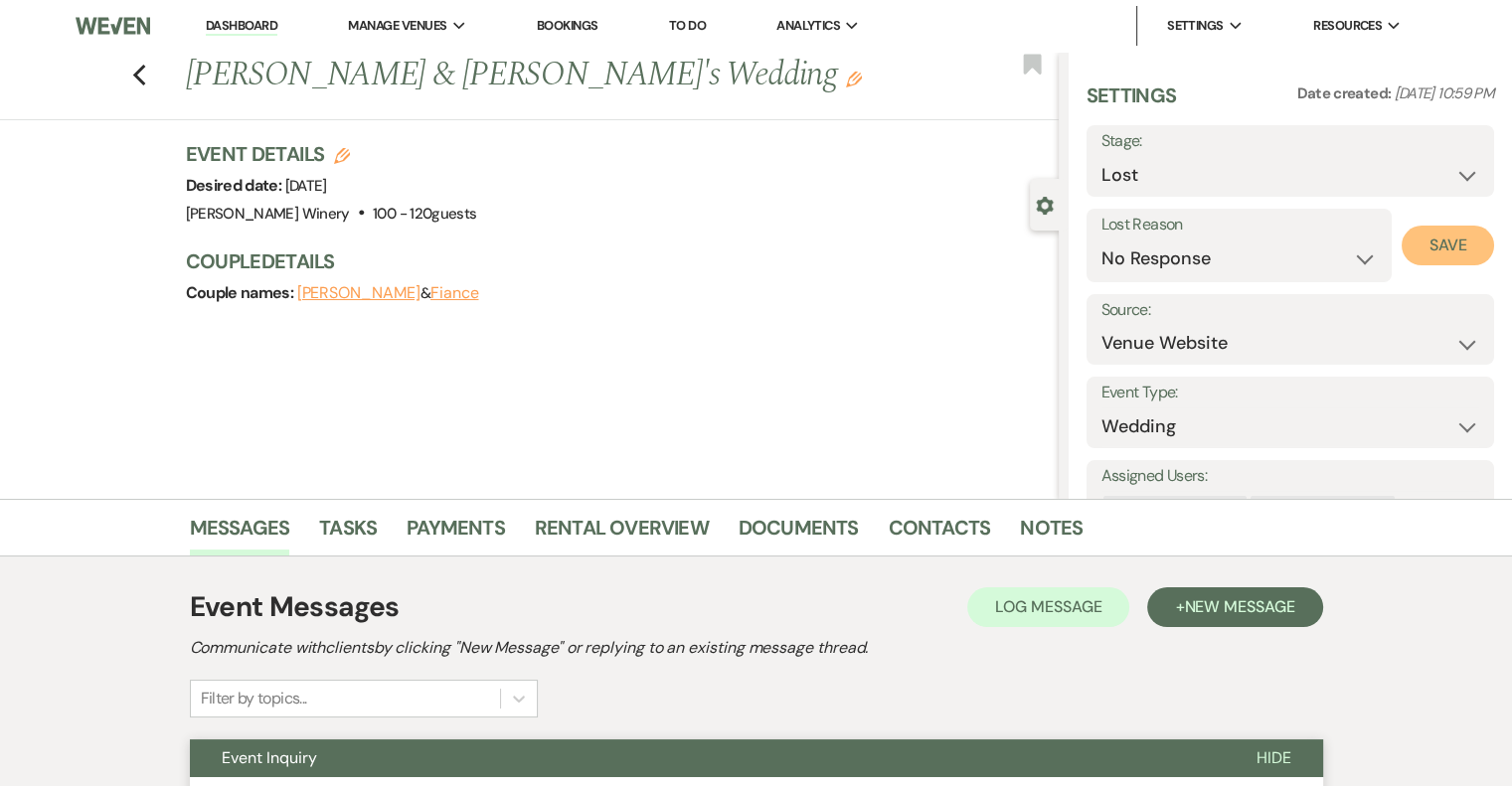 click on "Save" at bounding box center (1447, 245) 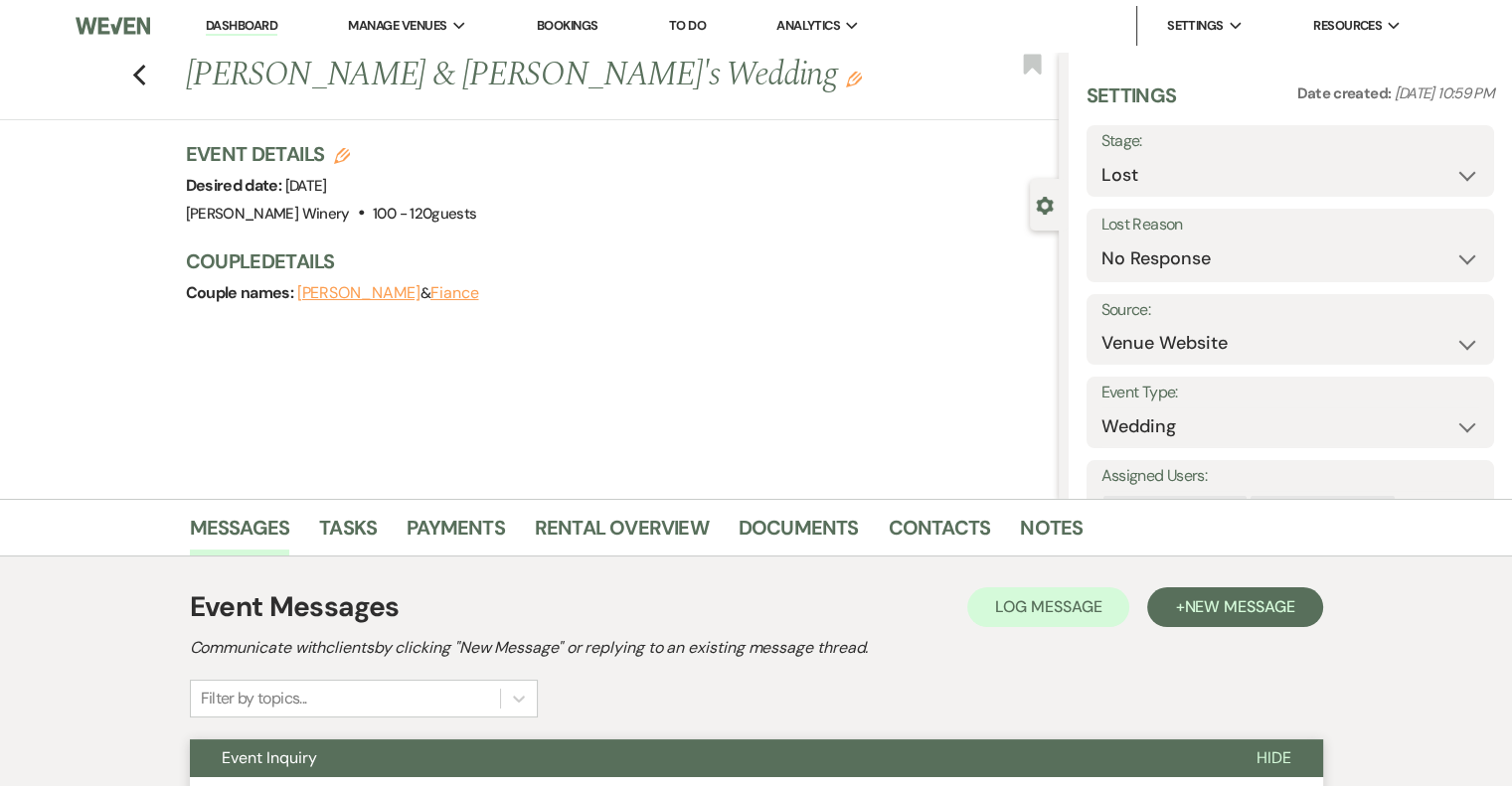 click on "Dashboard" at bounding box center [242, 26] 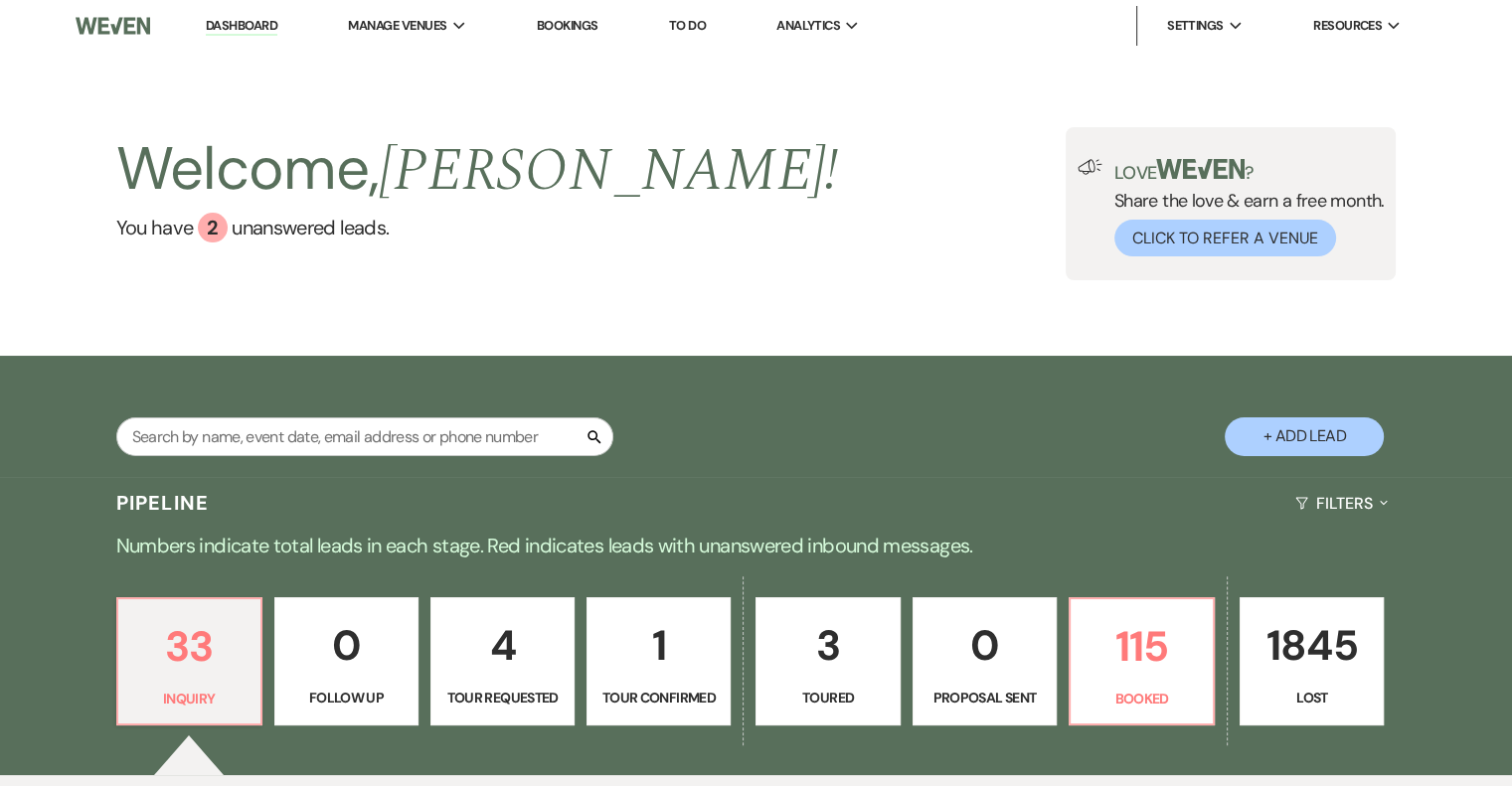click on "1" at bounding box center [658, 645] 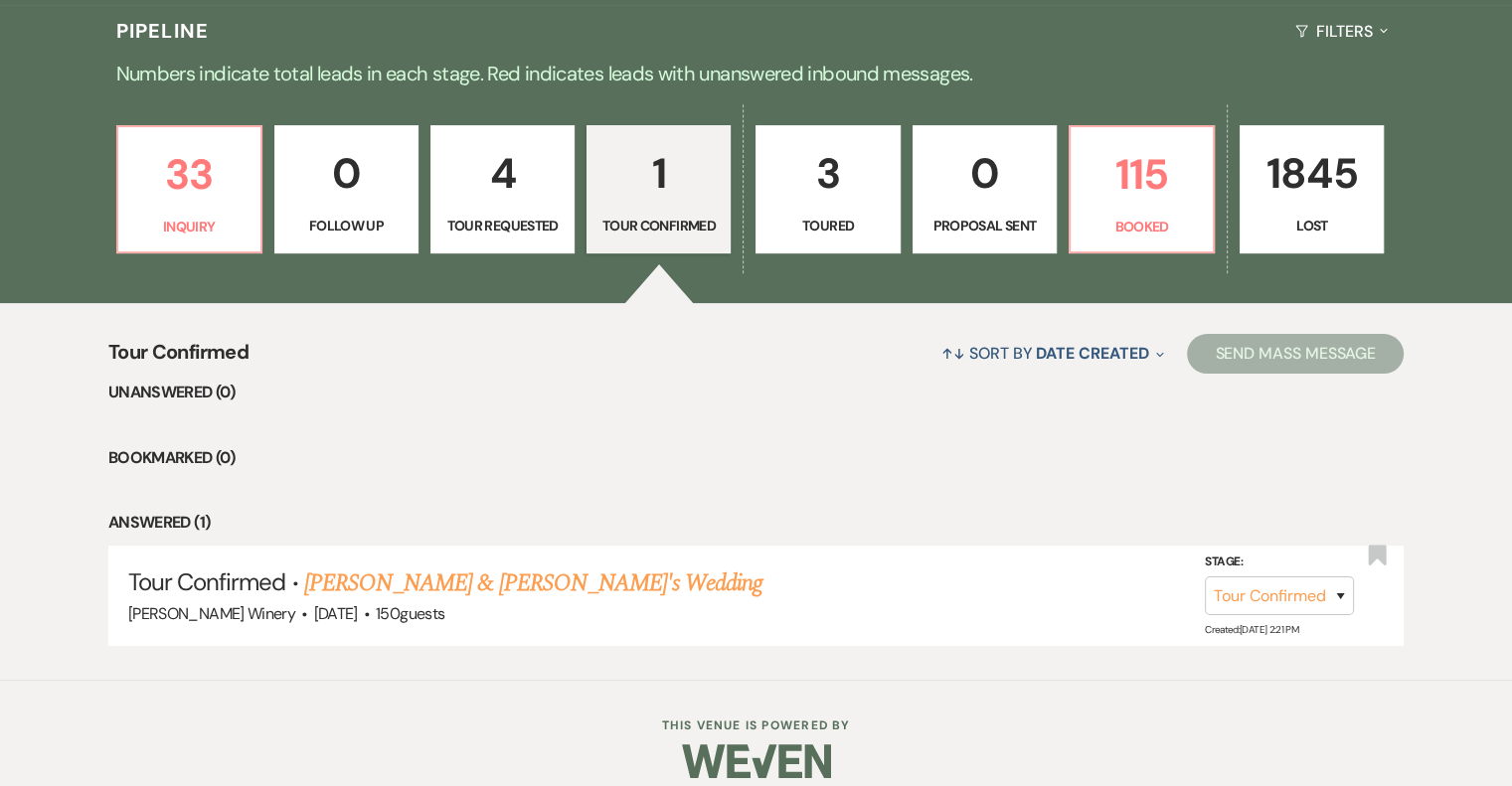 scroll, scrollTop: 492, scrollLeft: 0, axis: vertical 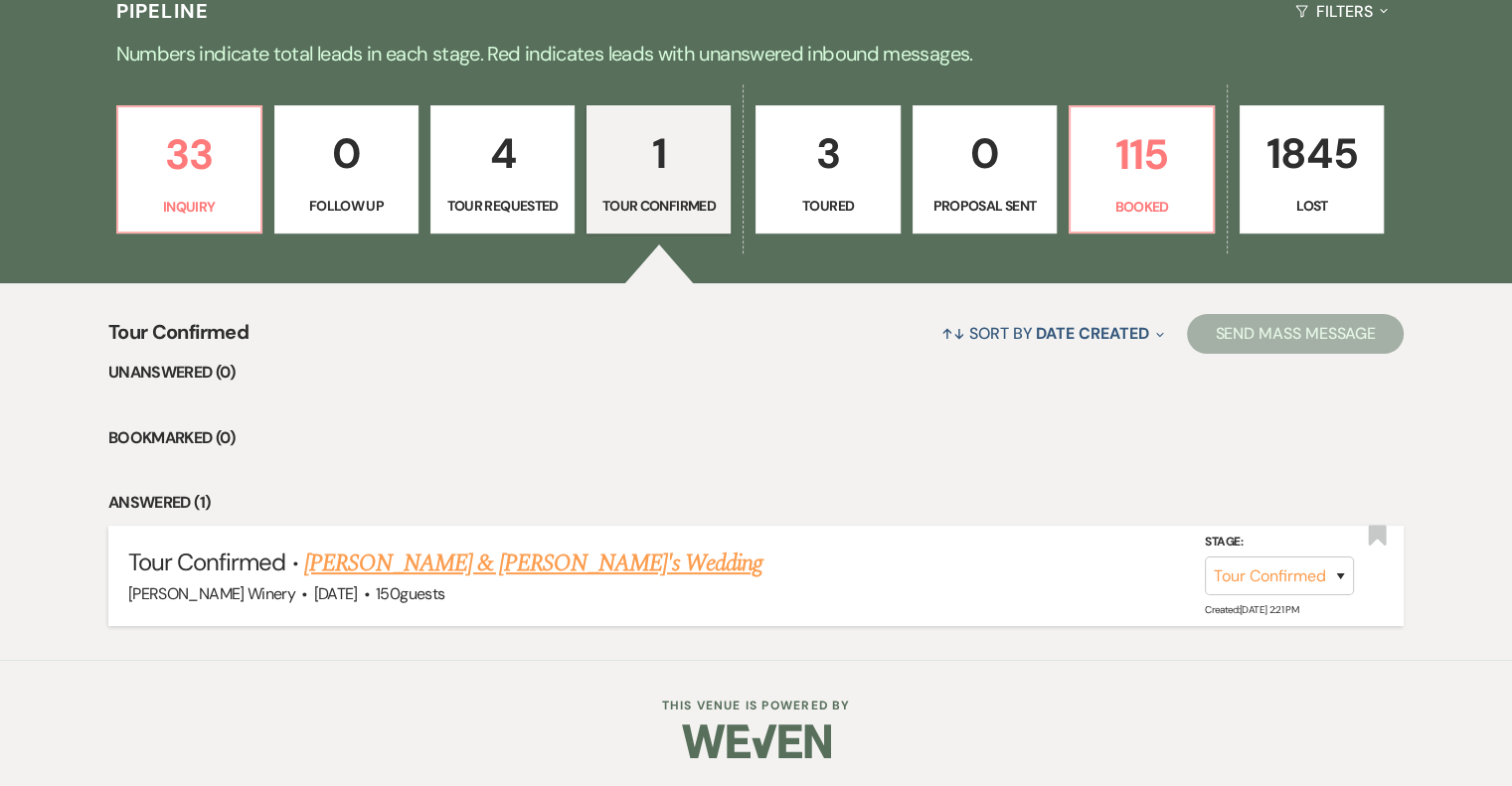 click on "[PERSON_NAME] & [PERSON_NAME]'s Wedding" at bounding box center (534, 563) 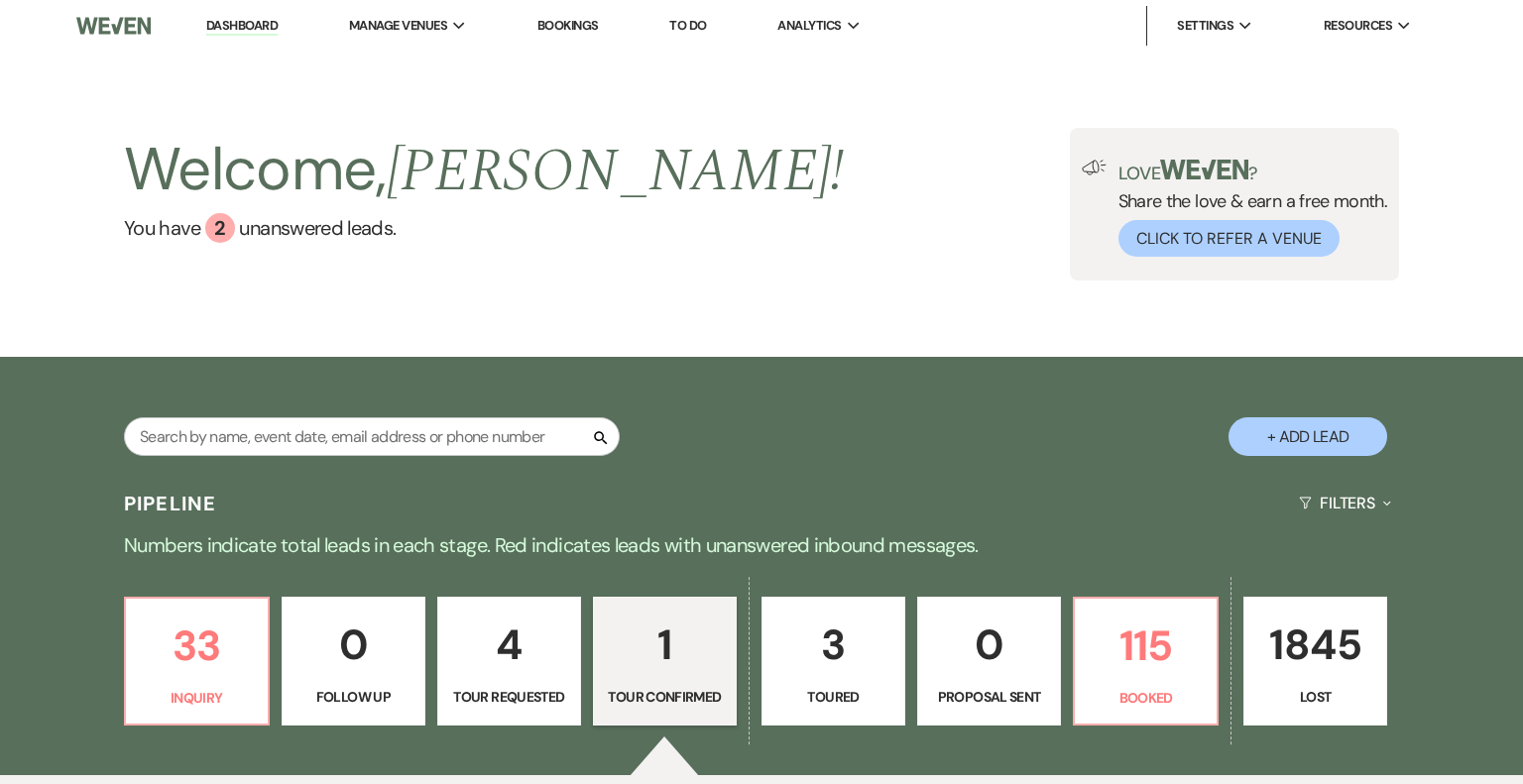 select on "4" 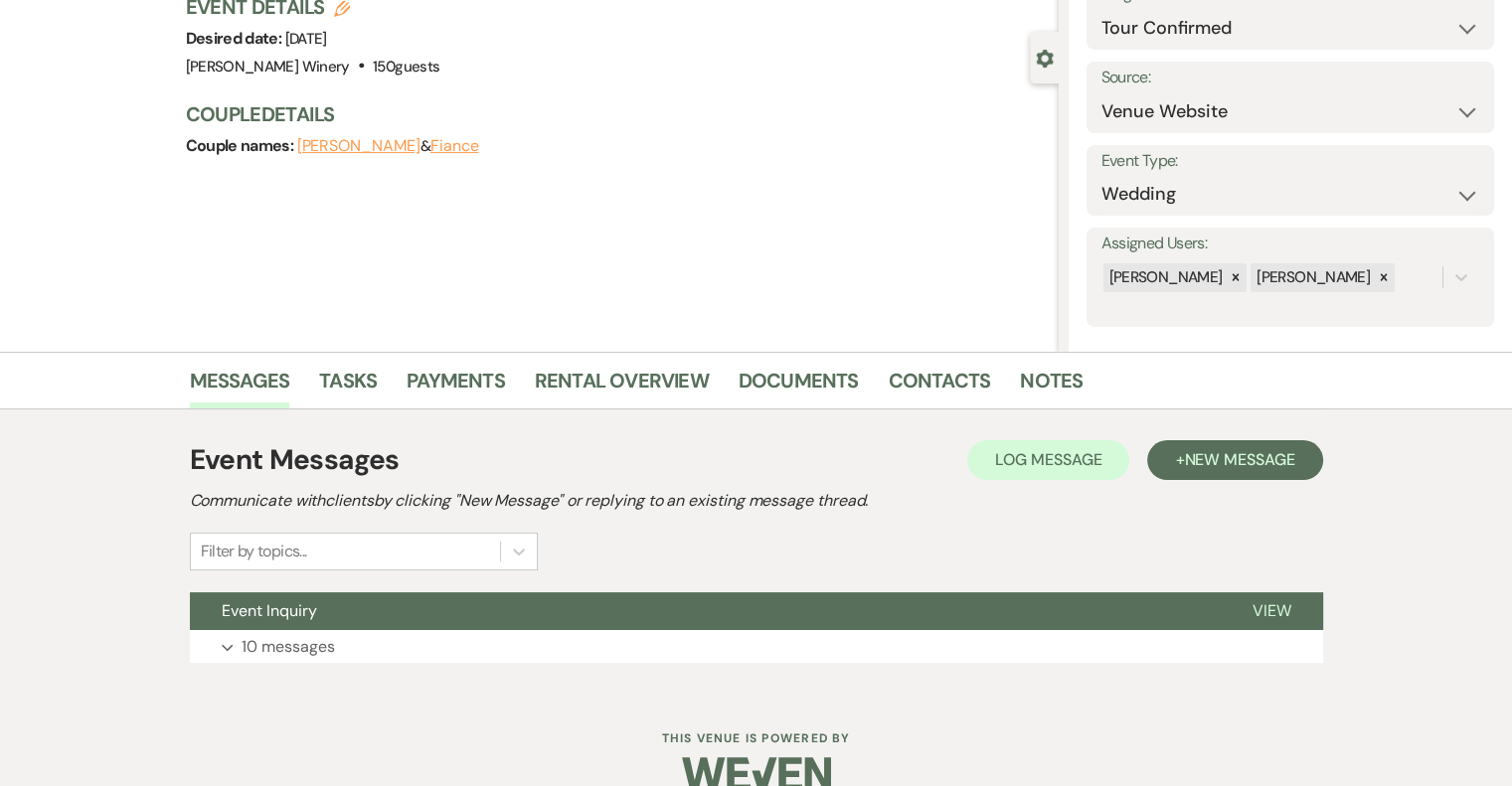 scroll, scrollTop: 181, scrollLeft: 0, axis: vertical 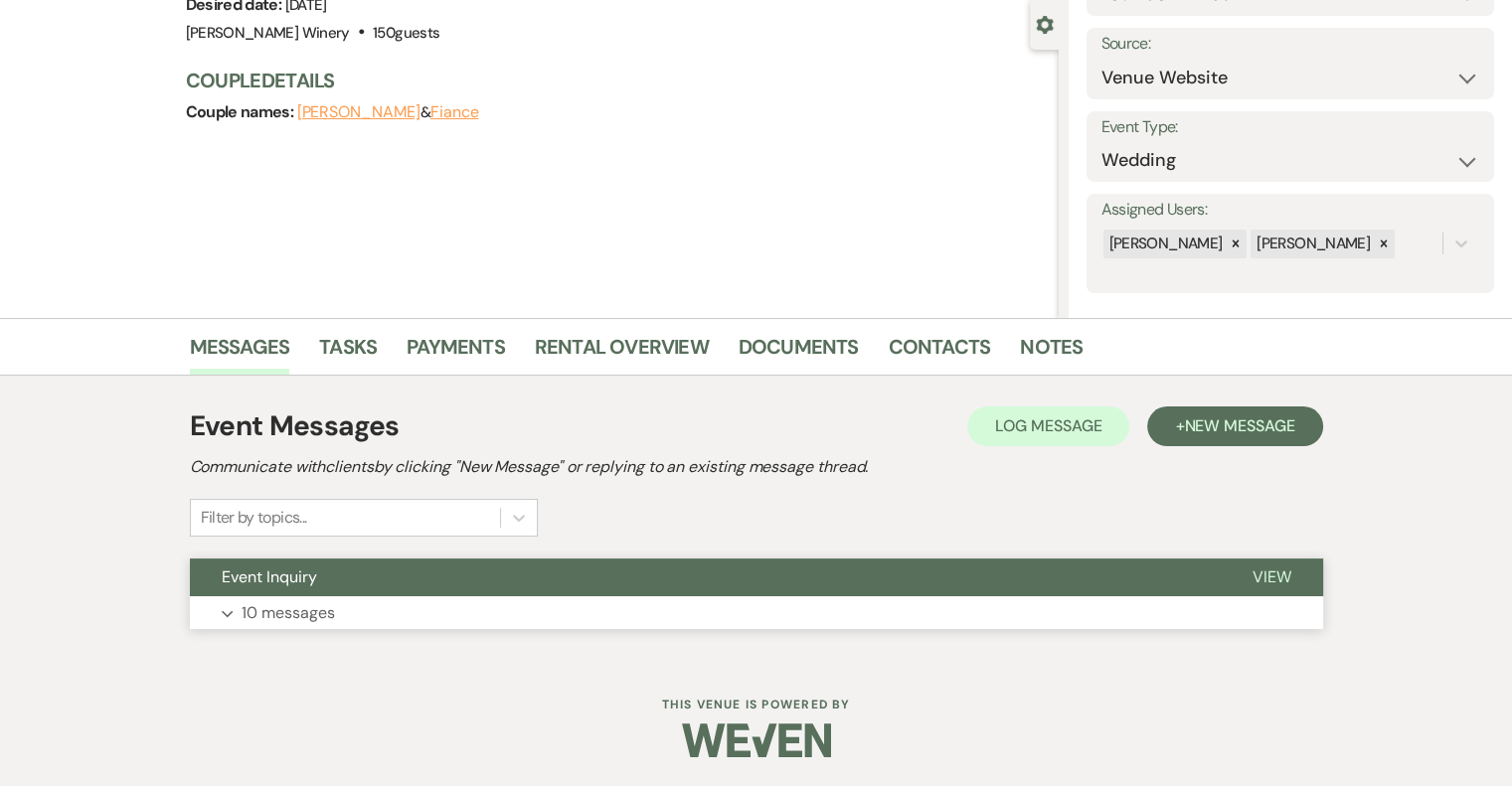 click on "View" at bounding box center [1271, 576] 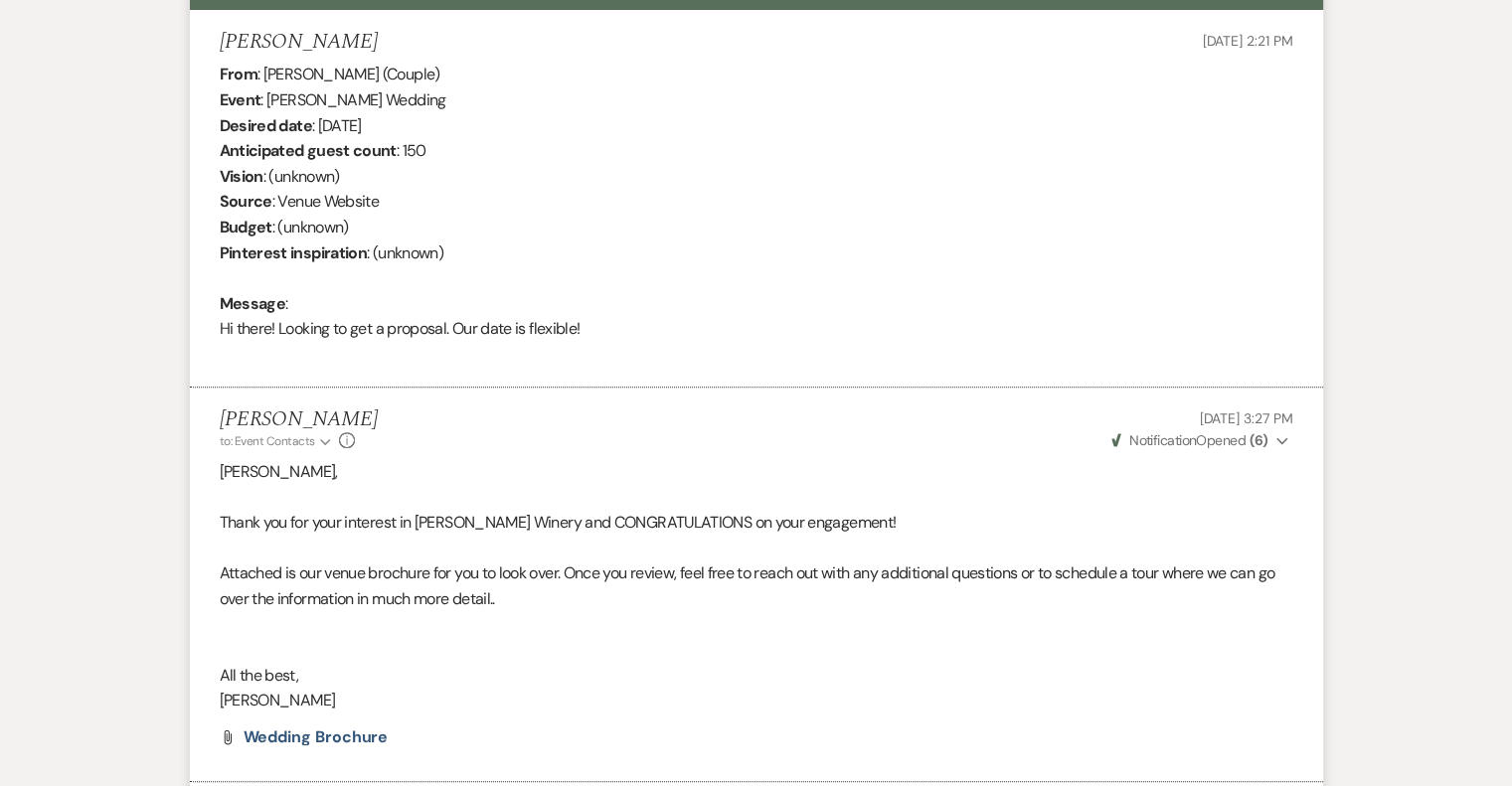 scroll, scrollTop: 0, scrollLeft: 0, axis: both 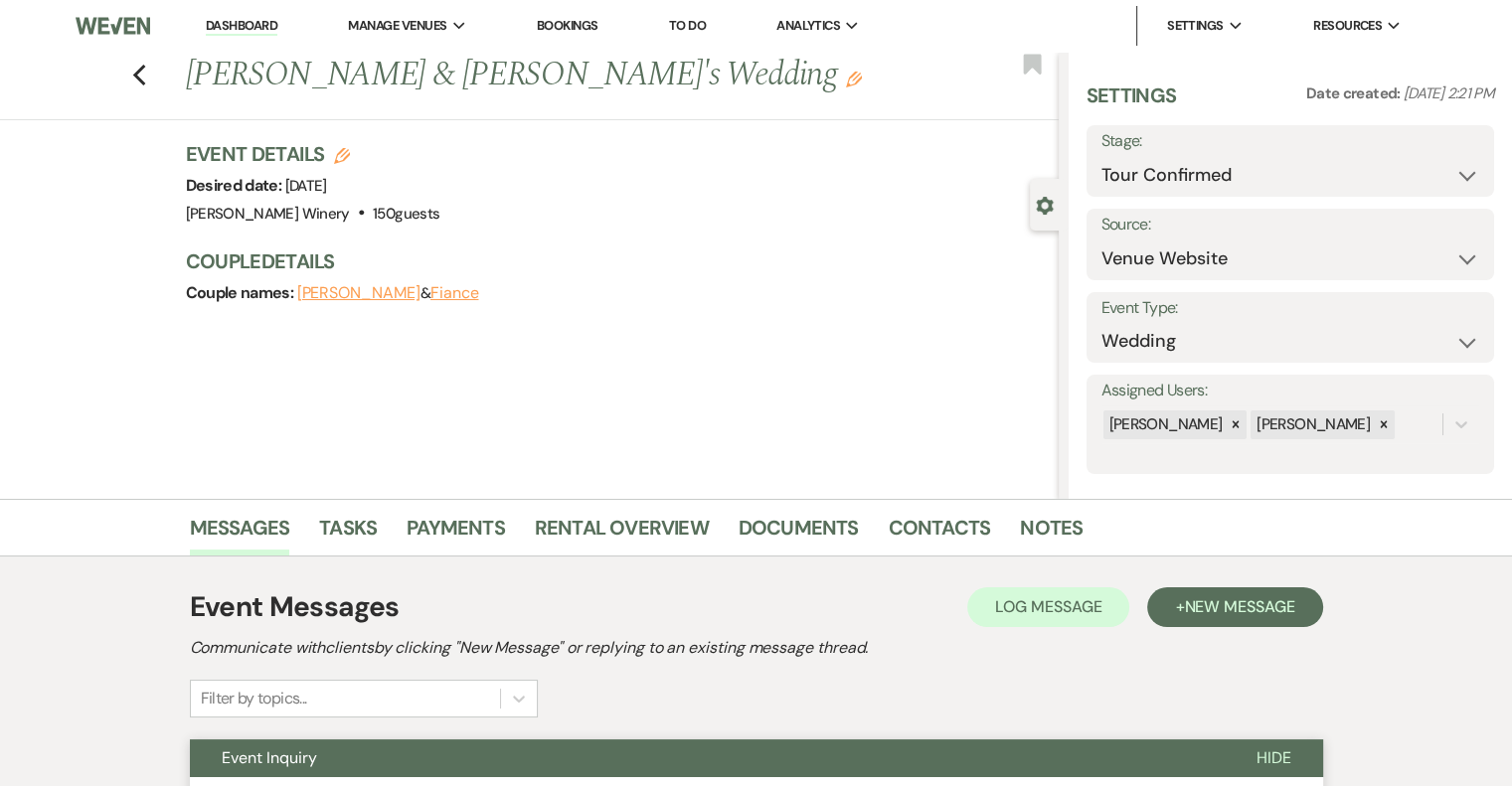 click on "Dashboard" at bounding box center [242, 26] 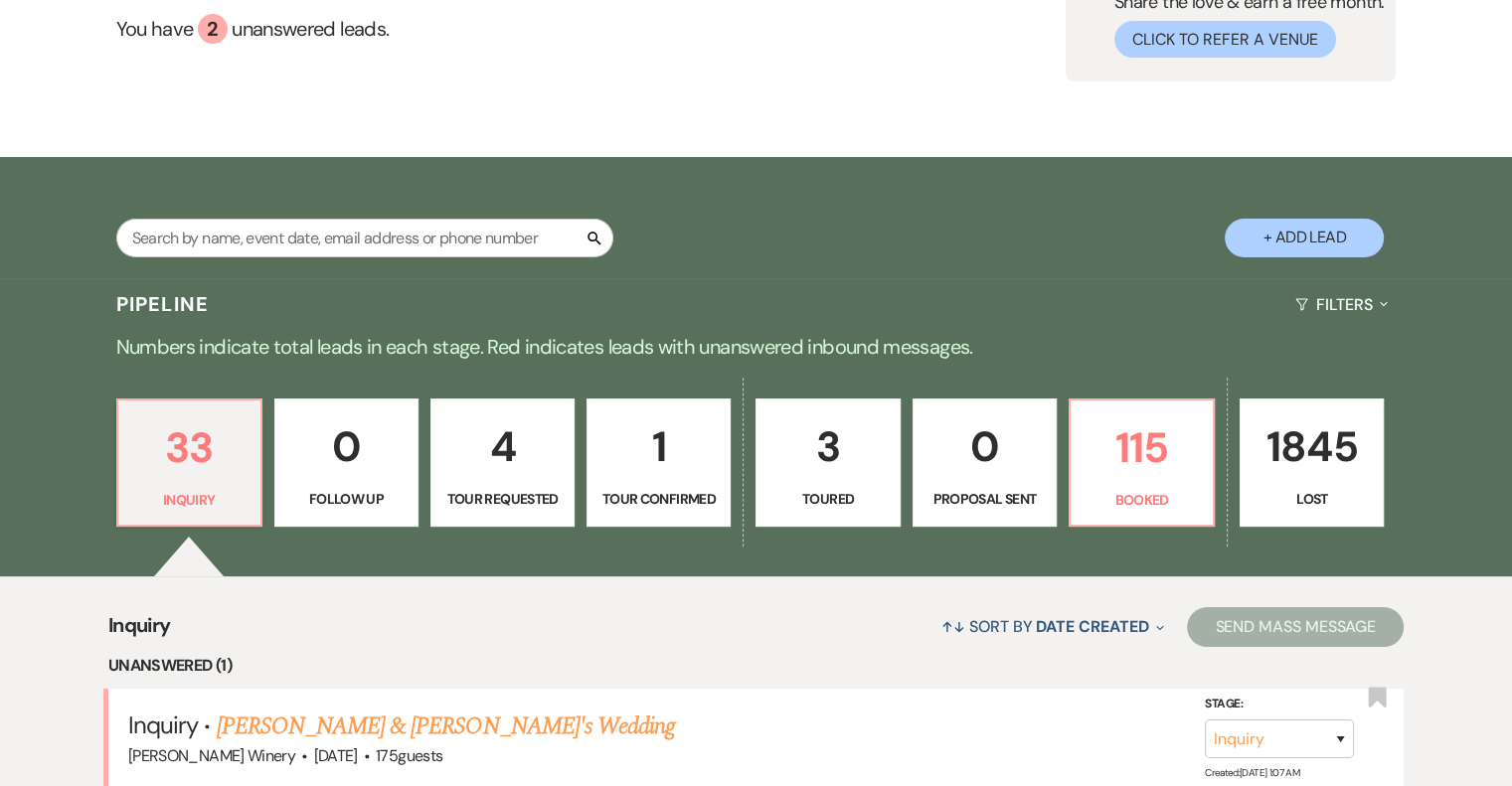scroll, scrollTop: 199, scrollLeft: 0, axis: vertical 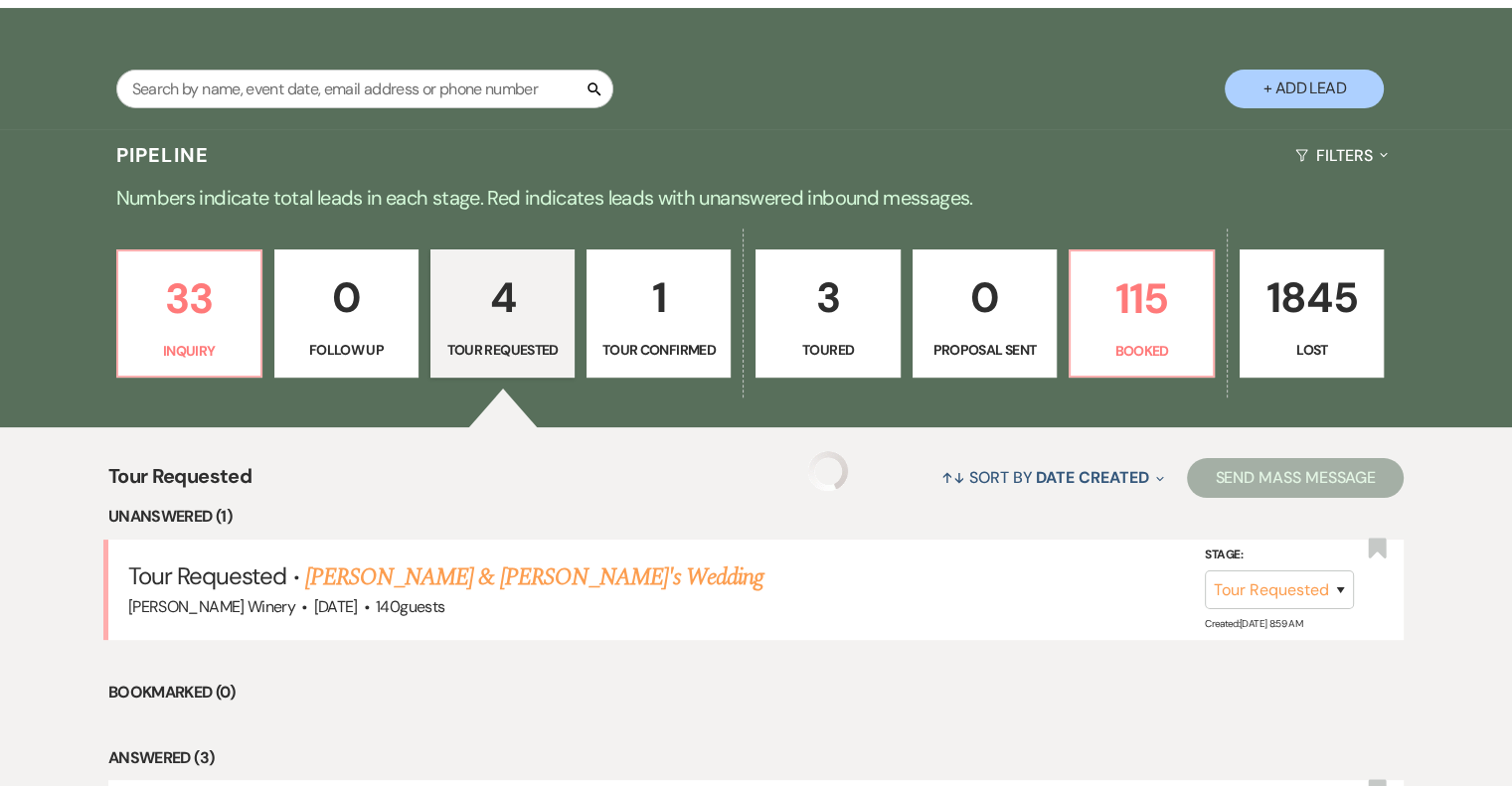 select on "2" 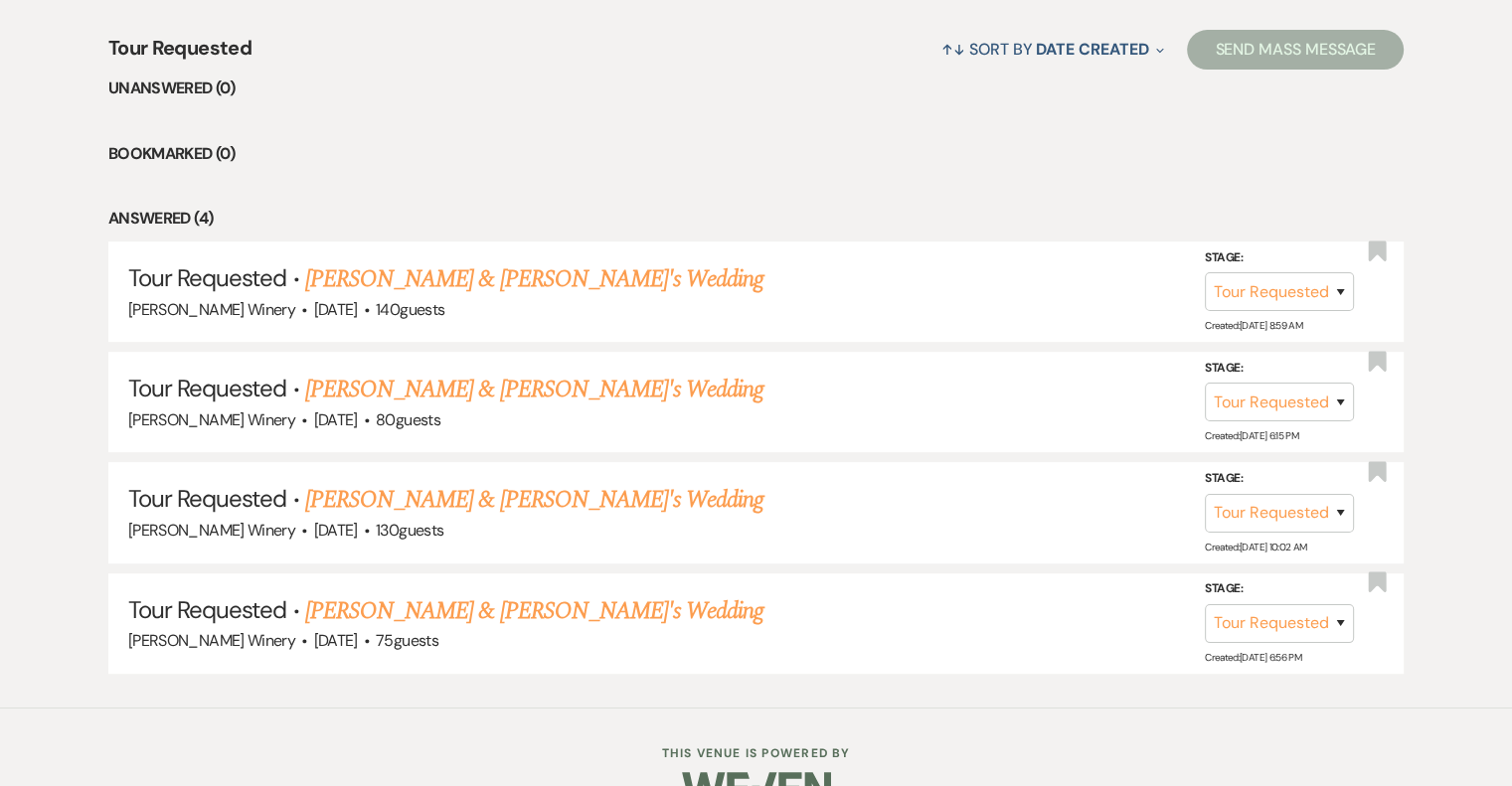 scroll, scrollTop: 820, scrollLeft: 0, axis: vertical 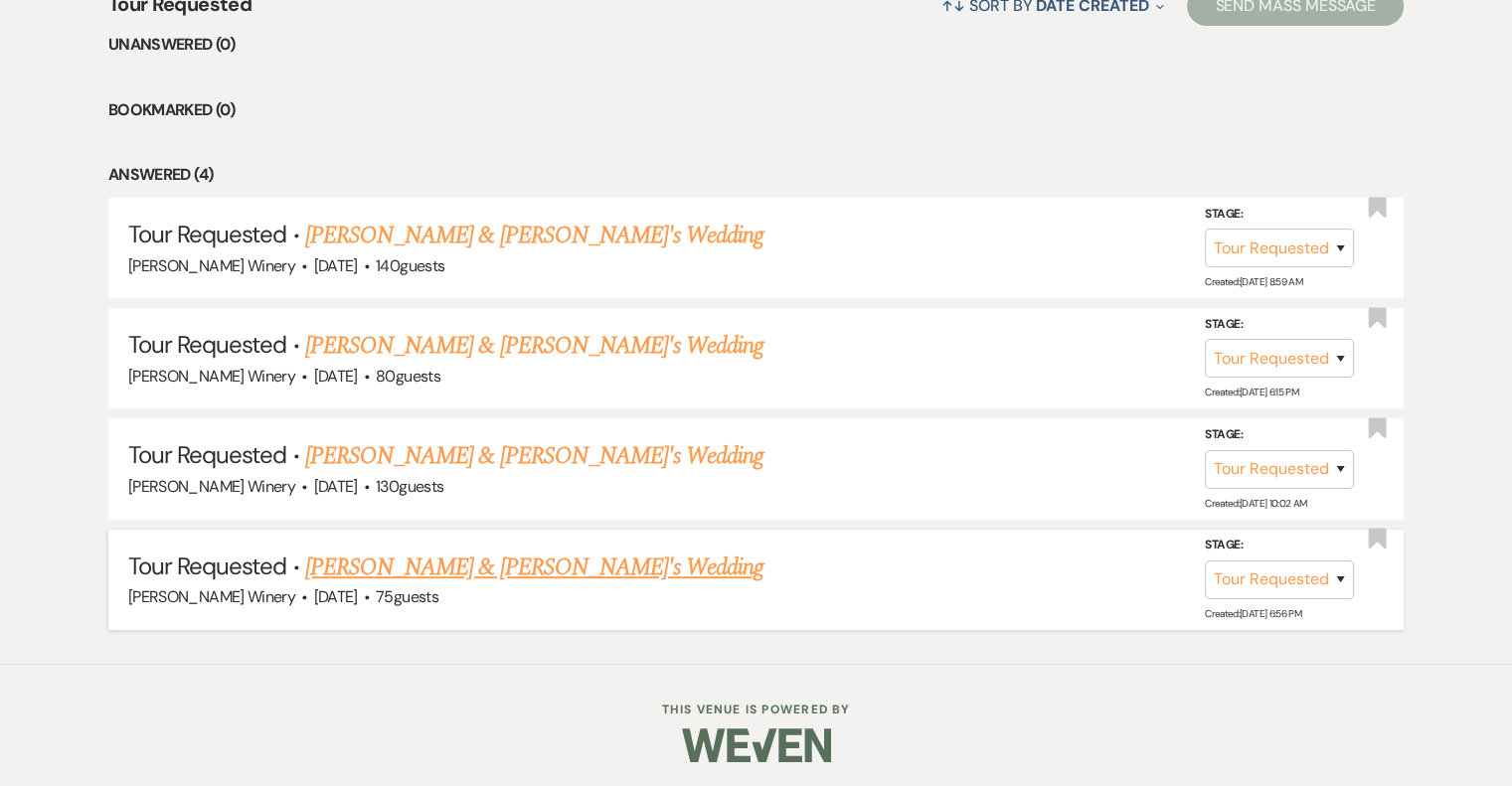 click on "[PERSON_NAME] & [PERSON_NAME]'s Wedding" at bounding box center (535, 567) 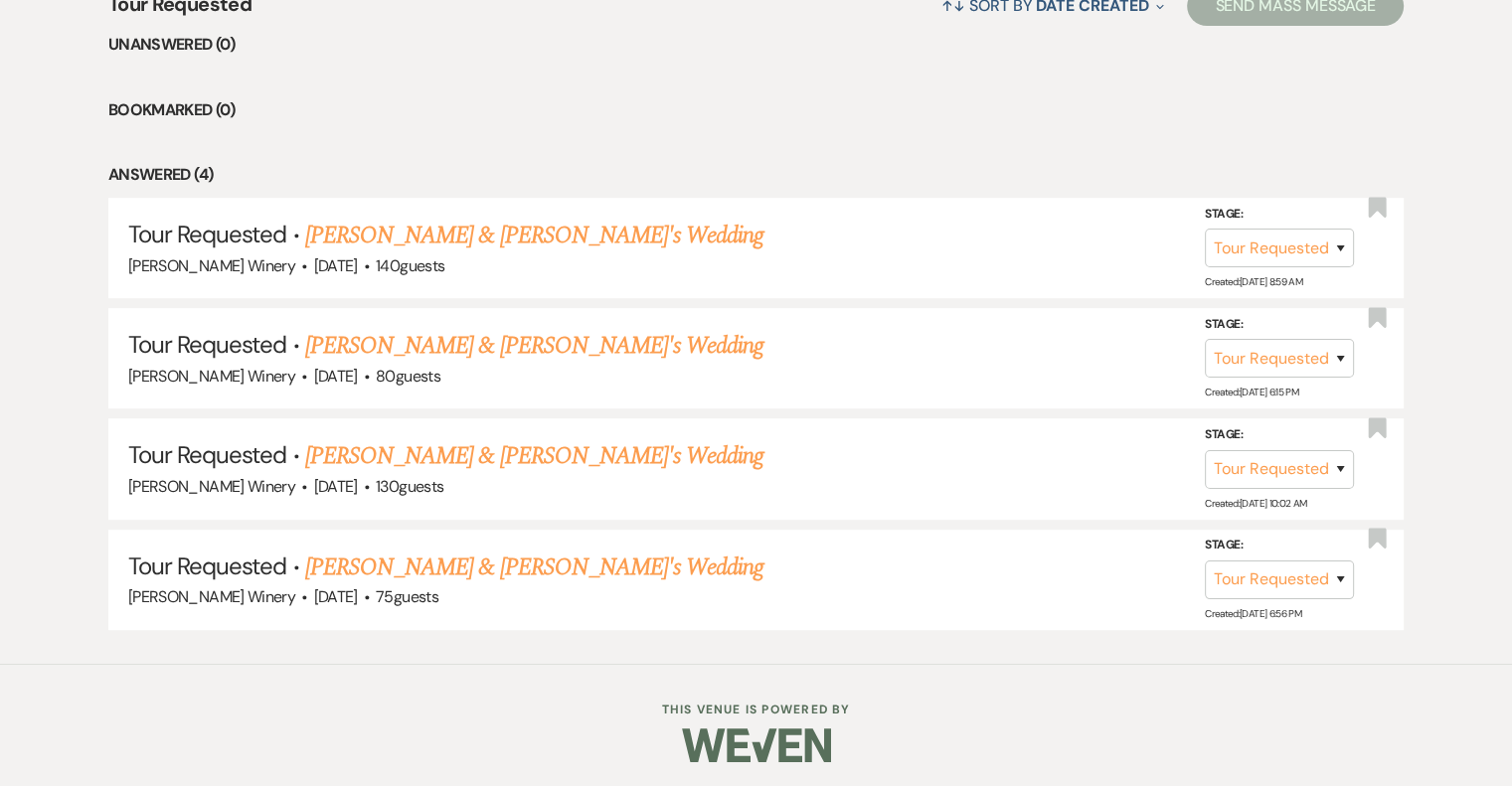 scroll, scrollTop: 0, scrollLeft: 0, axis: both 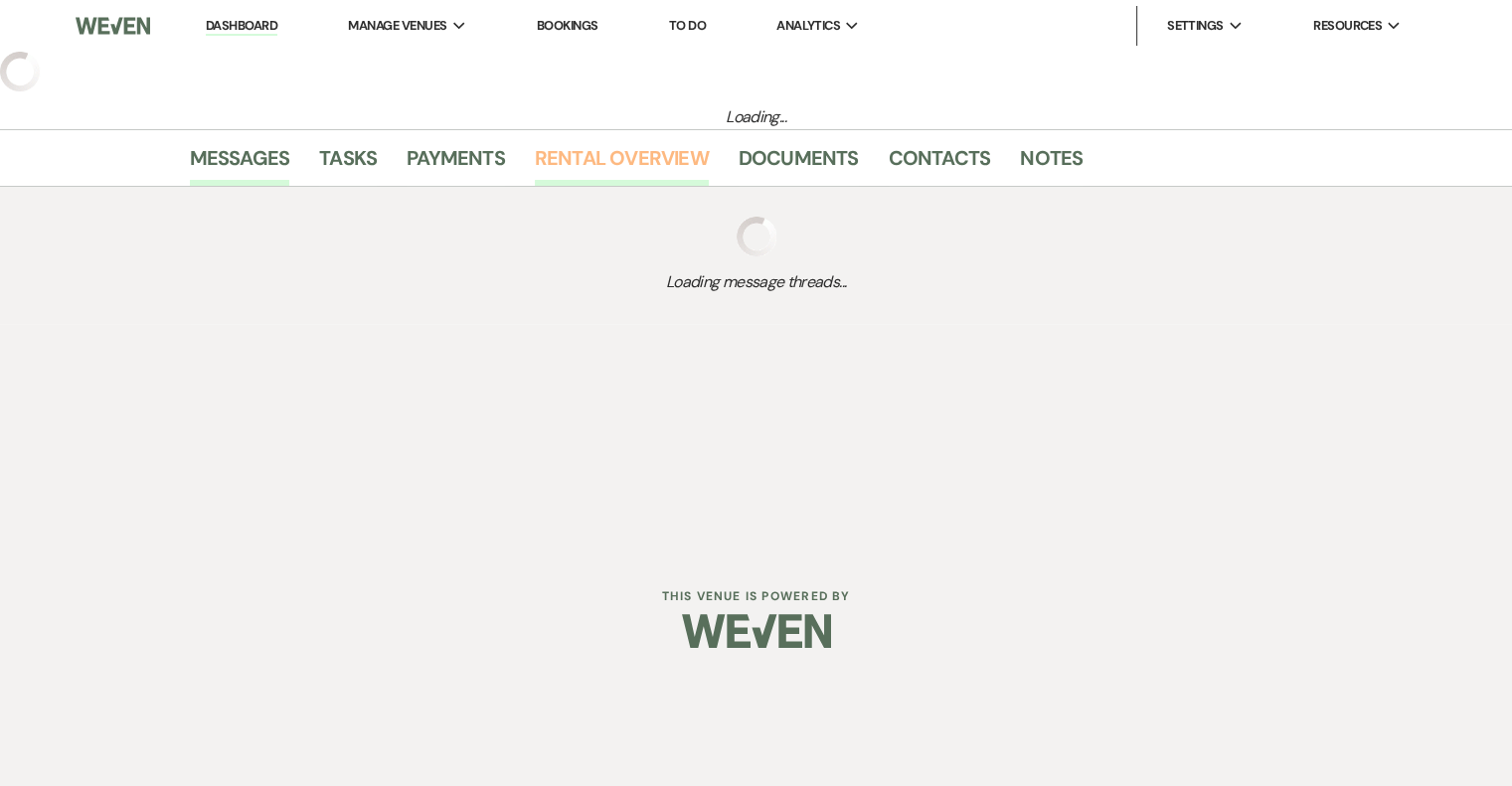 select on "2" 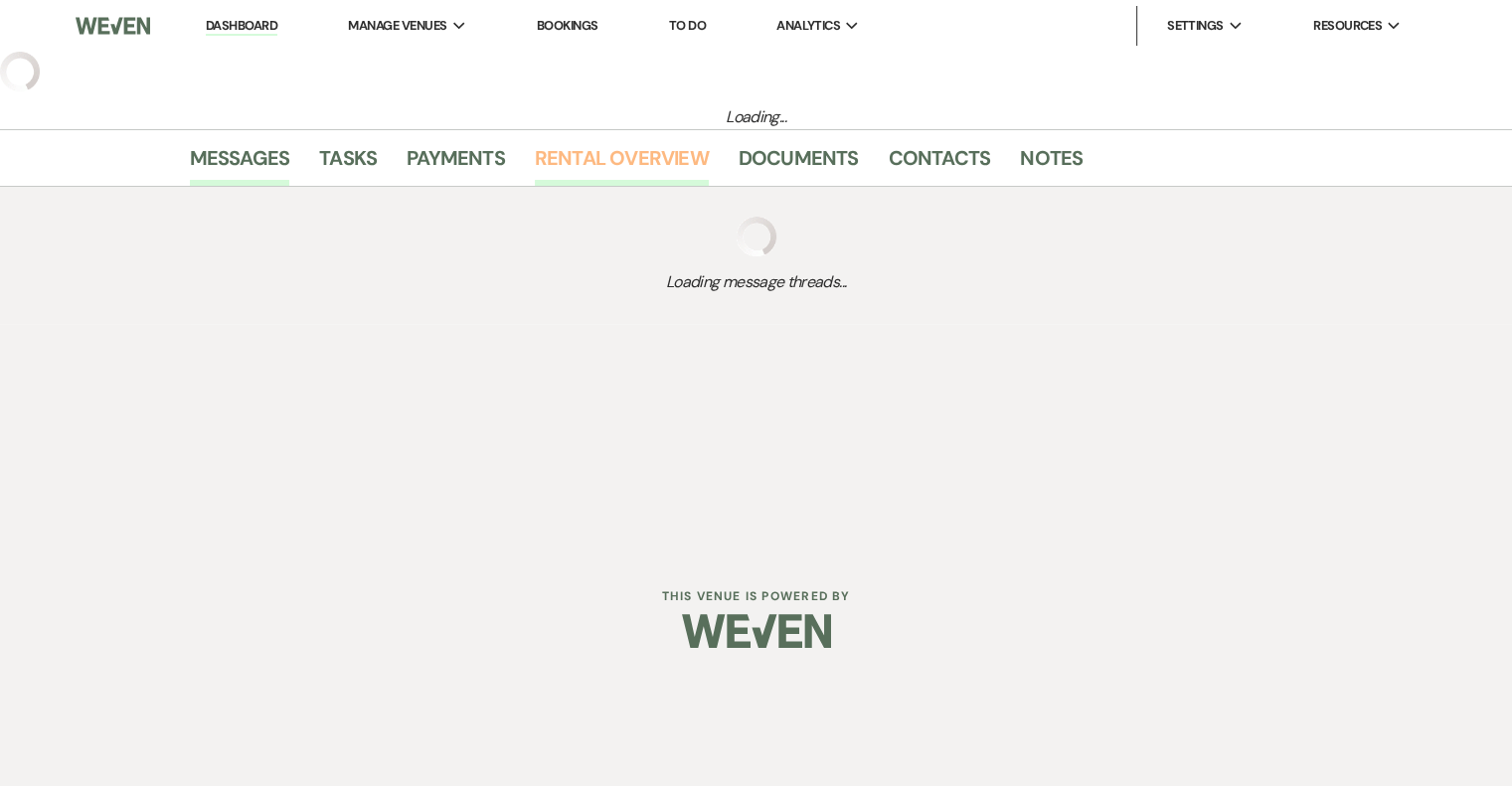 select on "5" 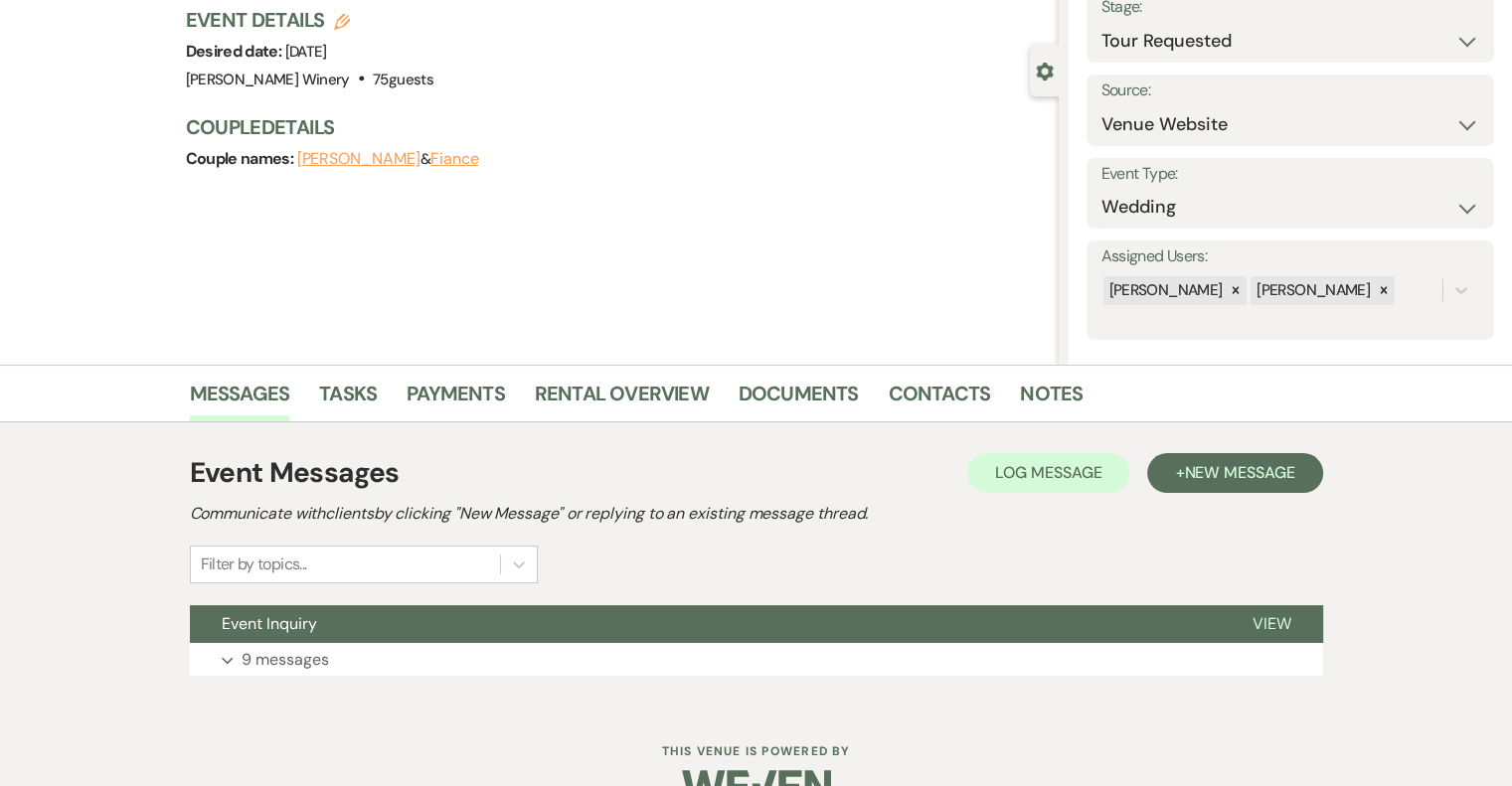 scroll, scrollTop: 181, scrollLeft: 0, axis: vertical 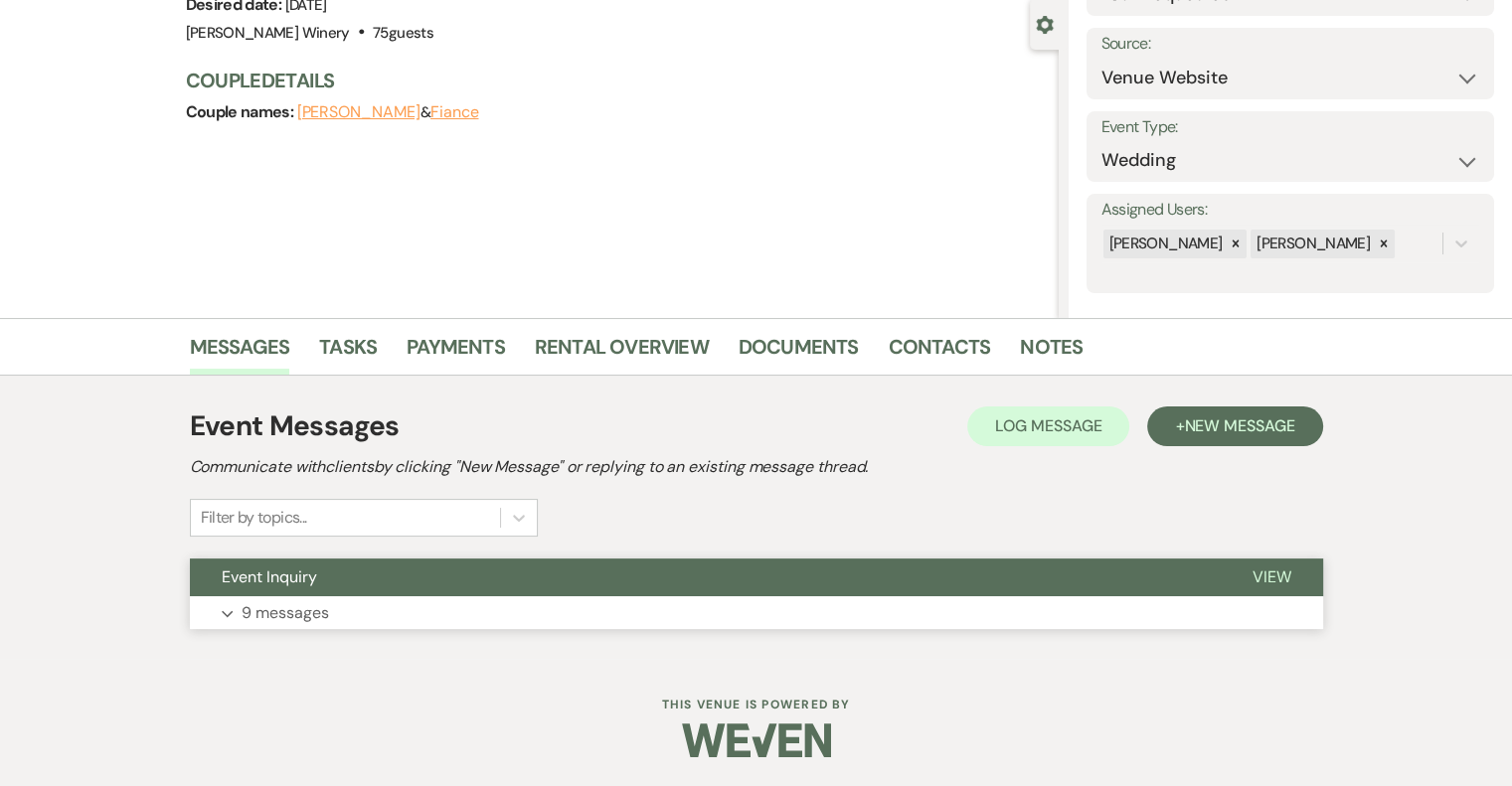 click on "View" at bounding box center (1271, 576) 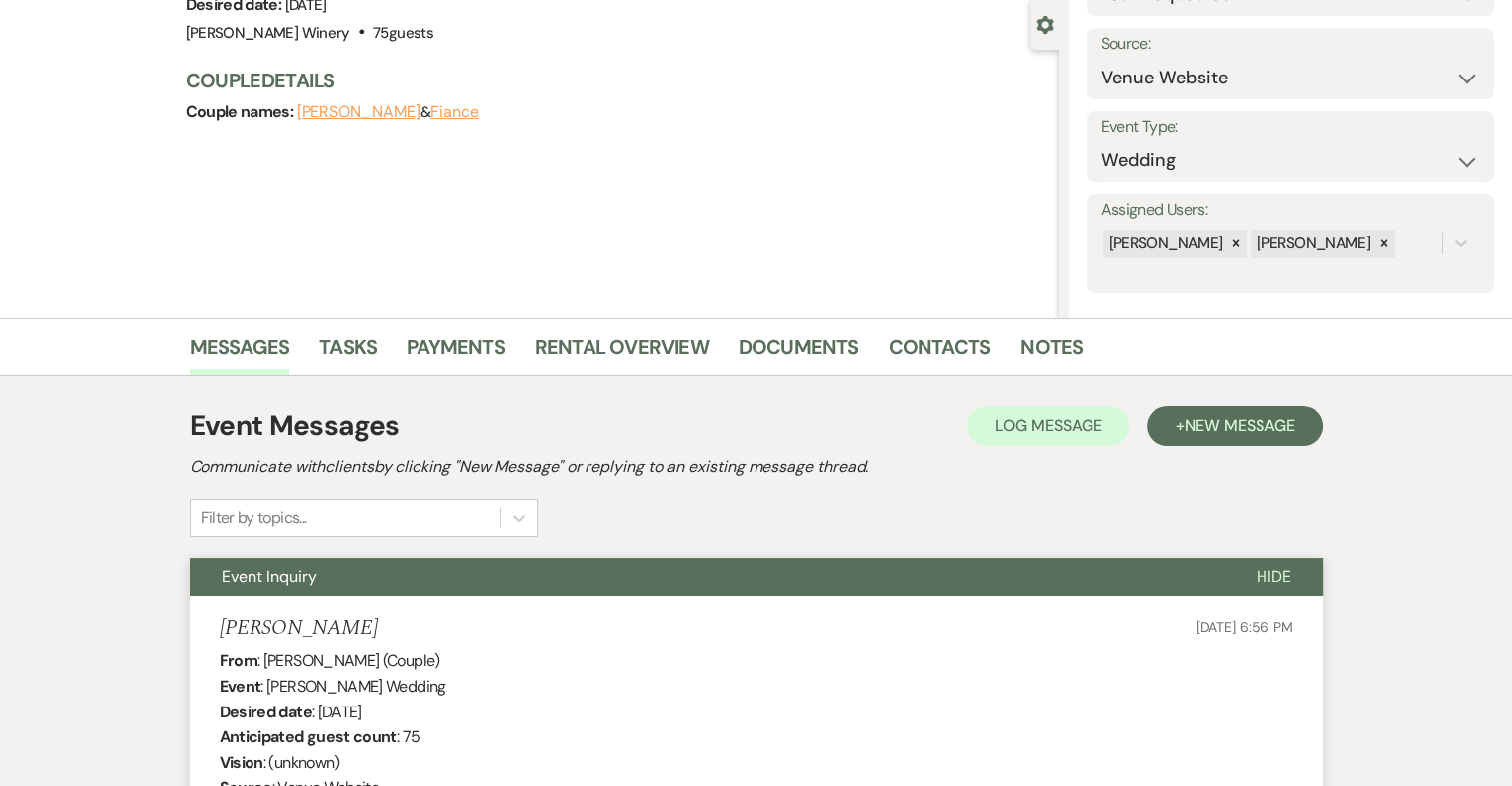 scroll, scrollTop: 0, scrollLeft: 0, axis: both 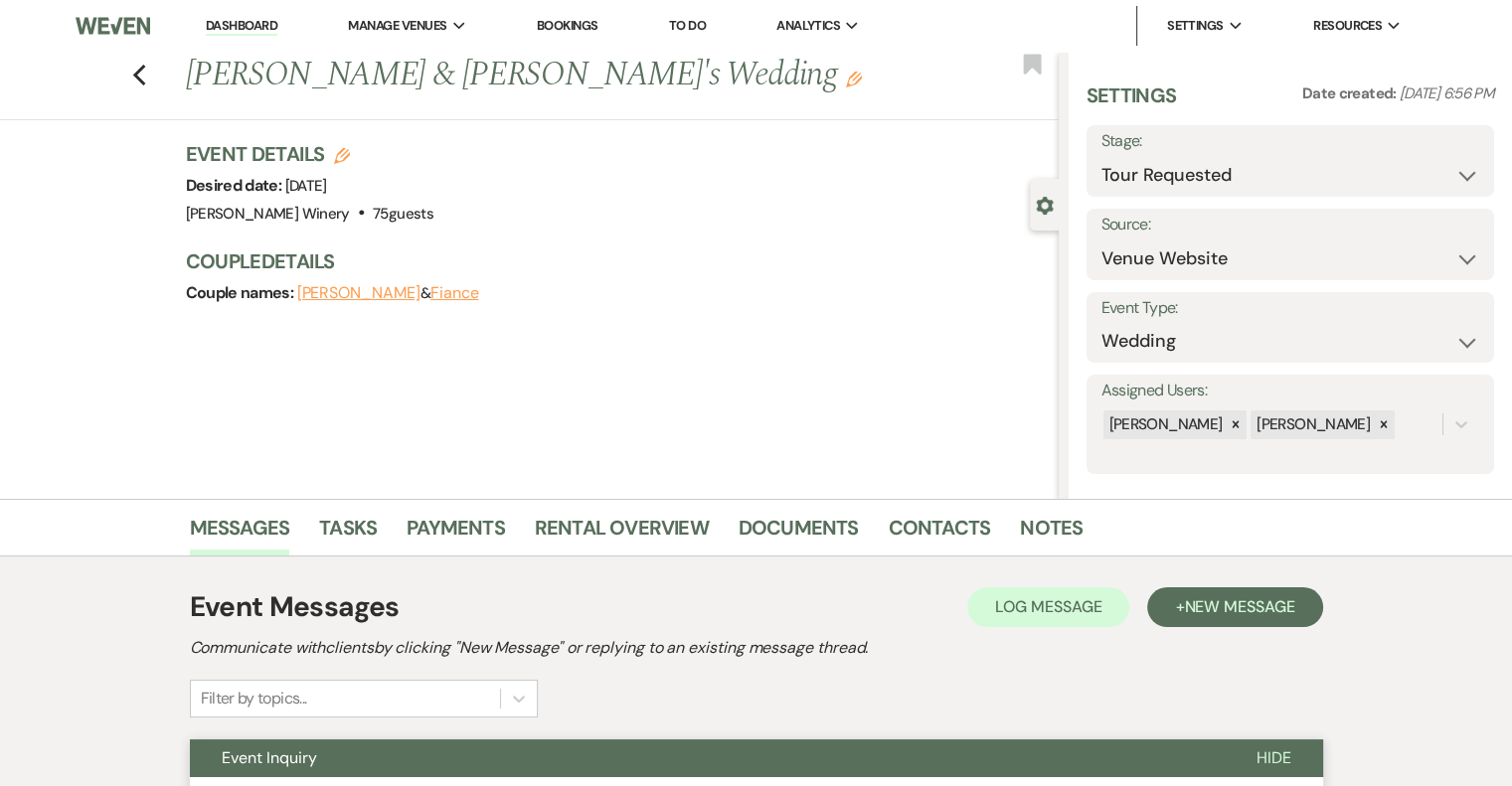 click on "Dashboard" at bounding box center (242, 26) 